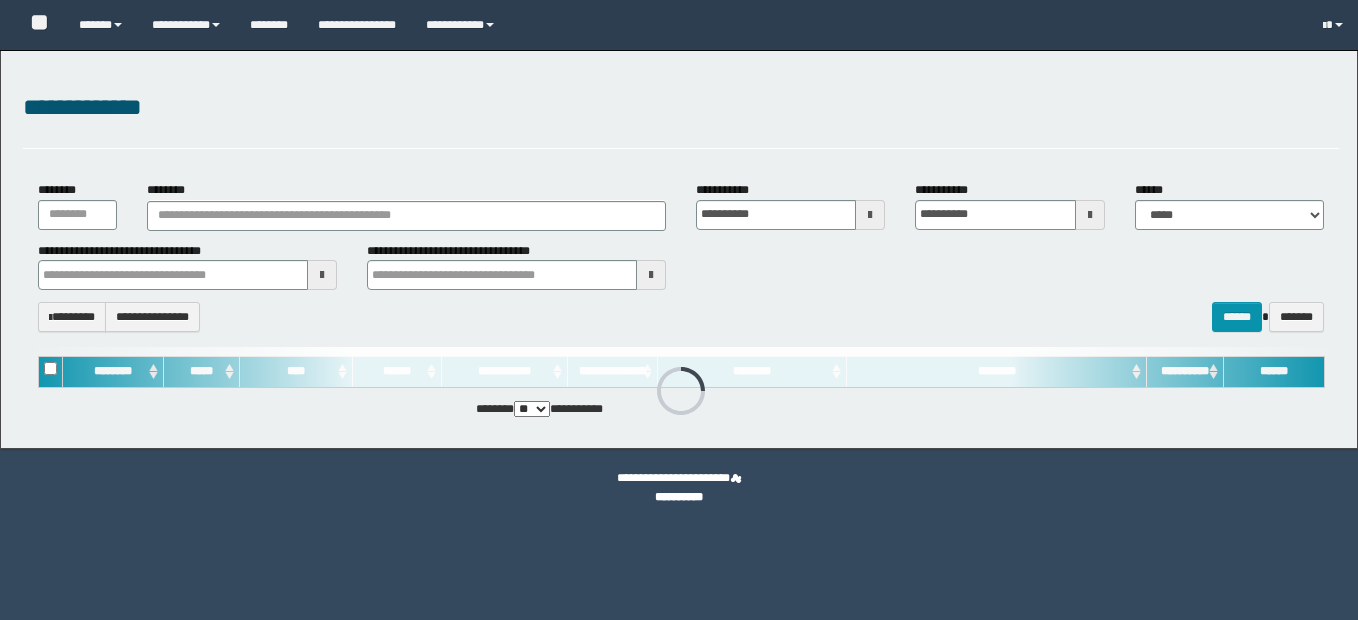 scroll, scrollTop: 0, scrollLeft: 0, axis: both 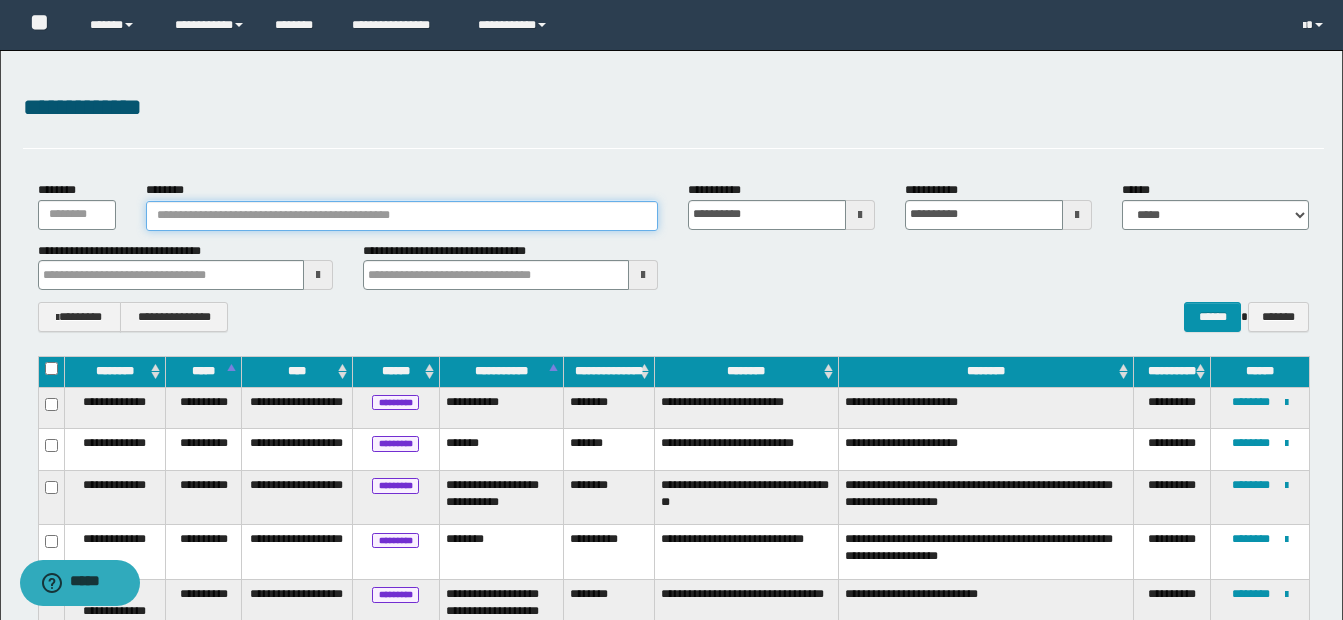 click on "********" at bounding box center [402, 216] 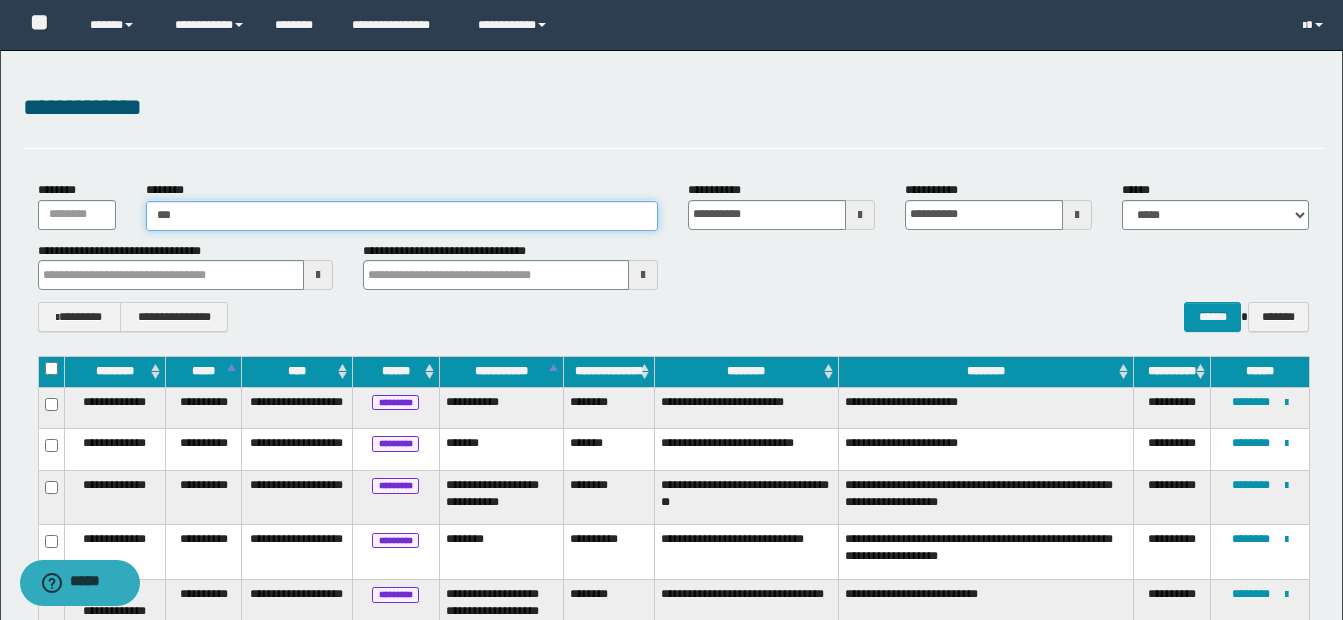 type on "****" 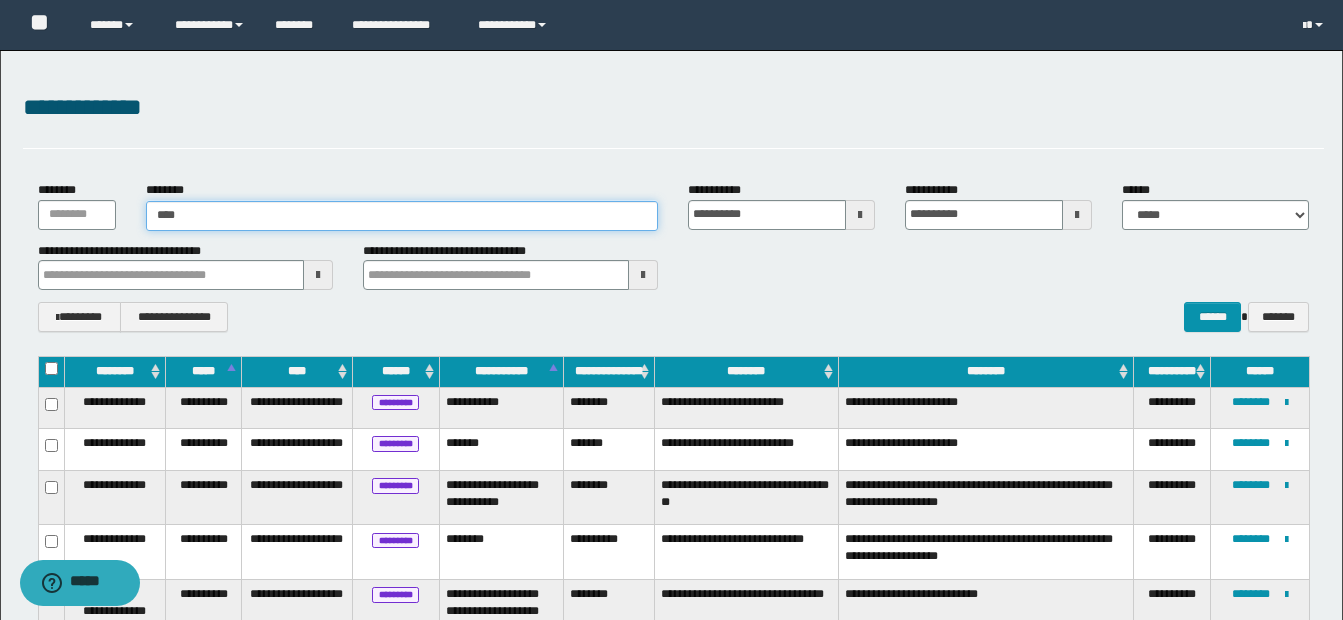 type on "****" 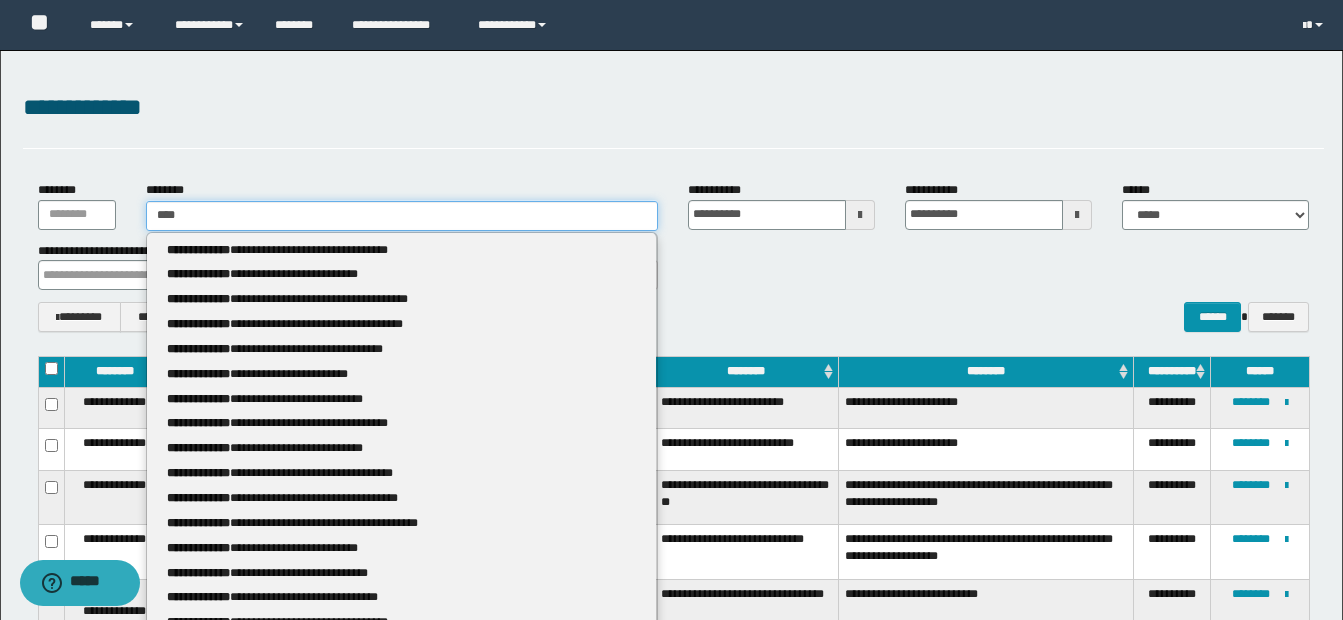 type 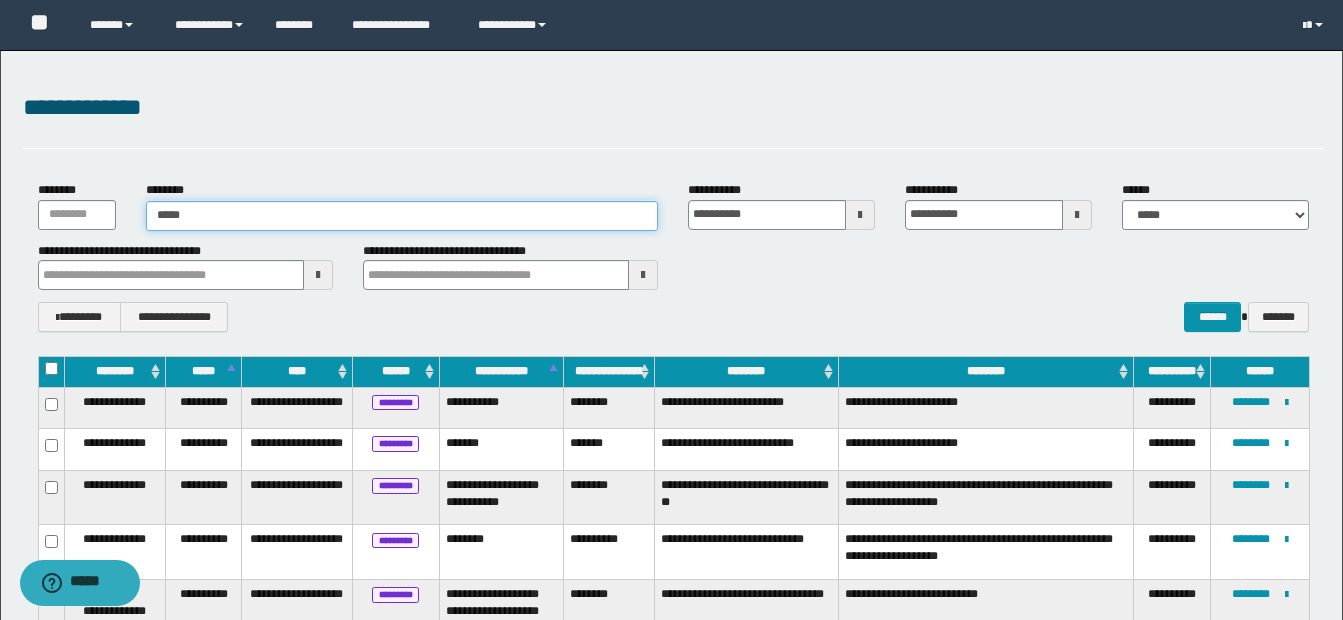 type on "******" 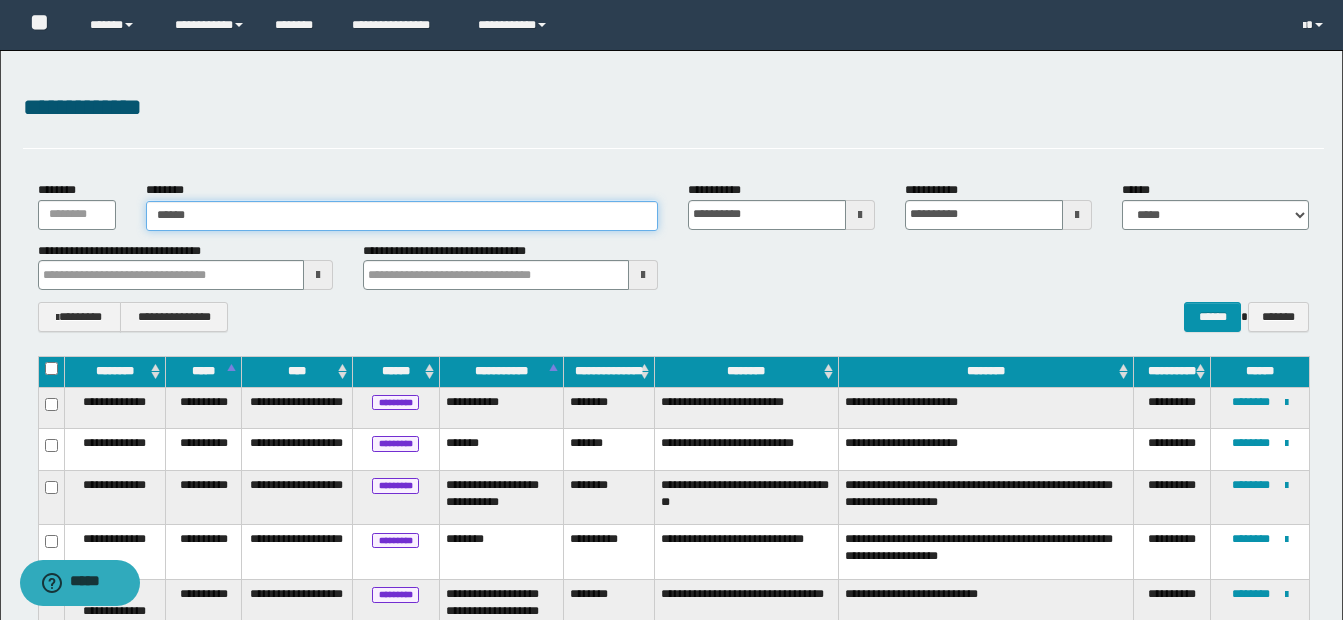 type on "******" 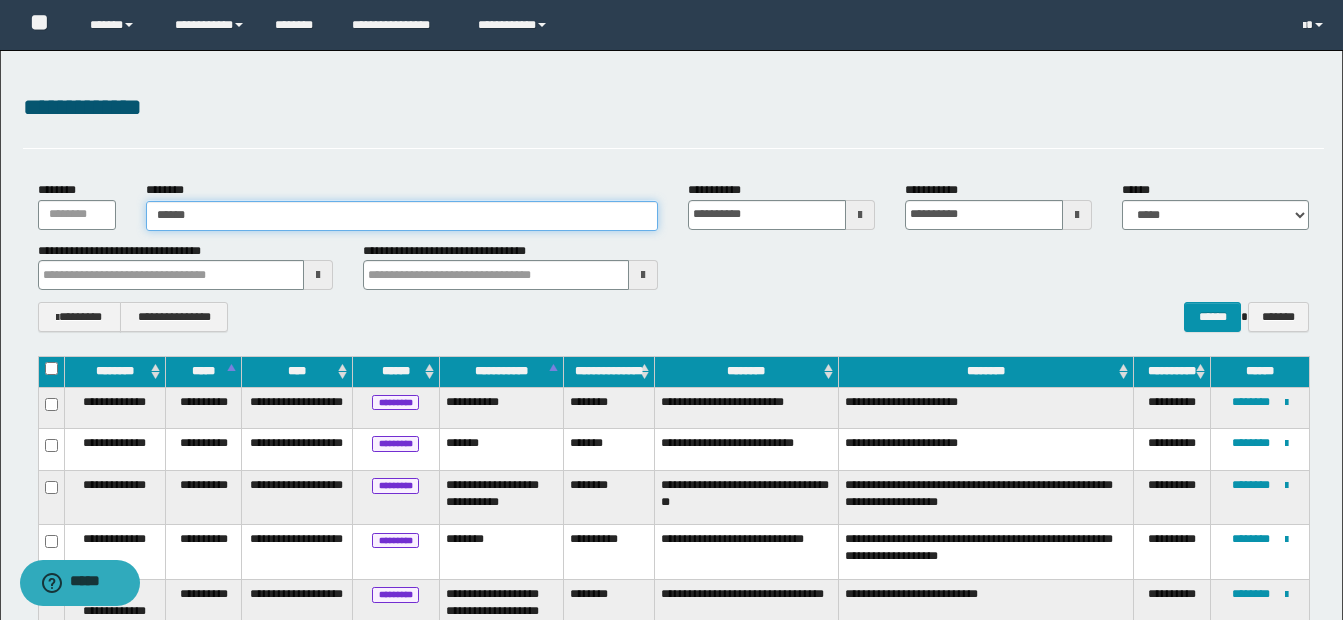 type 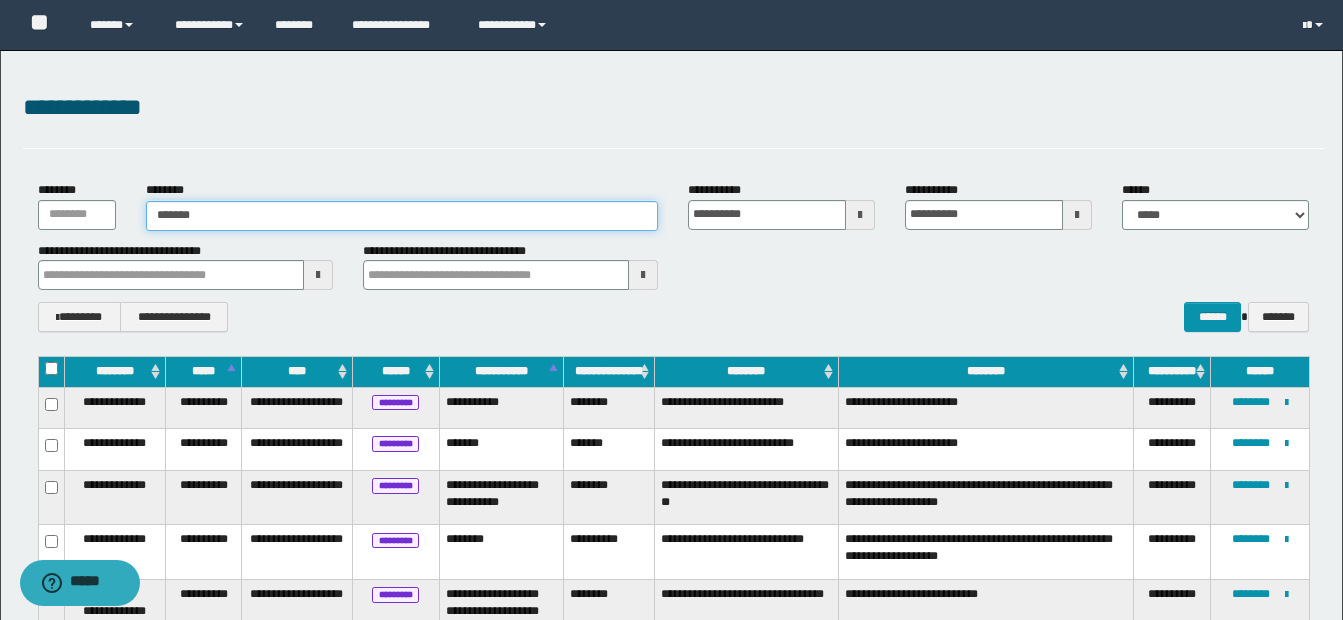 type on "*******" 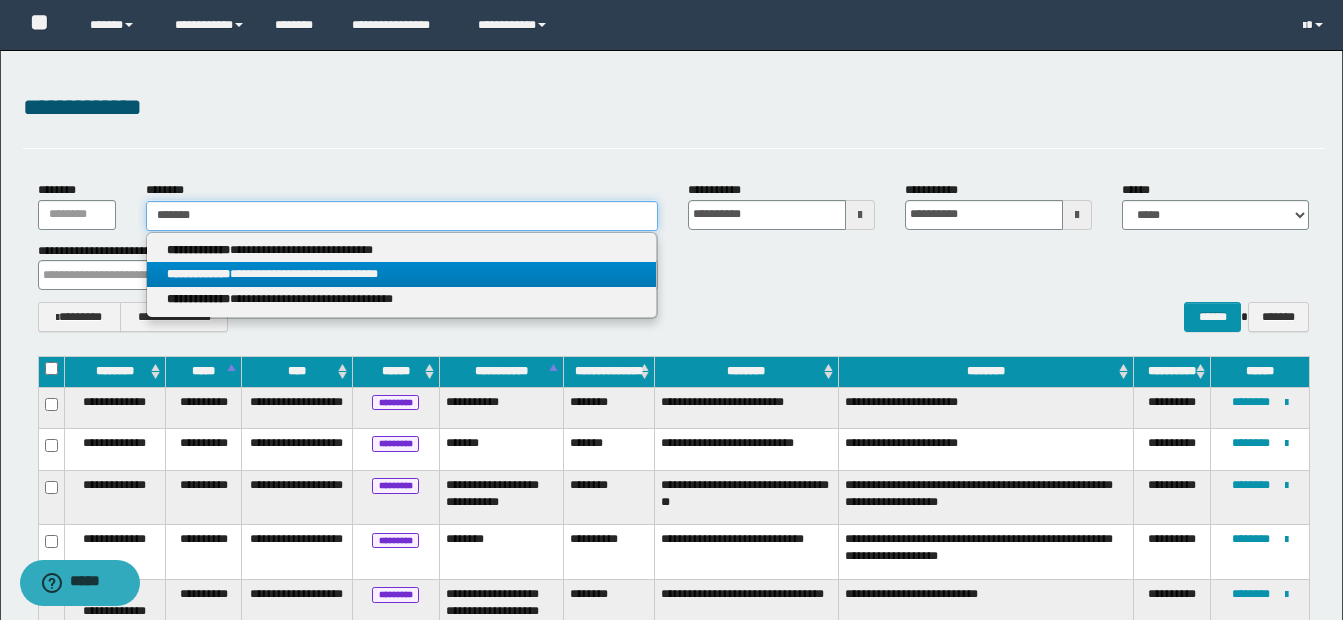 type on "*******" 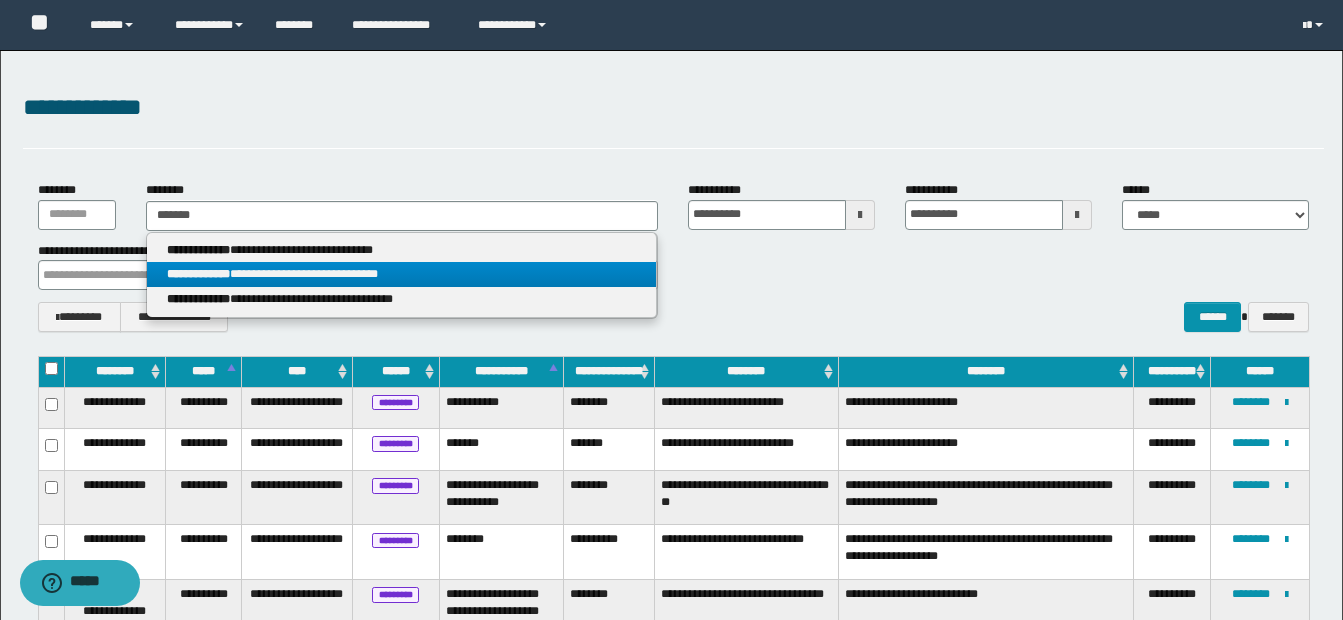 click on "**********" at bounding box center (401, 274) 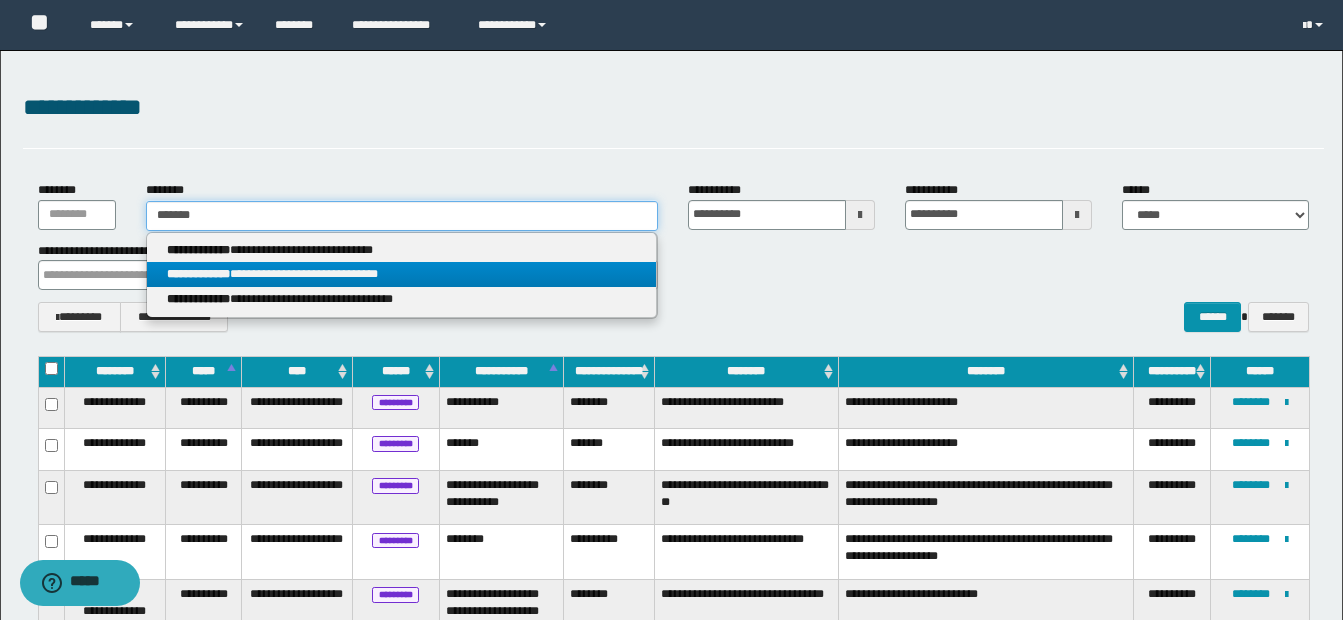 type 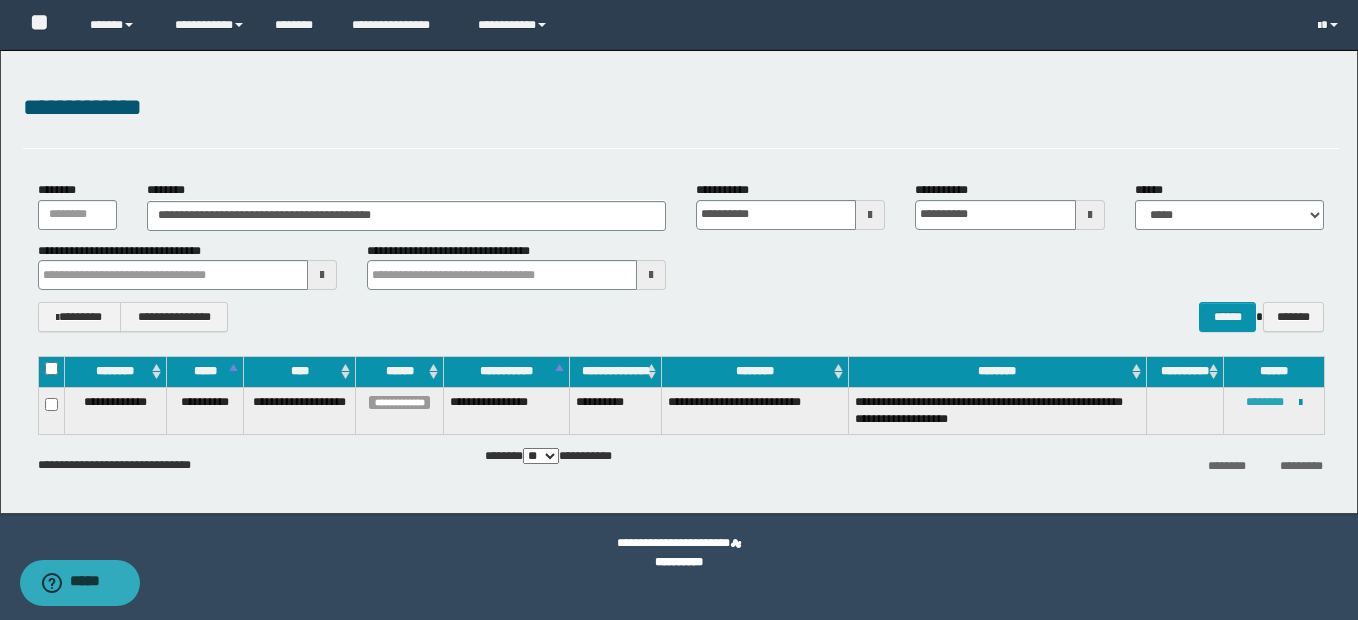 click on "********" at bounding box center [1265, 402] 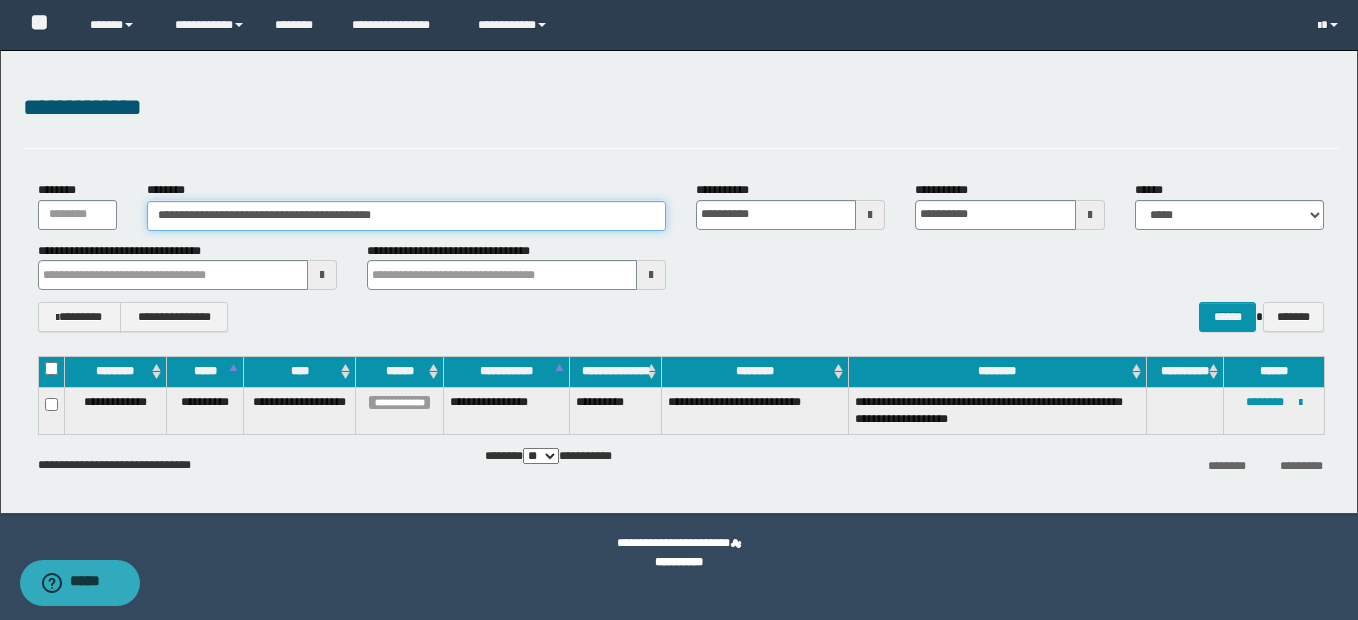 click on "**********" at bounding box center [406, 216] 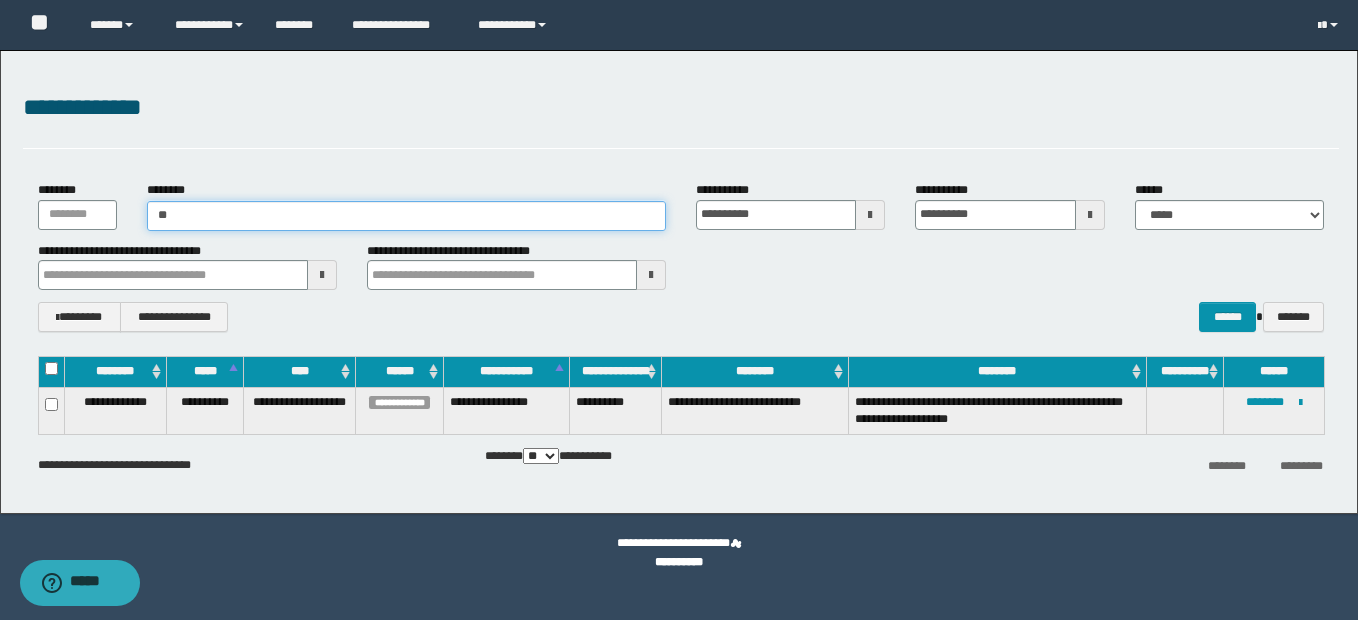 type on "*" 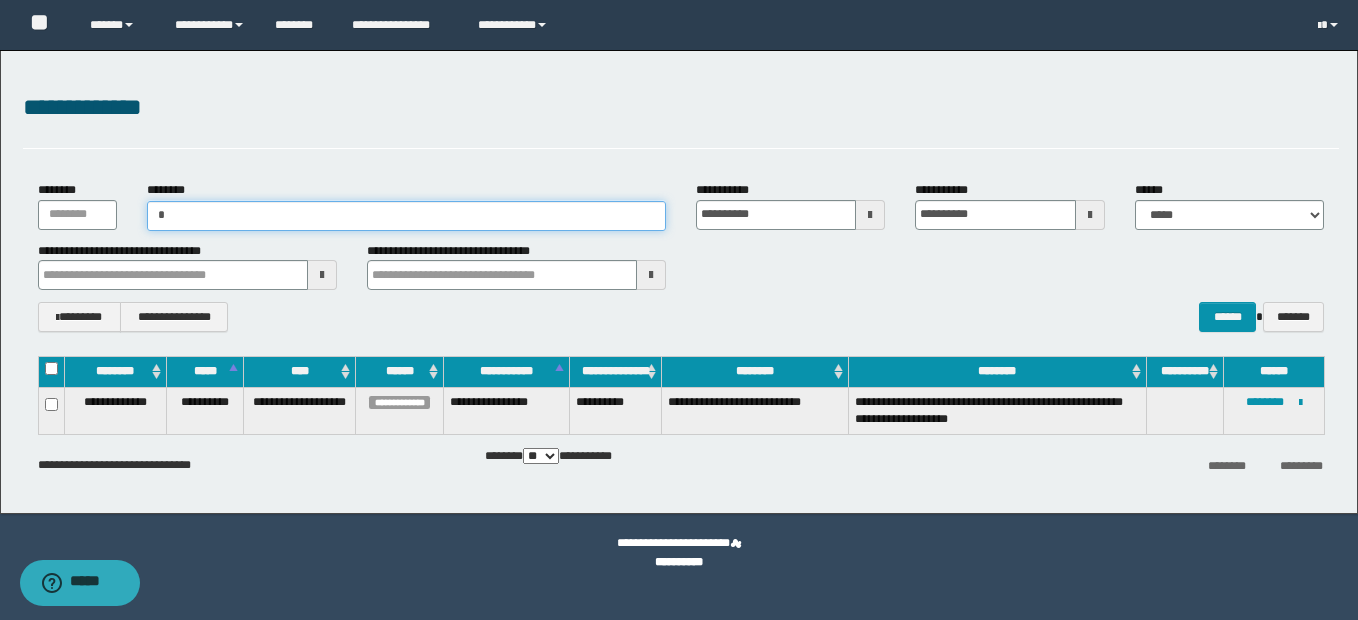 type on "**" 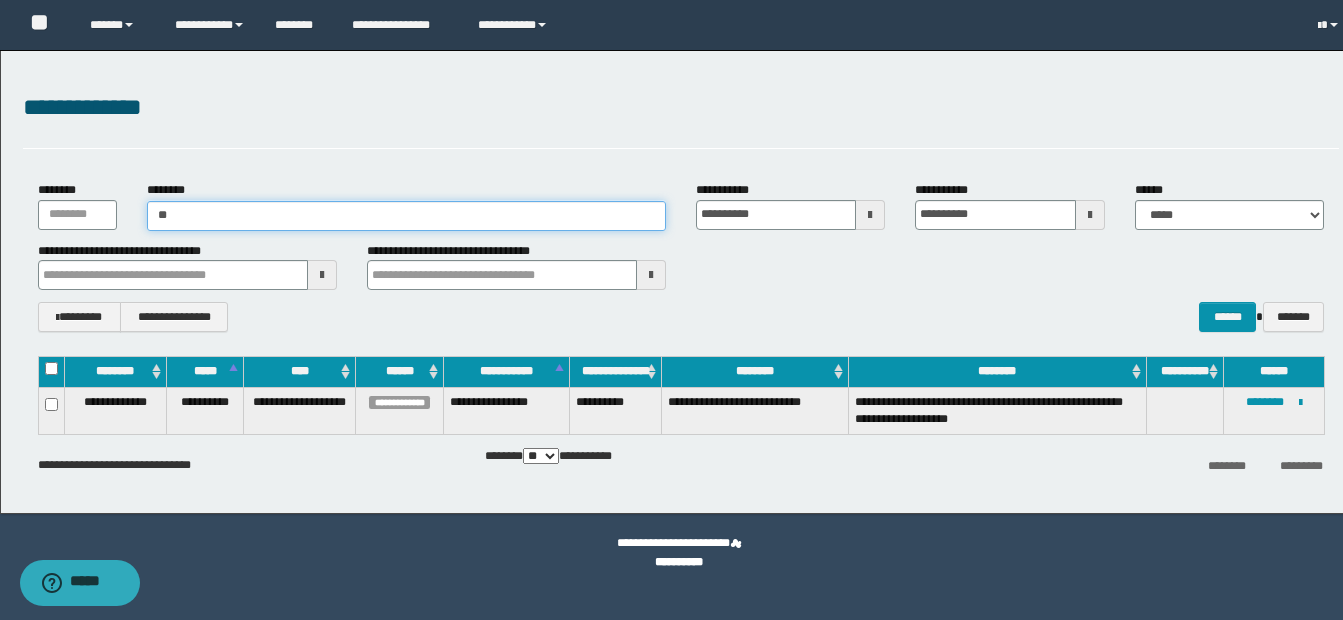 type on "**" 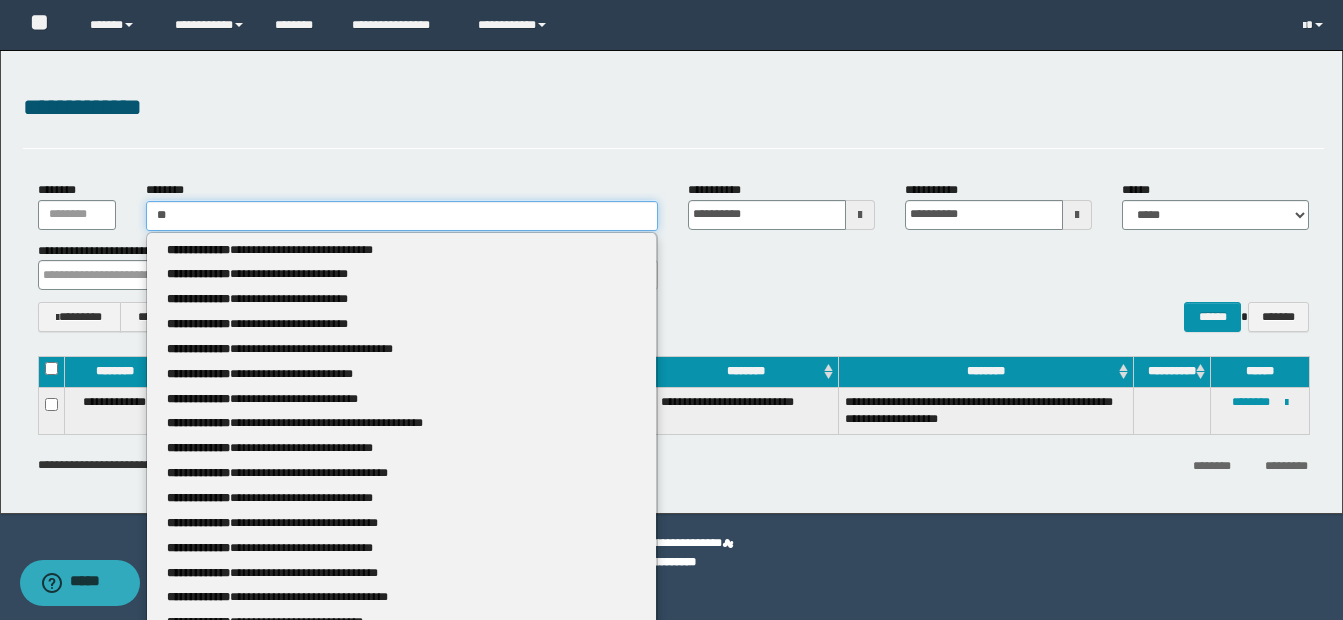 type 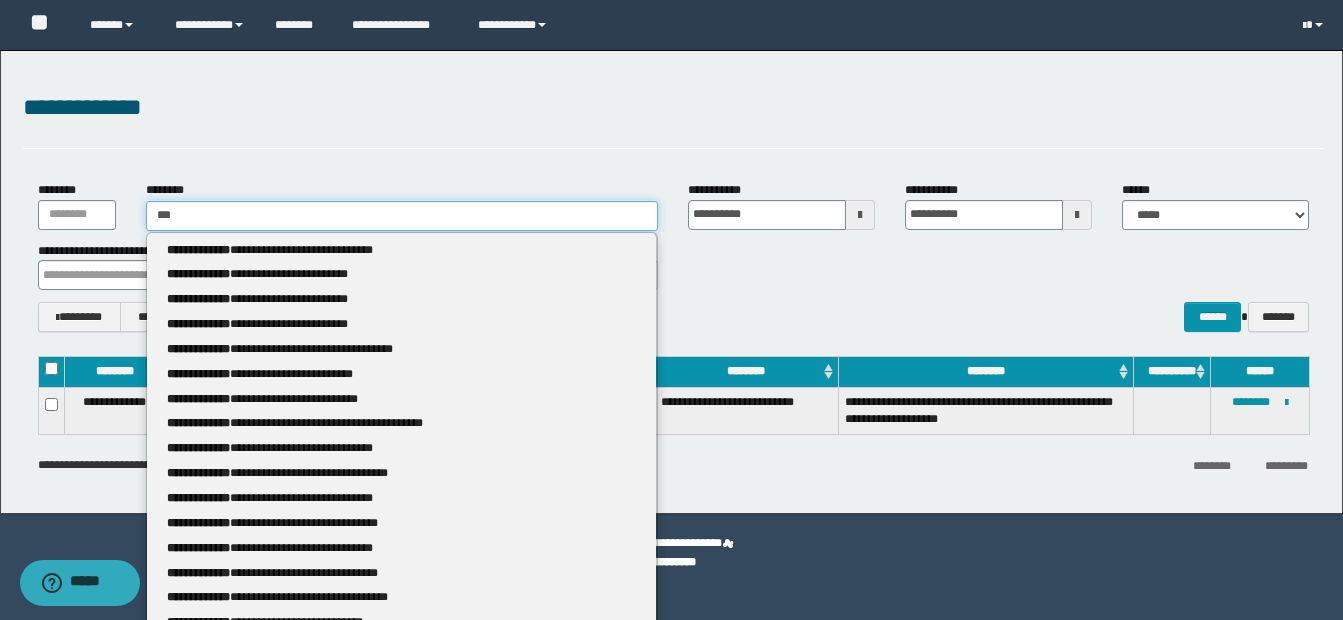 type on "***" 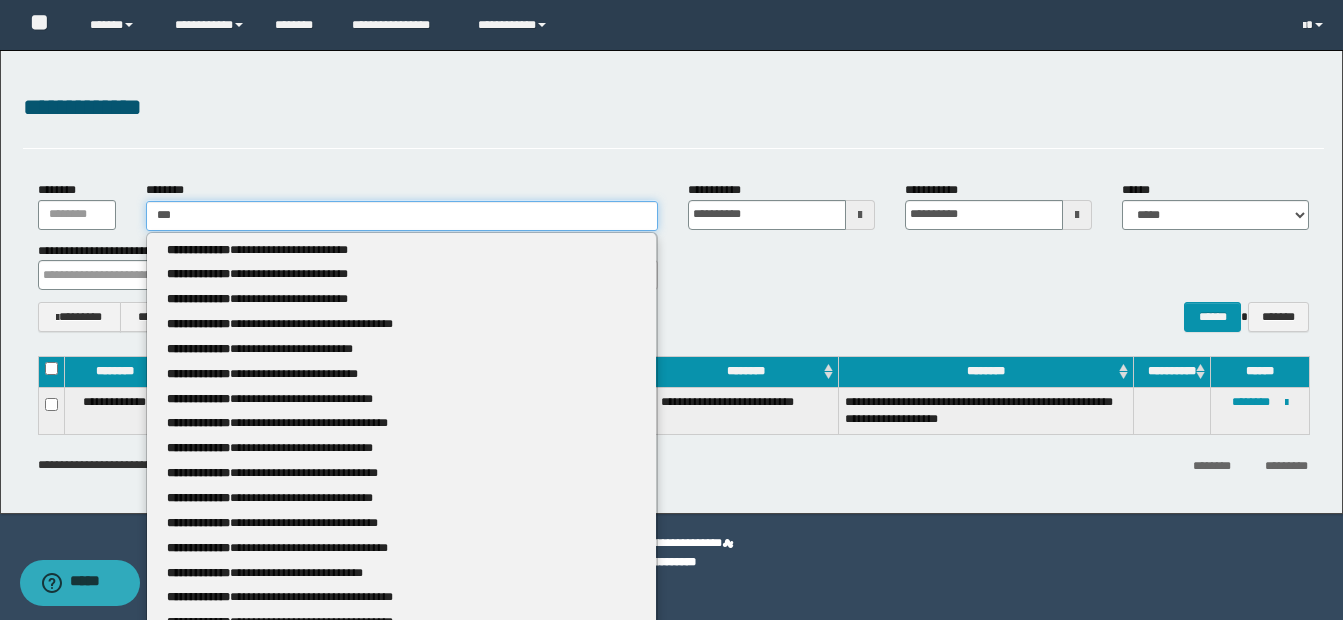 type 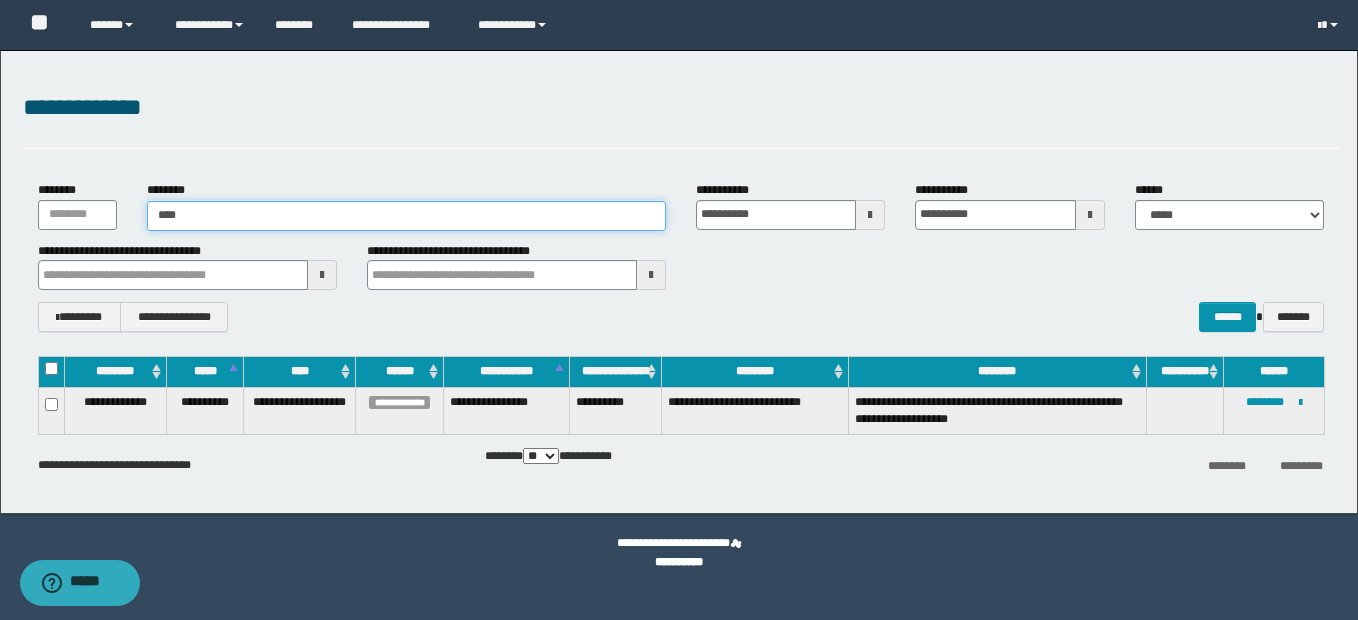 type on "****" 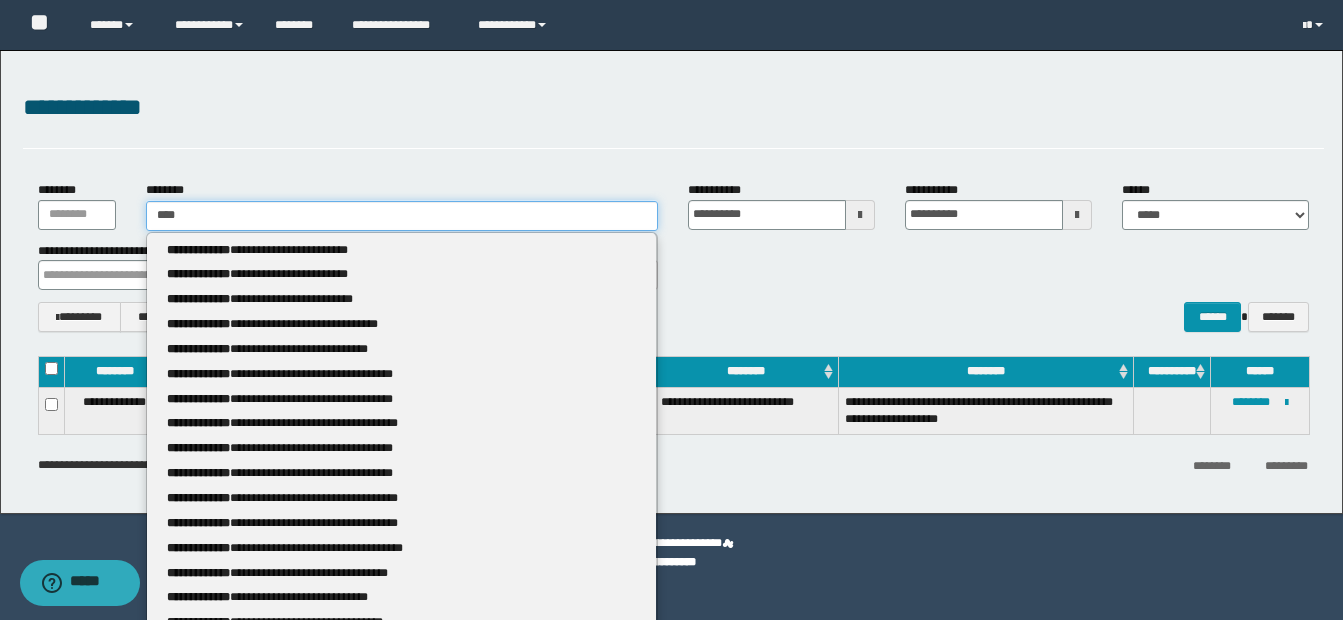 type 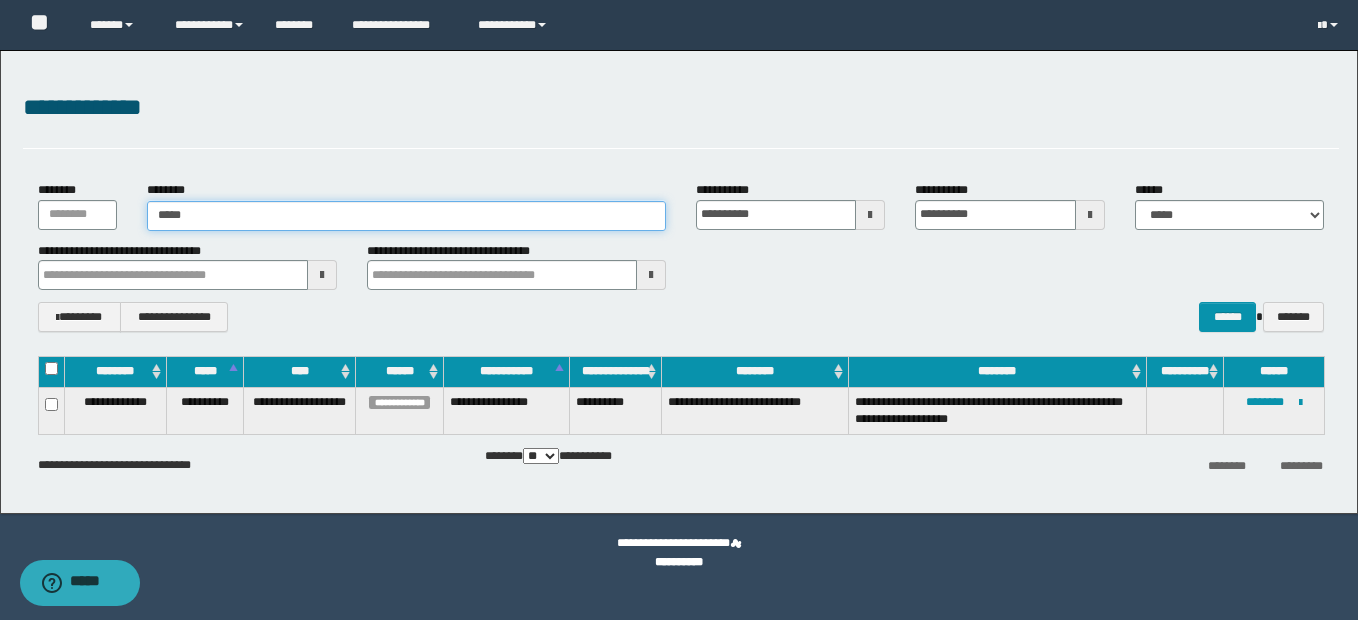 type on "******" 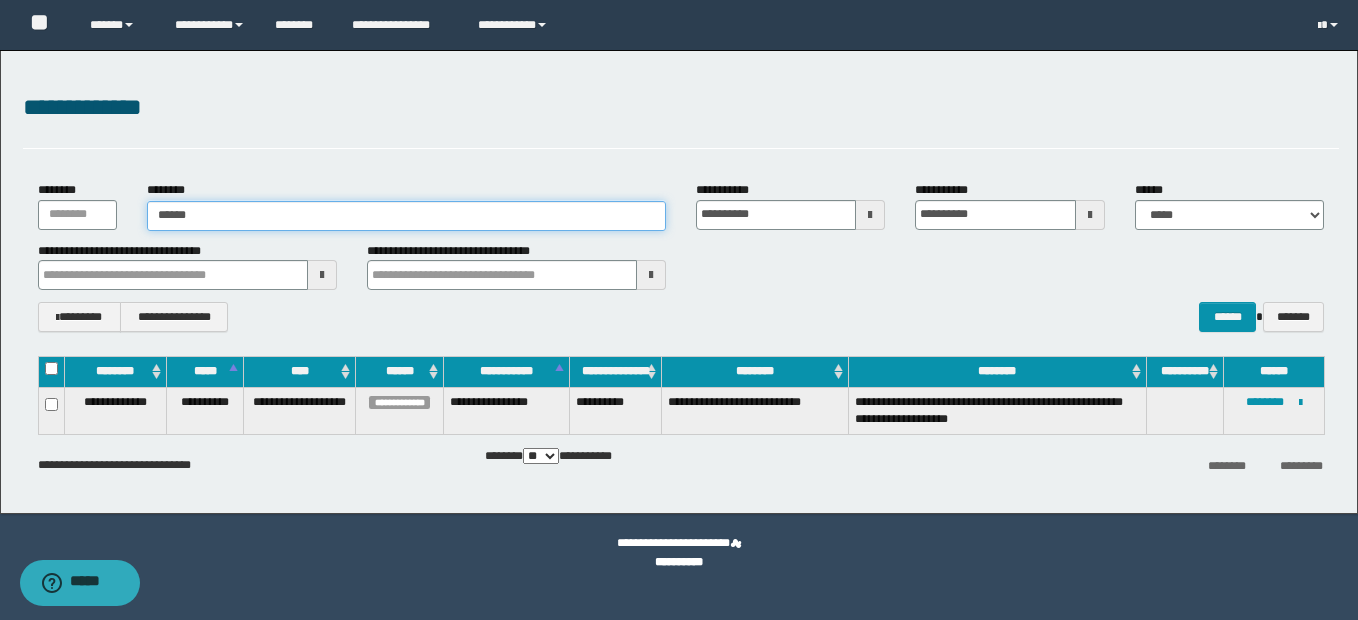 type on "******" 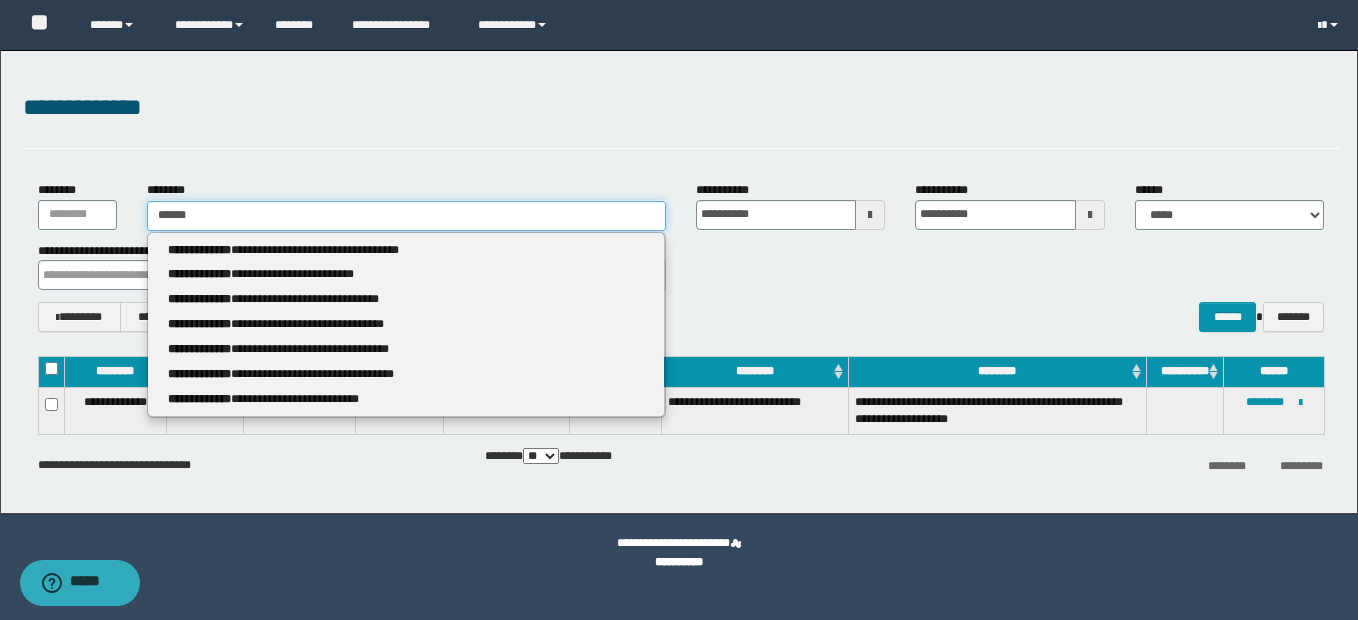 type 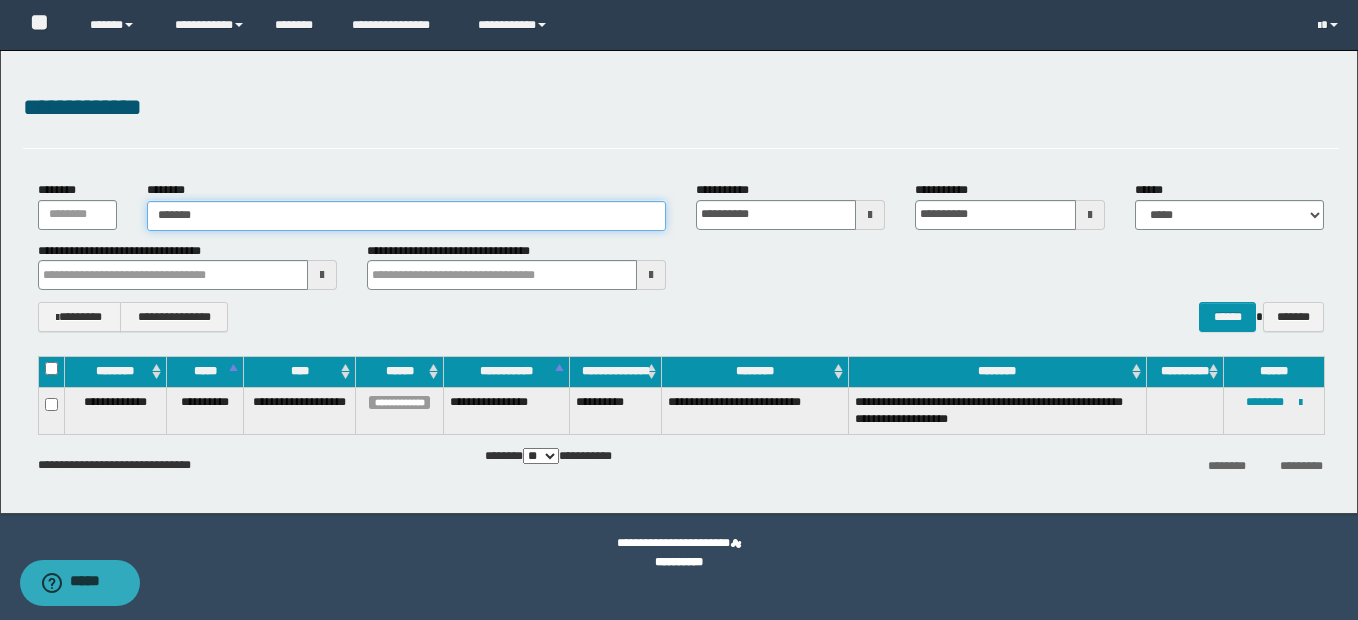 type on "*******" 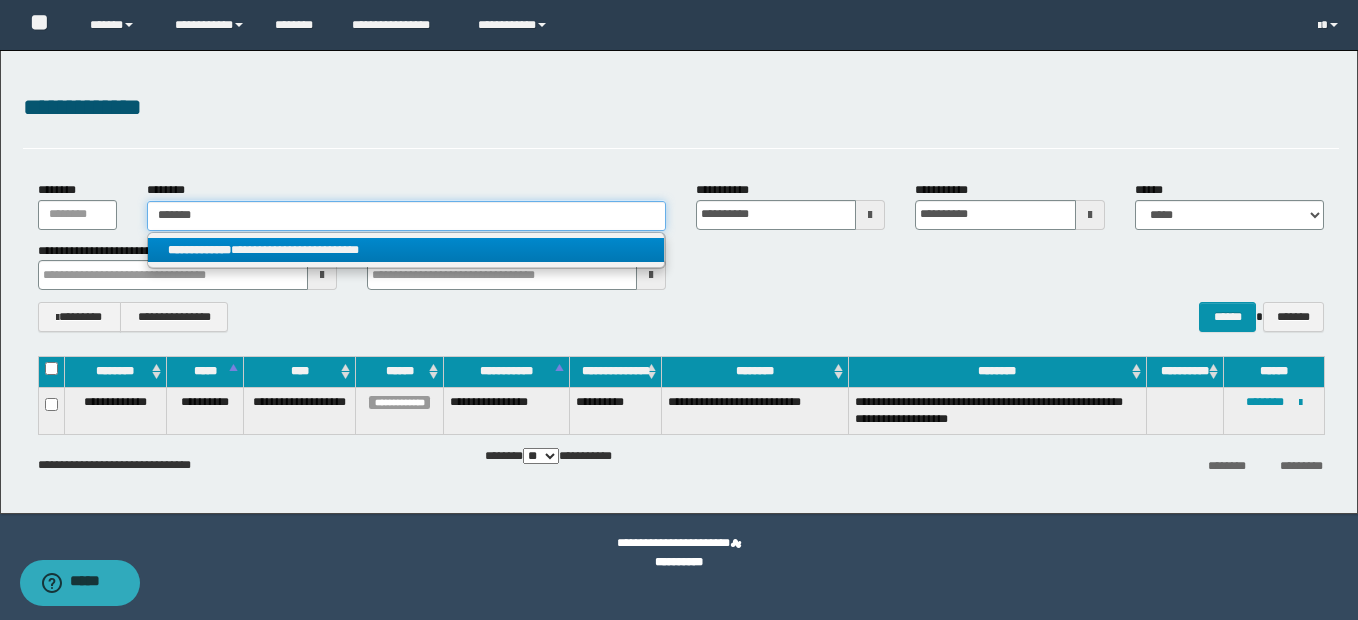 type on "*******" 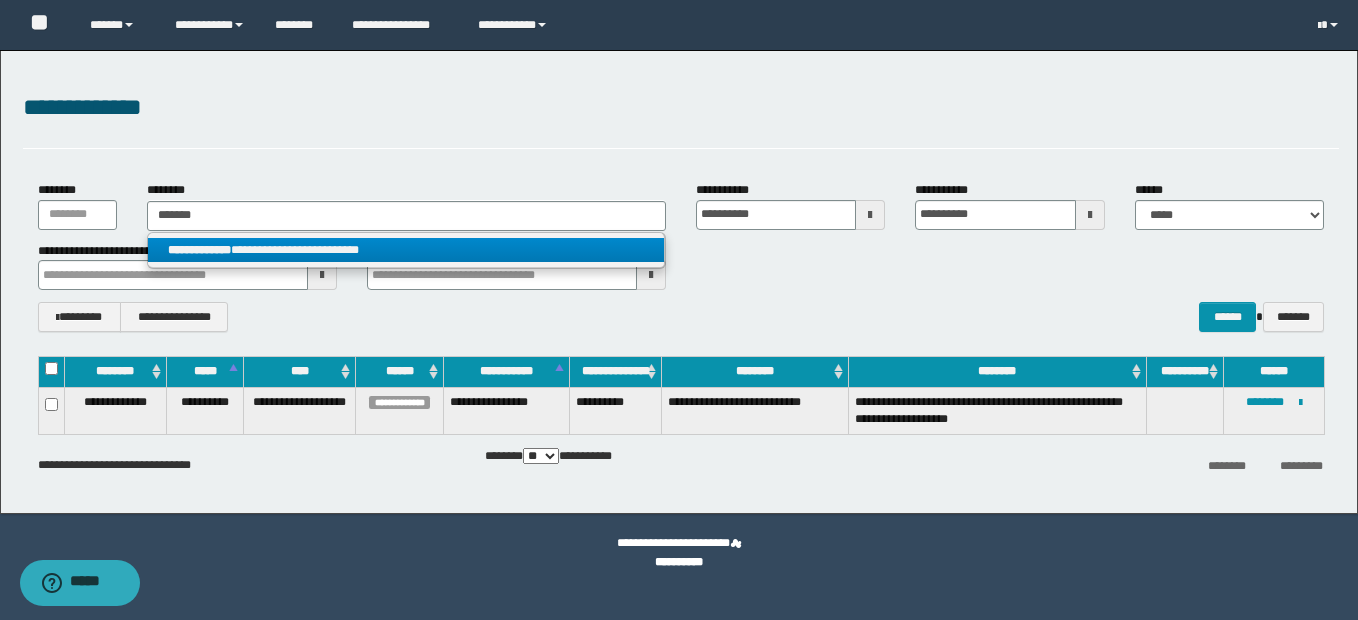 click on "**********" at bounding box center [406, 250] 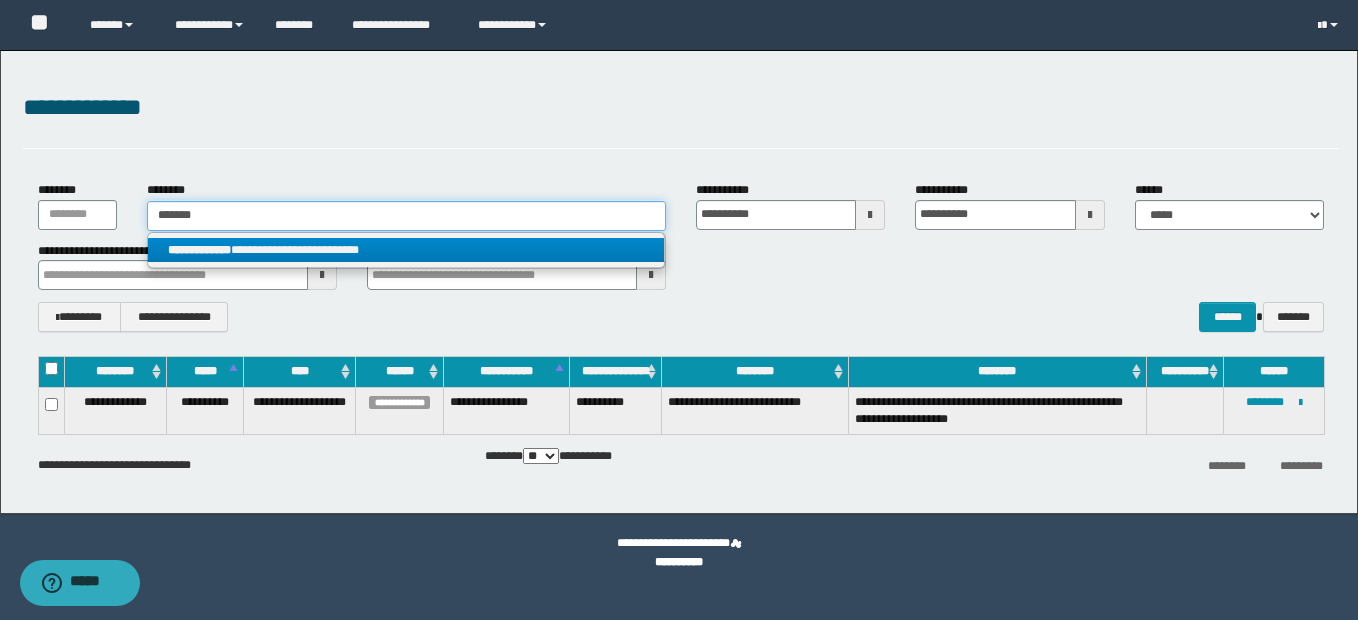 type 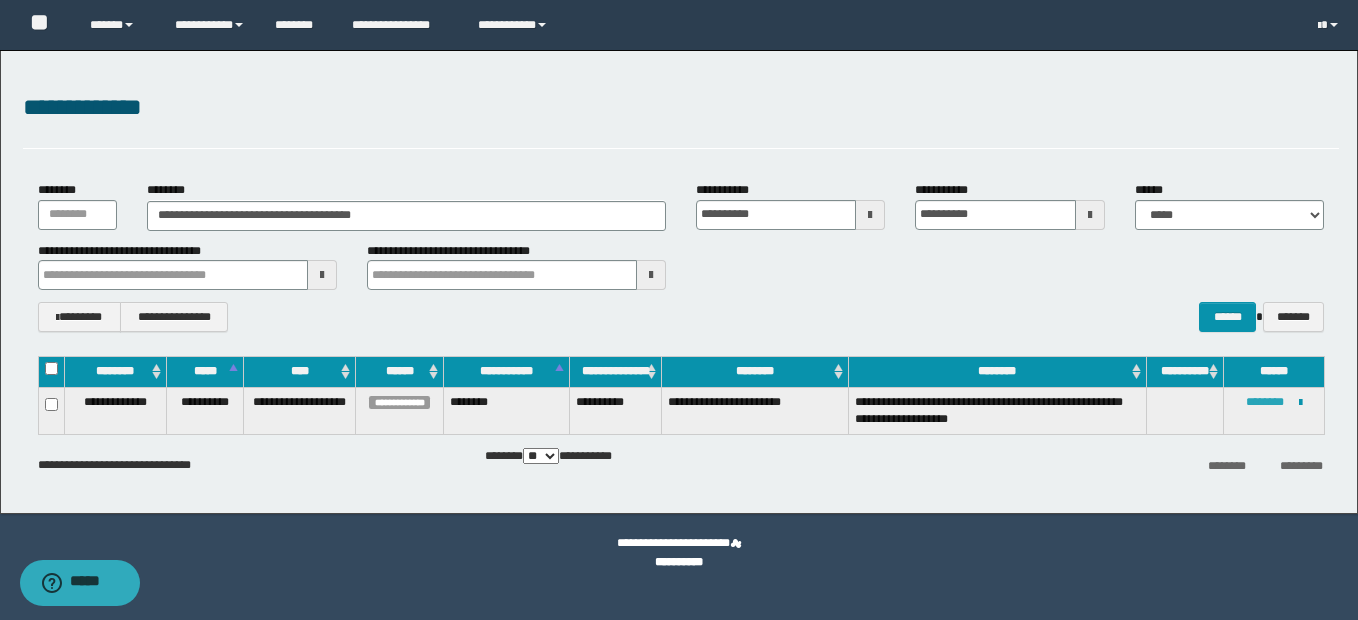 click on "********" at bounding box center (1265, 402) 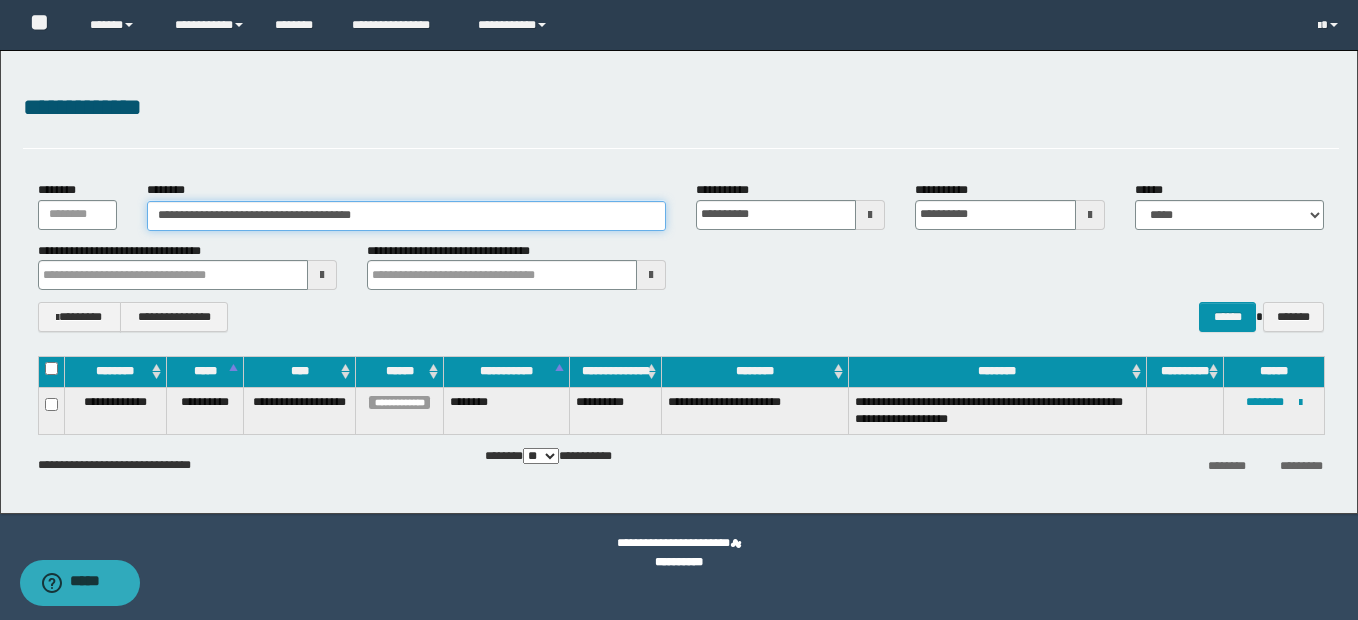 click on "**********" at bounding box center (406, 216) 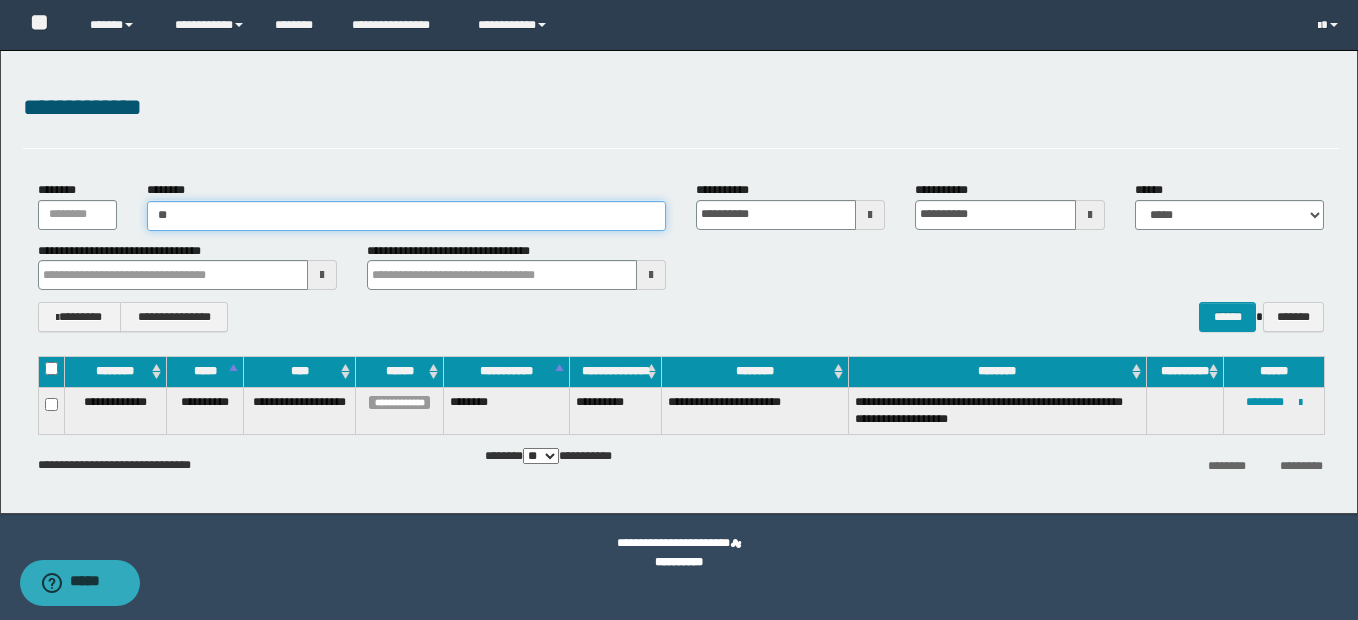 type on "*" 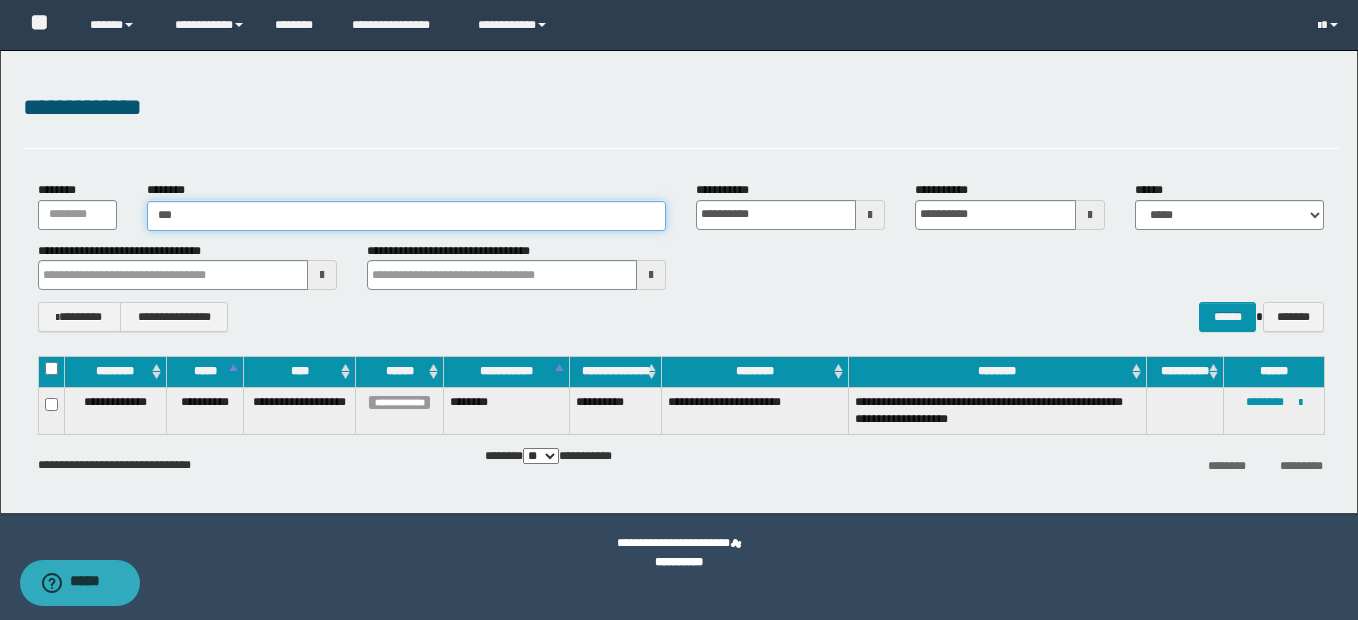 type on "****" 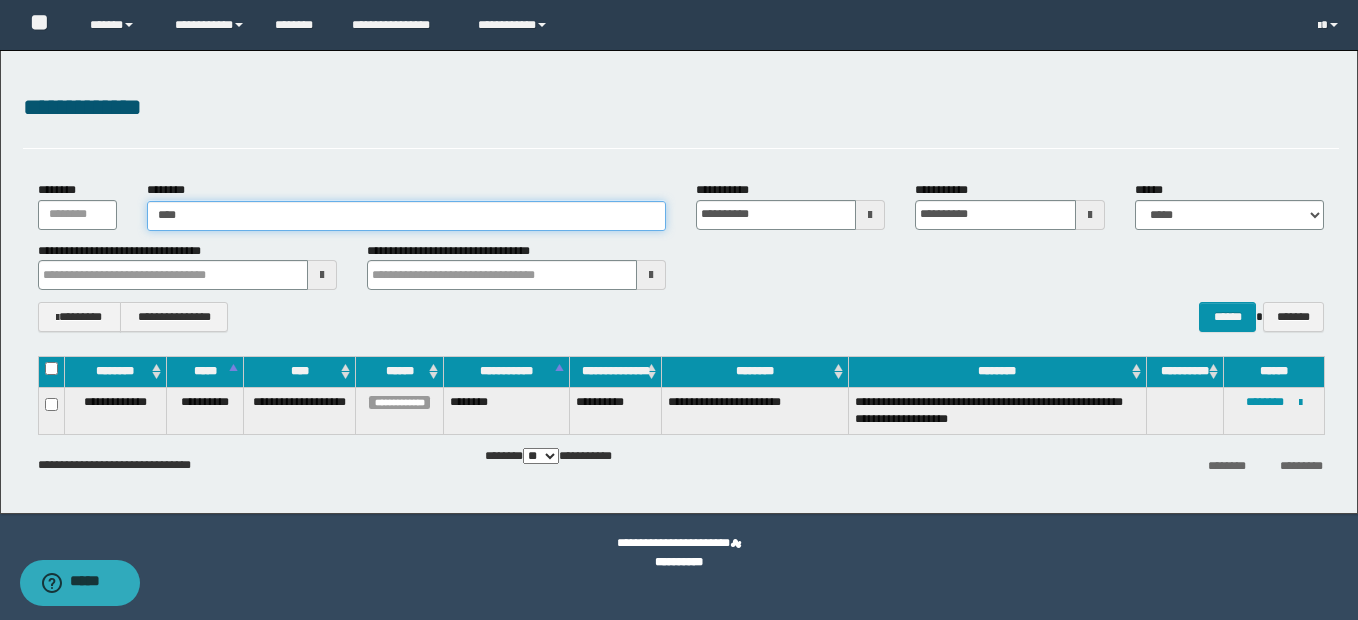type on "****" 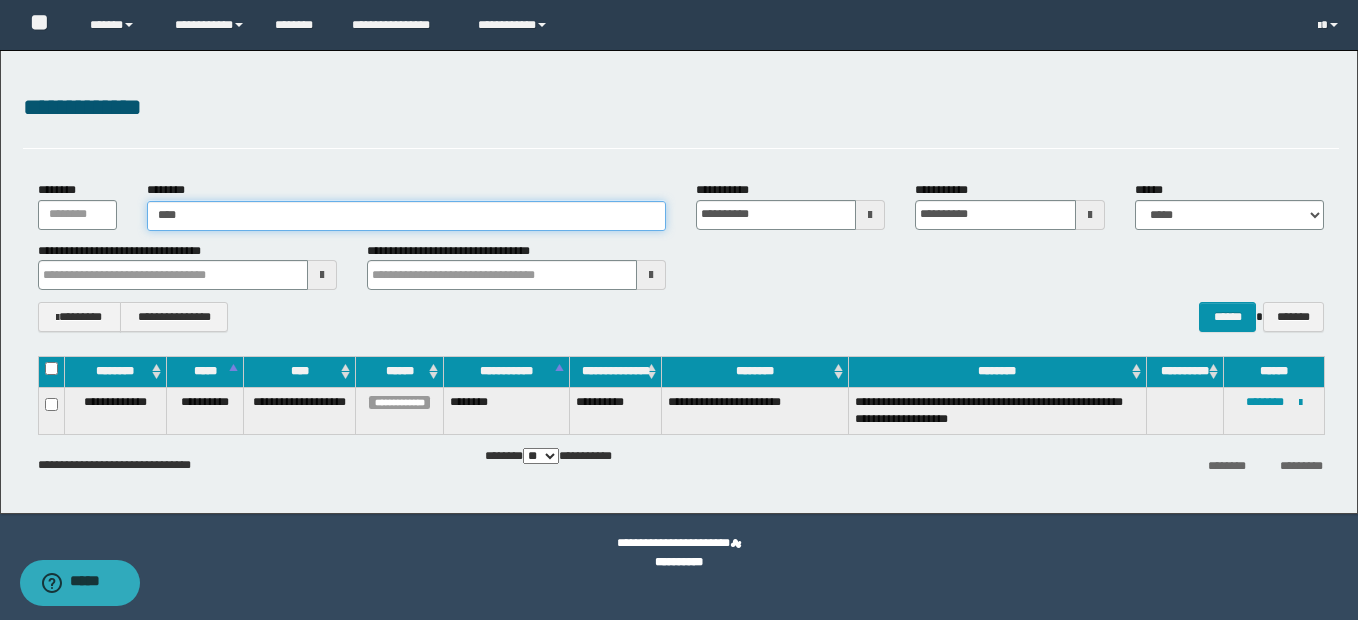 type 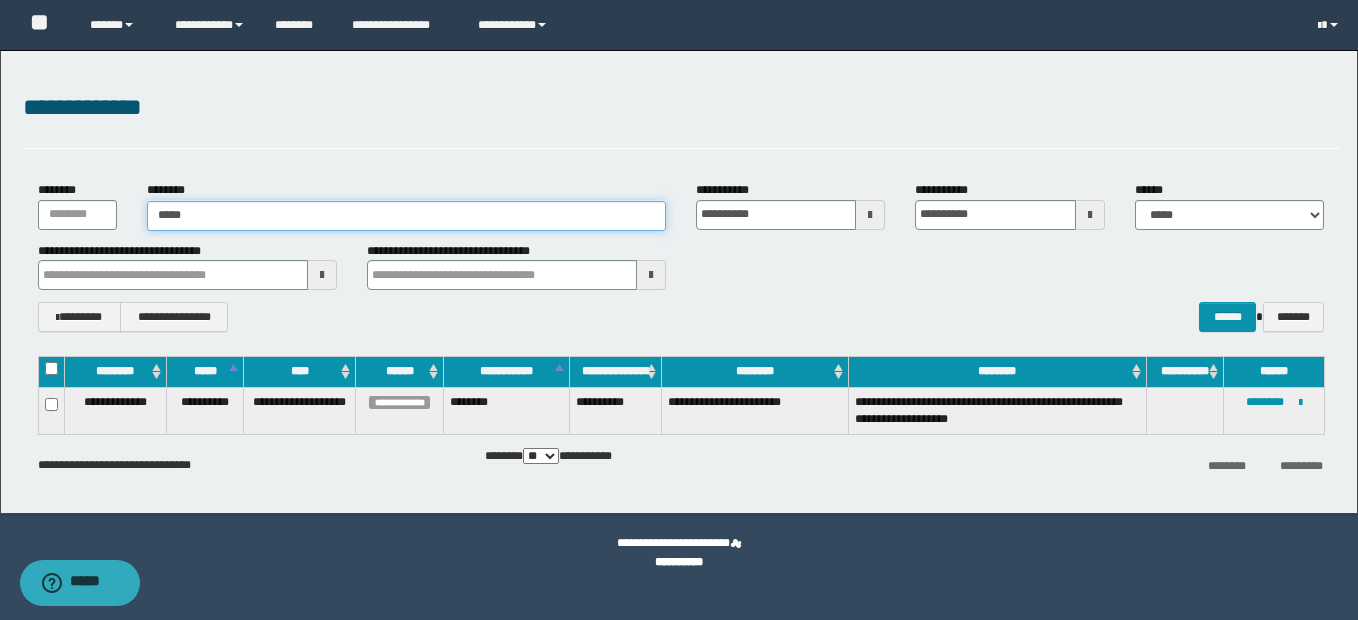 type on "*****" 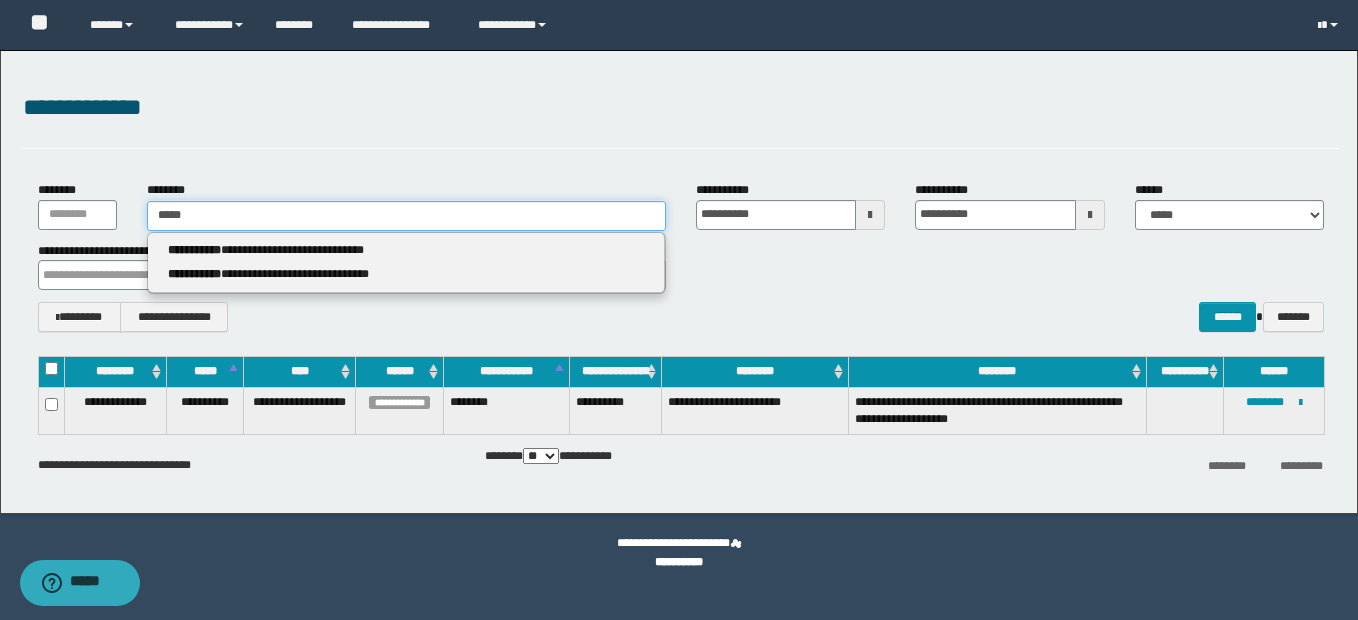 type 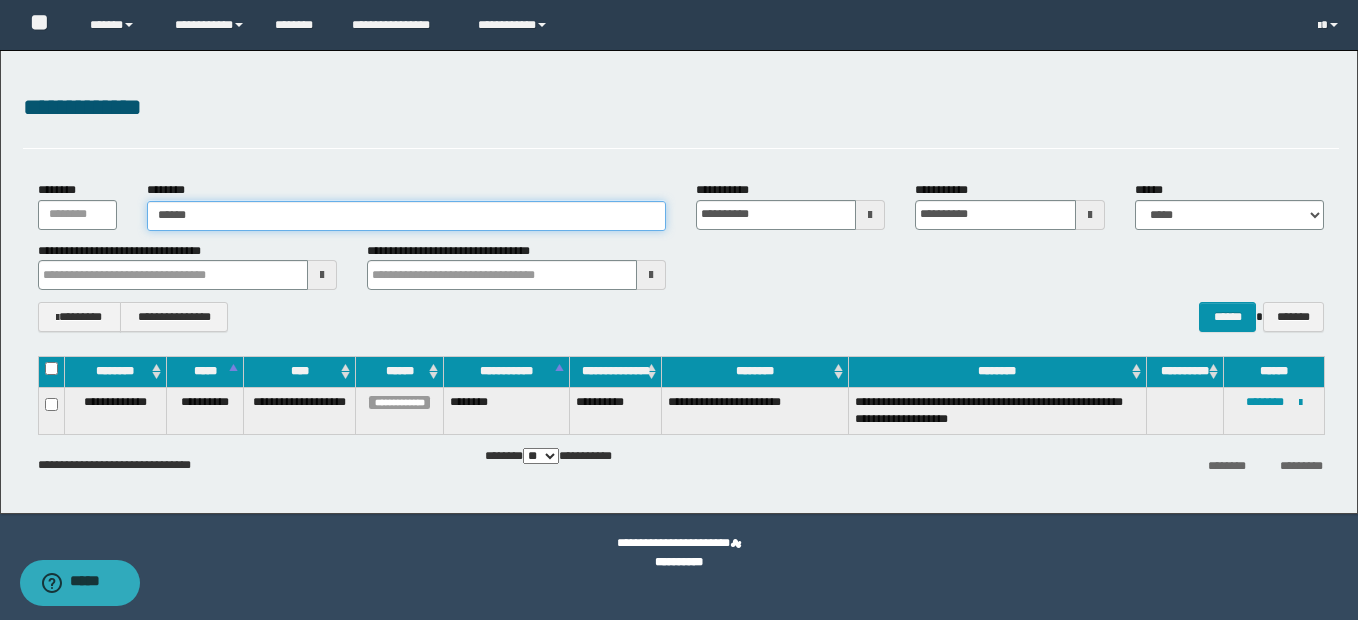 type on "******" 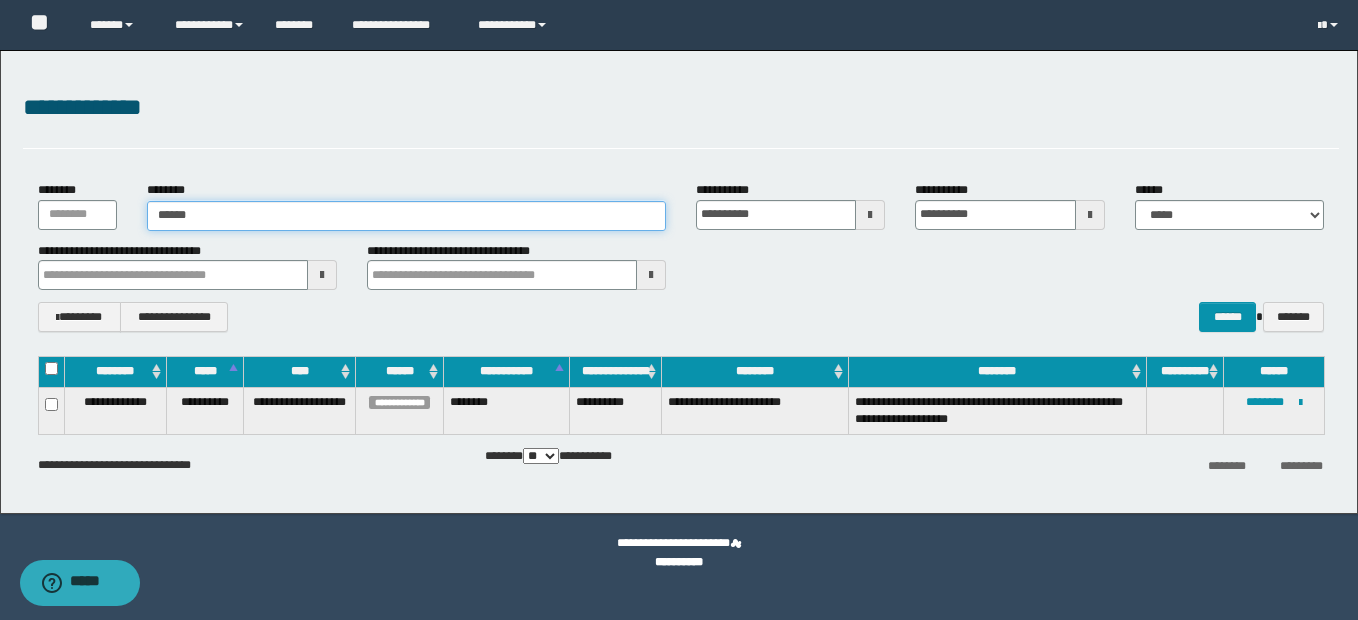 type 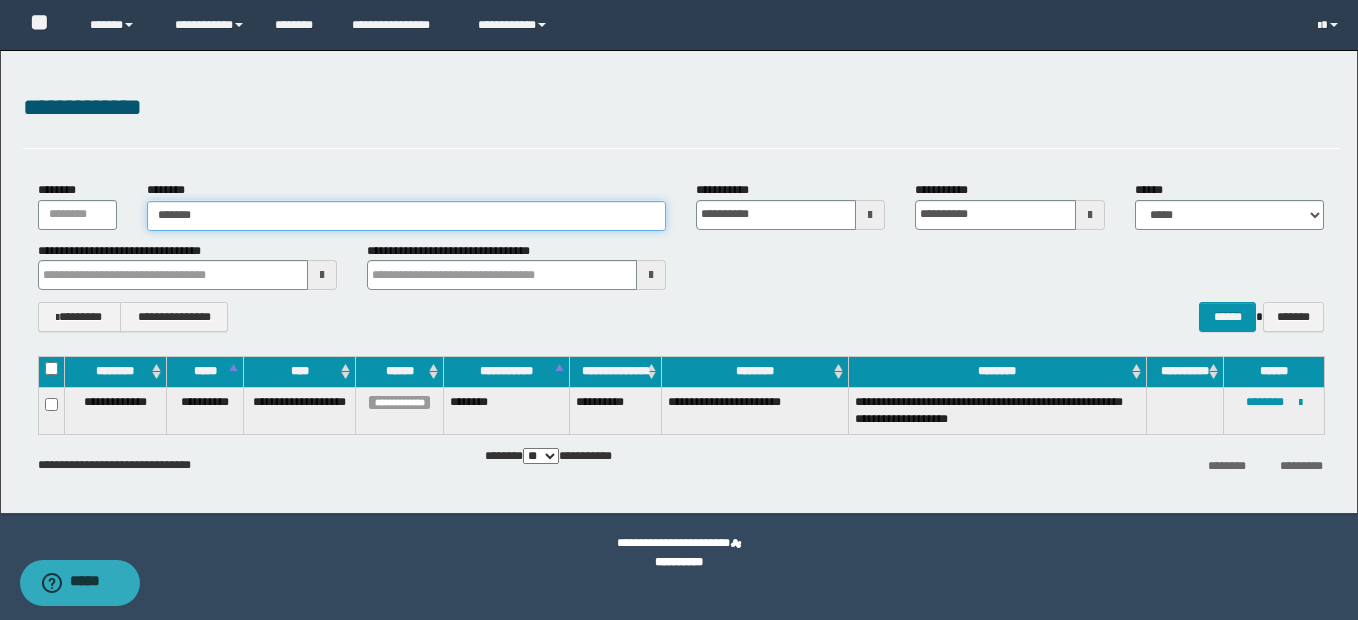 type on "********" 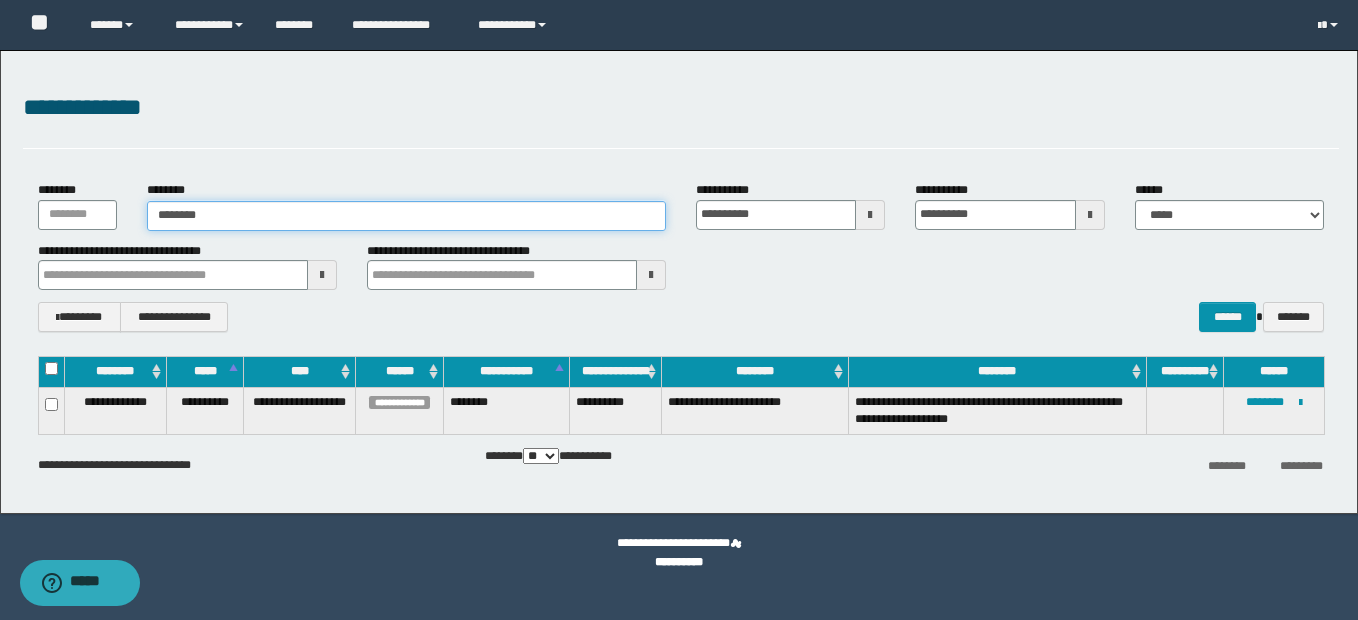 type on "********" 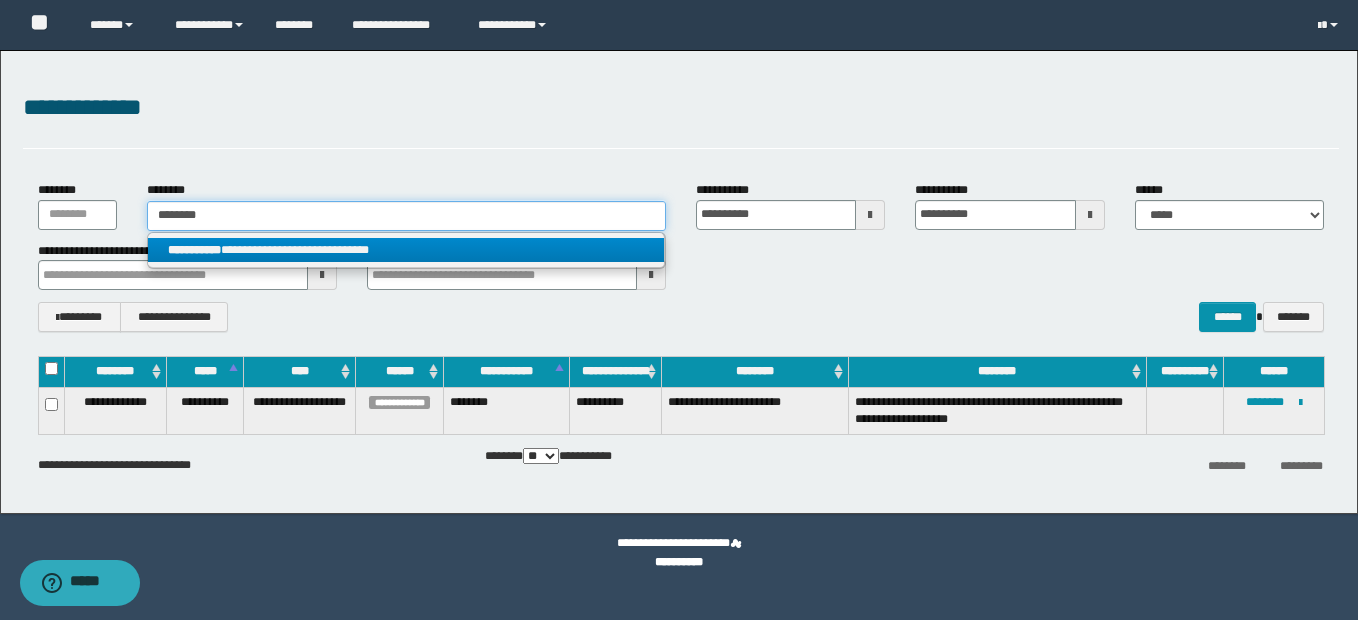 type on "********" 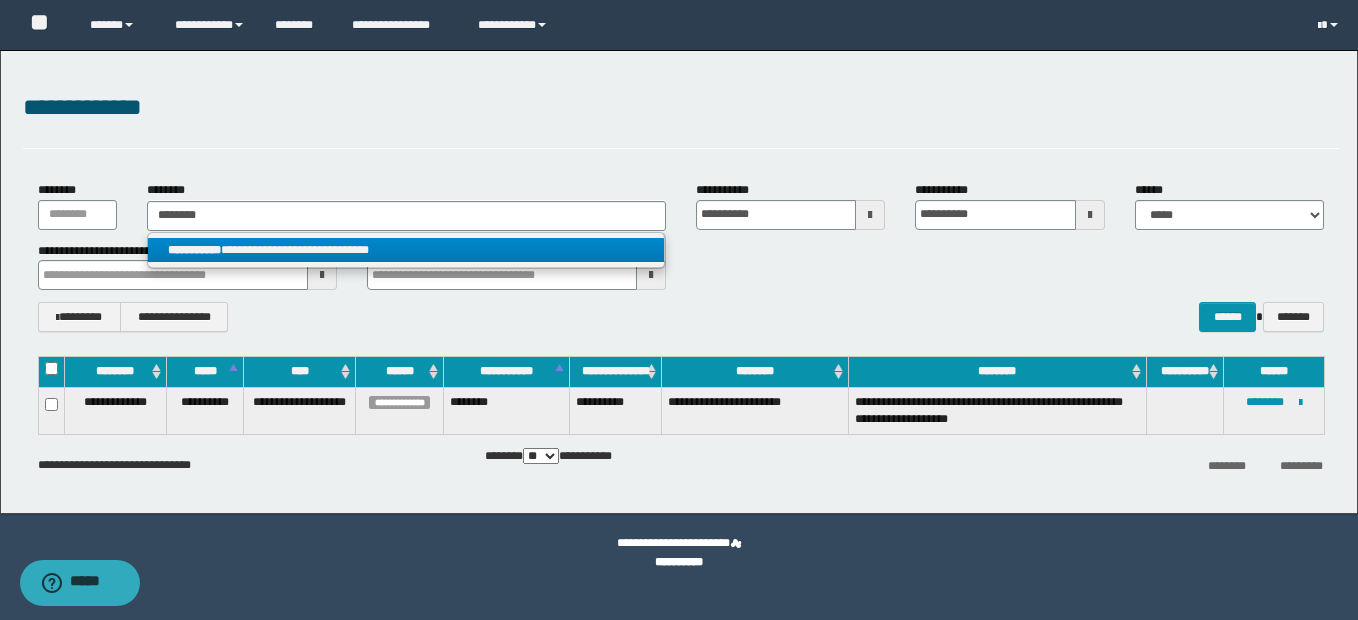 click on "**********" at bounding box center [406, 250] 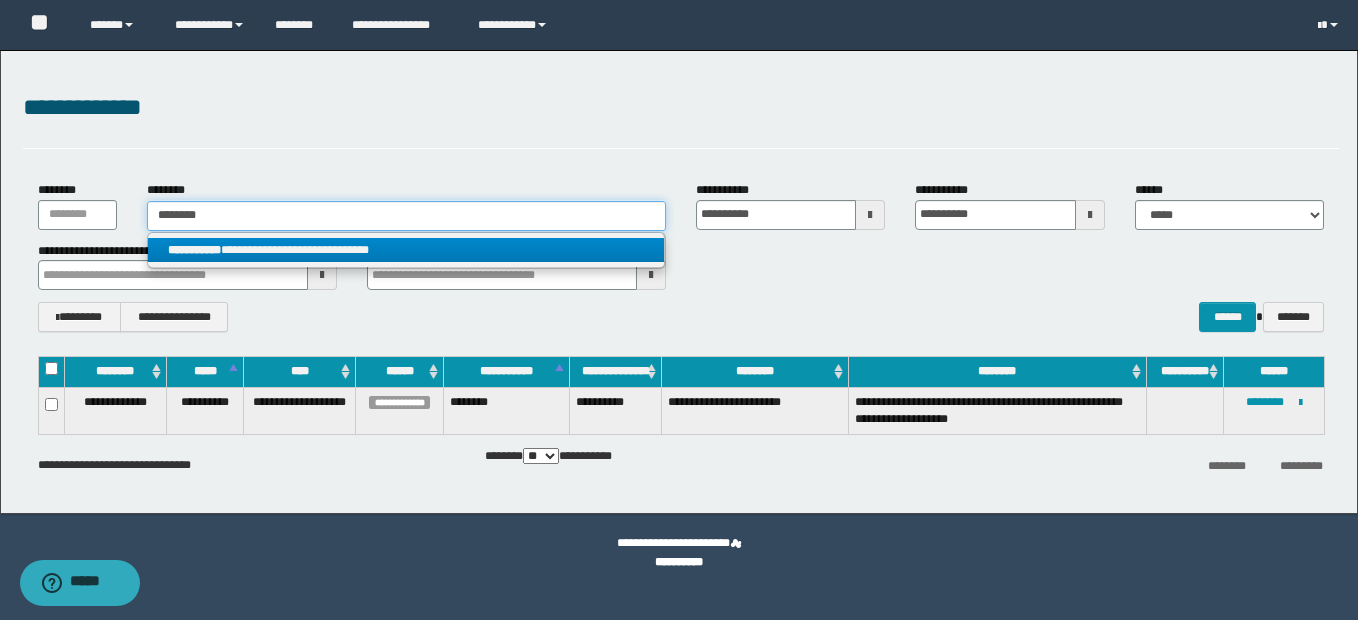 type 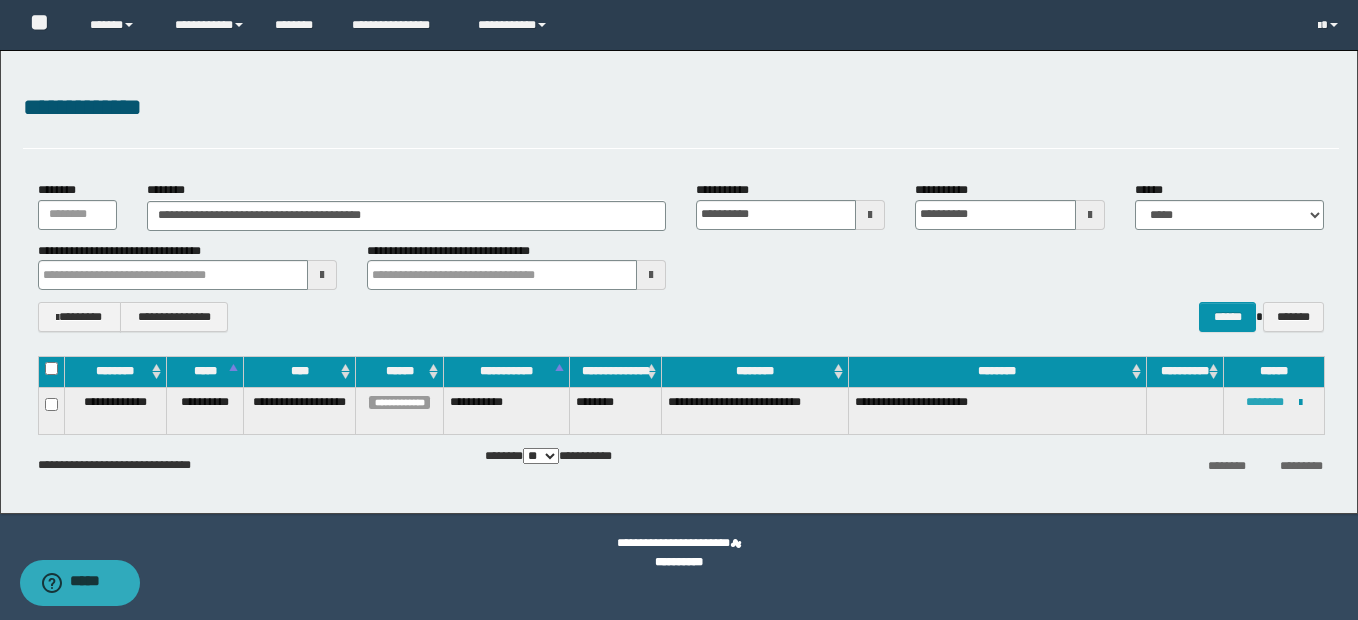 click on "********" at bounding box center [1265, 402] 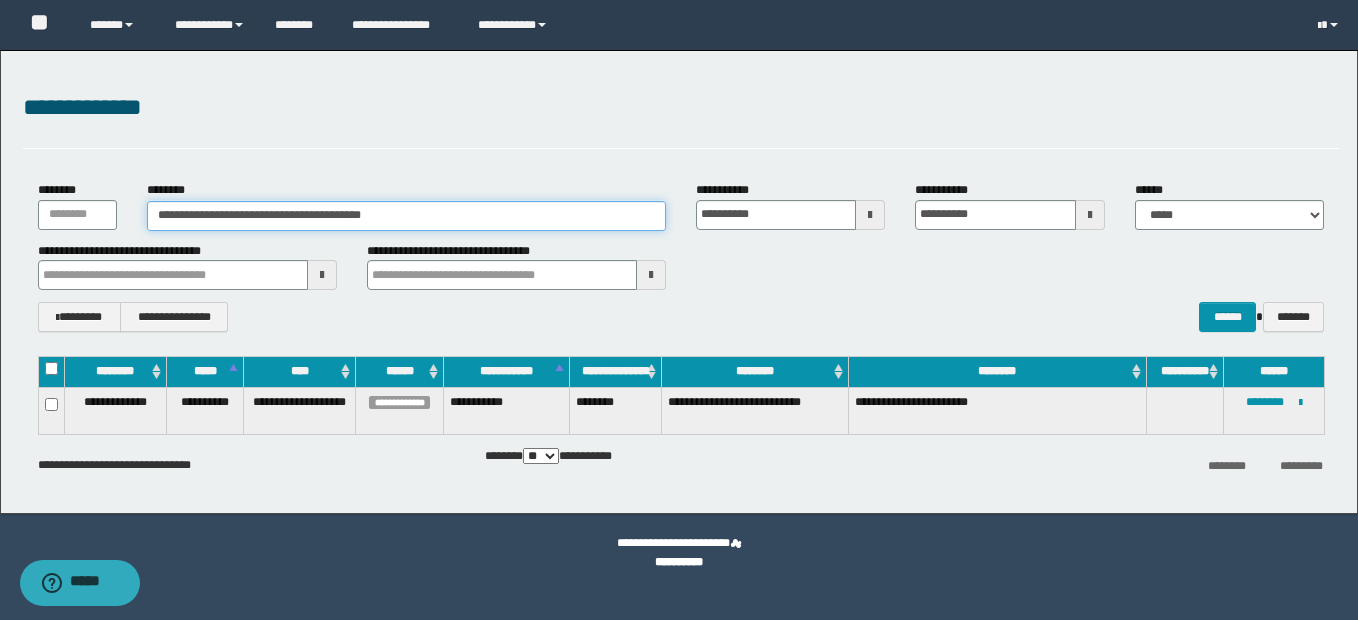 click on "**********" at bounding box center [406, 216] 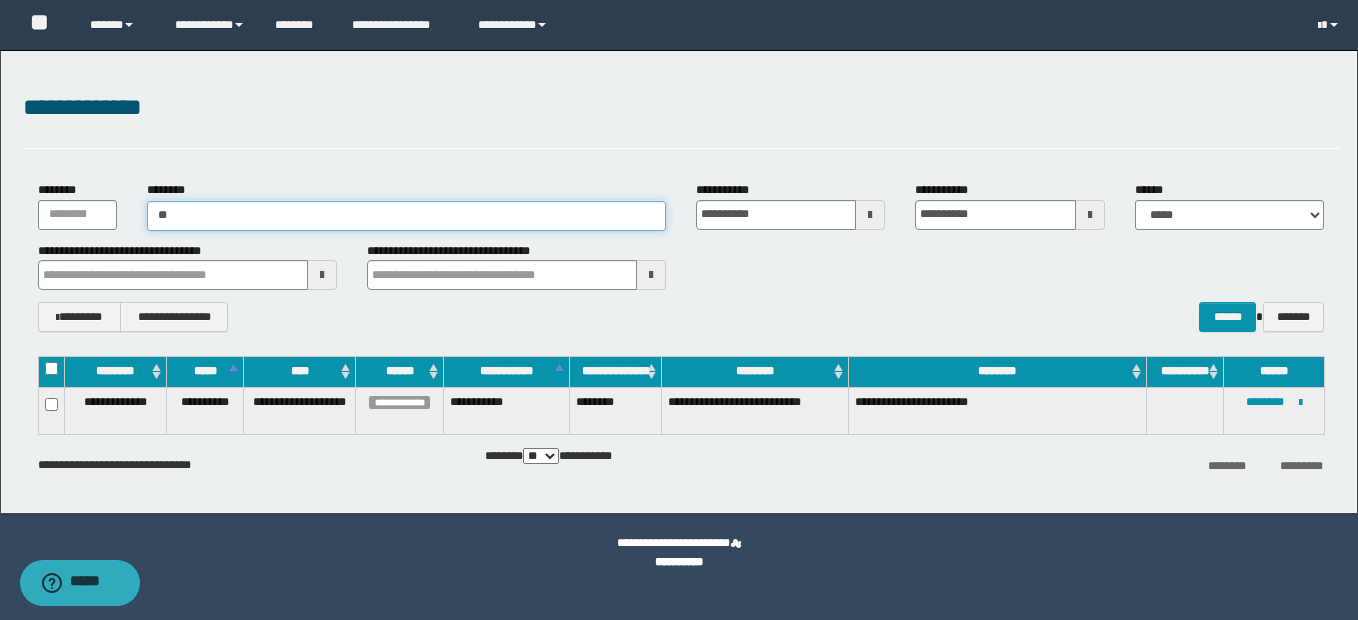 type on "*" 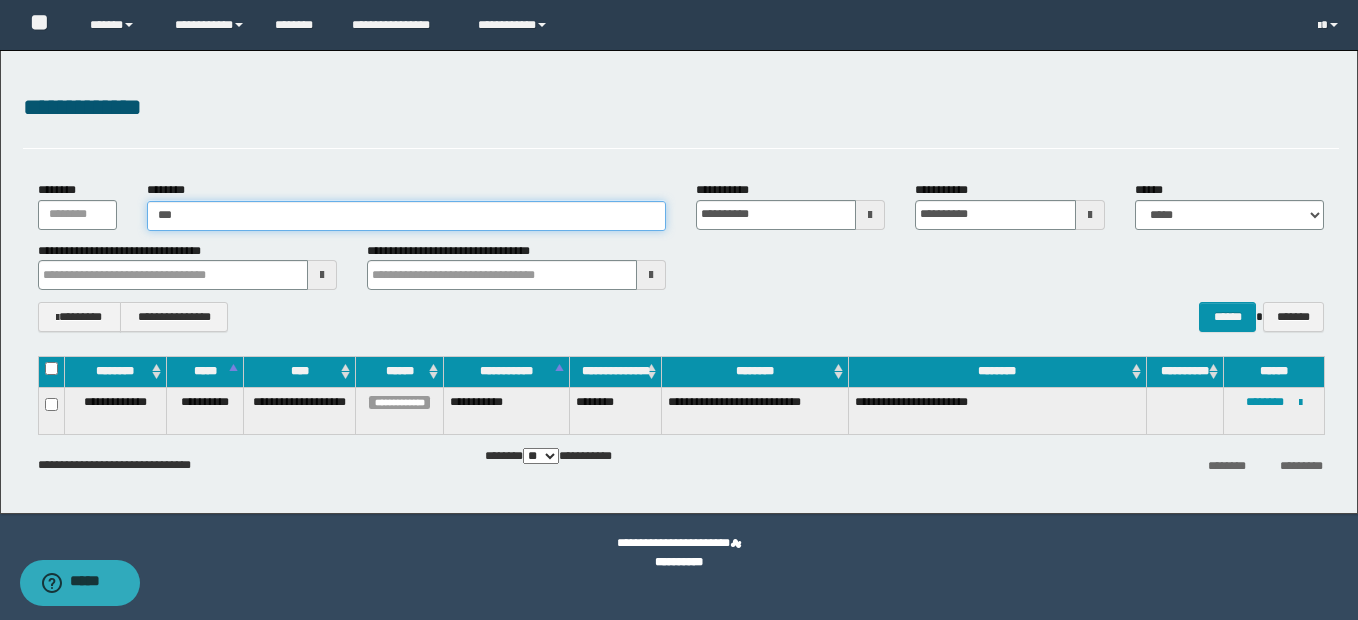 type on "****" 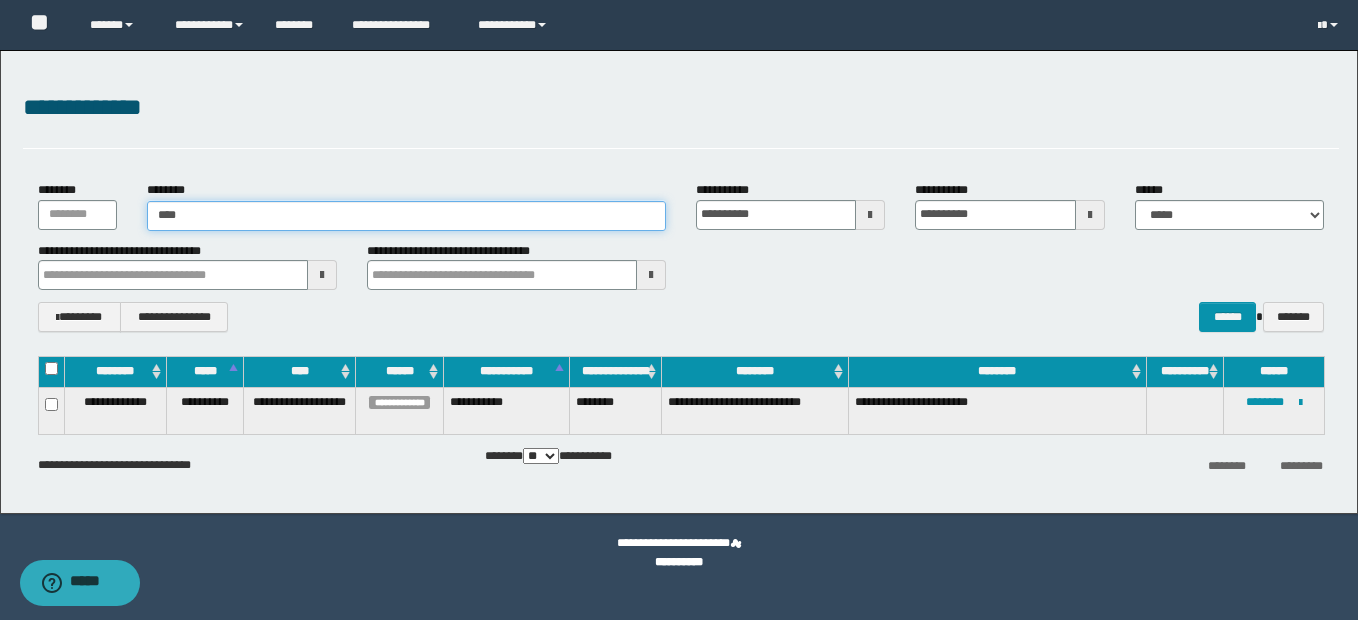 type on "****" 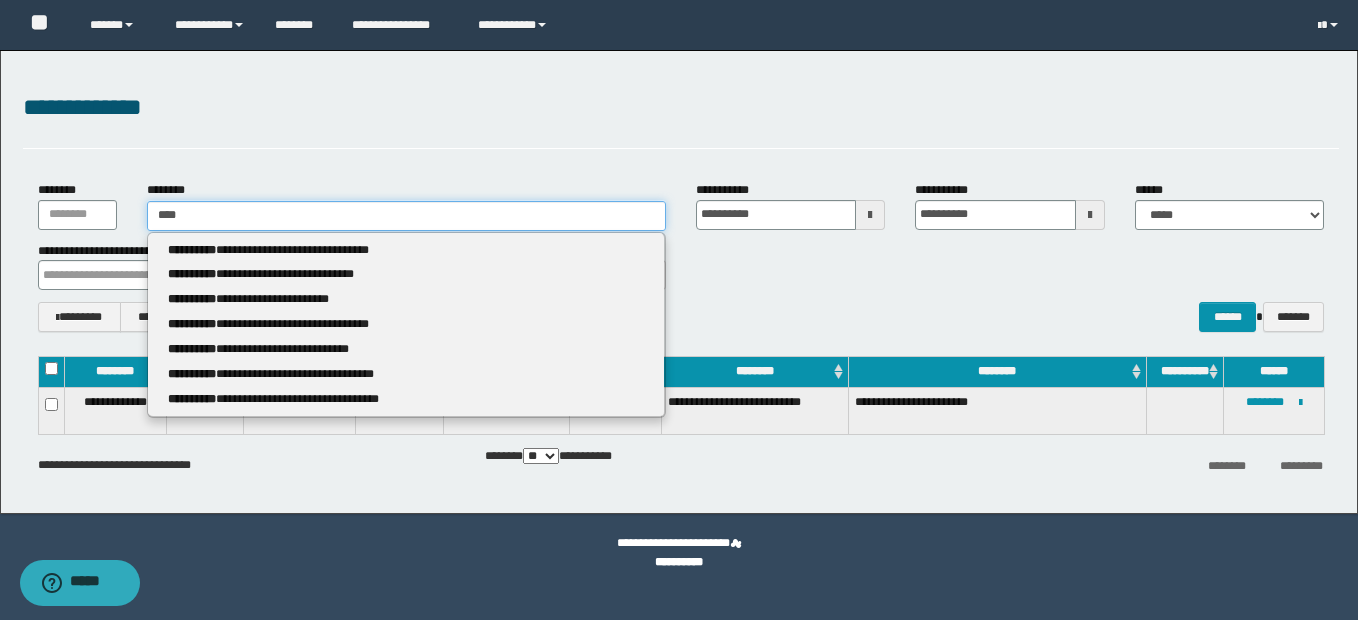 type 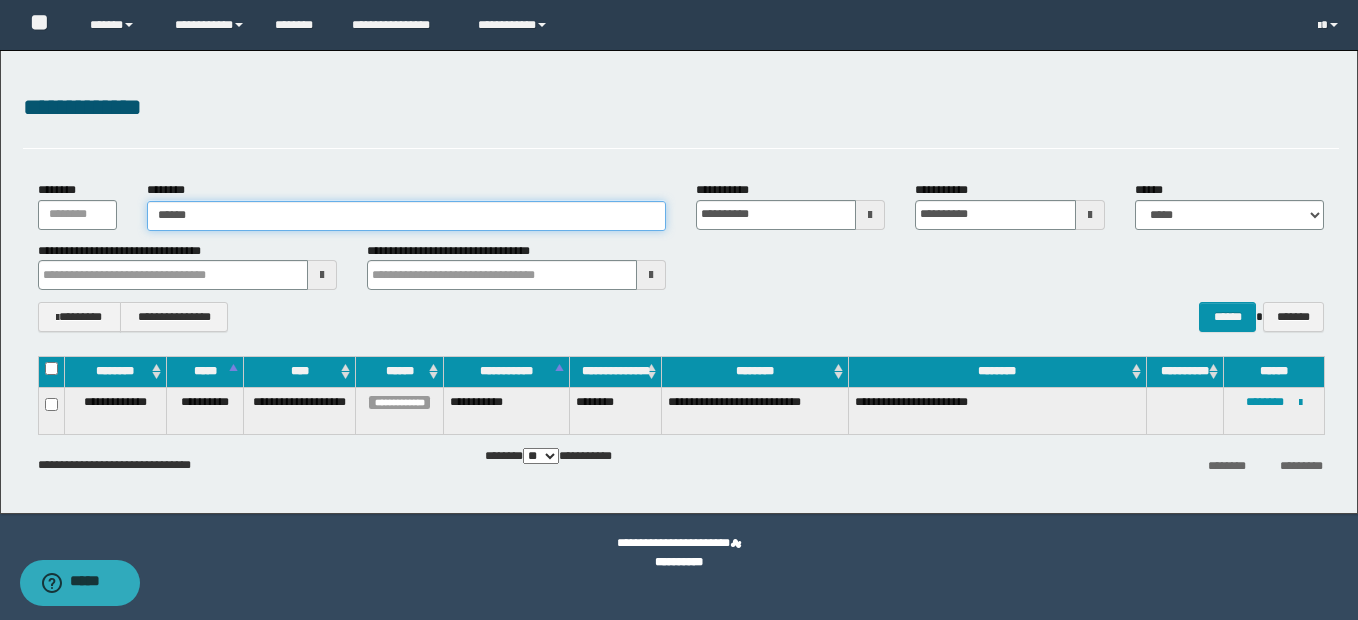 type on "*******" 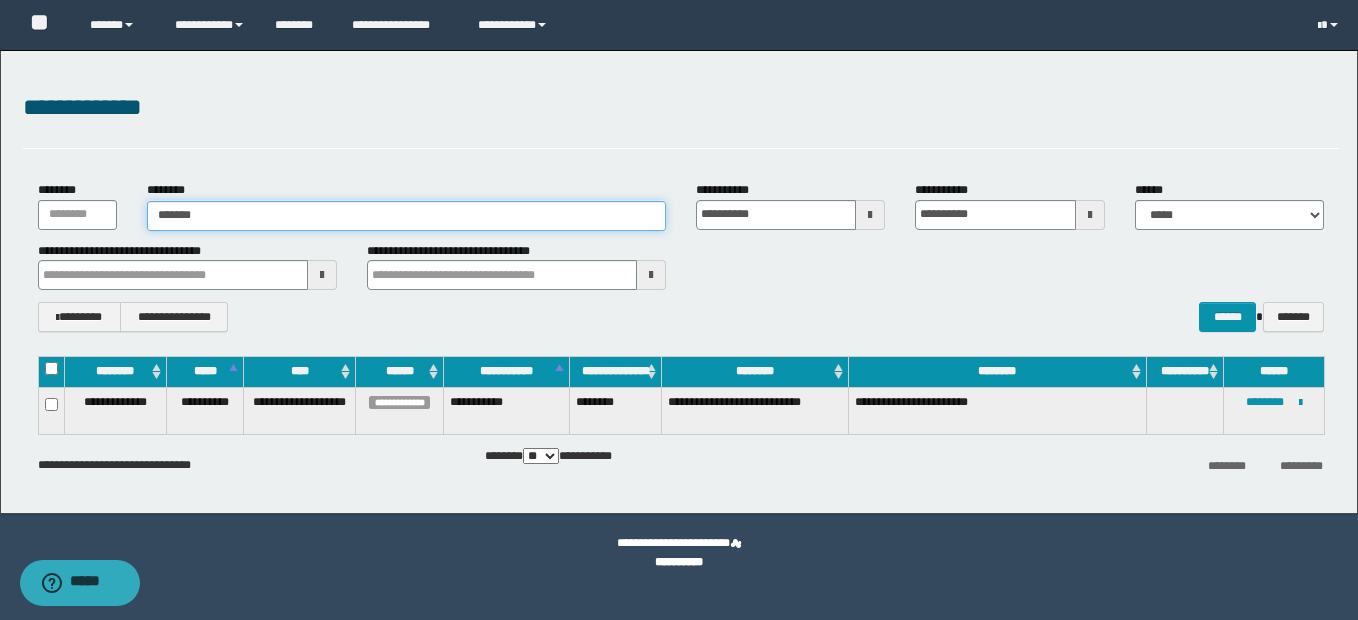 type on "*******" 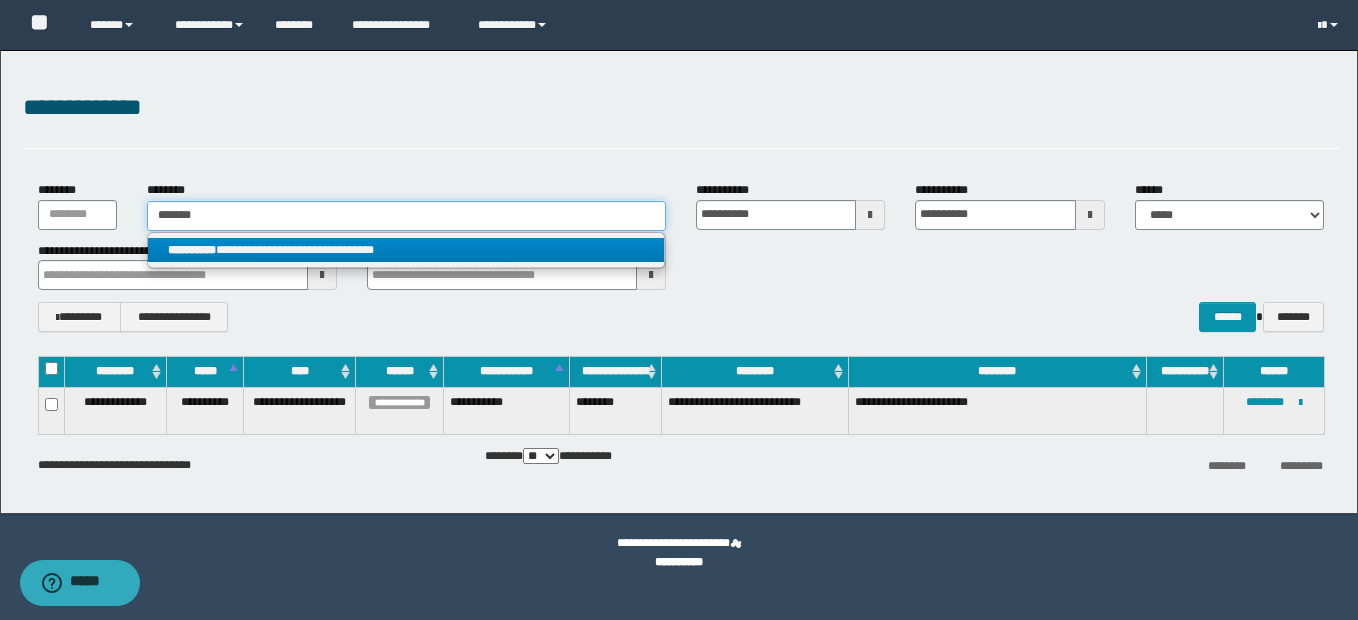 type on "*******" 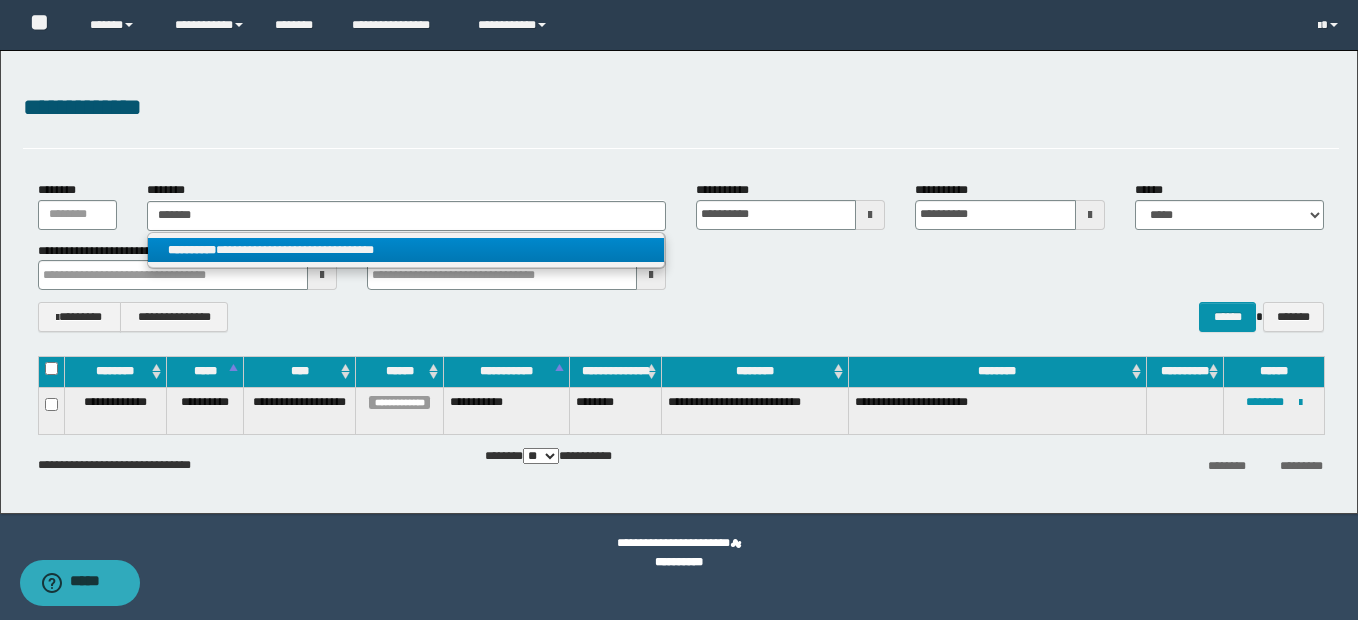 click on "**********" at bounding box center [406, 250] 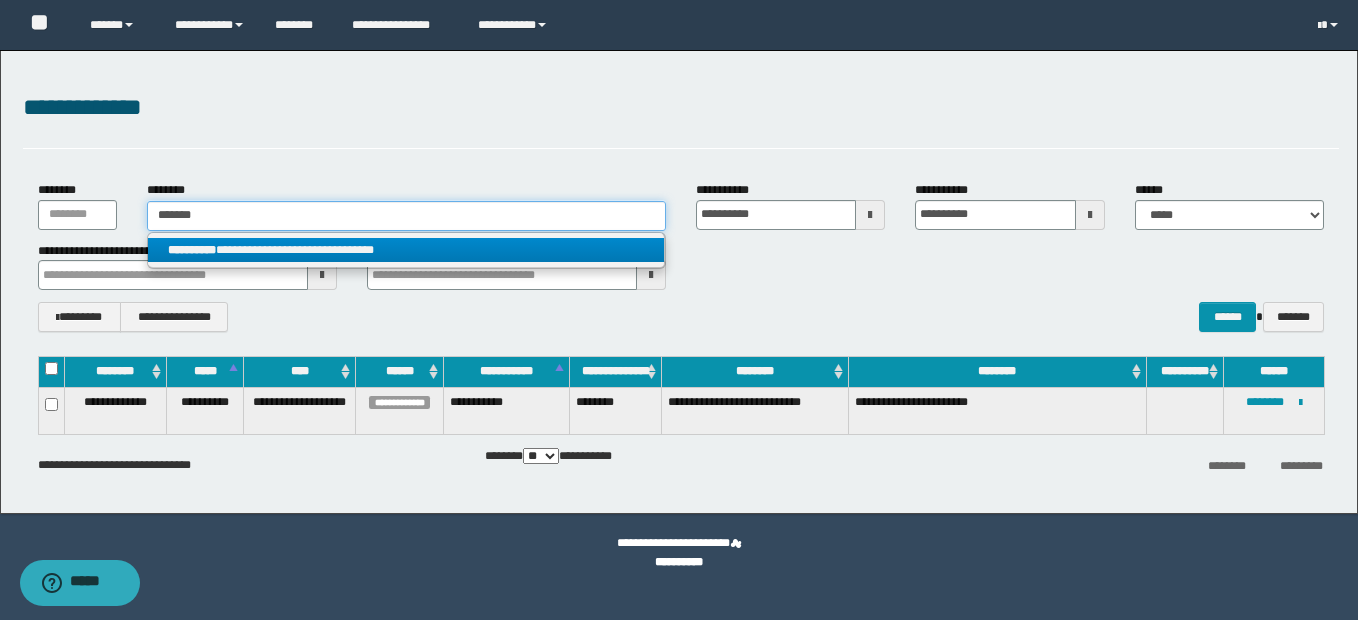 type 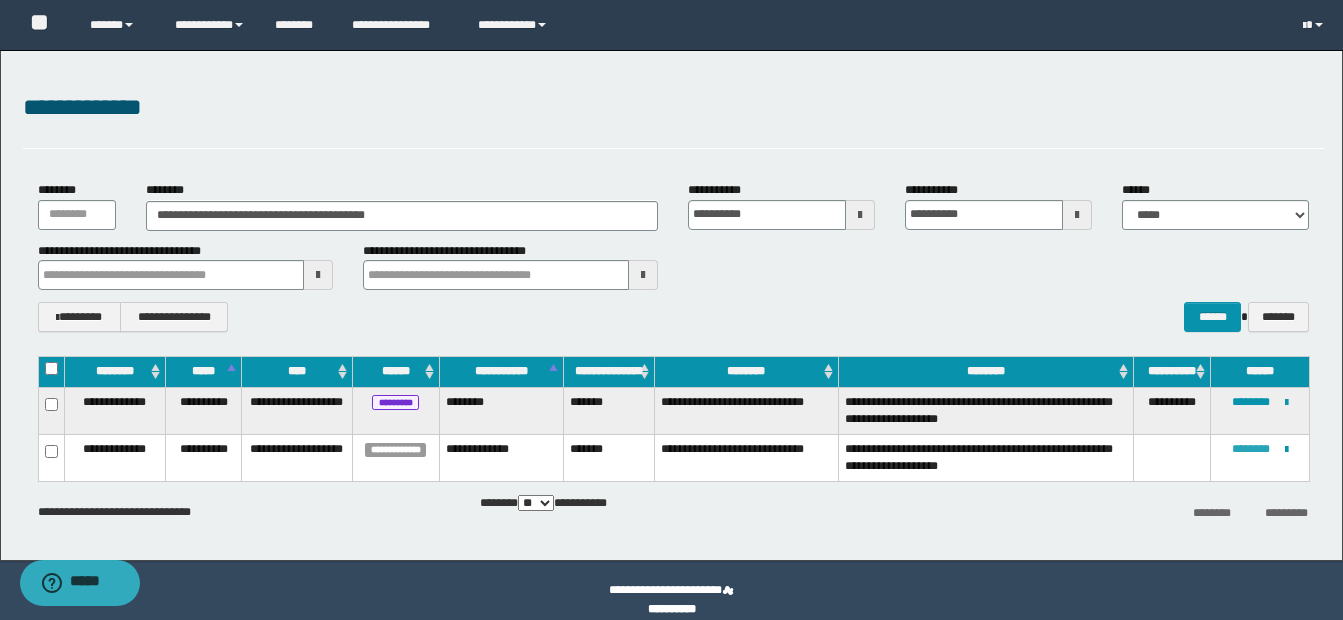 click on "********" at bounding box center (1251, 449) 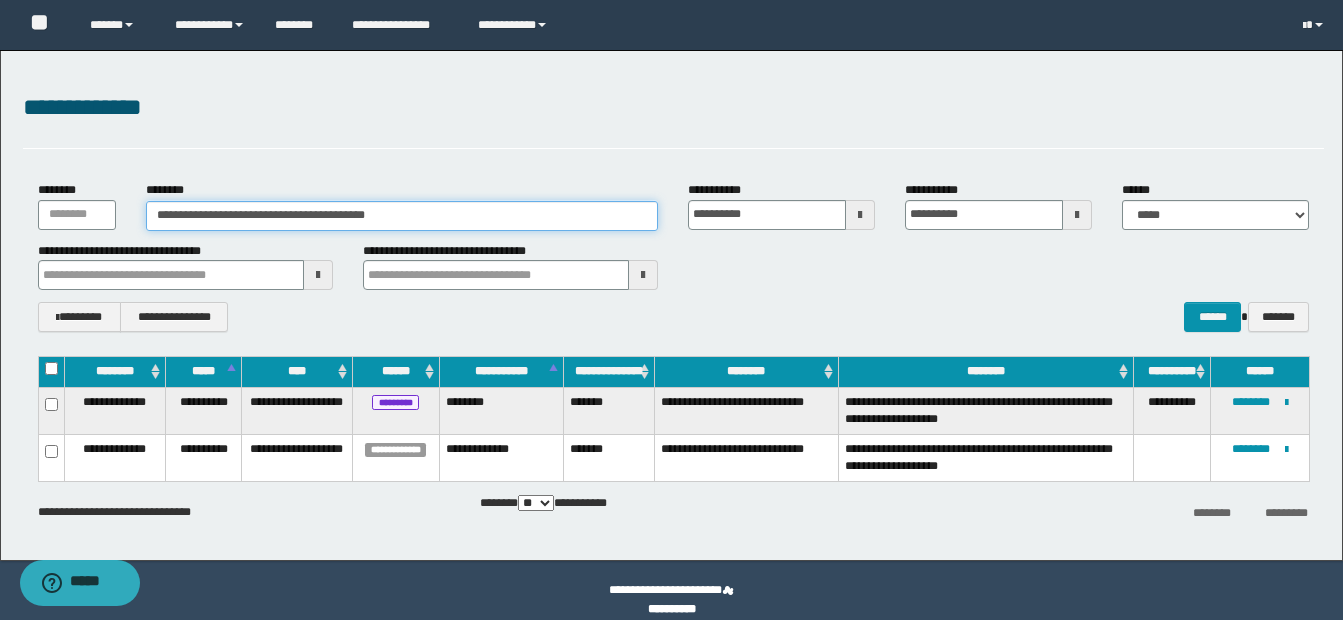 click on "**********" at bounding box center [402, 216] 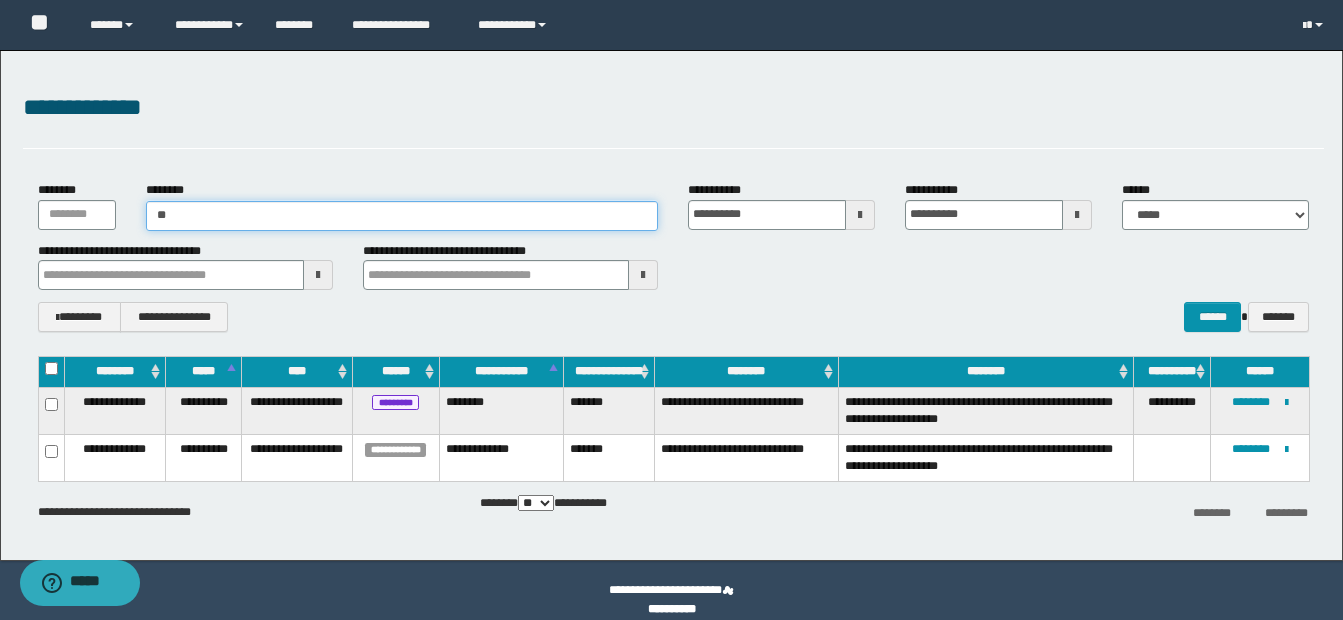 type on "*" 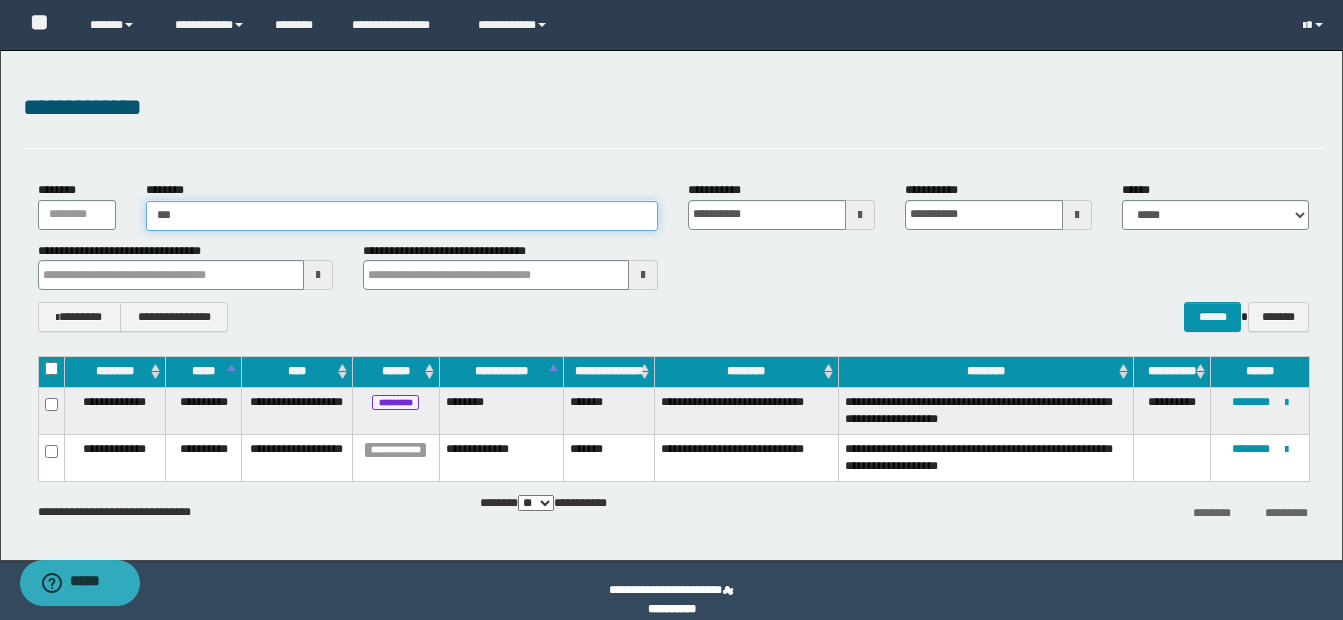 type on "****" 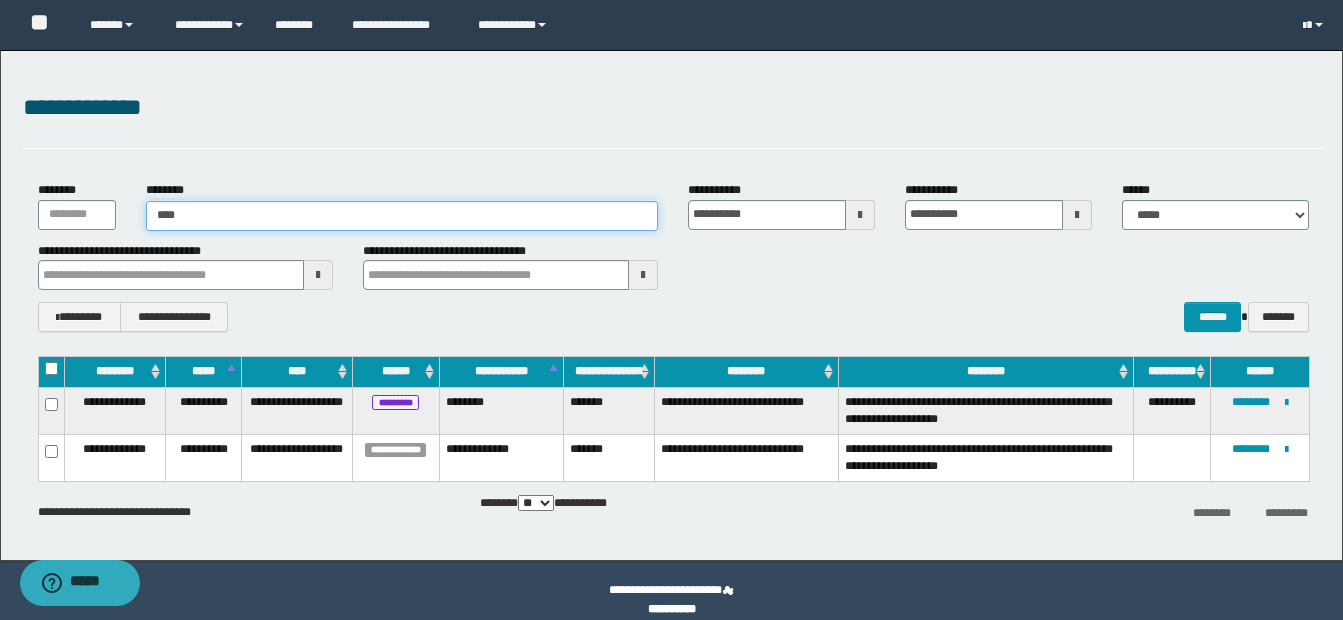 type on "****" 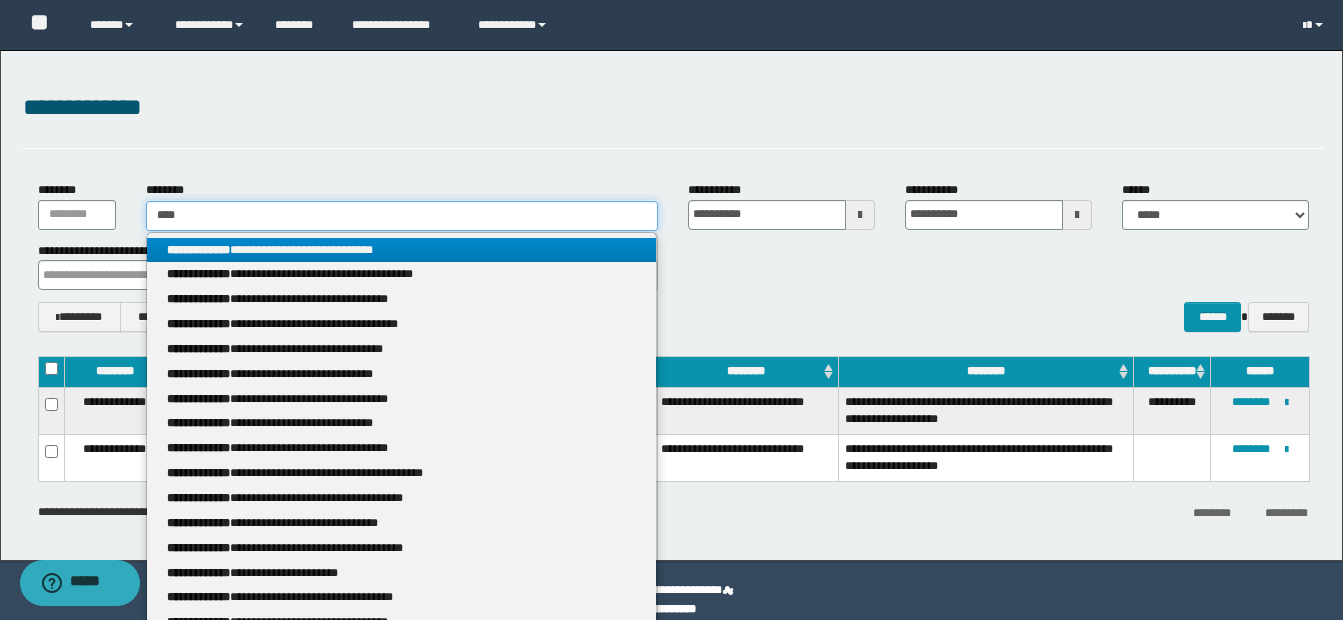 type 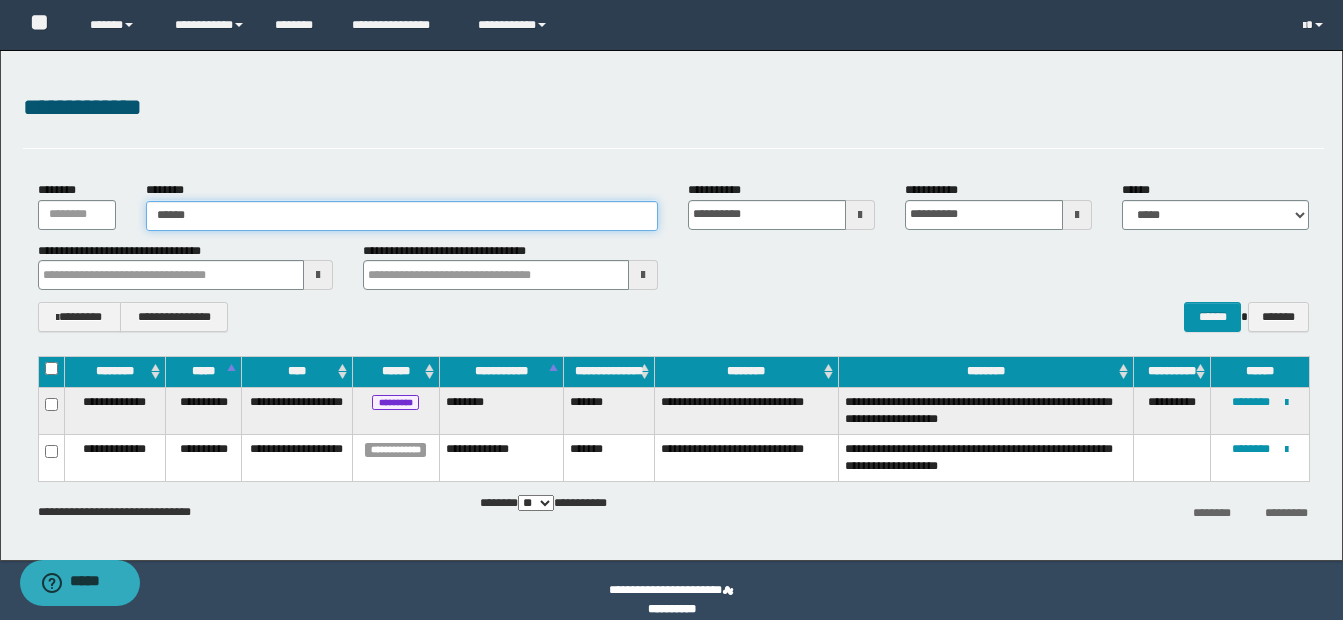 type on "*******" 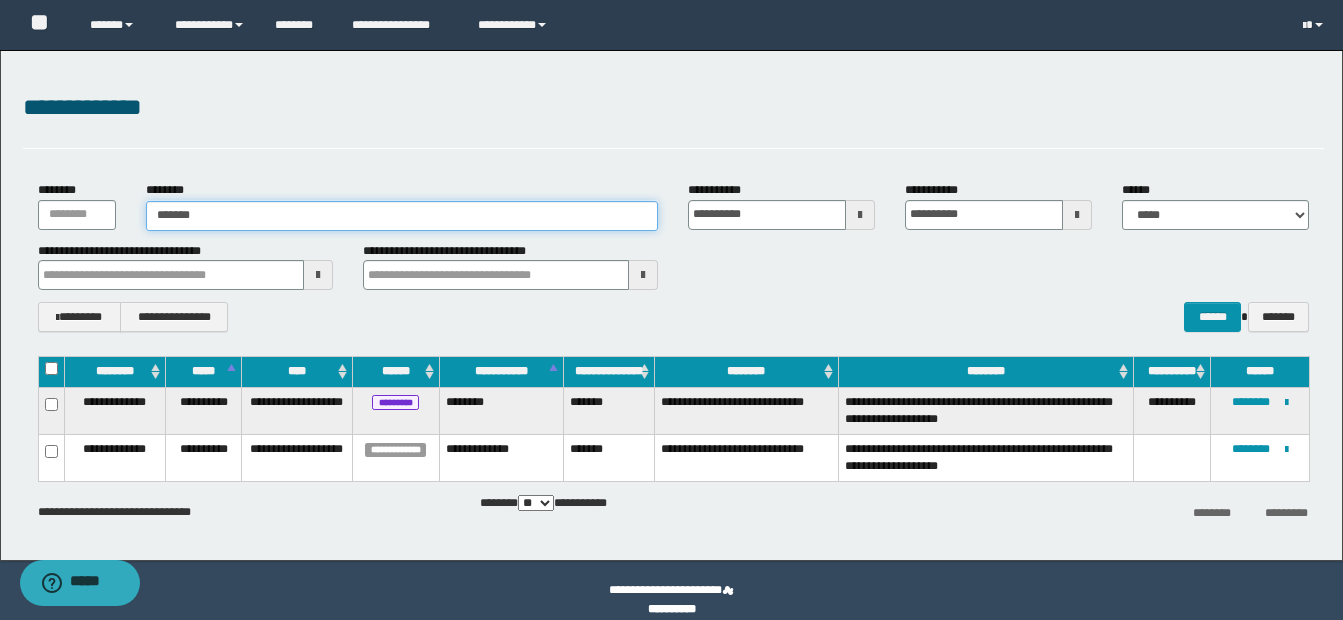 type on "*******" 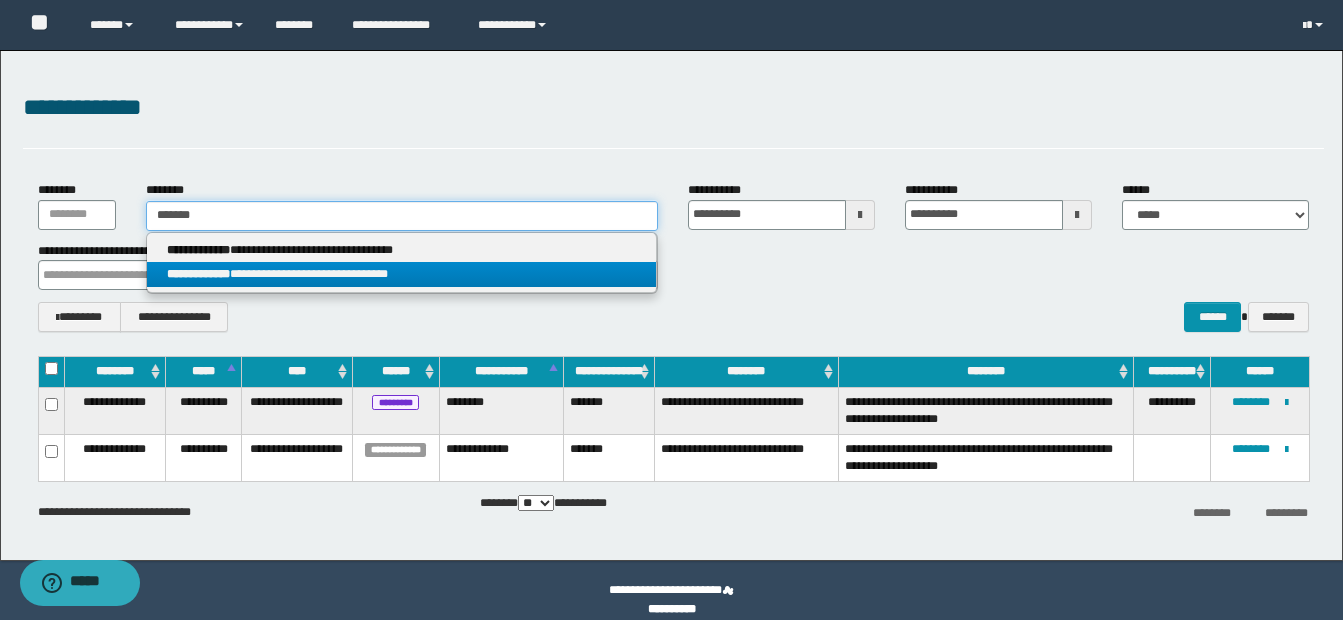 type on "*******" 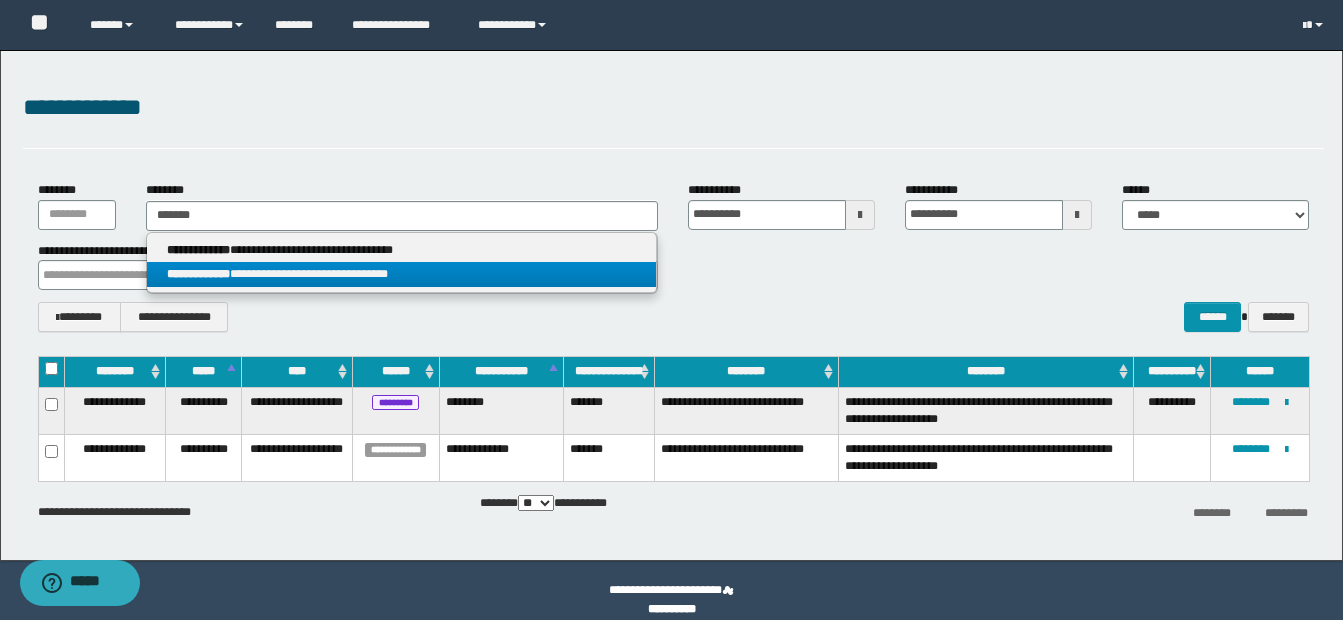 click on "**********" at bounding box center [401, 274] 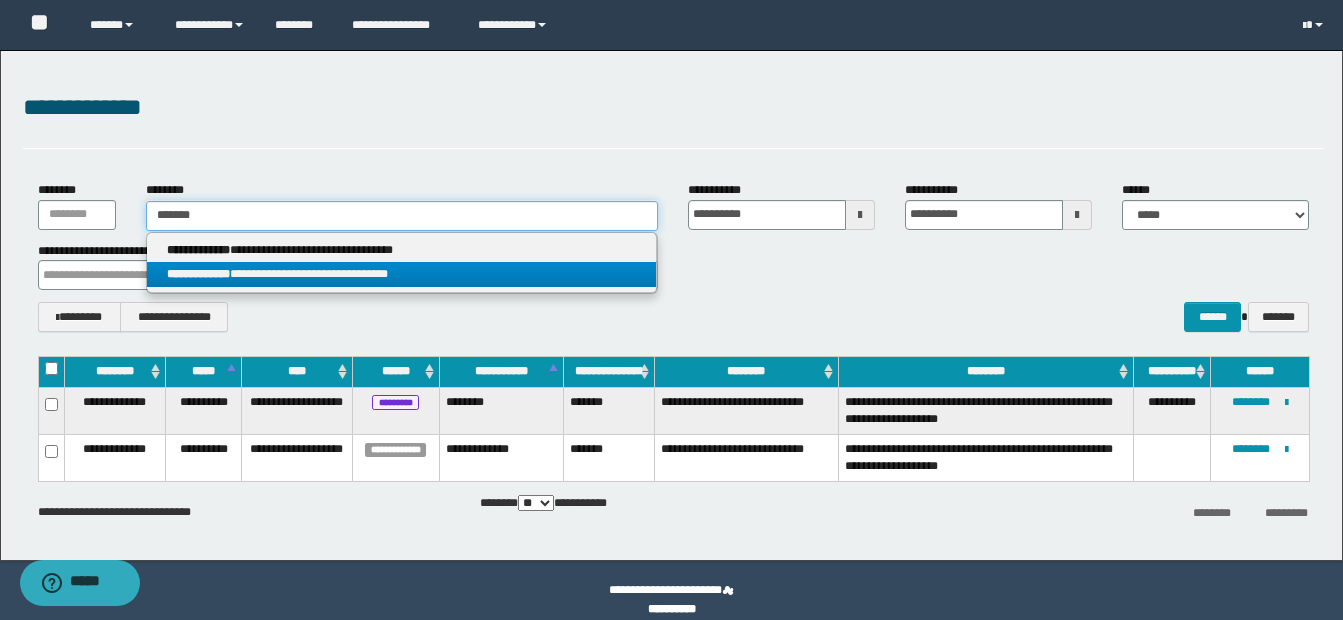 type 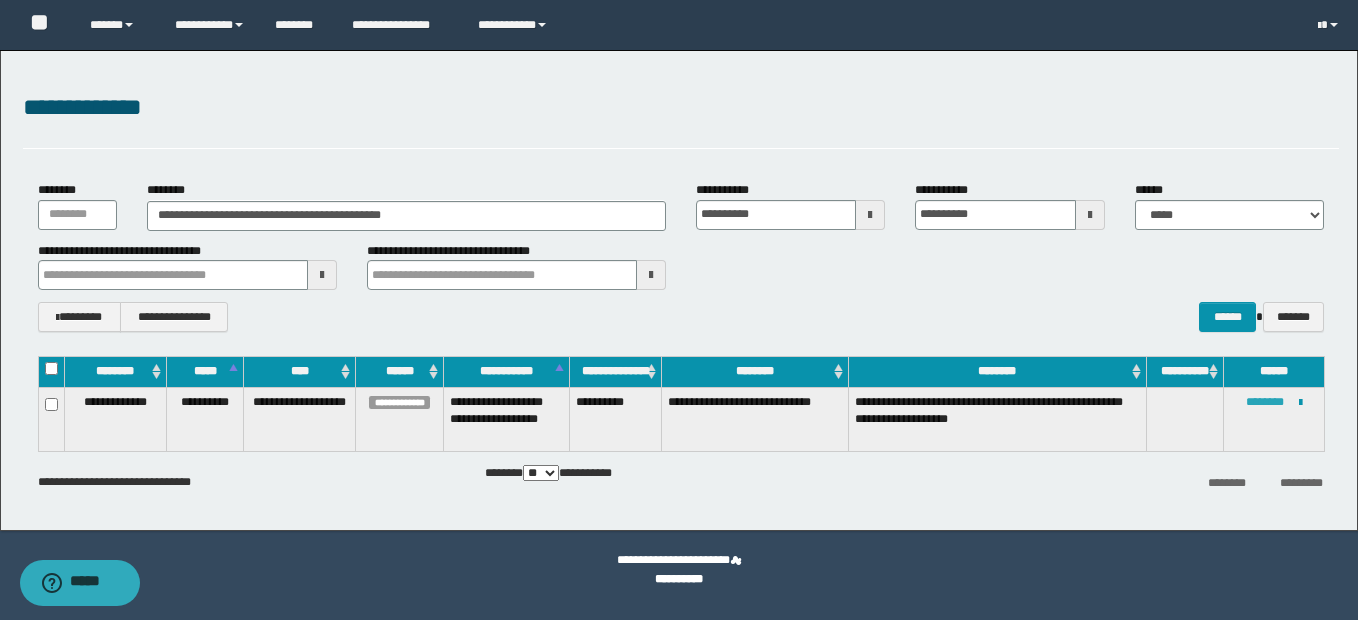 click on "********" at bounding box center [1265, 402] 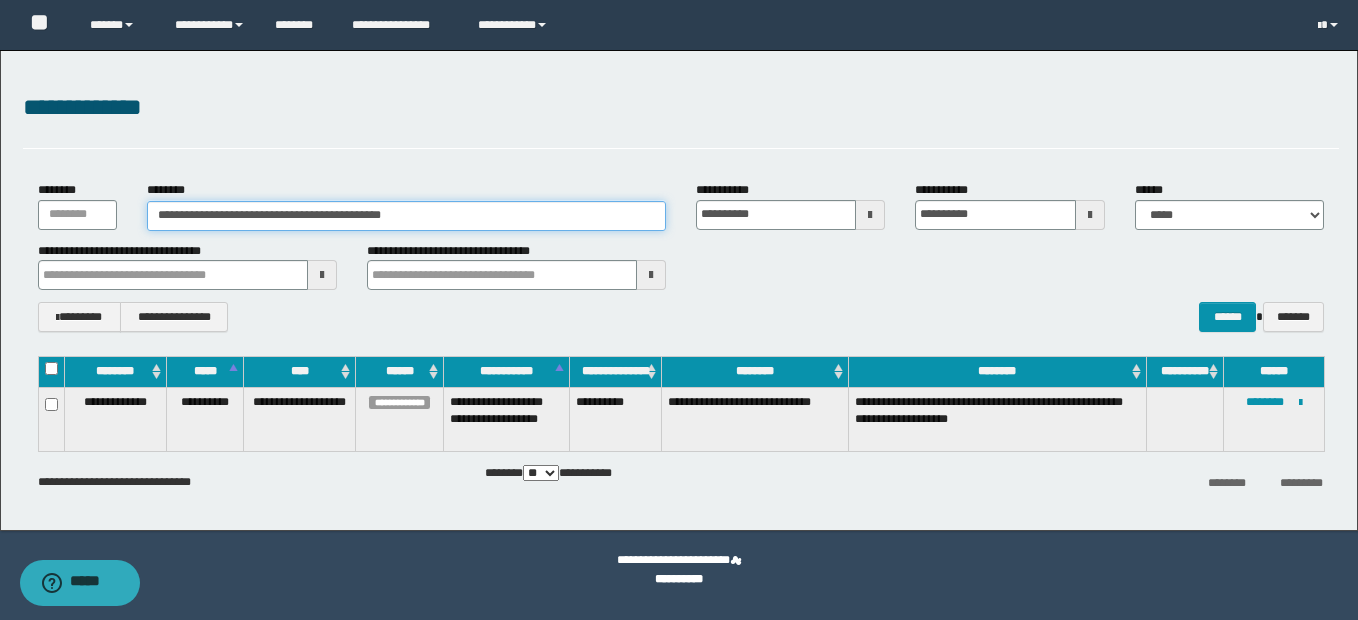 click on "**********" at bounding box center [406, 216] 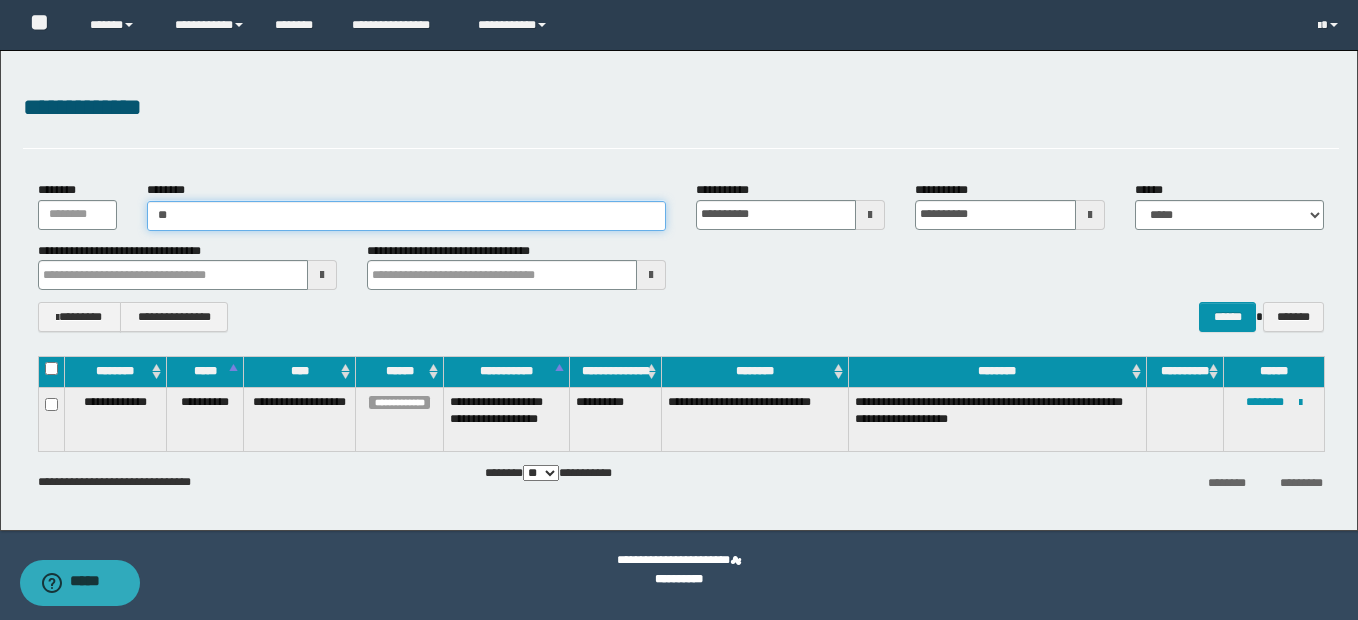 type on "*" 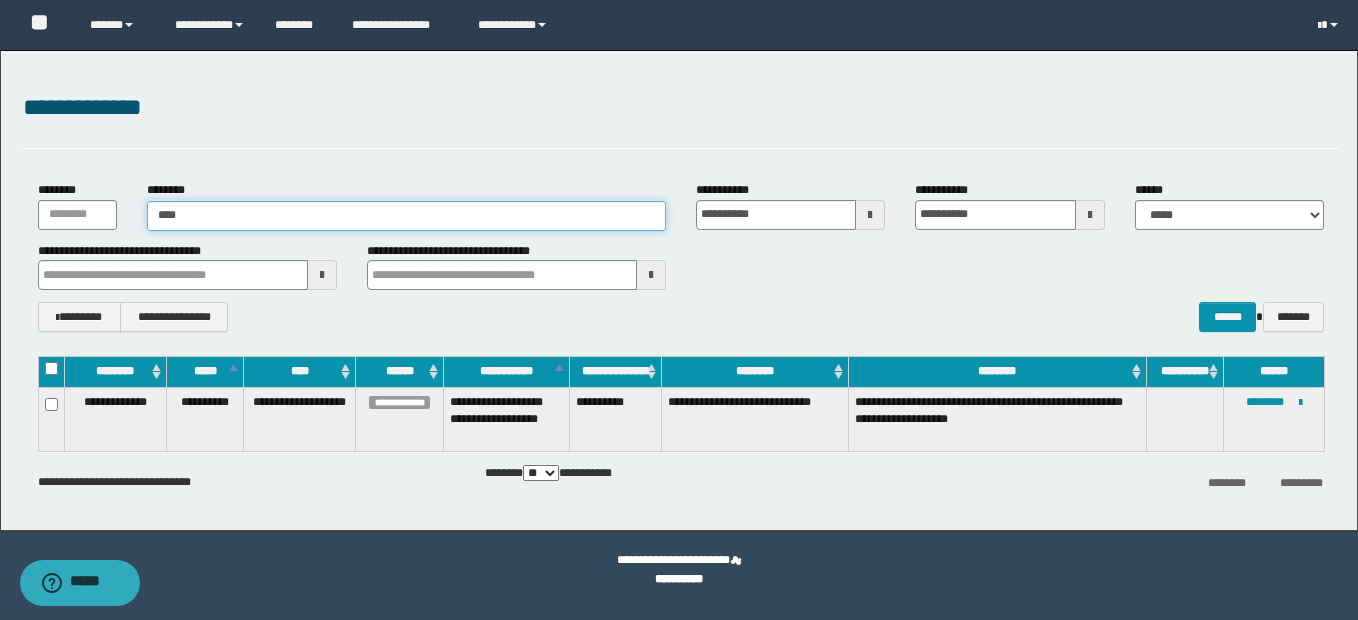 type on "*****" 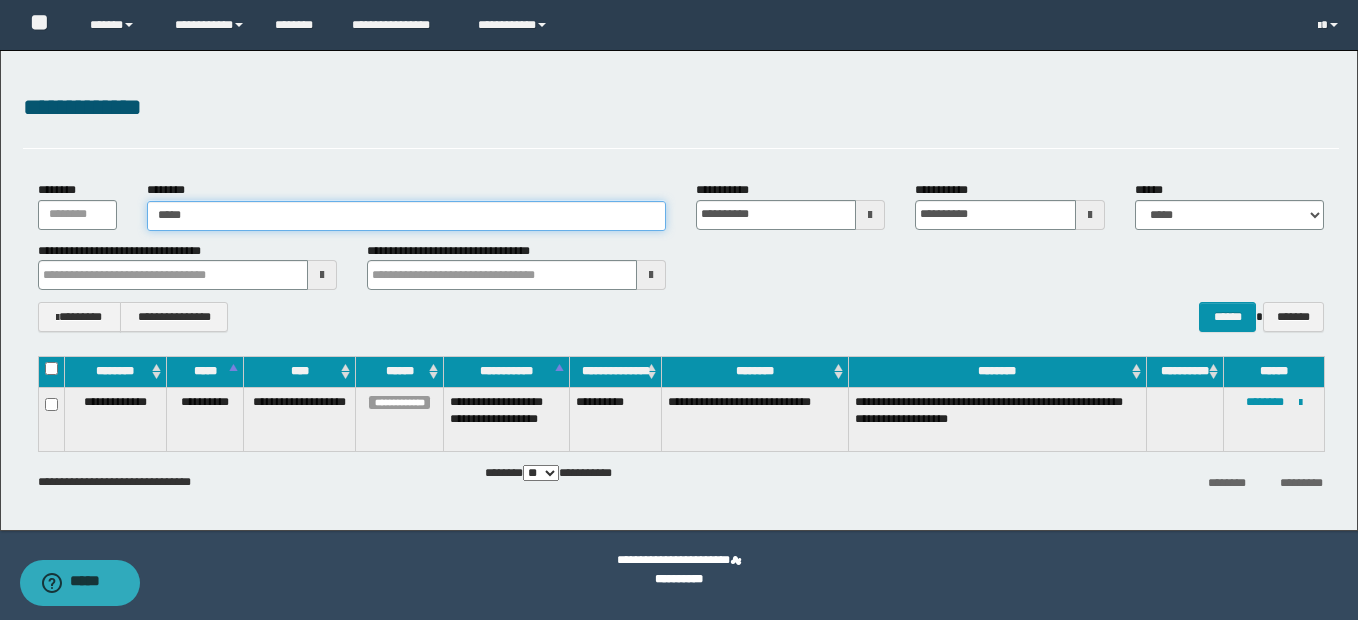 type on "*****" 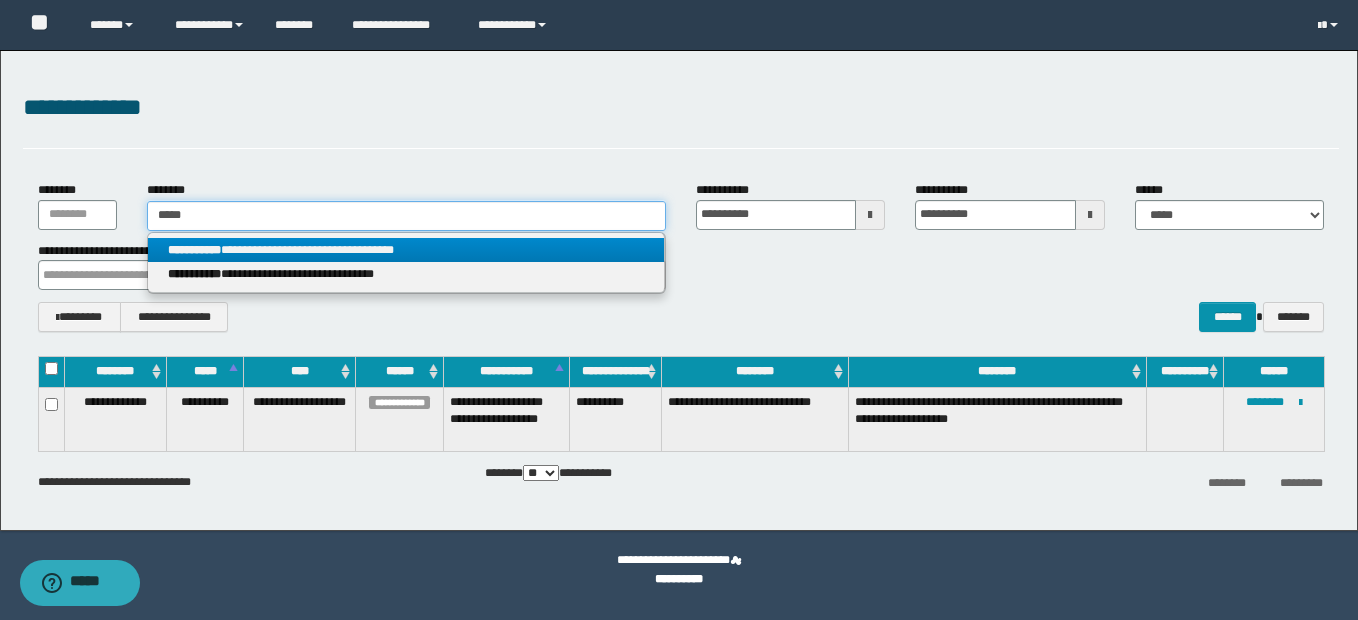 type on "*****" 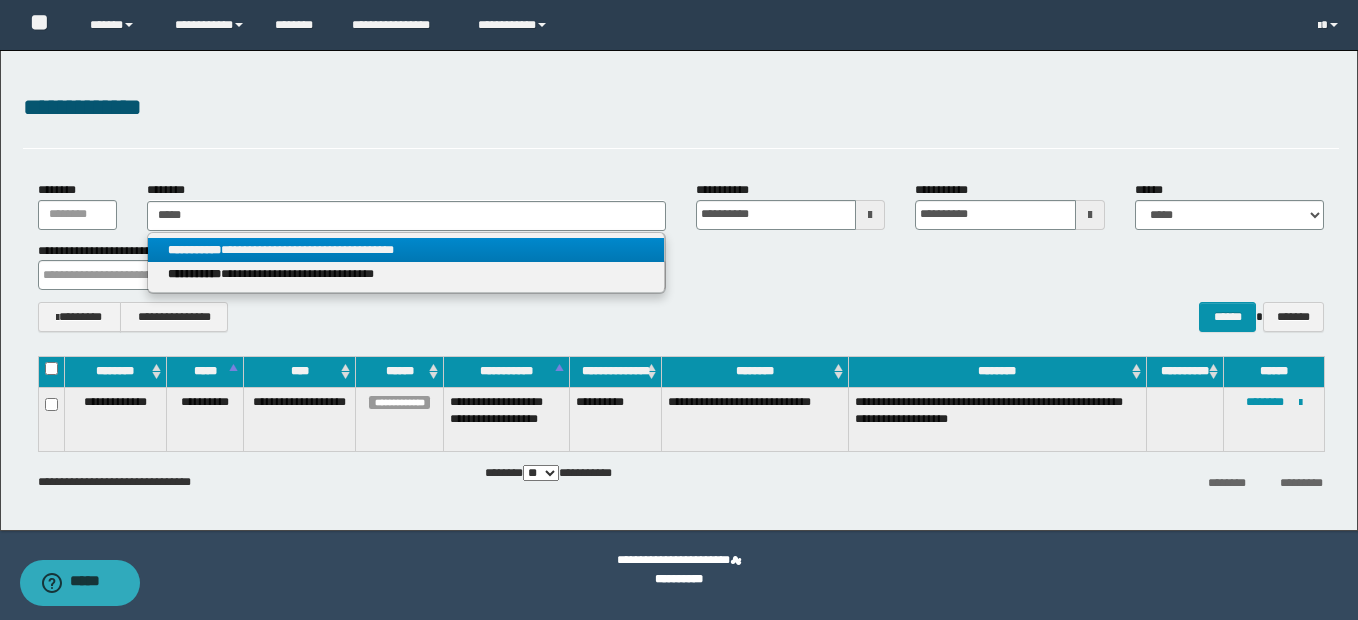 click on "**********" at bounding box center (406, 250) 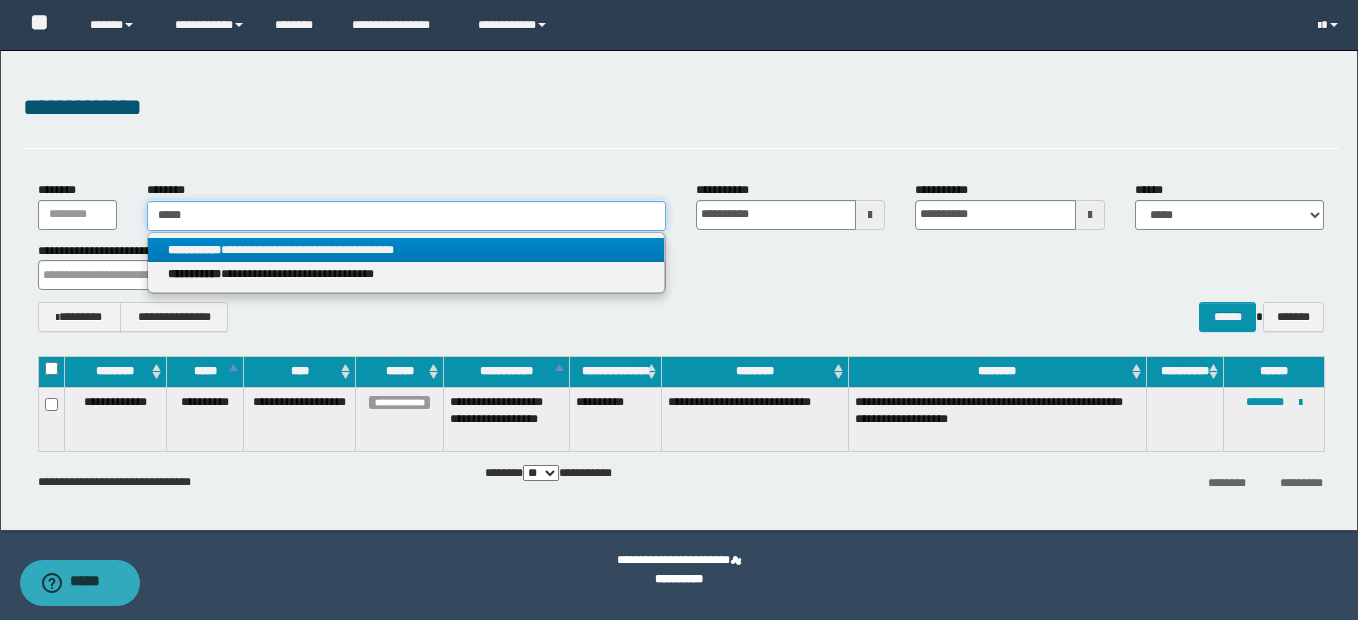 type 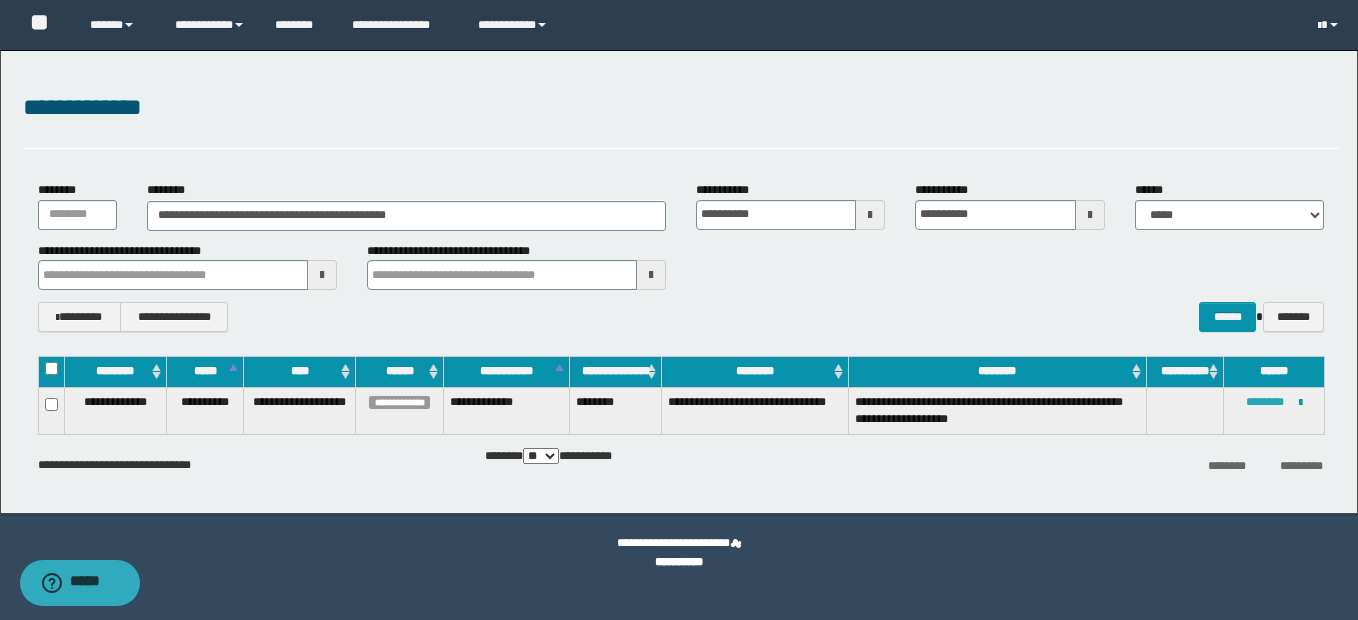 click on "********" at bounding box center [1265, 402] 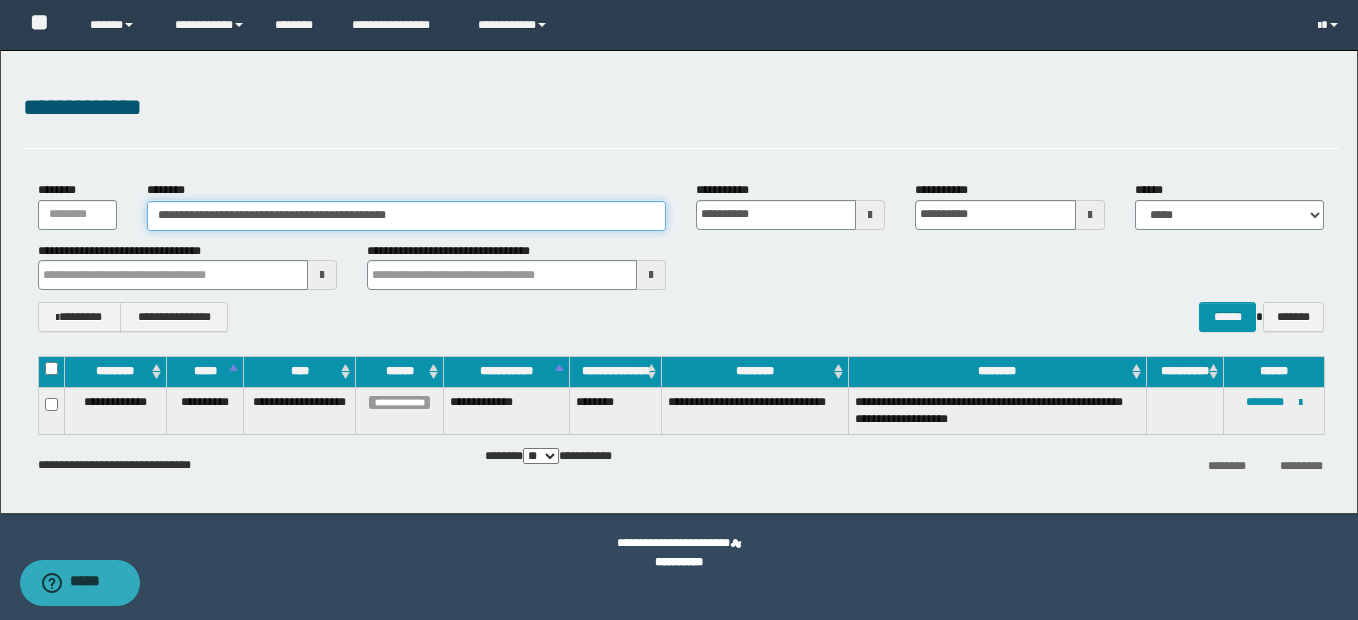 click on "**********" at bounding box center [406, 216] 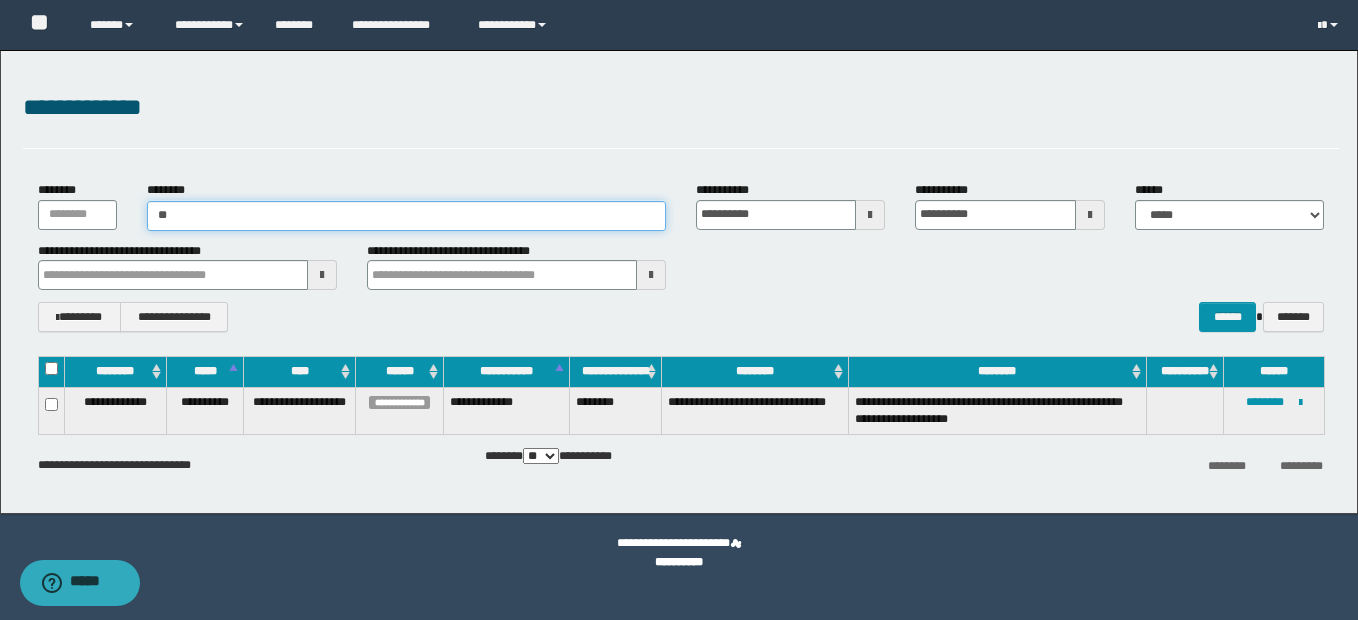 type on "*" 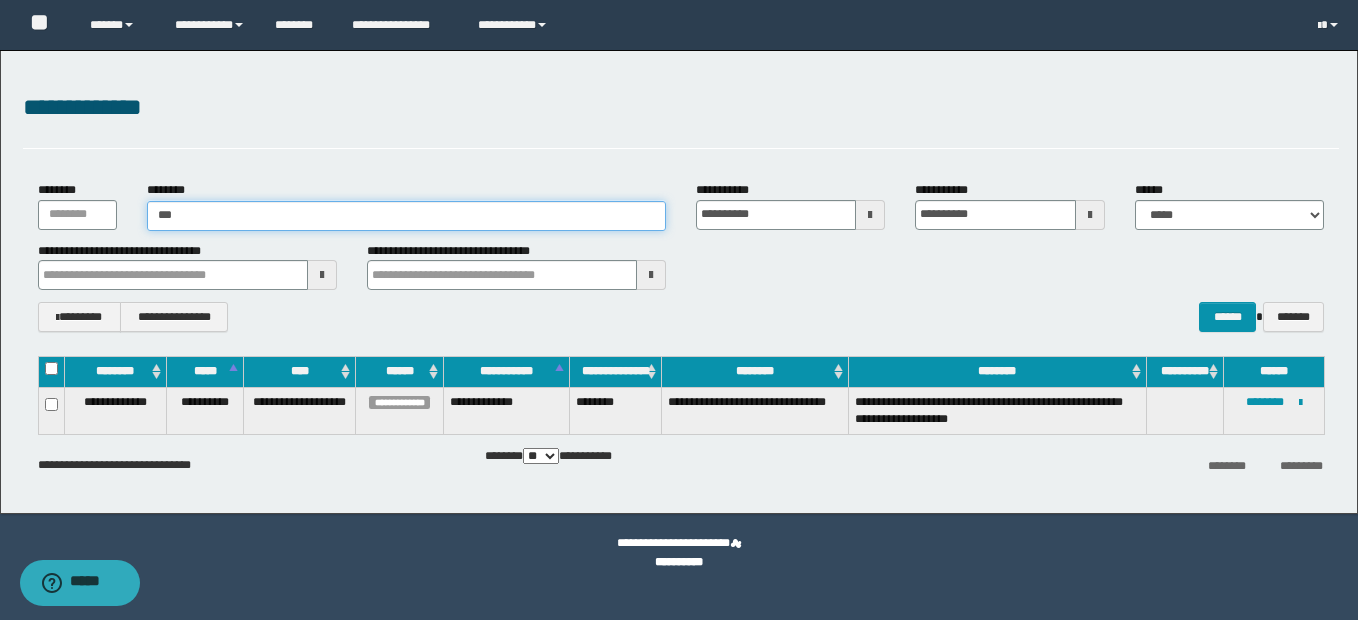 type on "****" 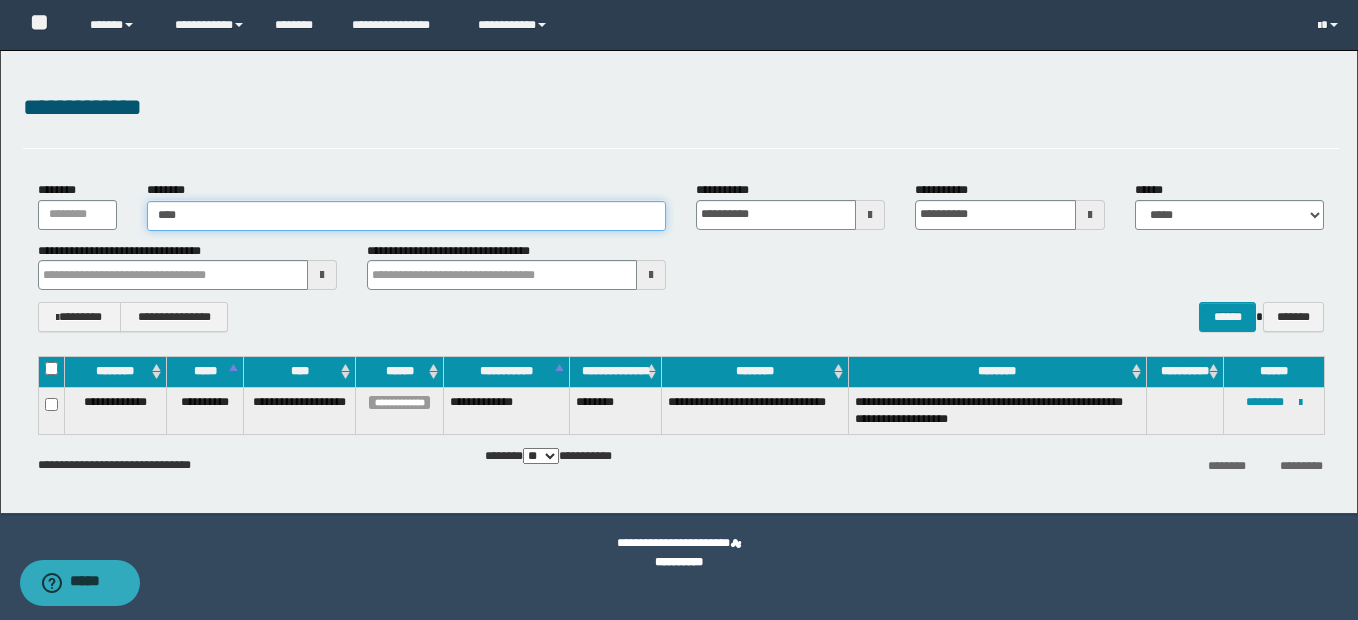 type on "****" 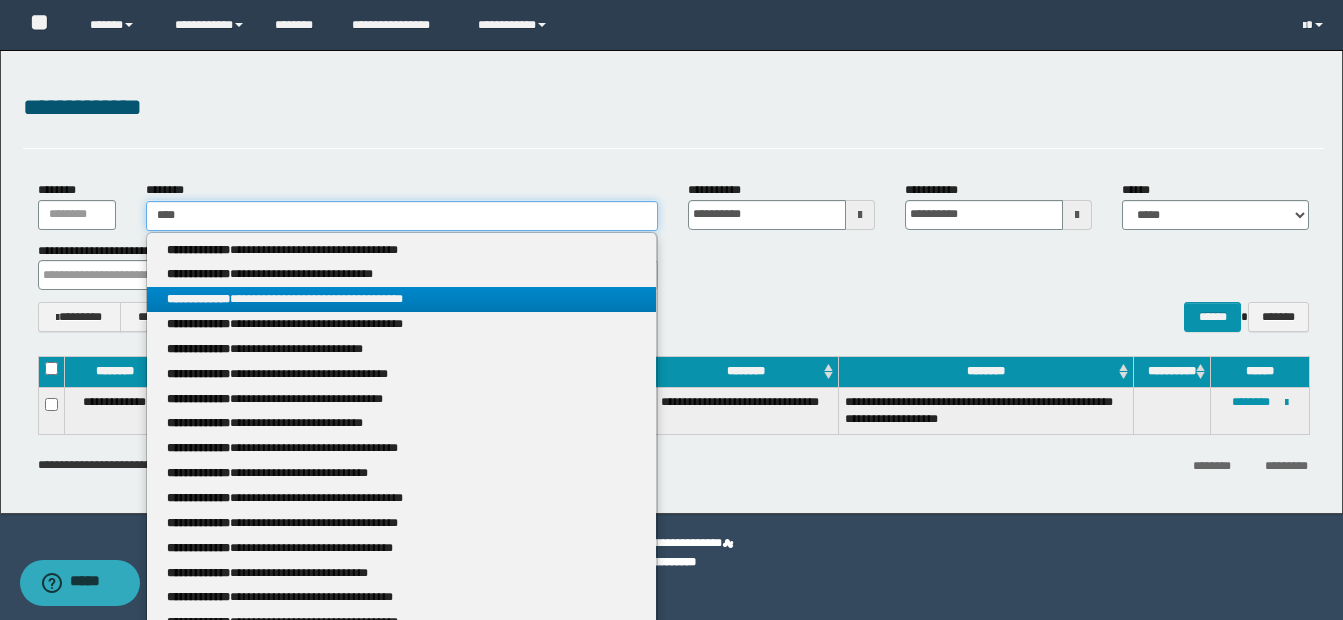 type 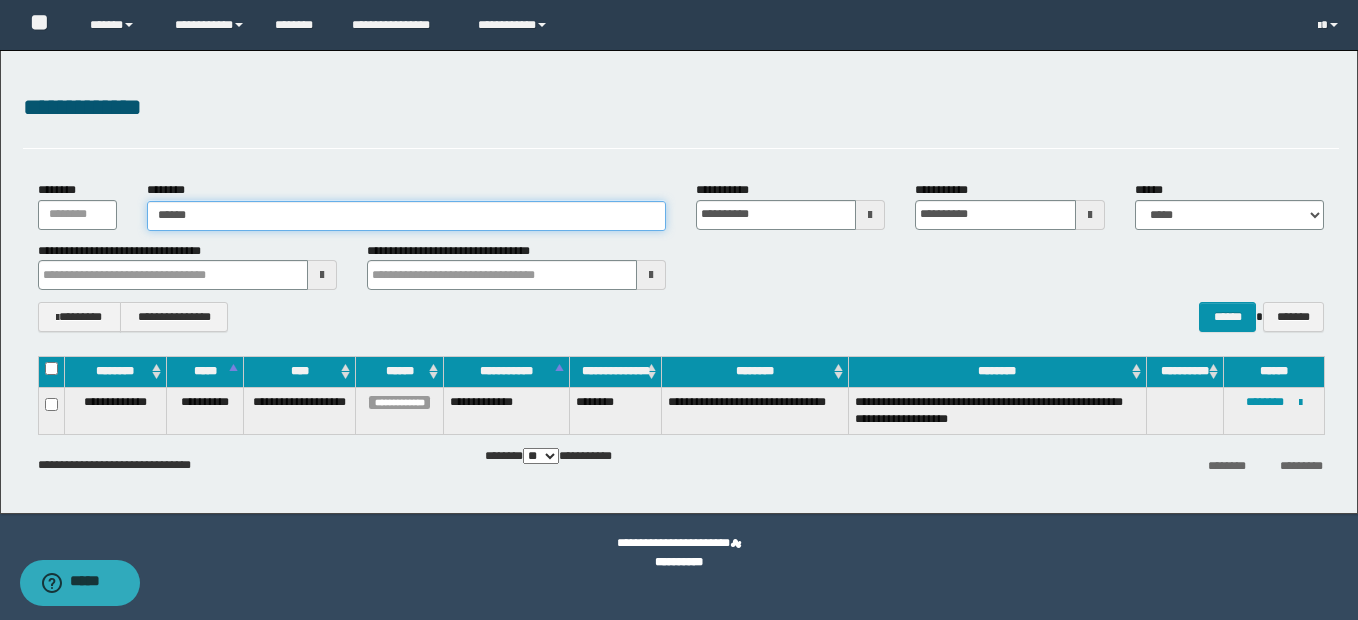 type on "*******" 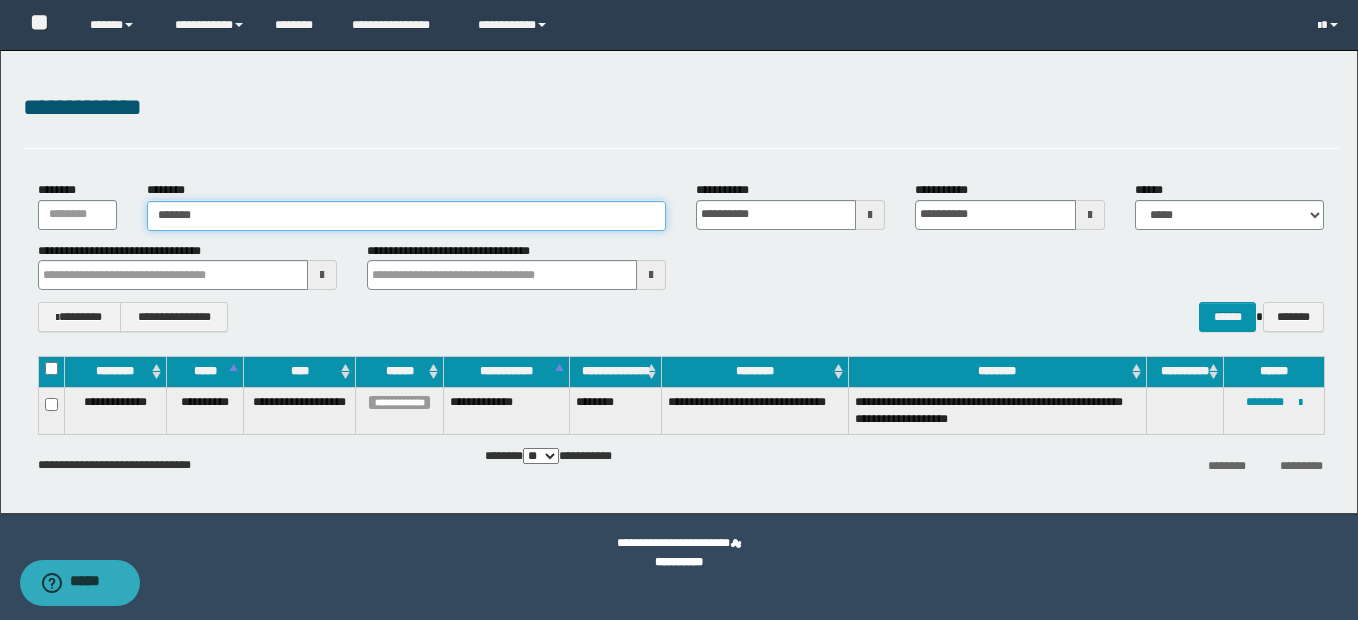 type on "*******" 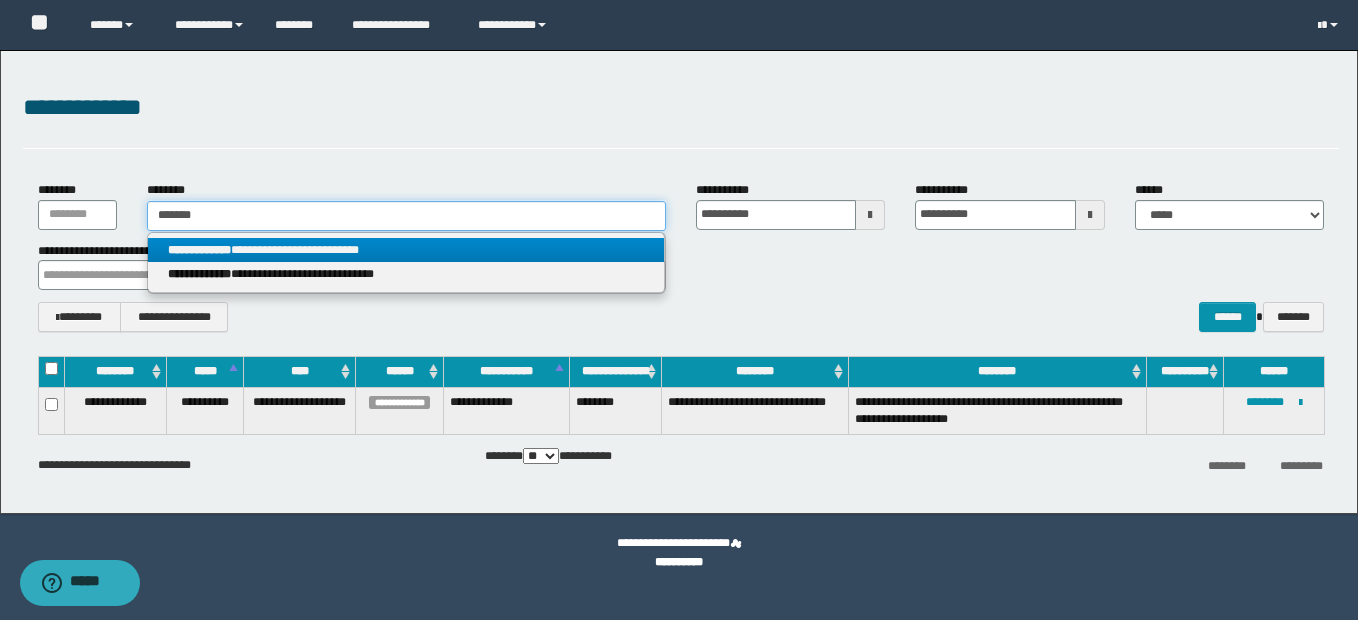 type on "*******" 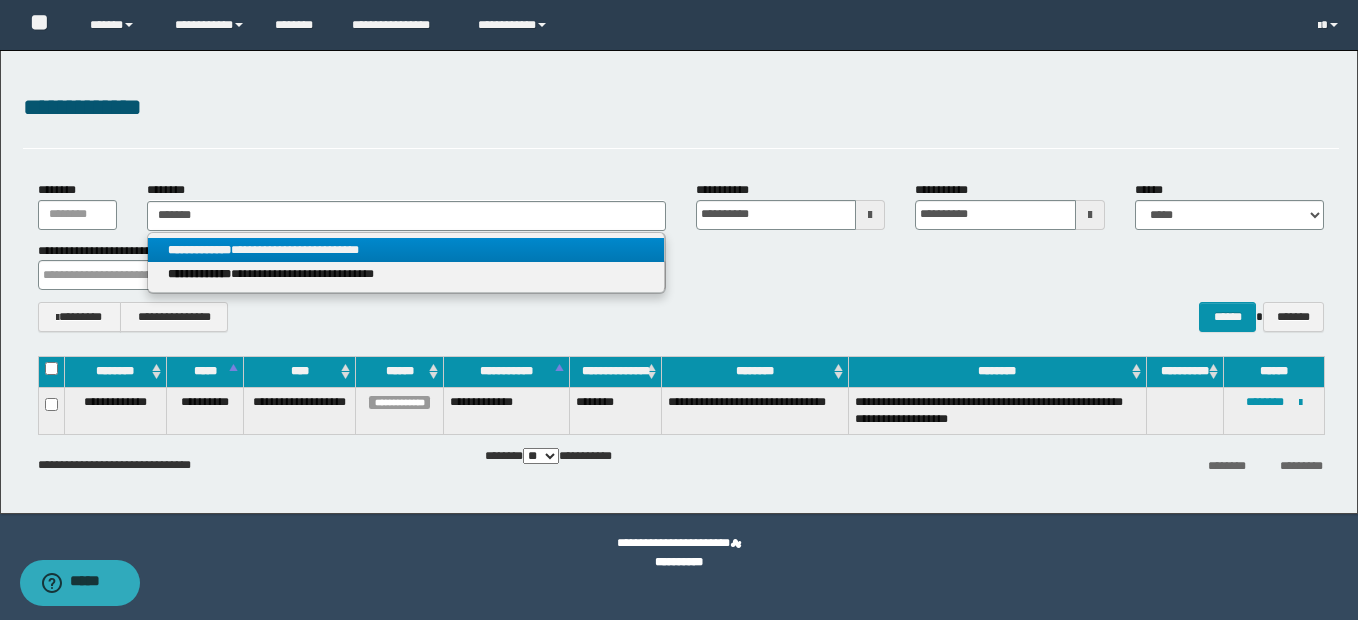 click on "**********" at bounding box center (406, 250) 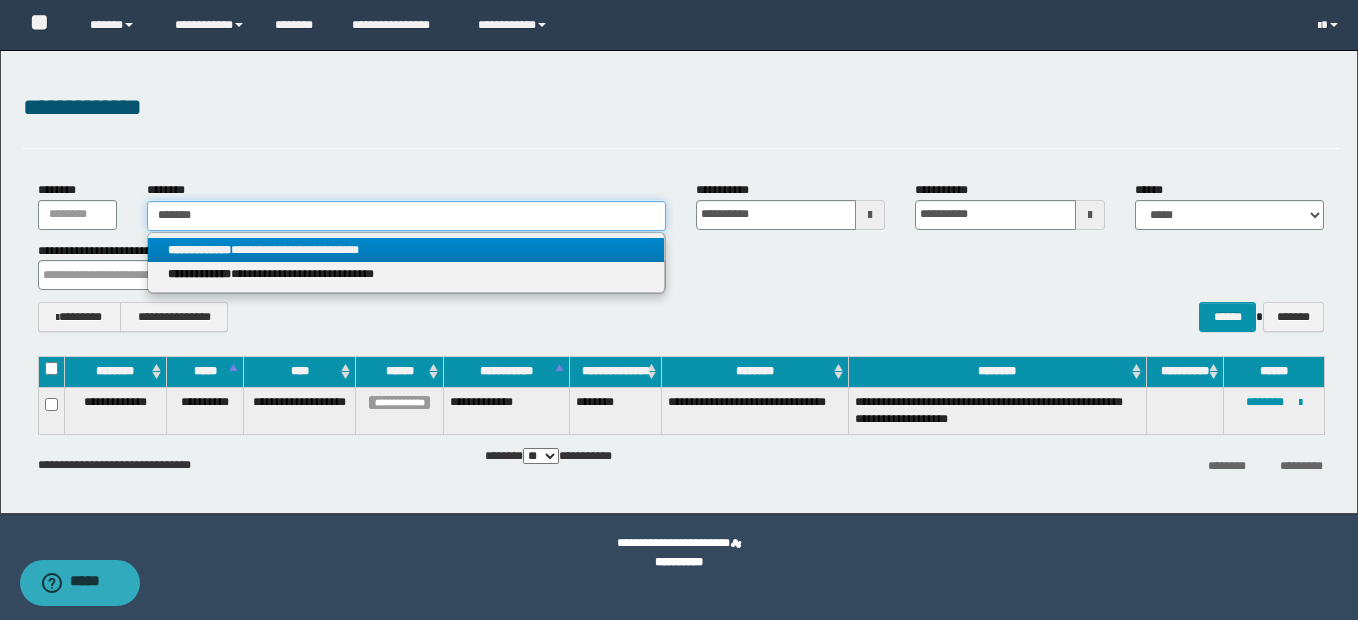 type 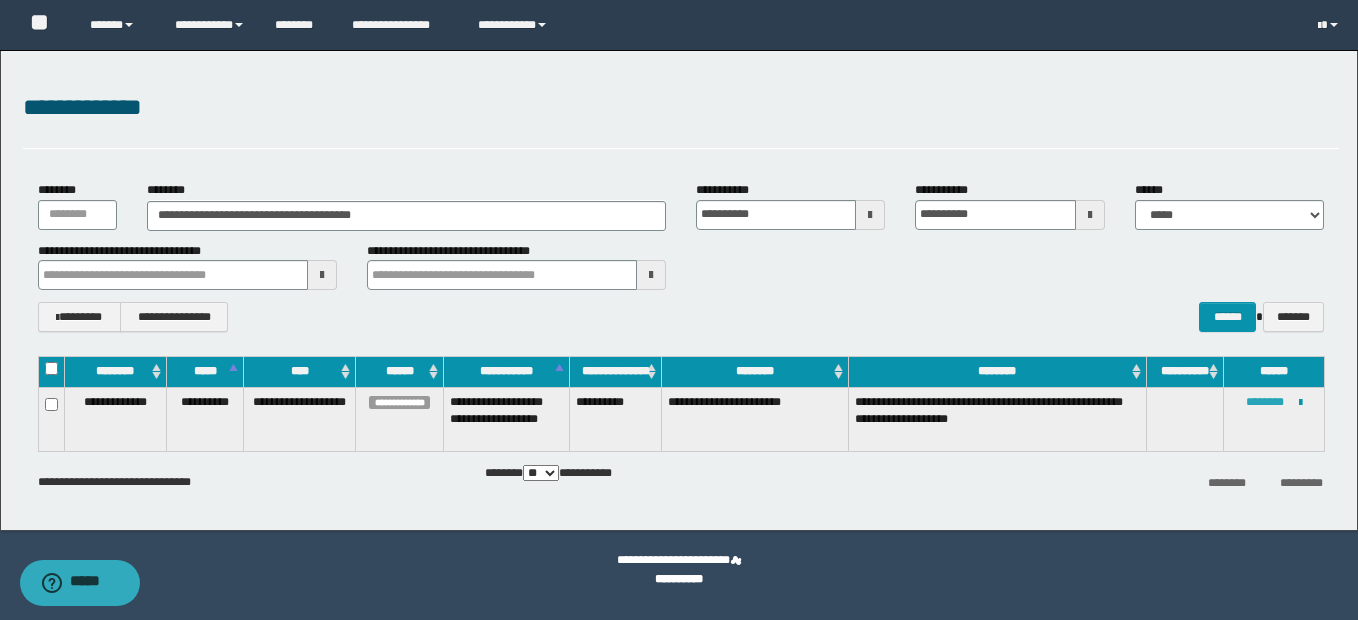 click on "********" at bounding box center [1265, 402] 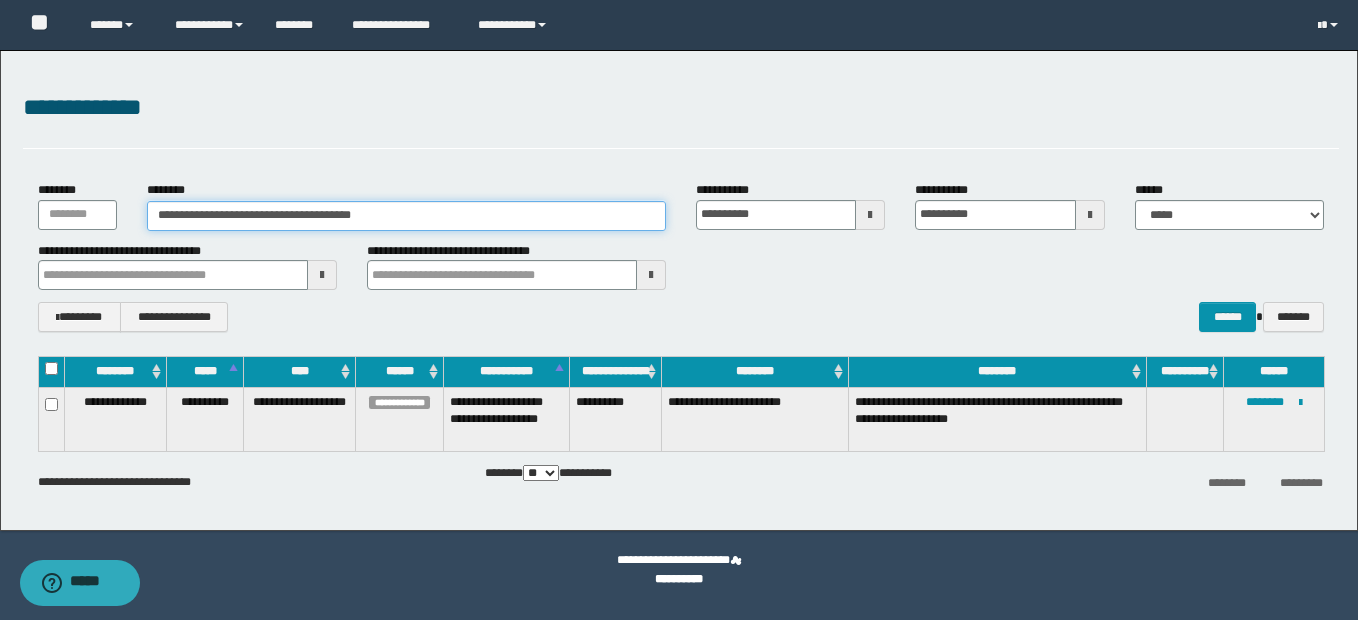click on "**********" at bounding box center [406, 216] 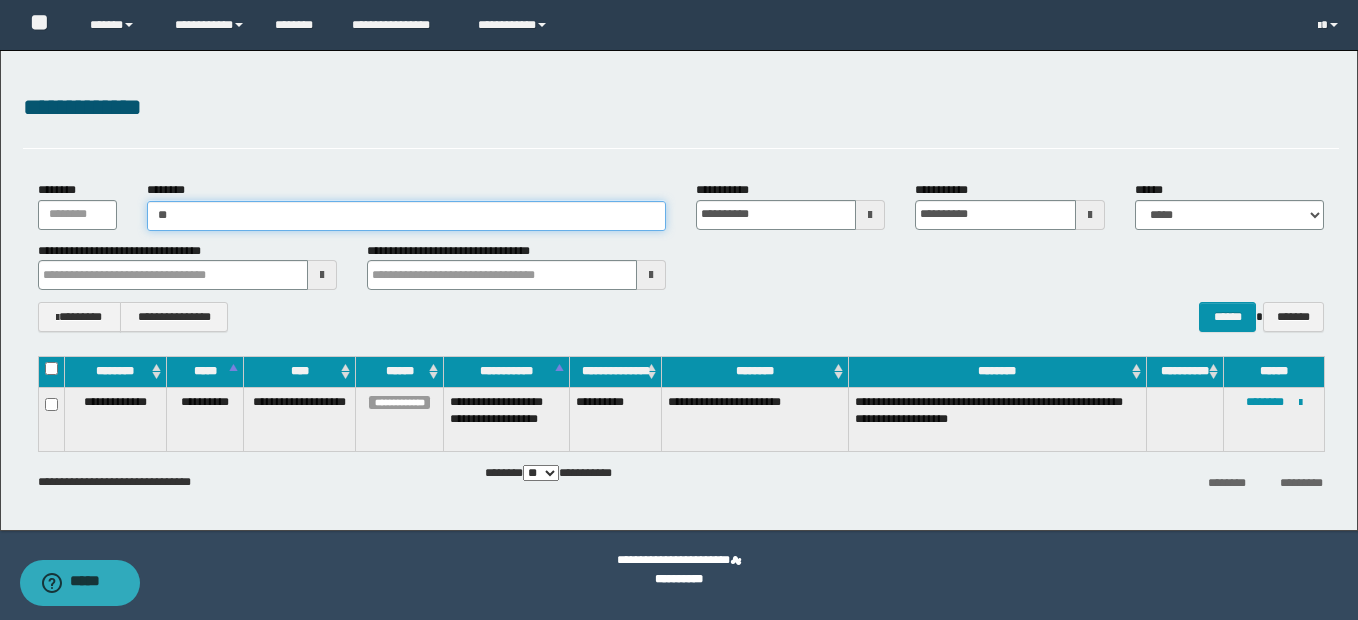 type on "*" 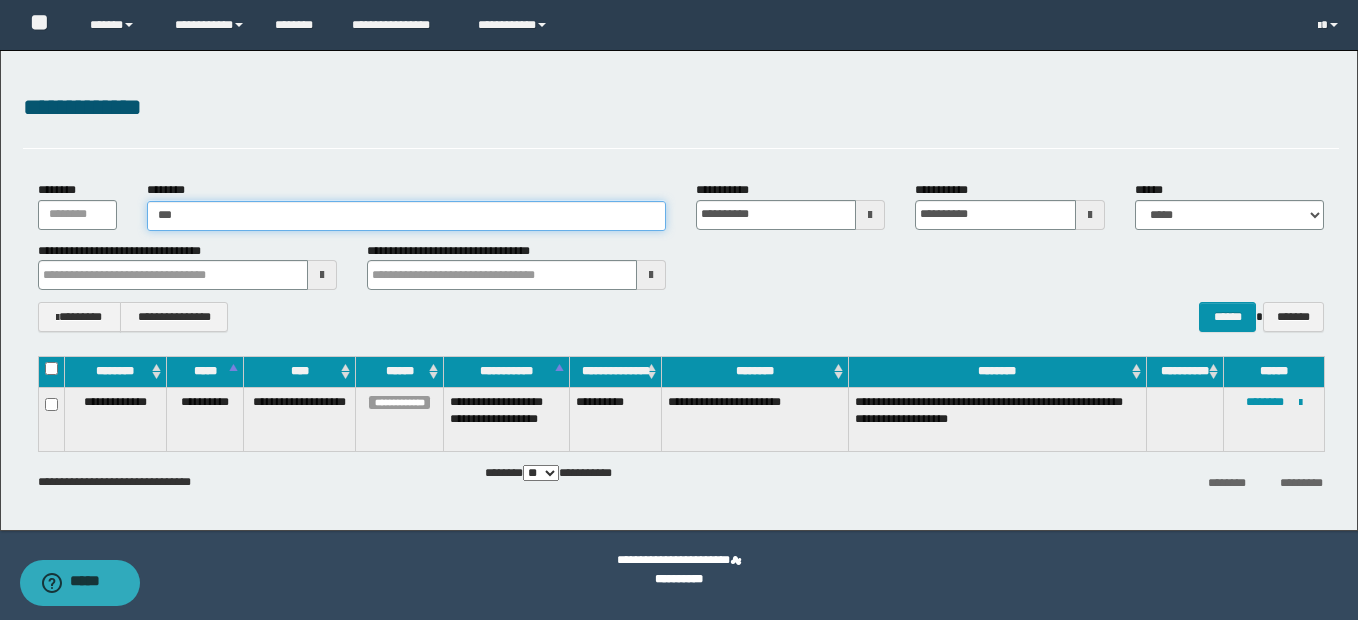 type on "***" 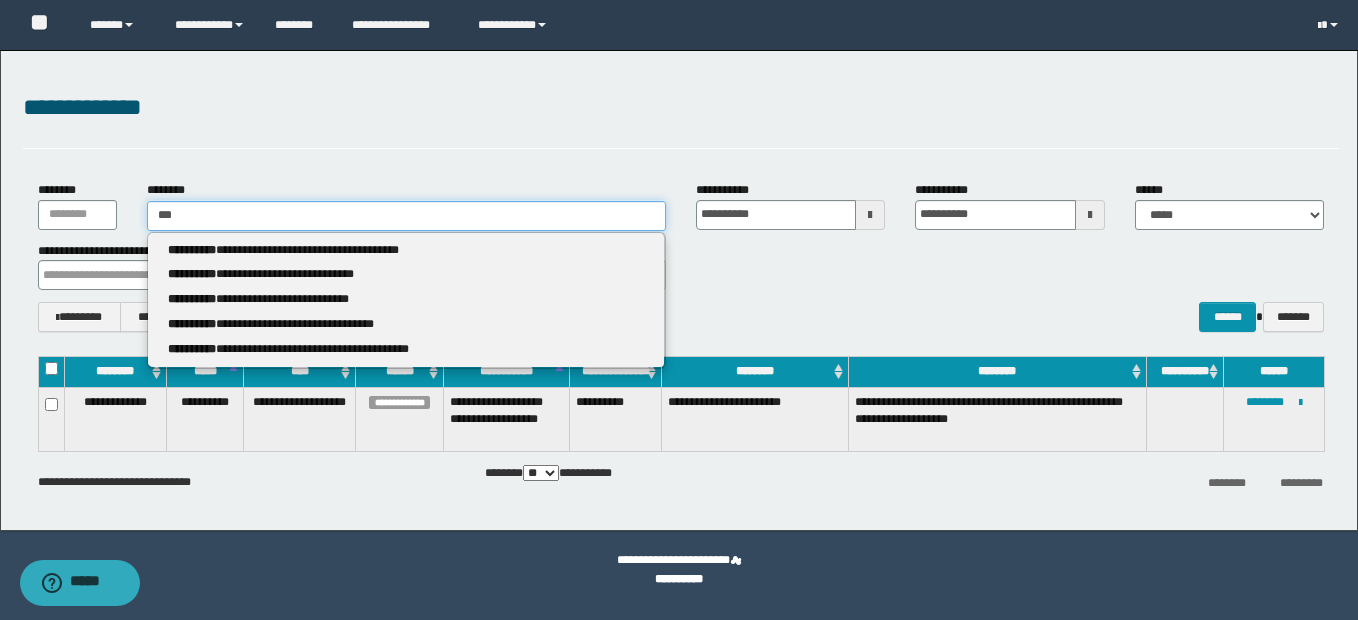 type 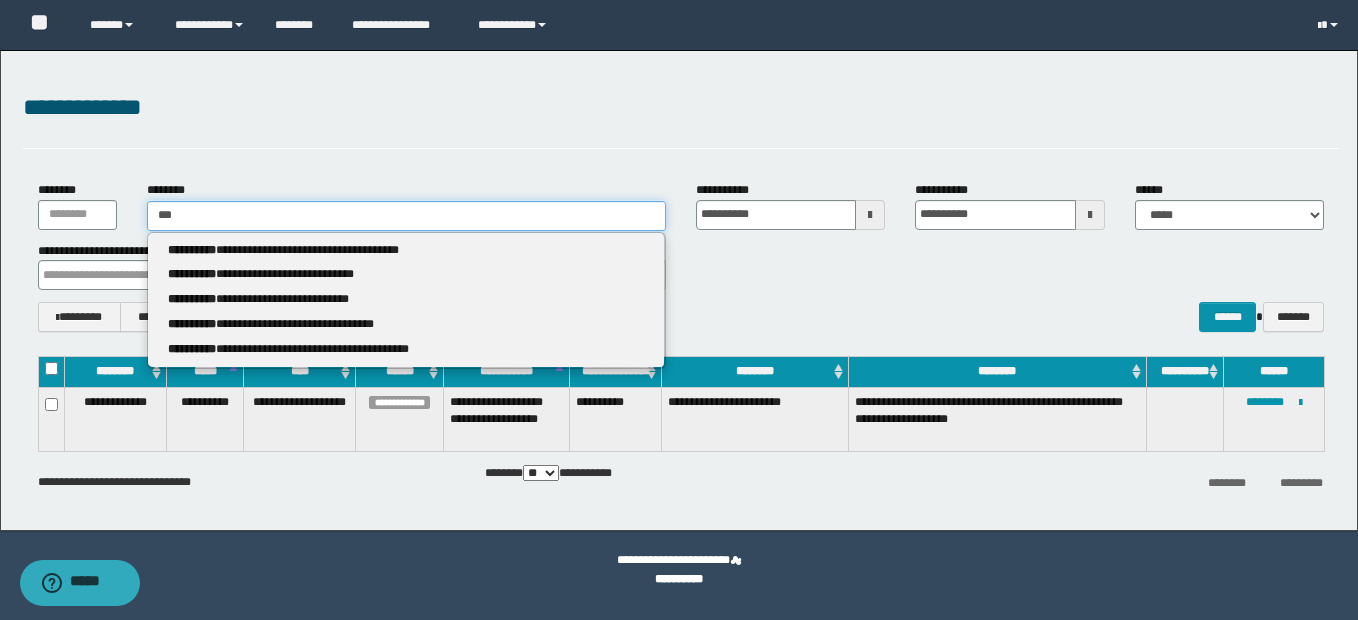 type on "****" 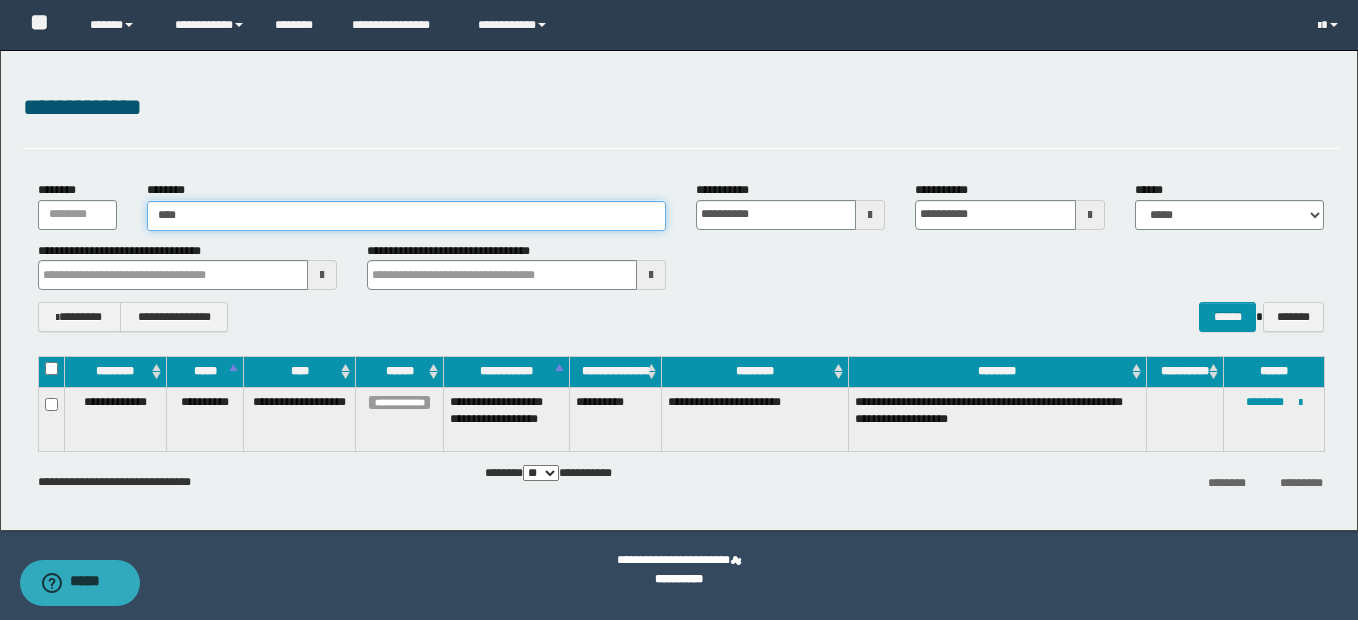 type on "****" 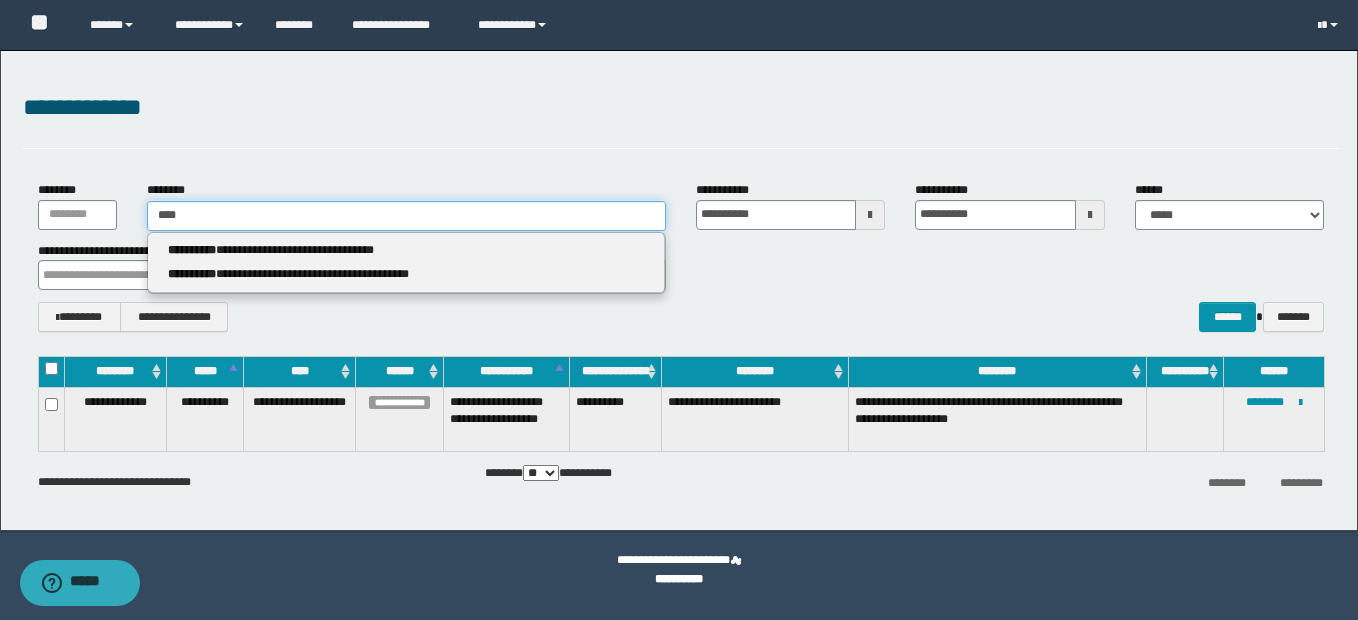 type 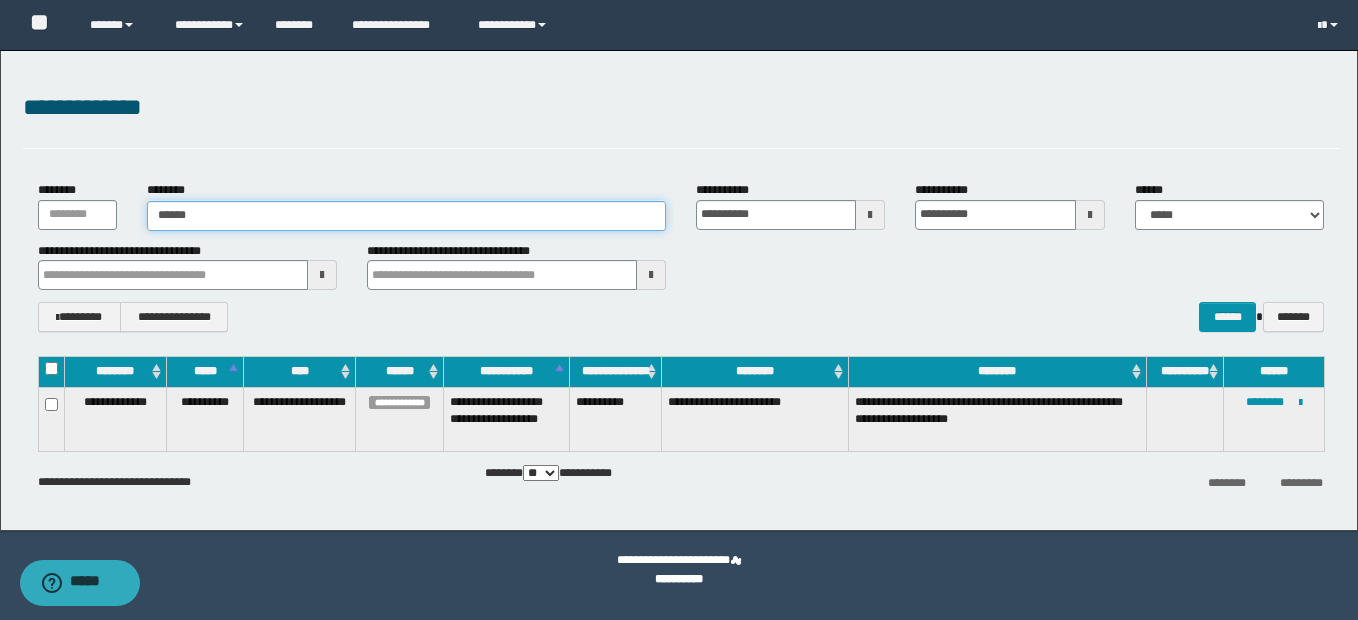 type on "*******" 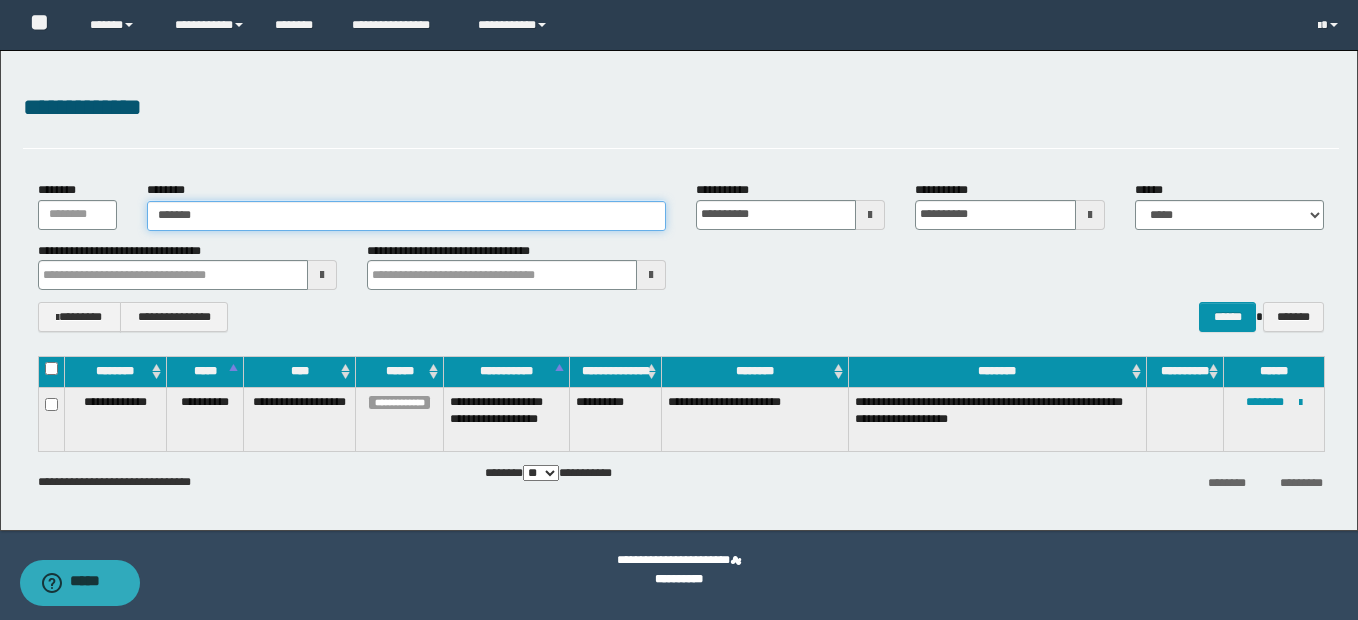 type on "*******" 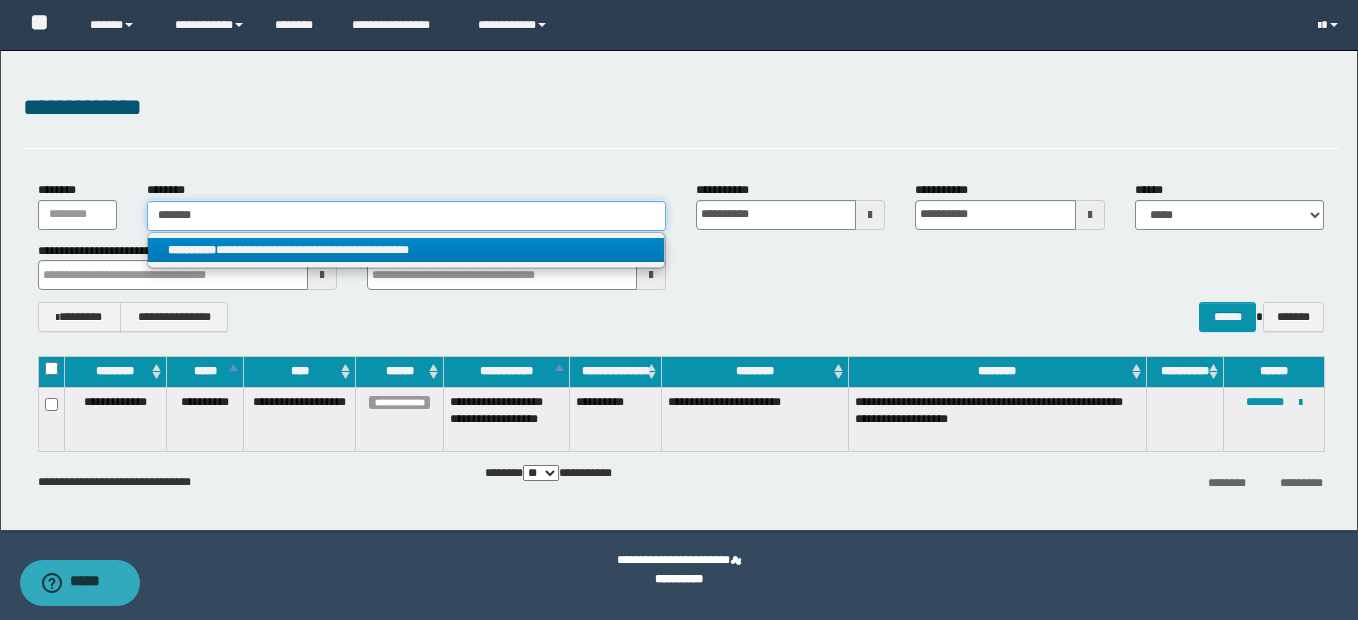 type on "*******" 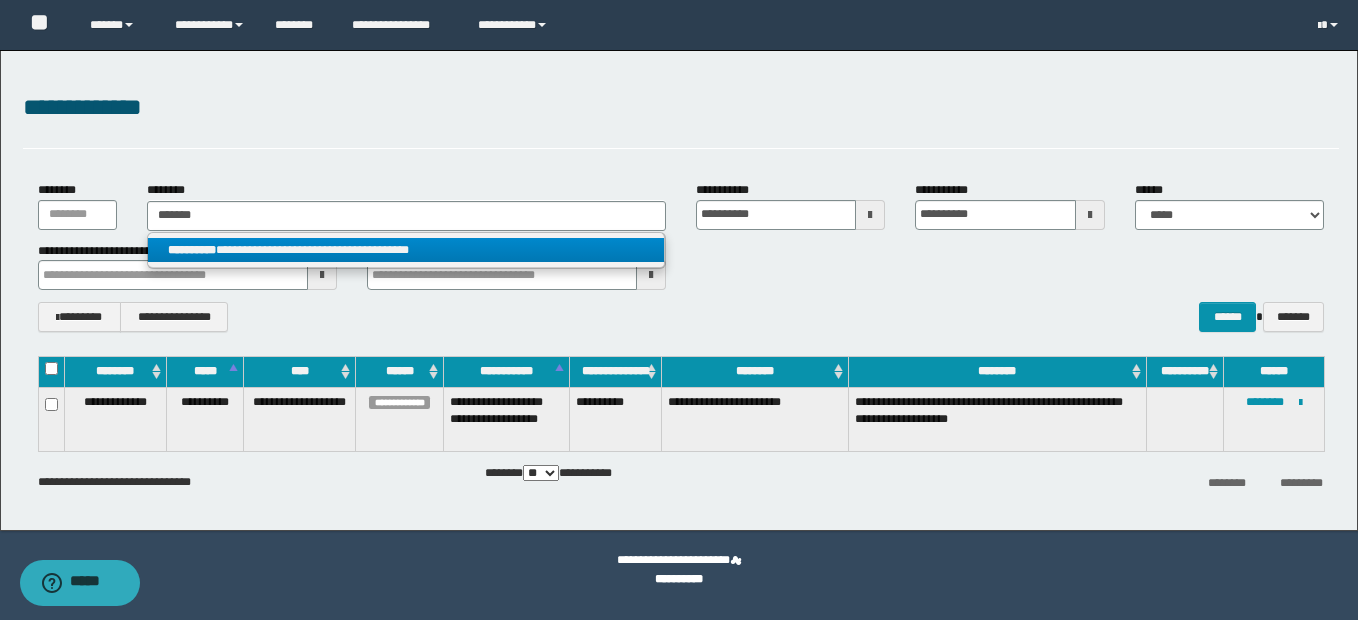 click on "**********" at bounding box center [406, 250] 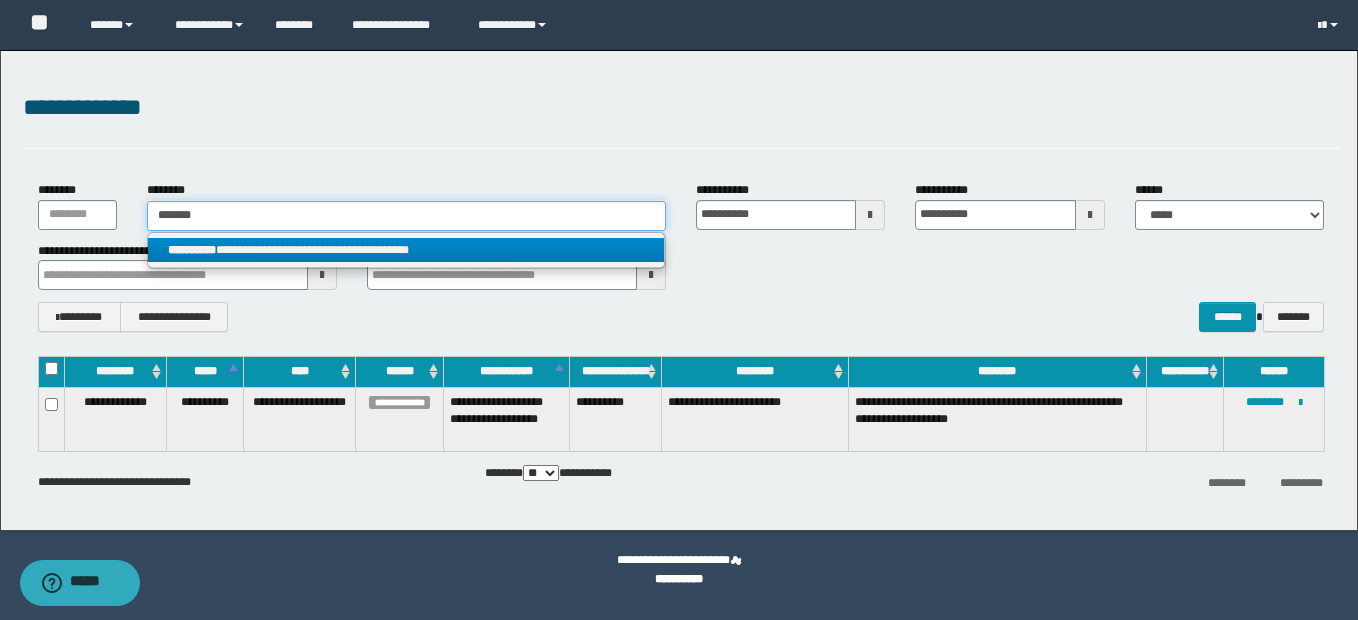 type 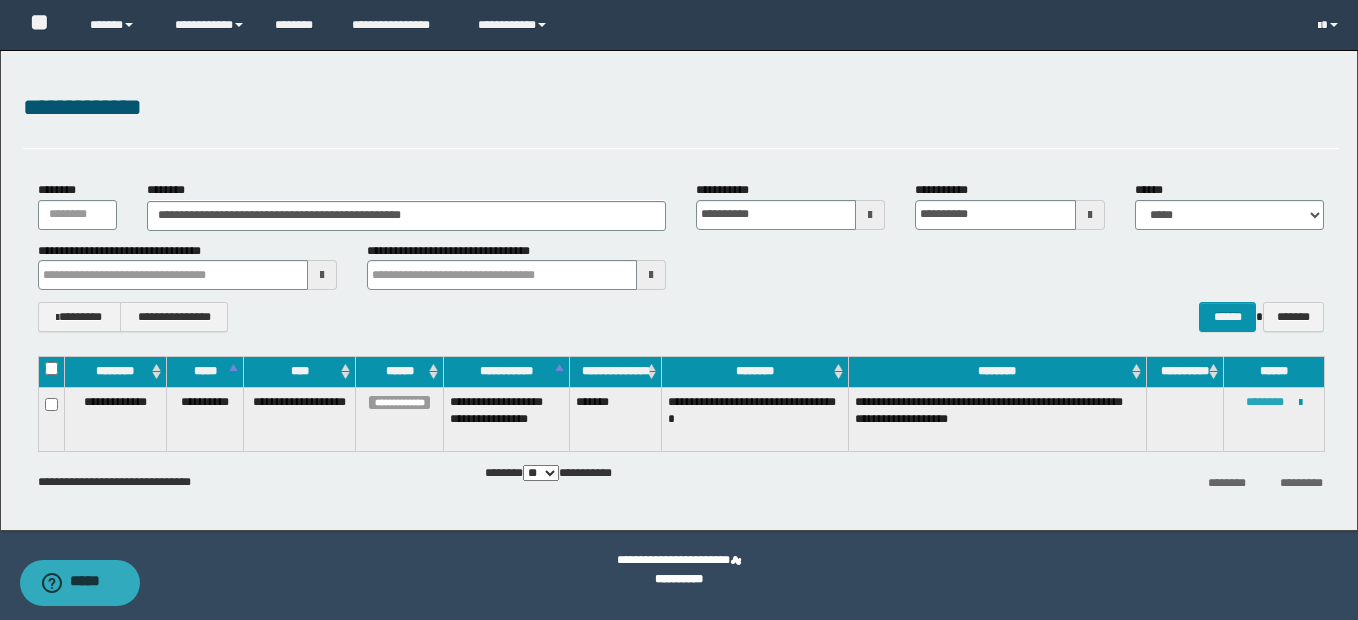 click on "********" at bounding box center [1265, 402] 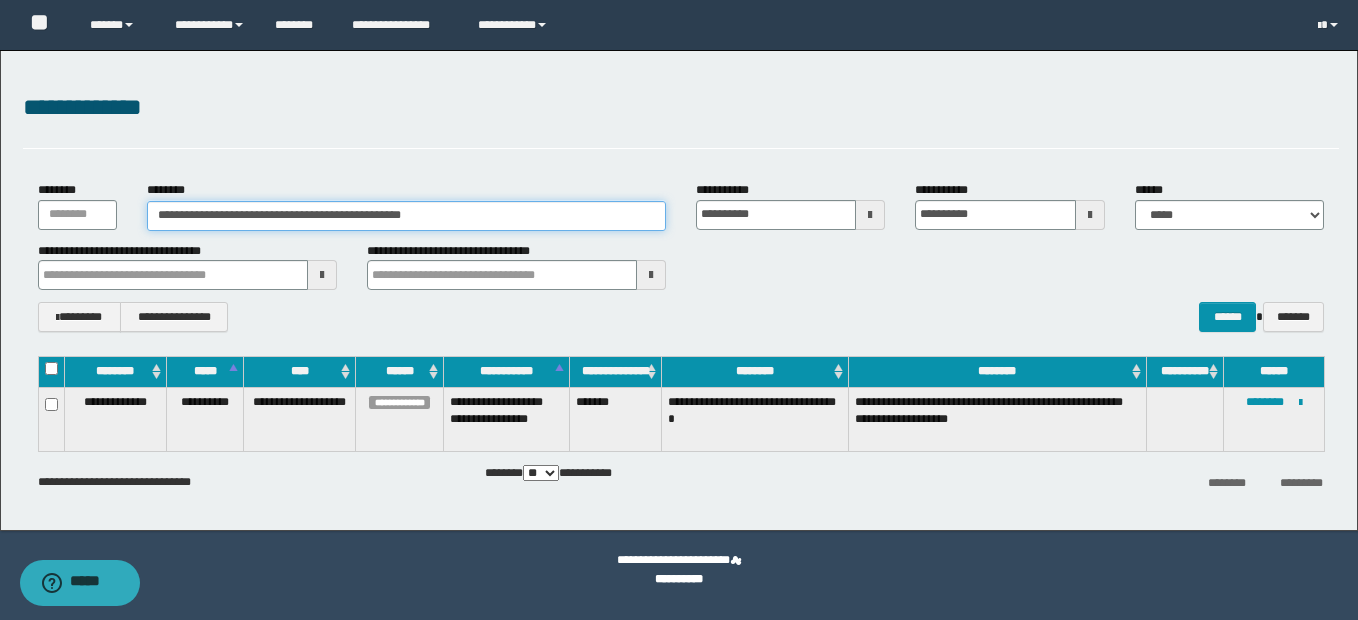 click on "**********" at bounding box center (406, 216) 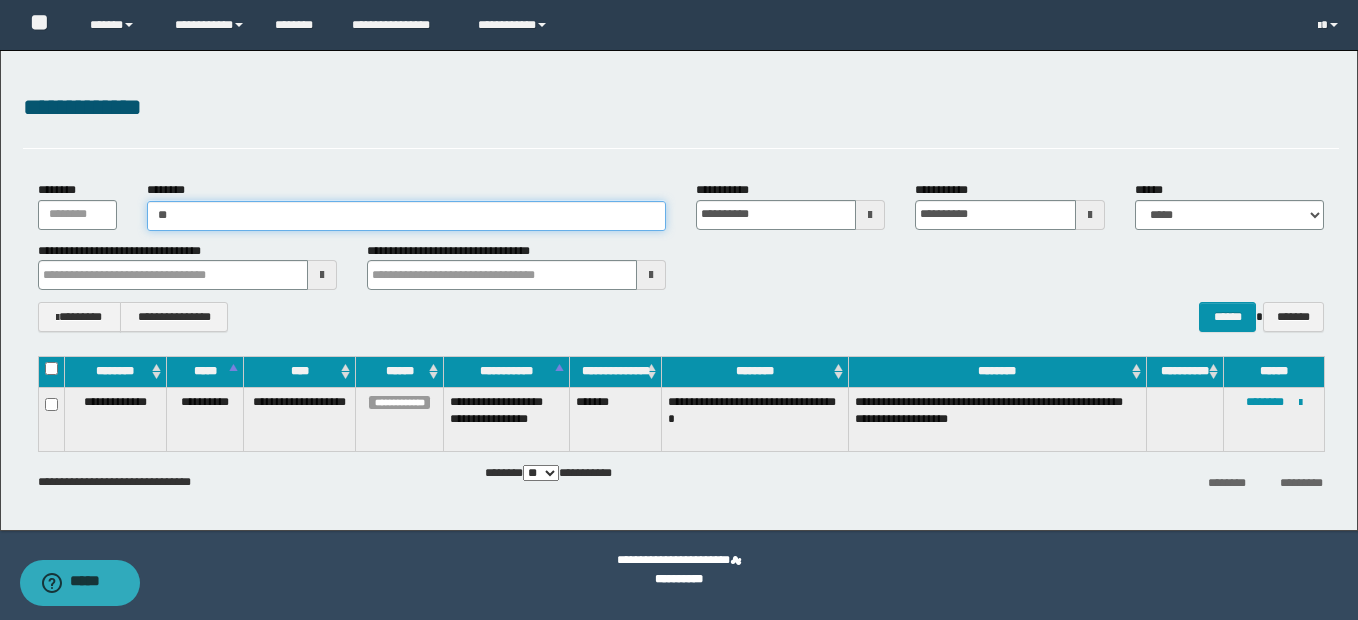 type on "*" 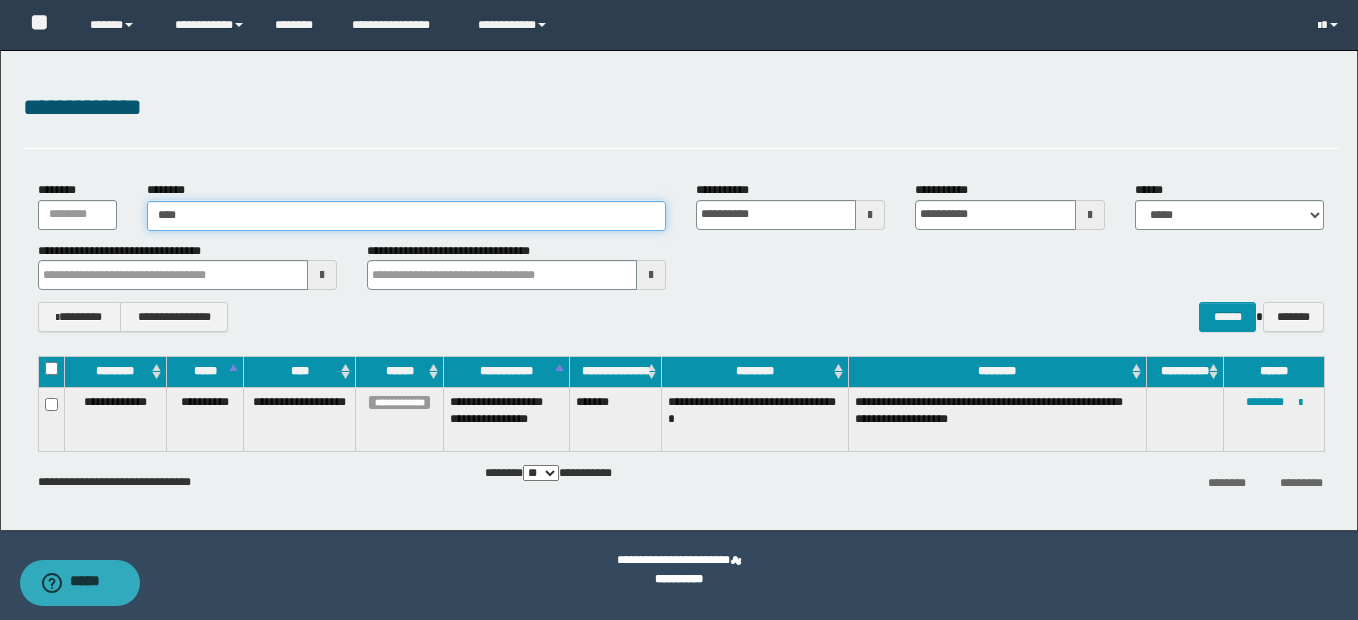 type on "*****" 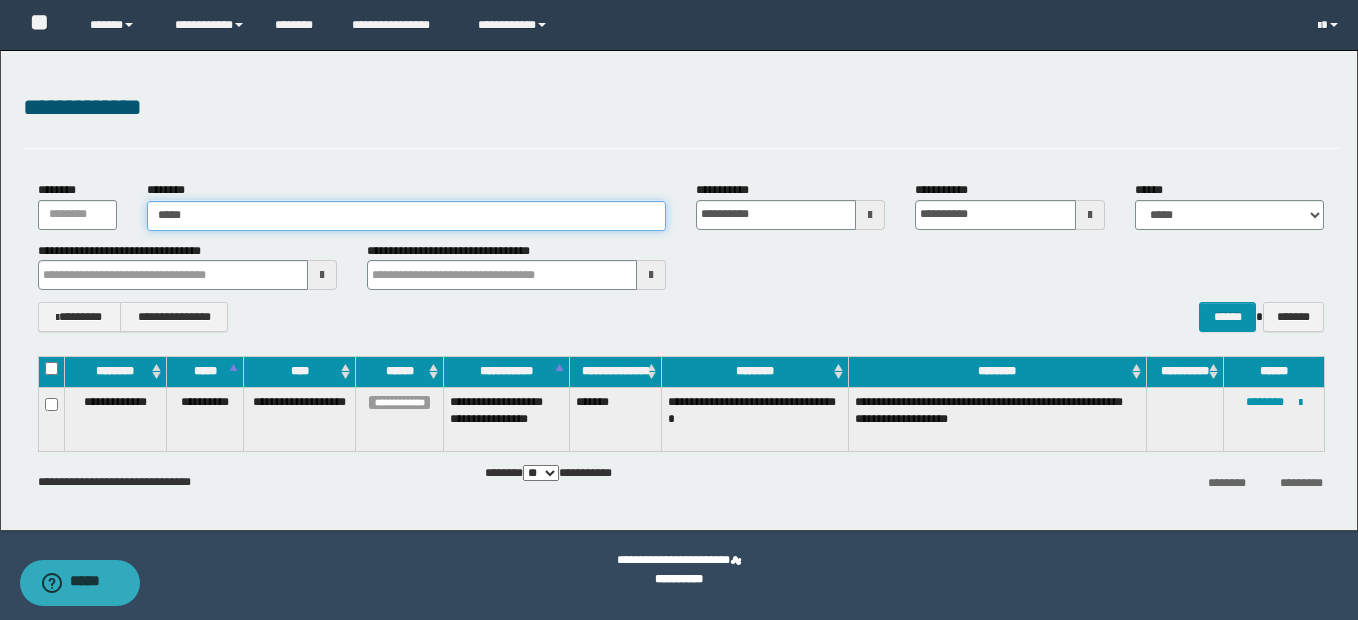 type on "*****" 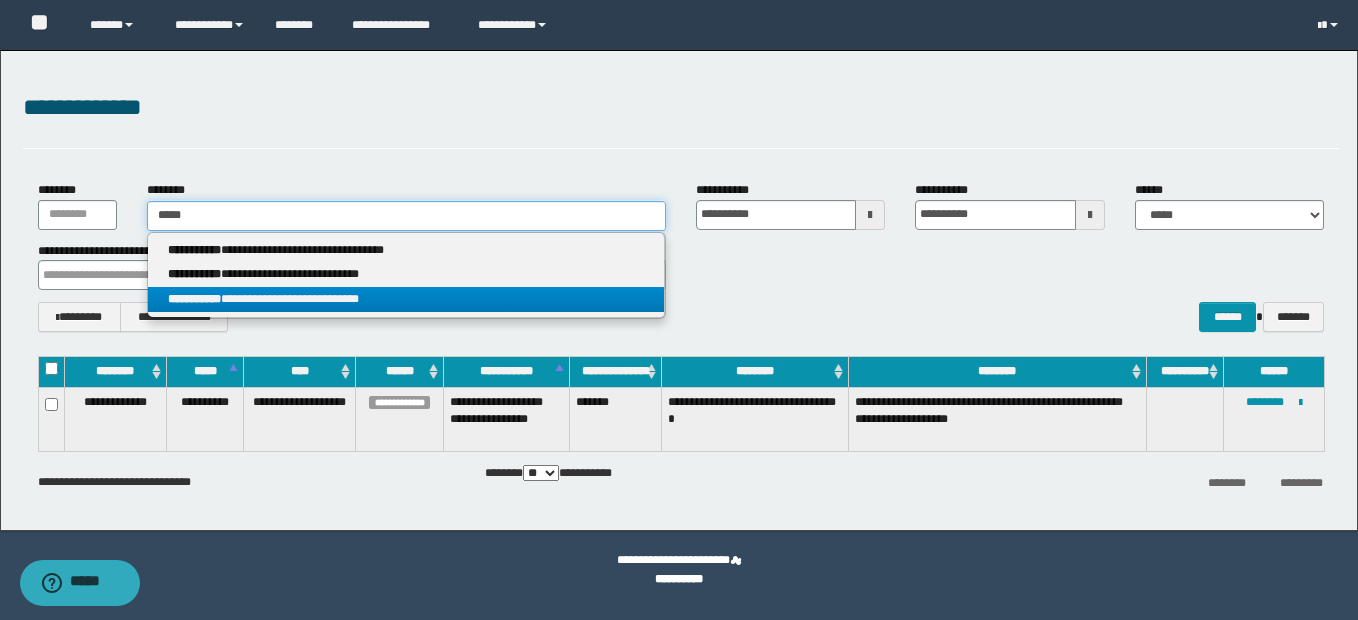 type on "*****" 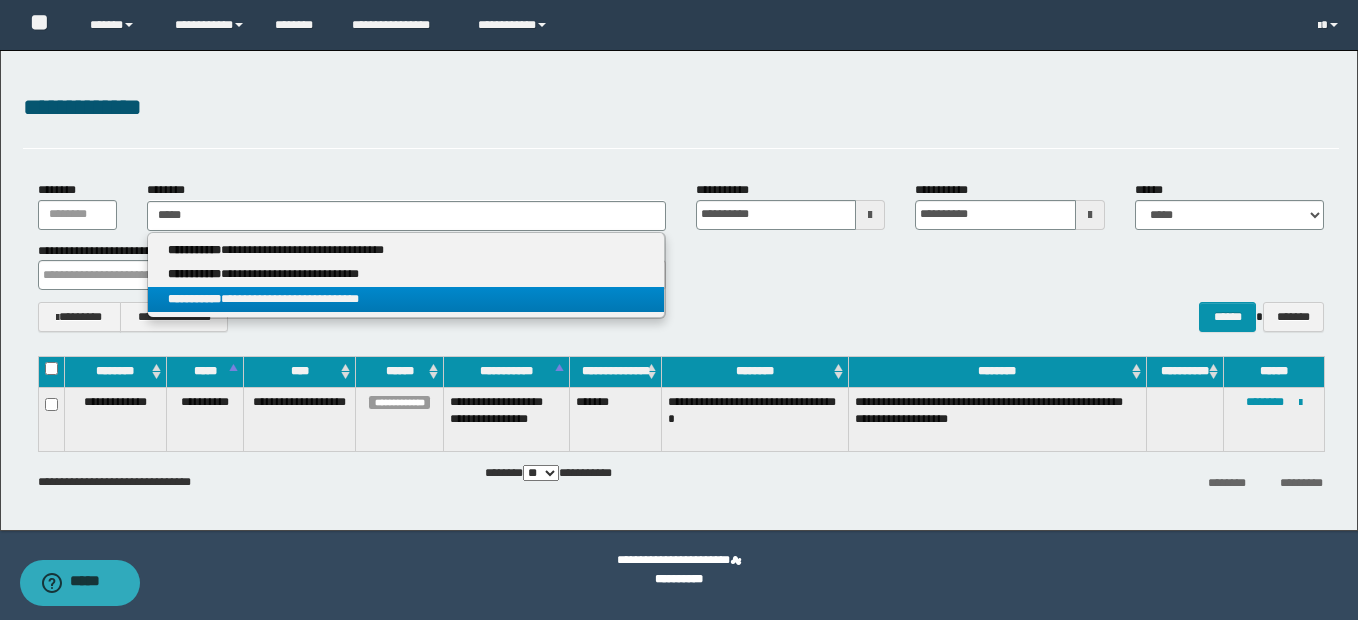 click on "**********" at bounding box center [406, 299] 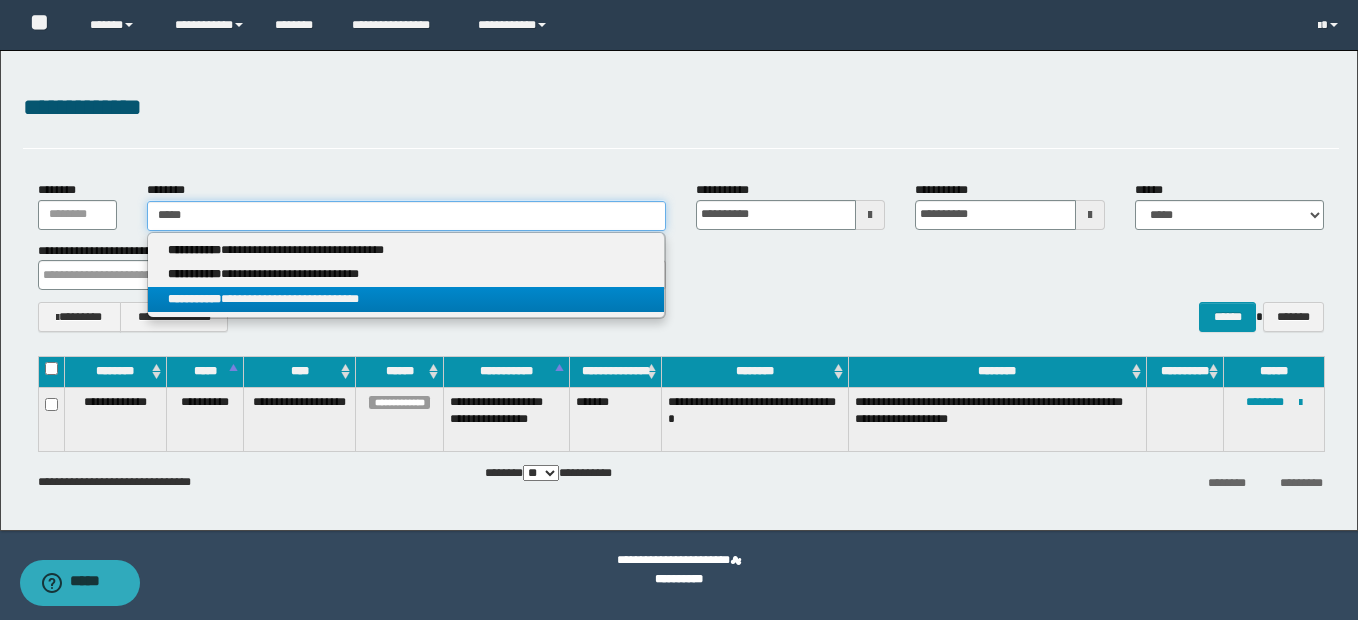 type 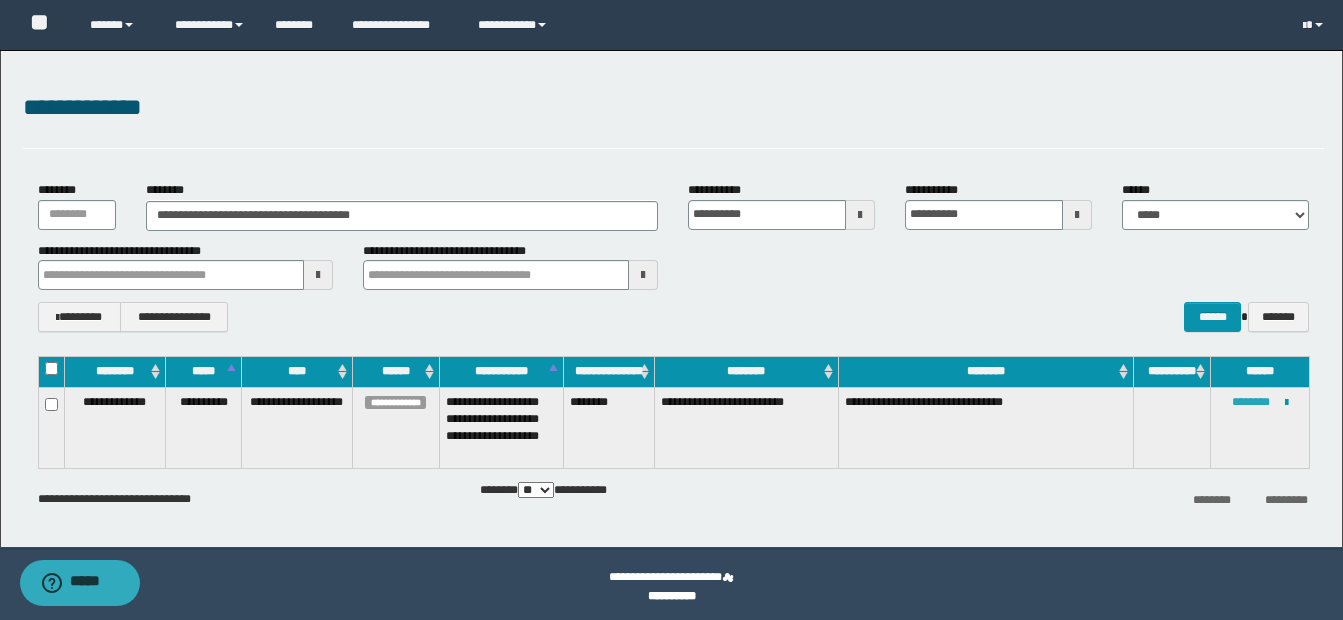 click on "********" at bounding box center [1251, 402] 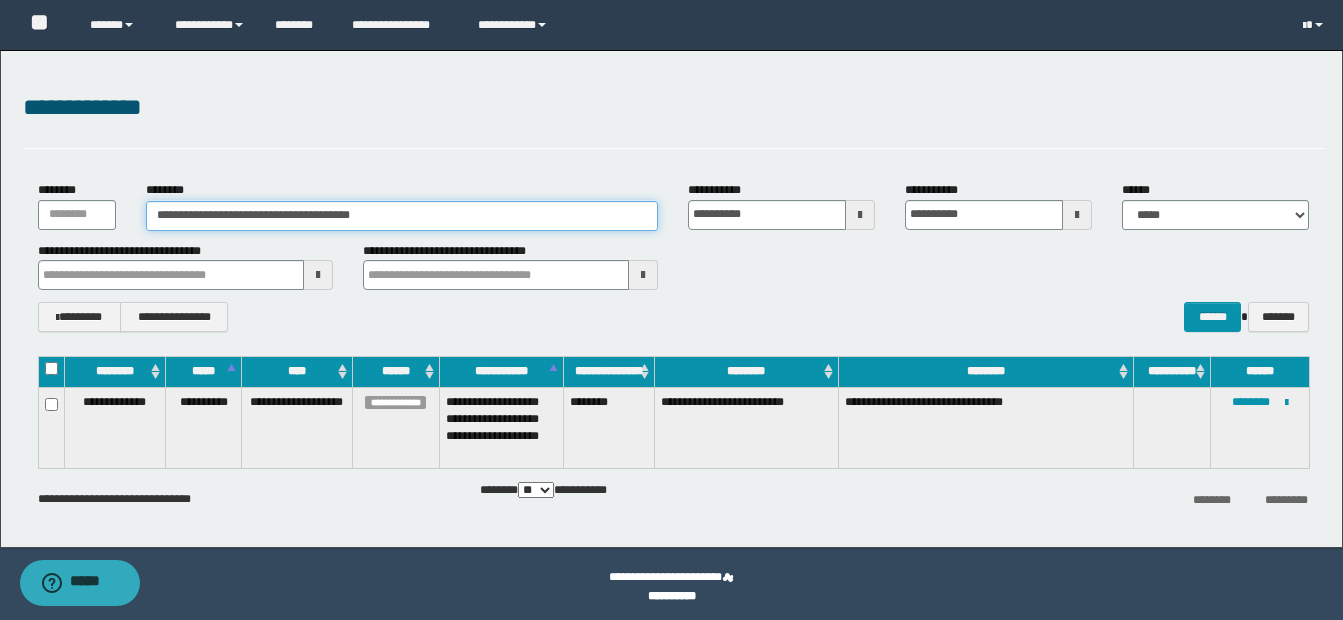 click on "**********" at bounding box center (402, 216) 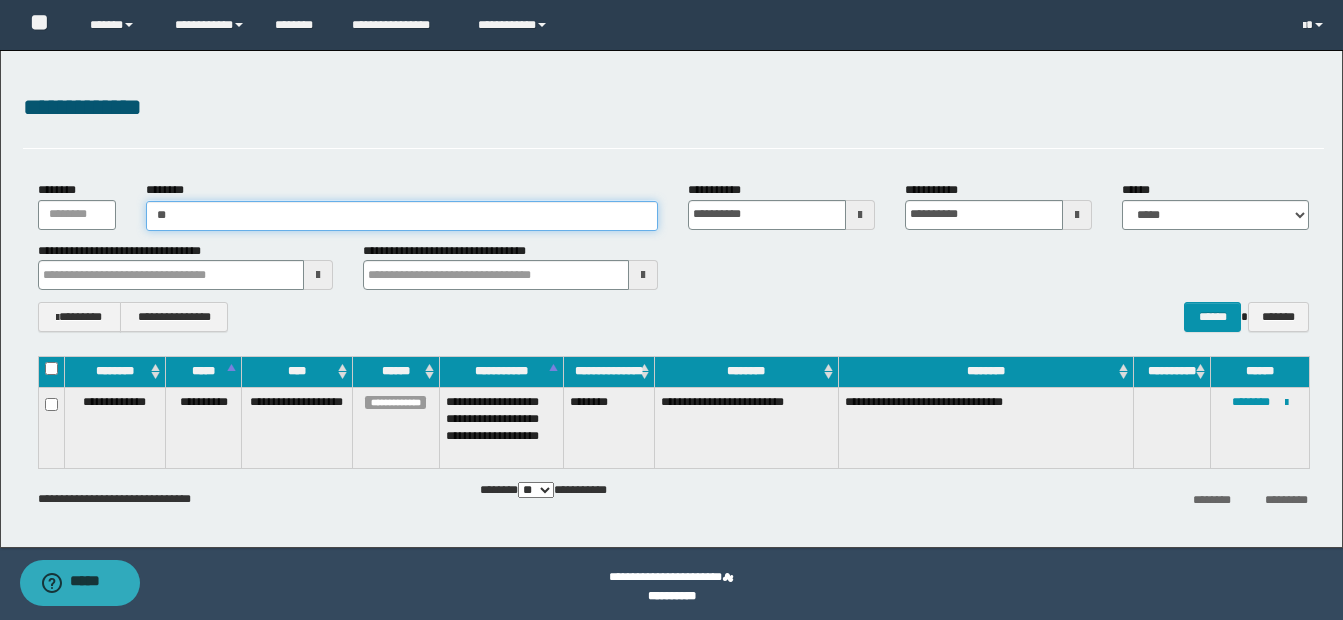 type on "*" 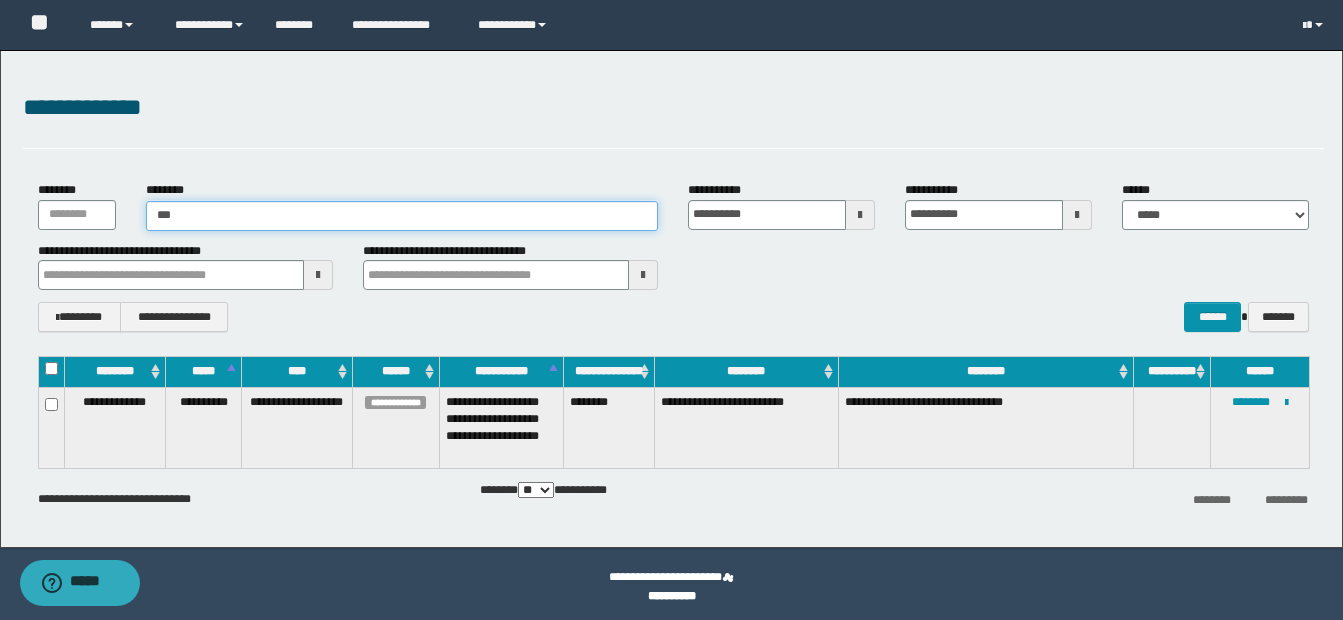 type on "****" 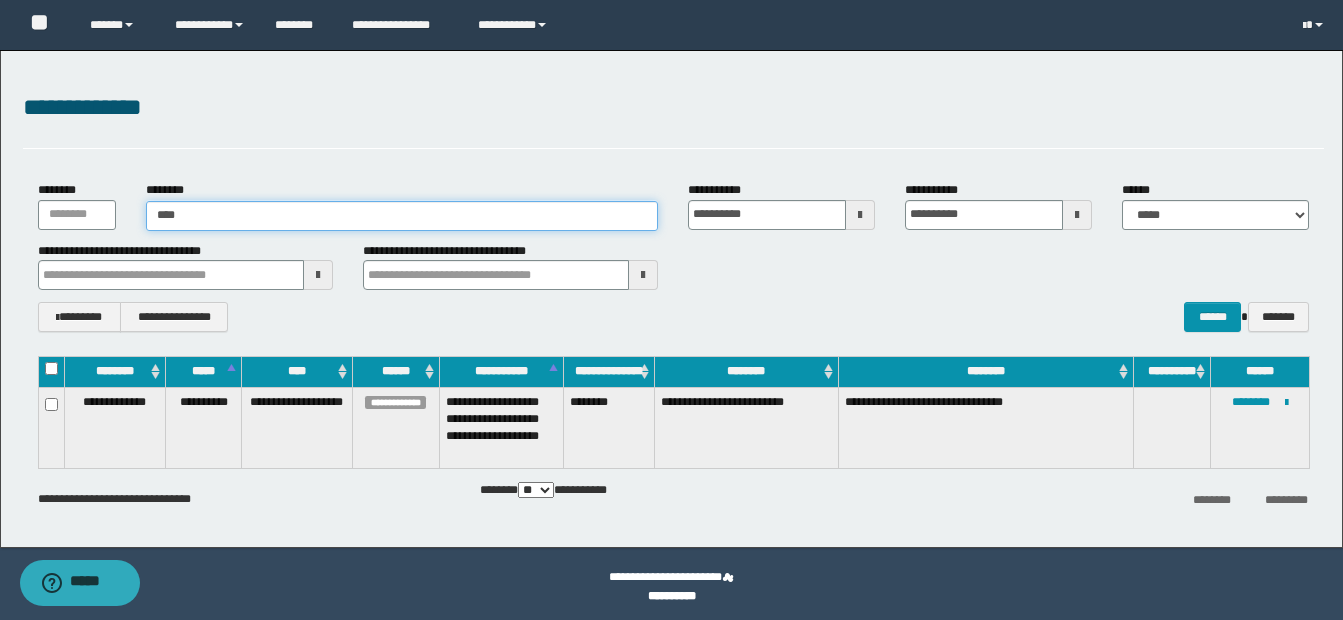 type on "****" 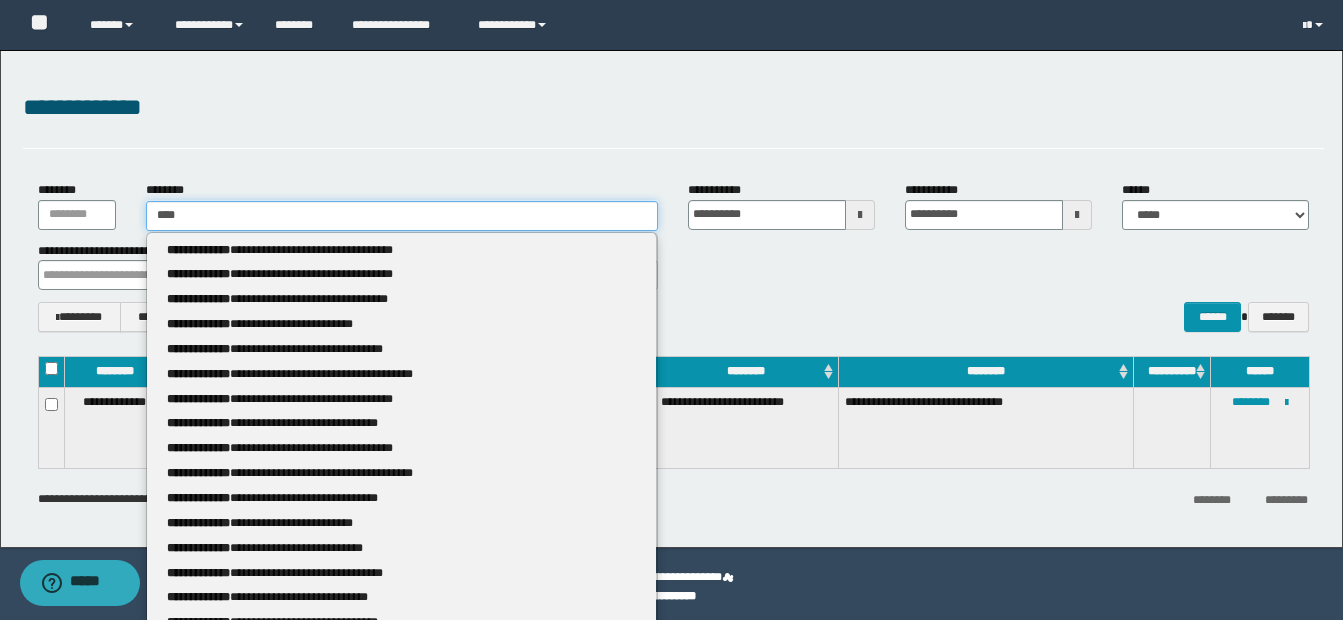 type 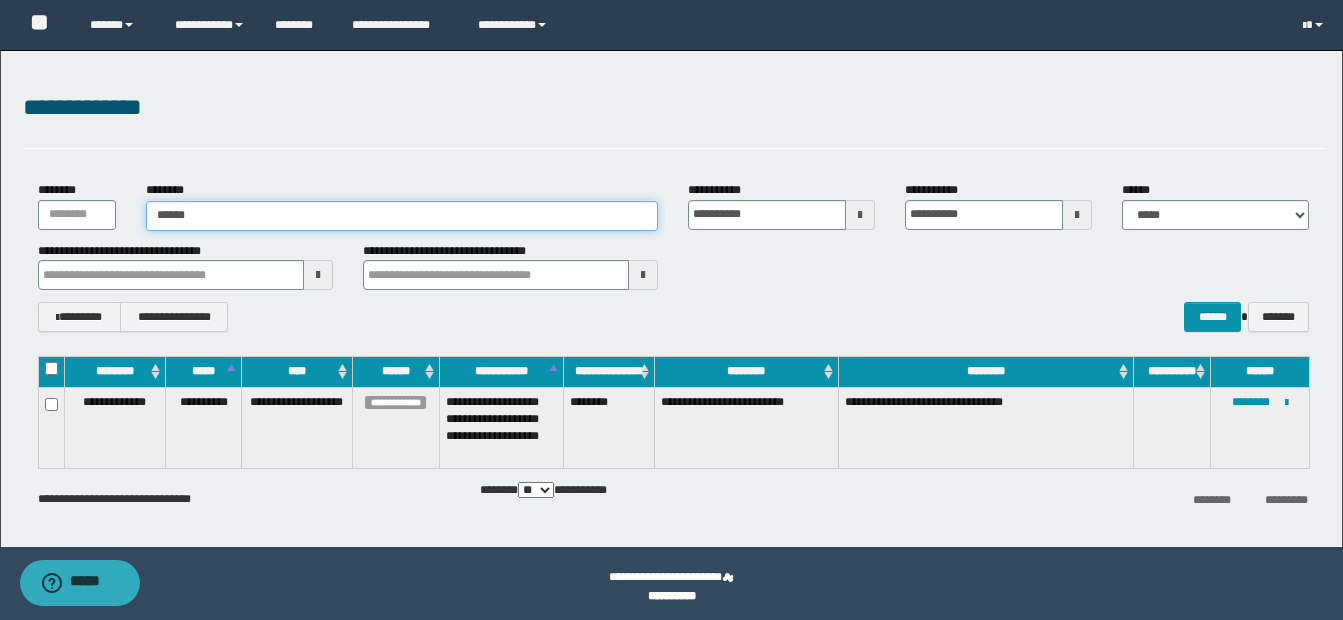 type on "*******" 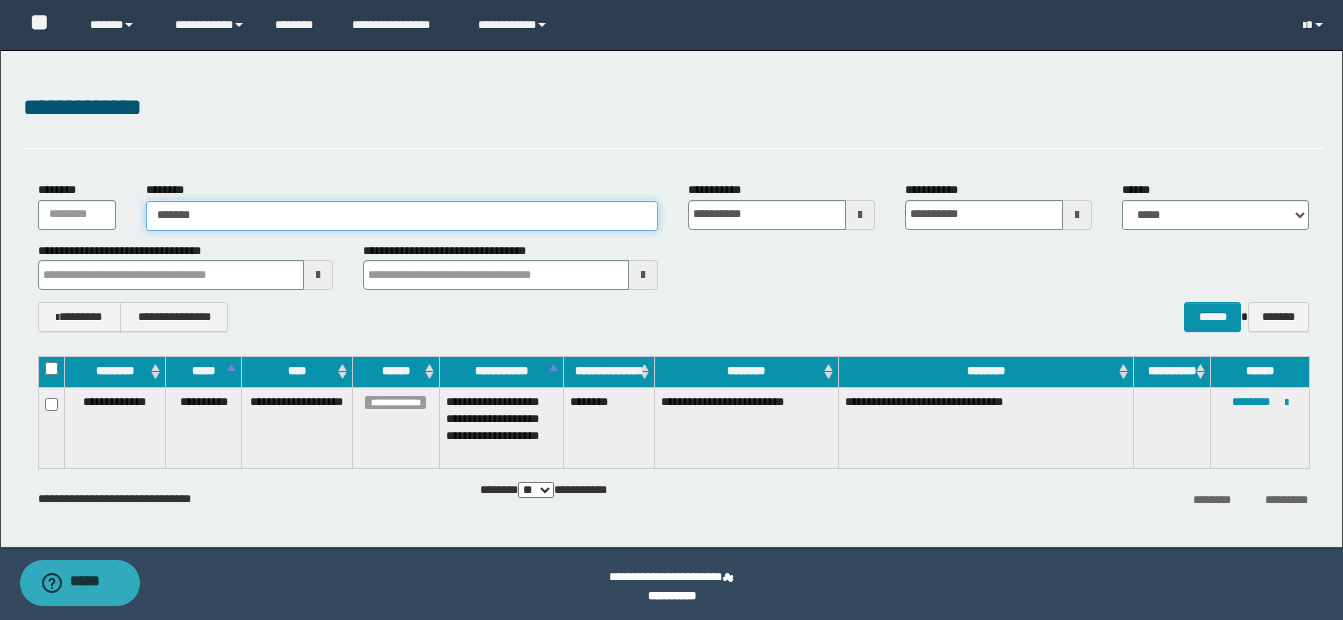 type on "*******" 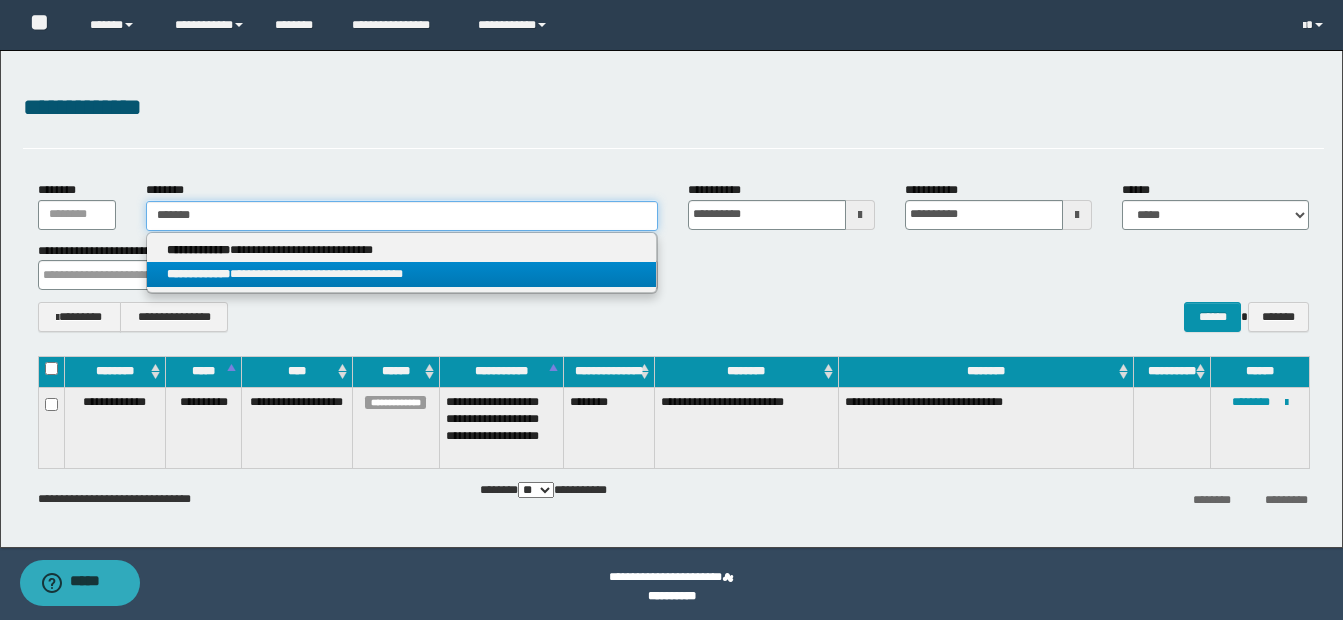 type on "*******" 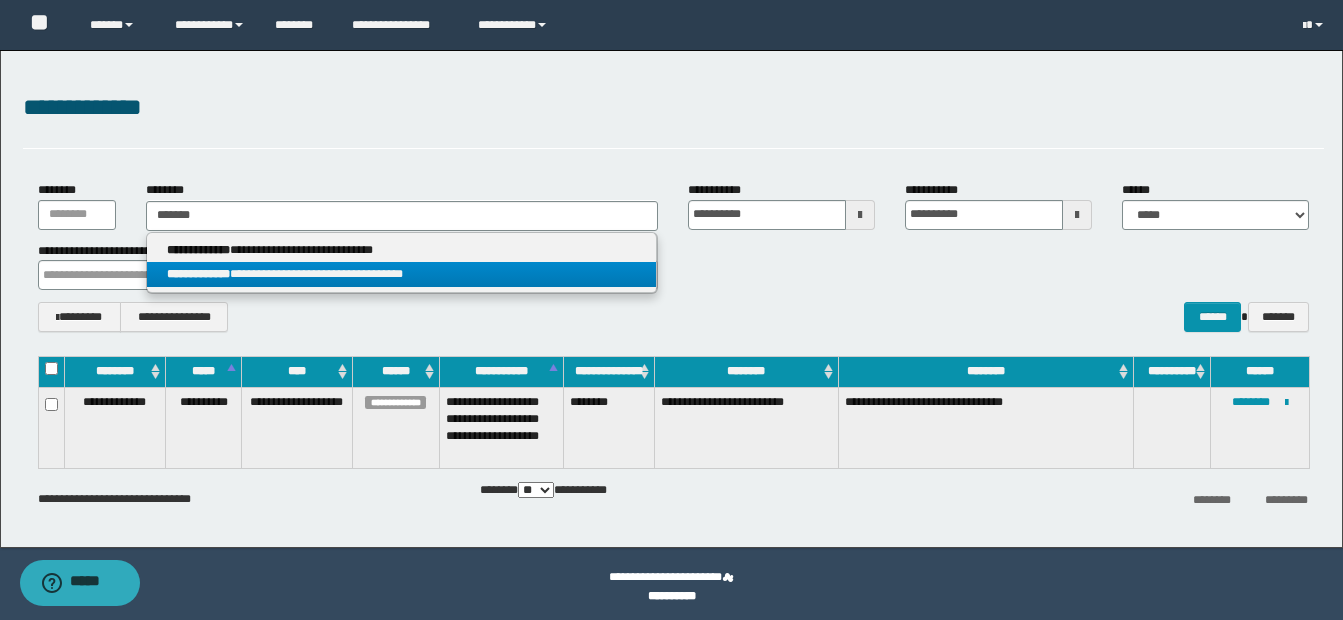 click on "**********" at bounding box center [401, 274] 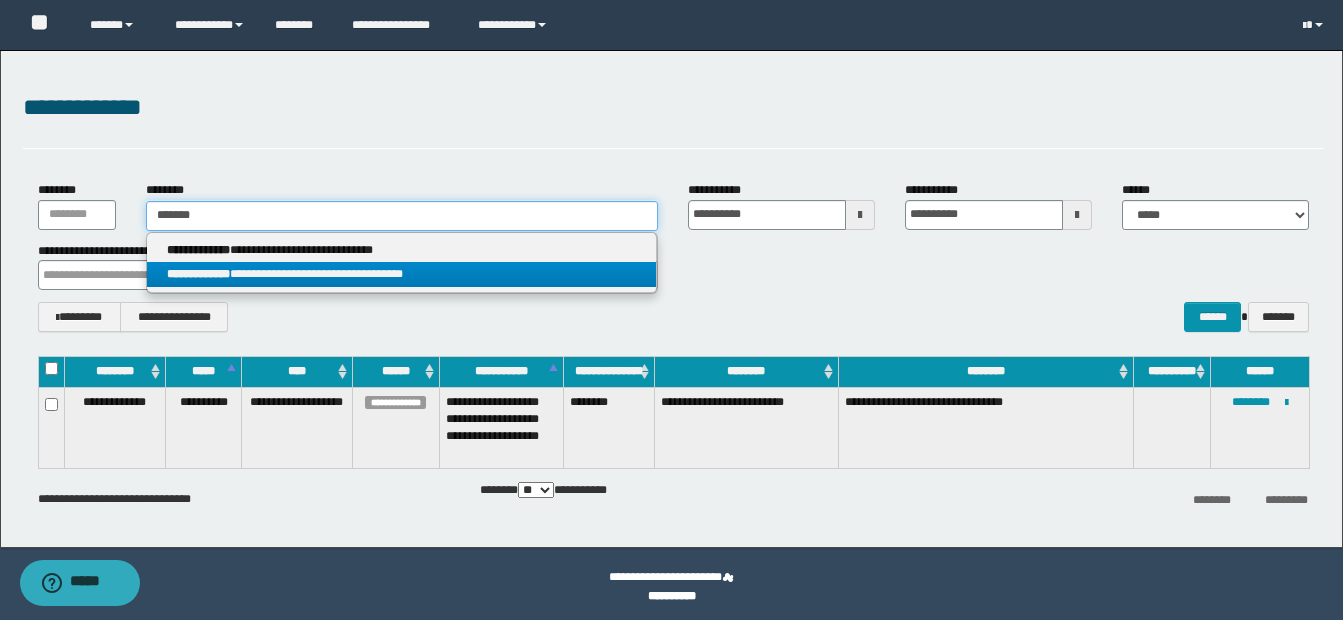 type 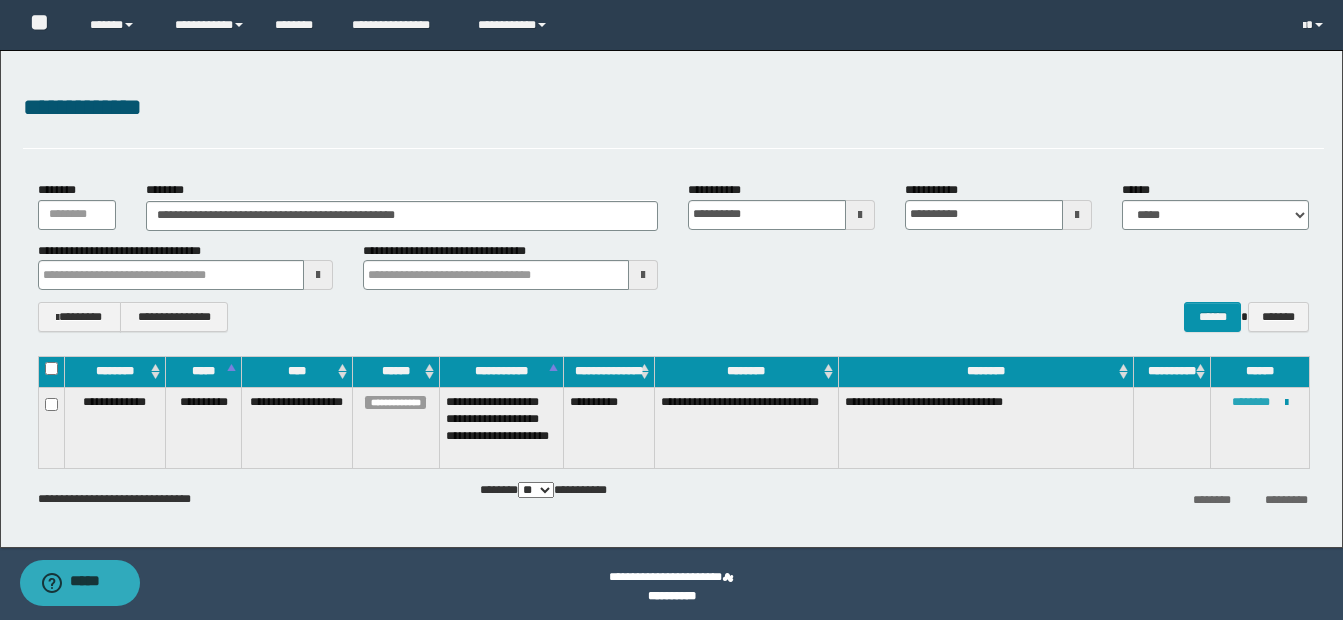 click on "********" at bounding box center [1251, 402] 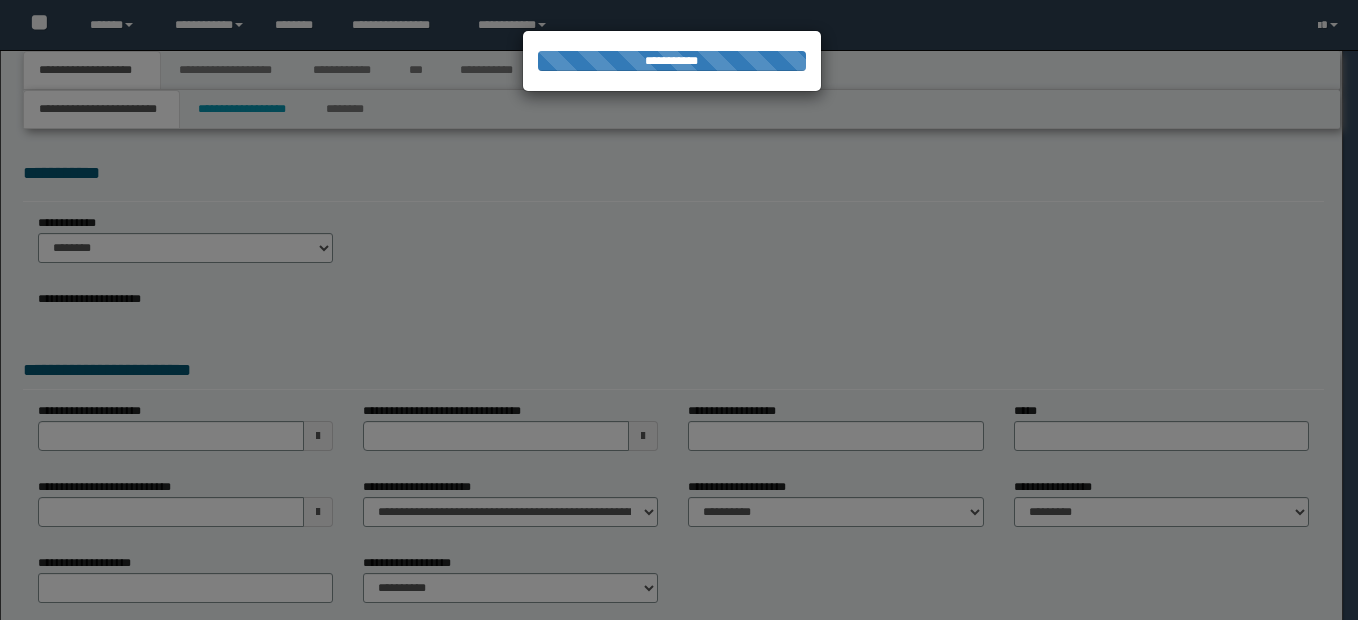 scroll, scrollTop: 0, scrollLeft: 0, axis: both 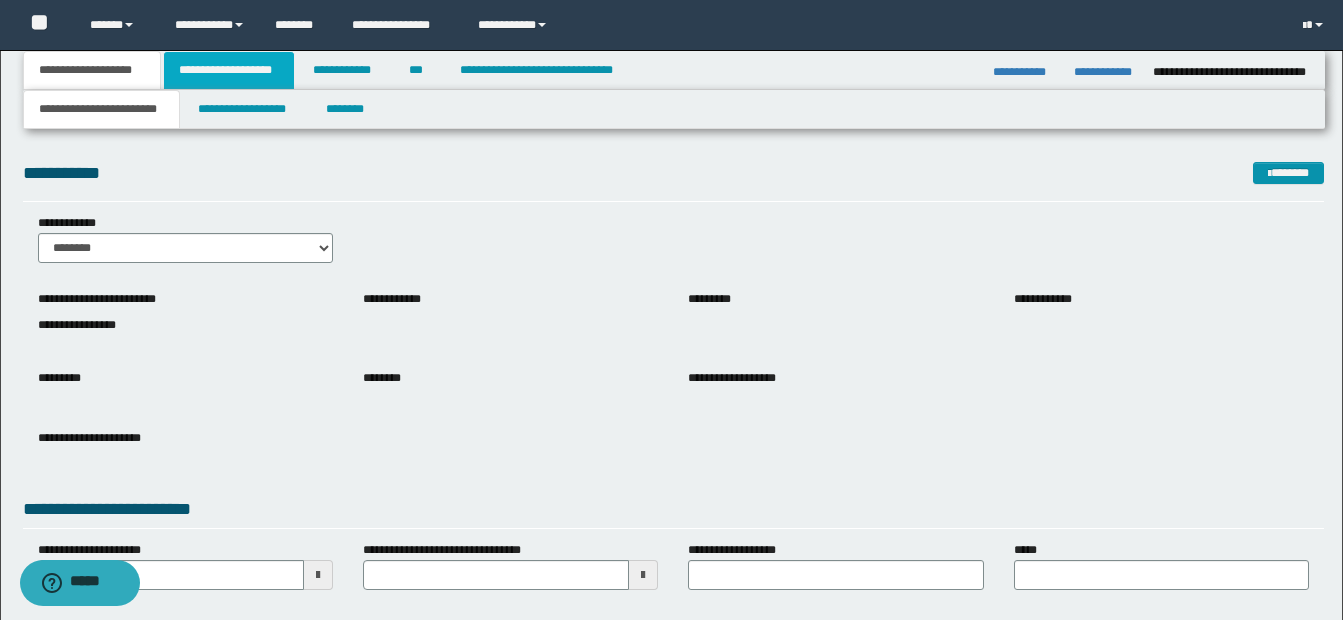 click on "**********" at bounding box center [229, 70] 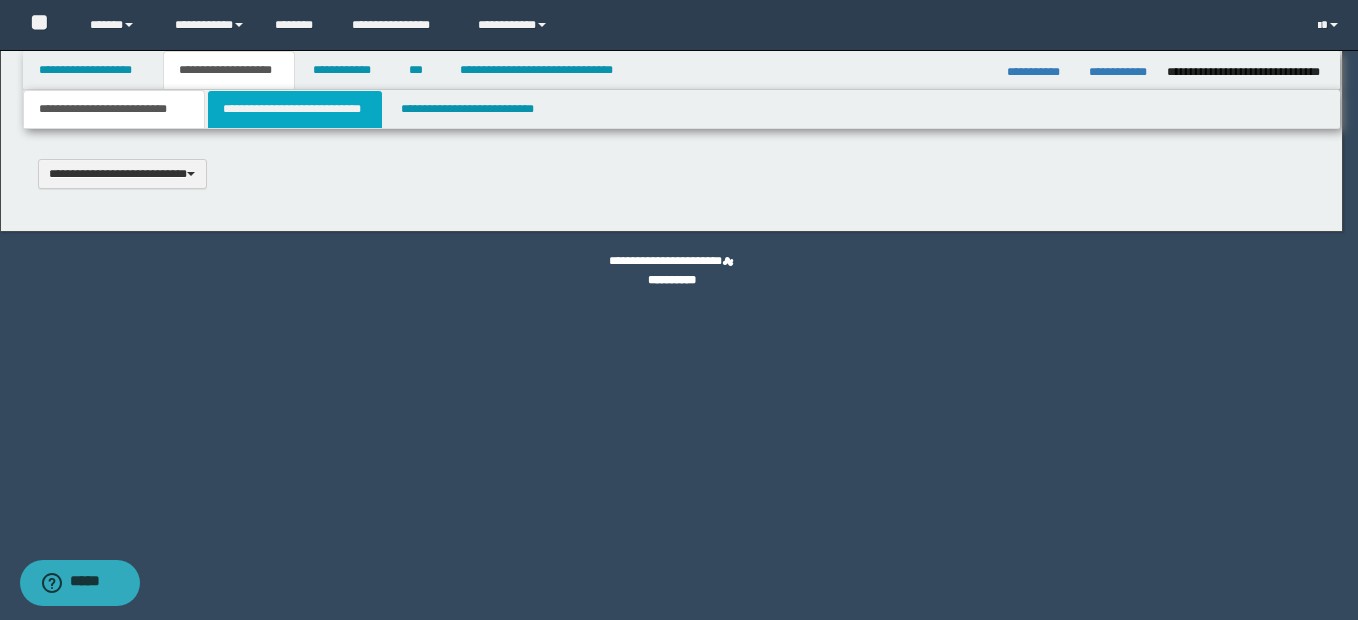 scroll, scrollTop: 0, scrollLeft: 0, axis: both 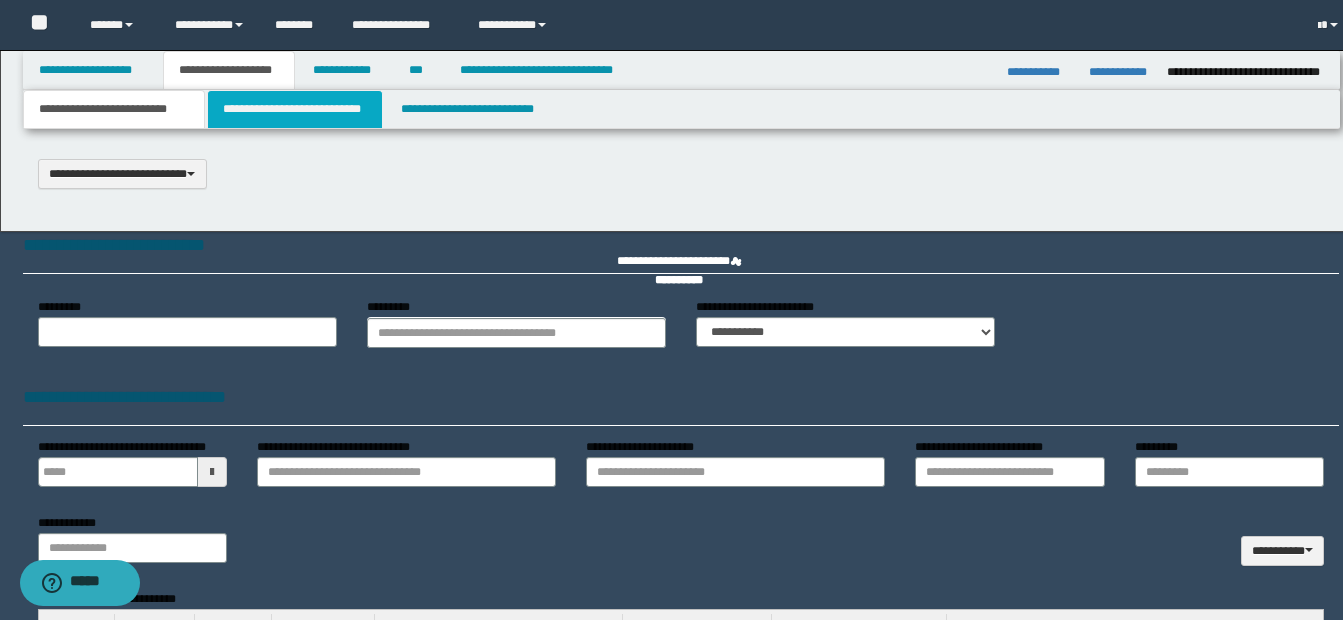 select on "*" 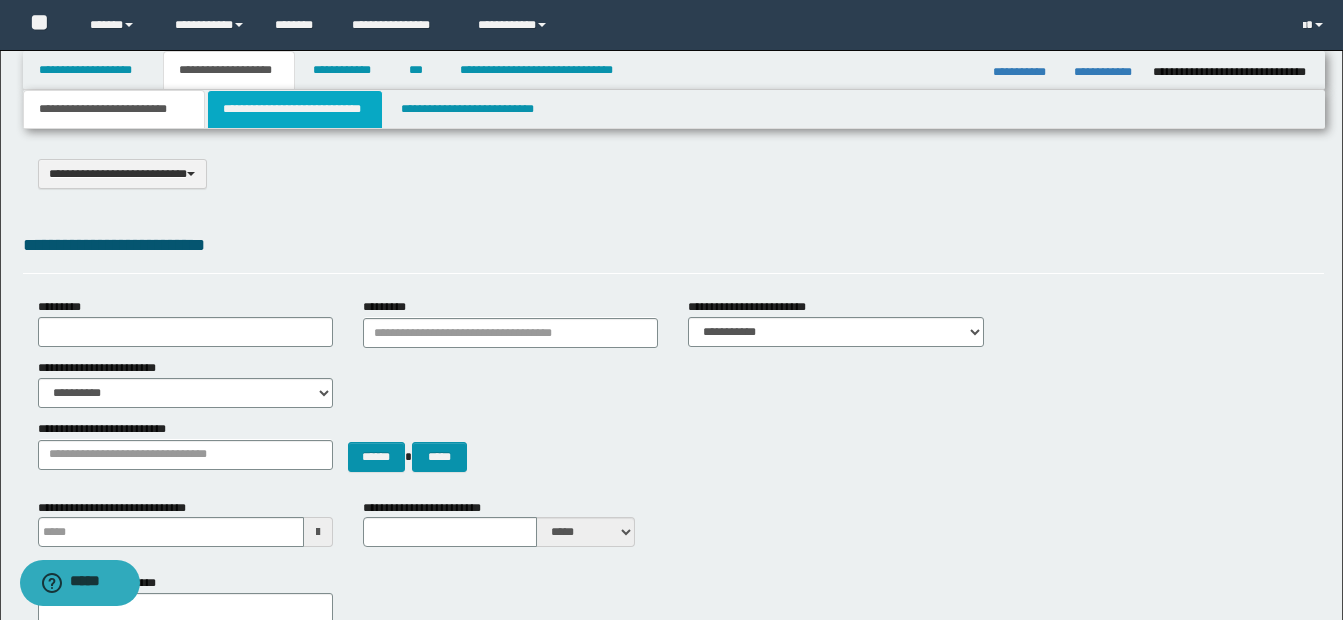 click on "**********" at bounding box center (295, 109) 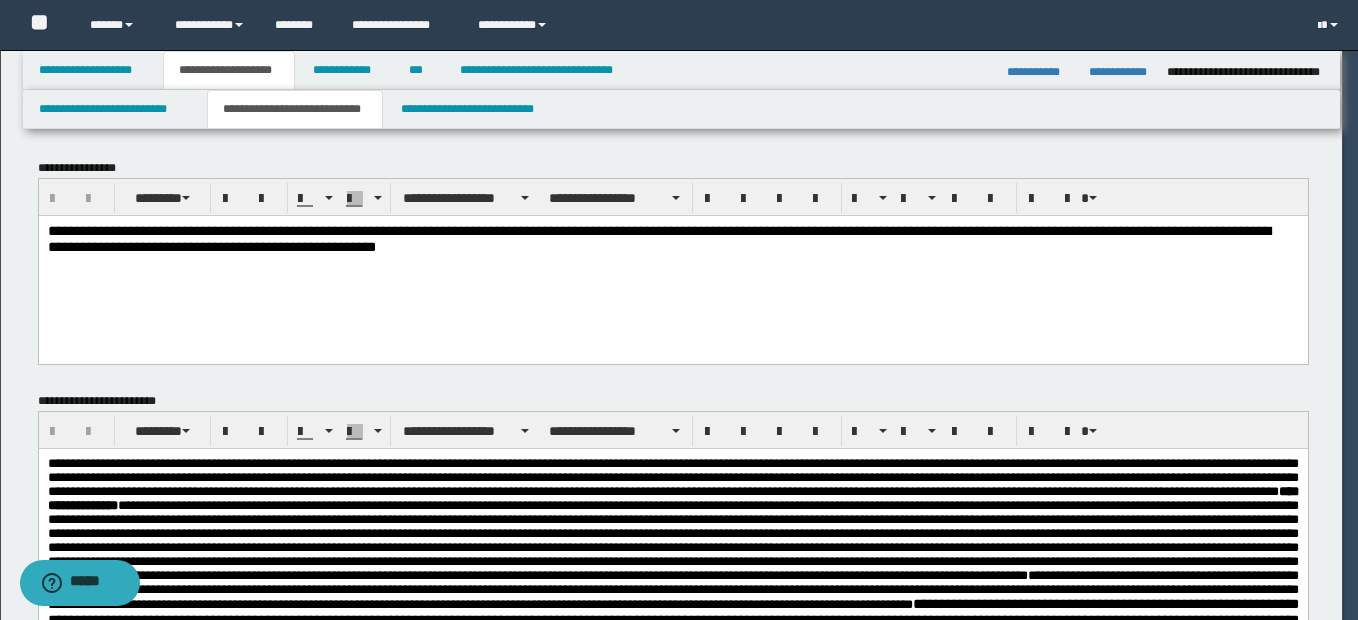 scroll, scrollTop: 0, scrollLeft: 0, axis: both 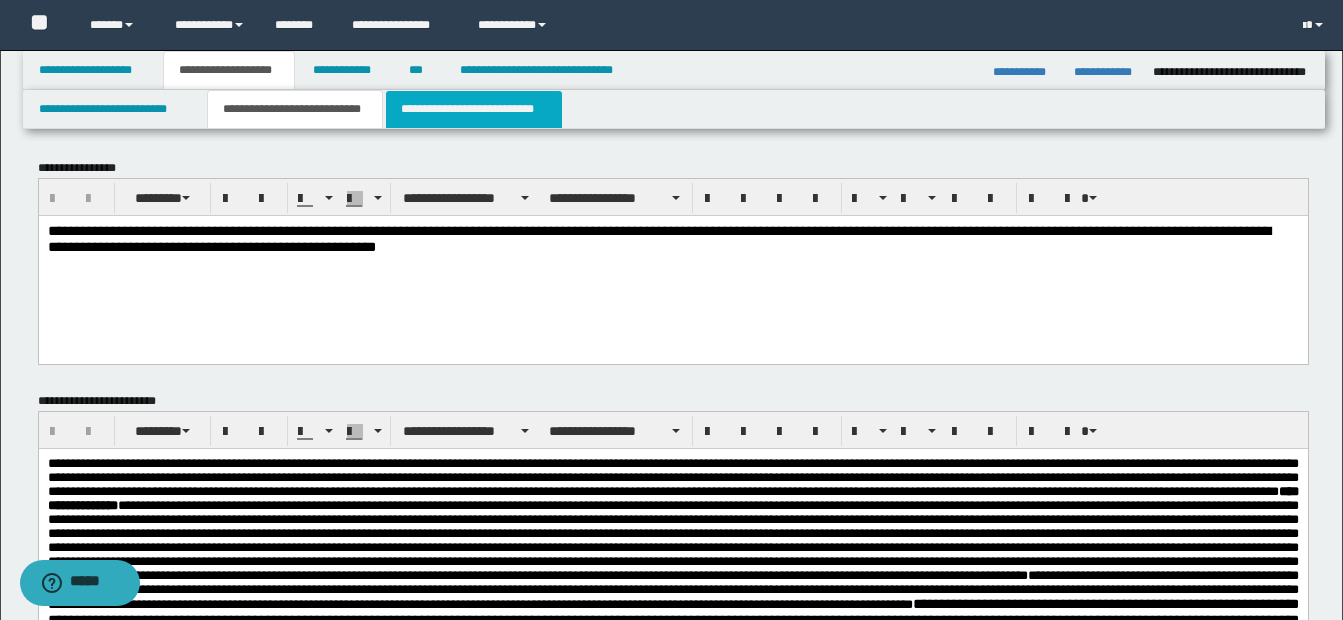 click on "**********" at bounding box center (474, 109) 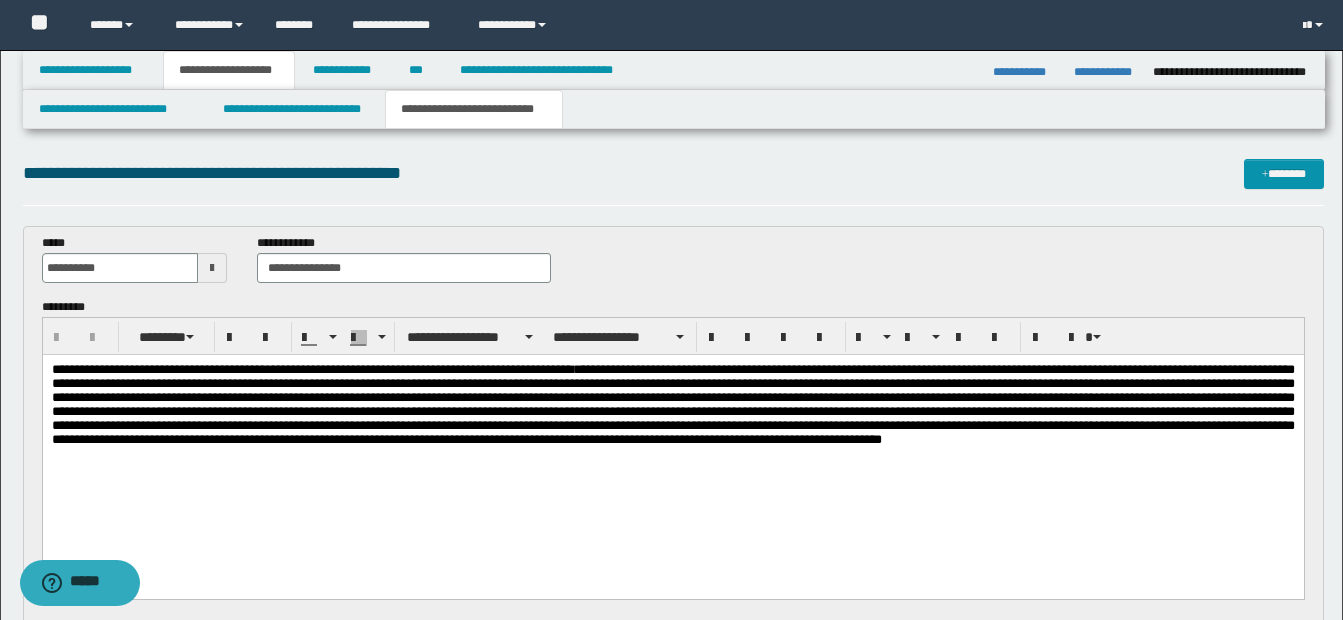 scroll, scrollTop: 0, scrollLeft: 0, axis: both 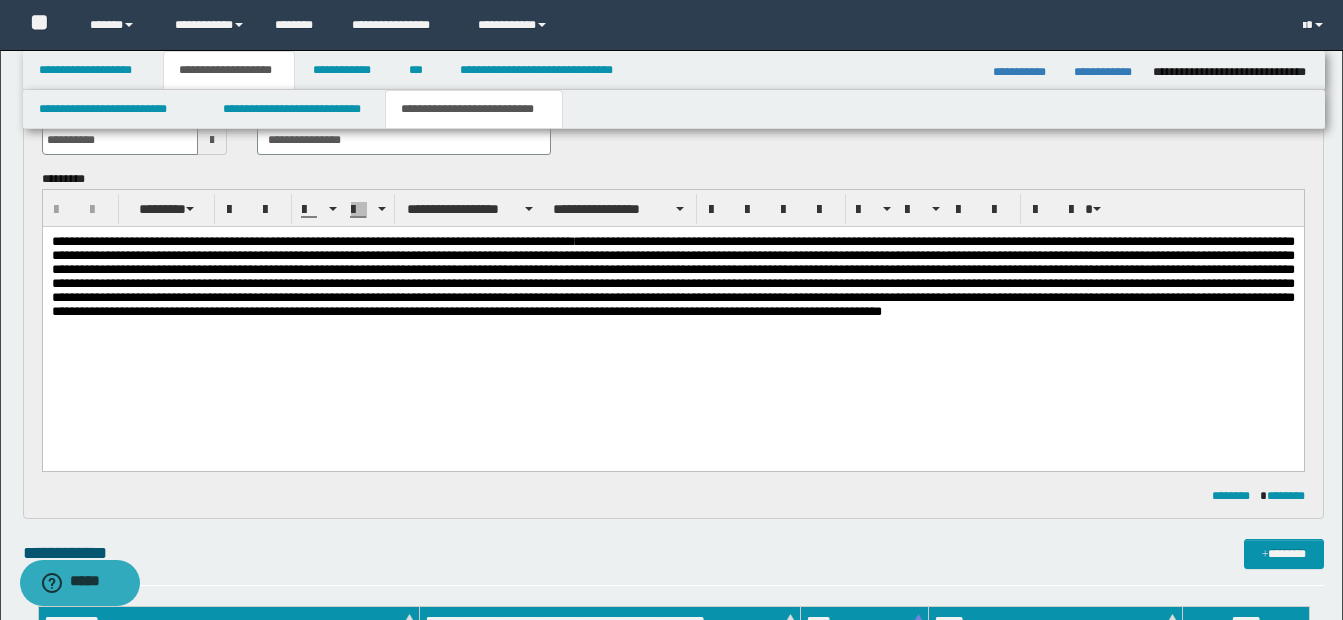 click on "**********" at bounding box center (474, 109) 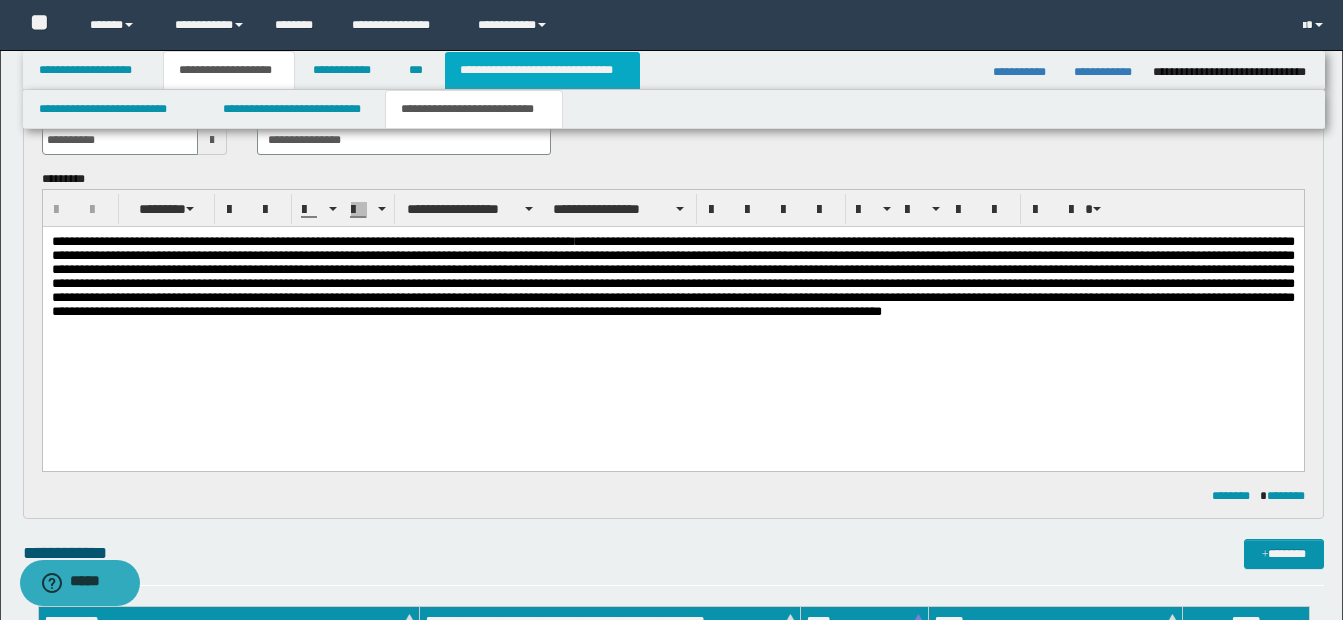 click on "**********" at bounding box center [542, 70] 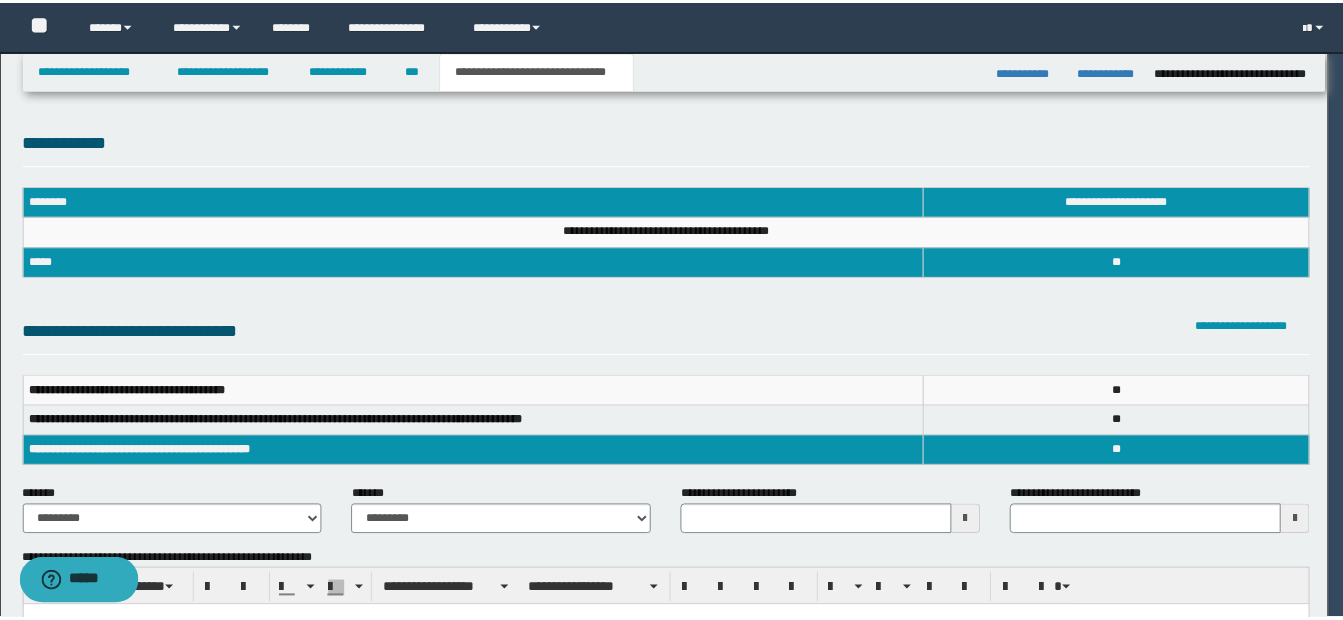 scroll, scrollTop: 0, scrollLeft: 0, axis: both 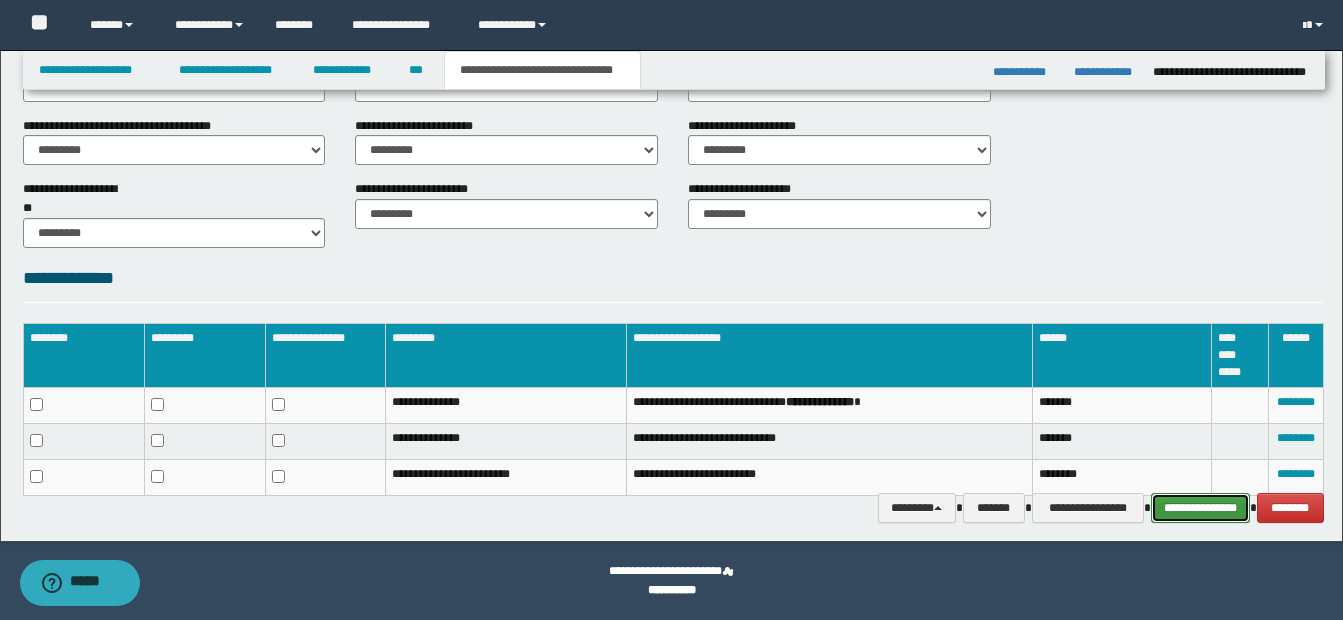 click on "**********" at bounding box center [1200, 508] 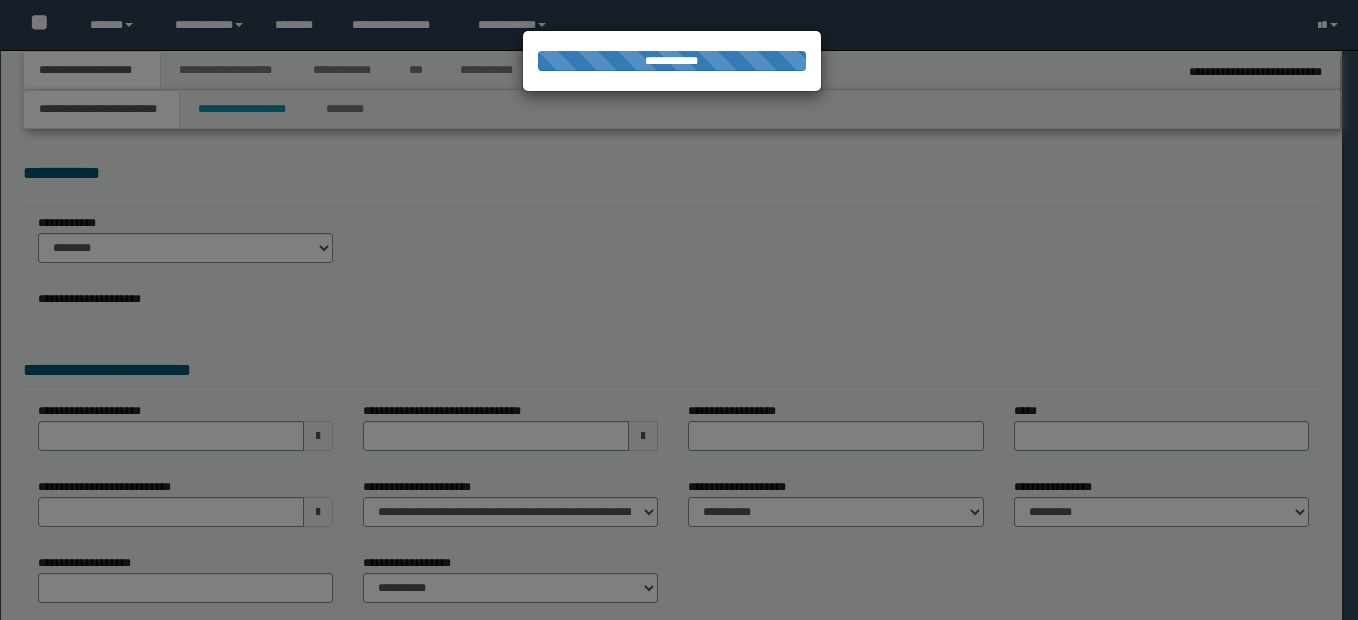 scroll, scrollTop: 0, scrollLeft: 0, axis: both 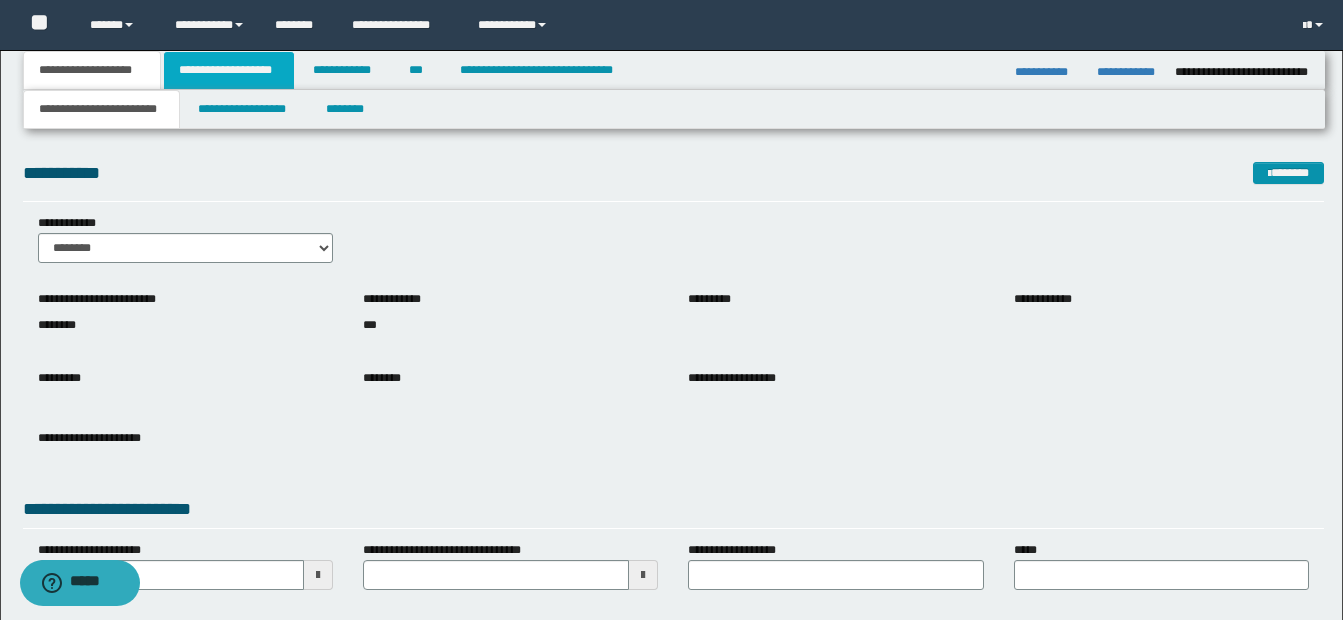 click on "**********" at bounding box center (229, 70) 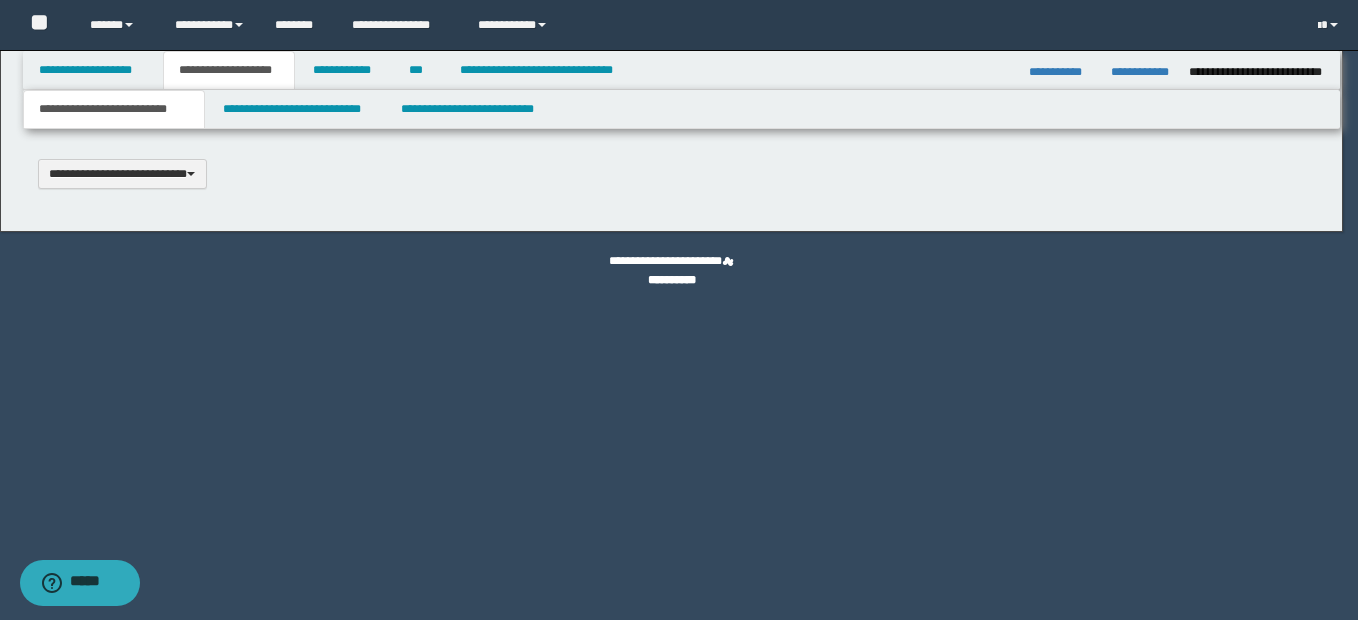 scroll, scrollTop: 0, scrollLeft: 0, axis: both 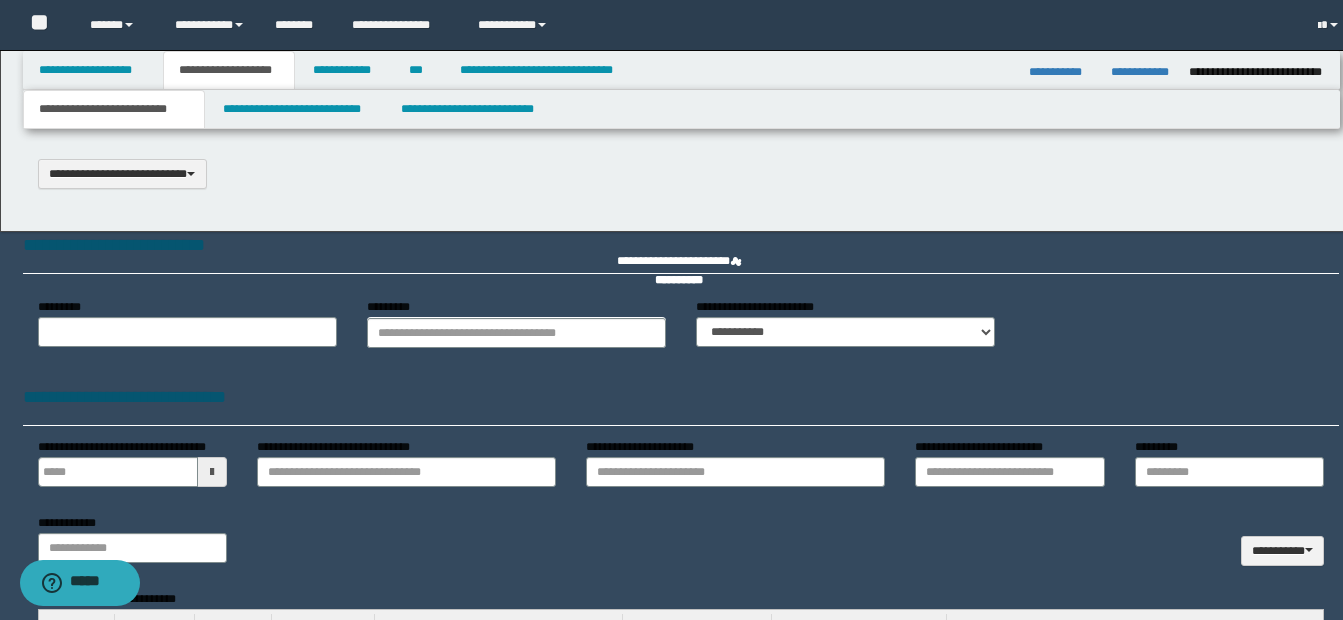 select on "*" 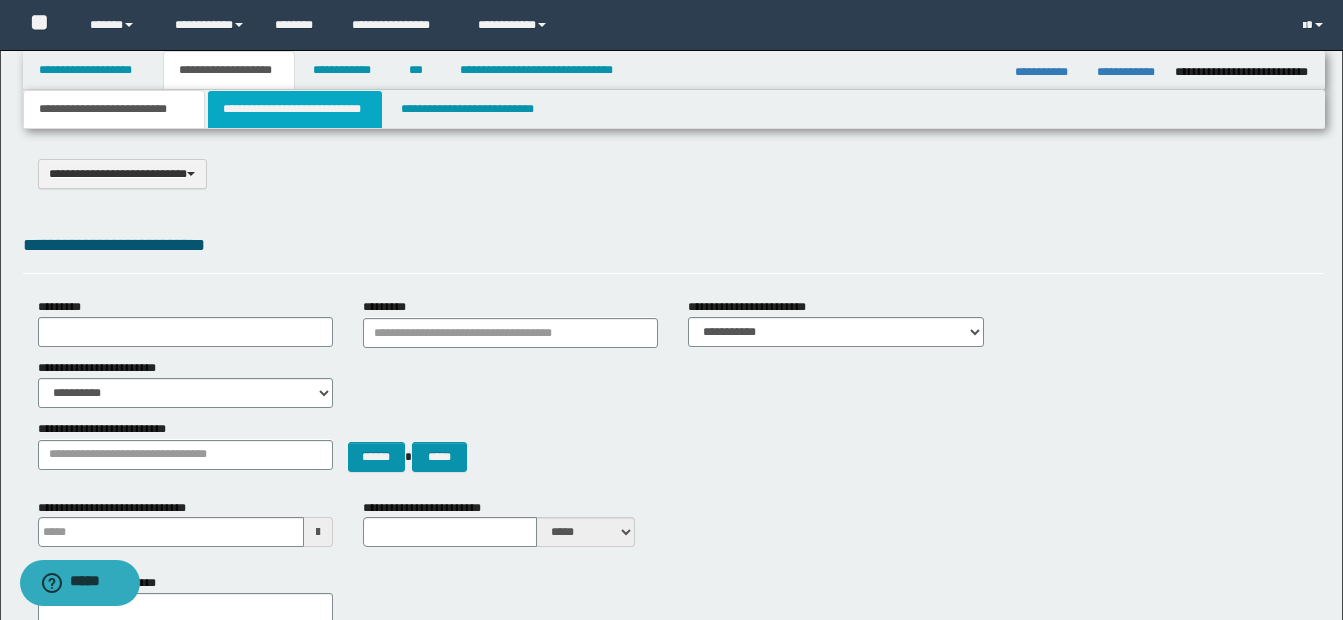 click on "**********" at bounding box center (295, 109) 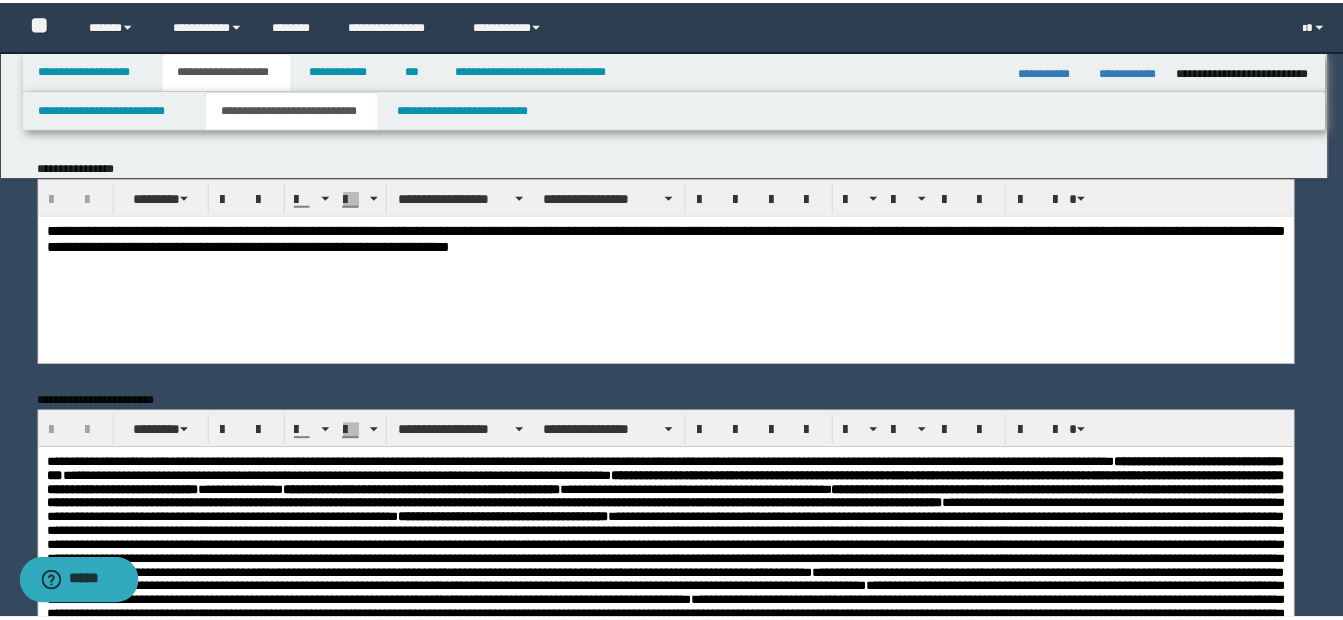 scroll, scrollTop: 0, scrollLeft: 0, axis: both 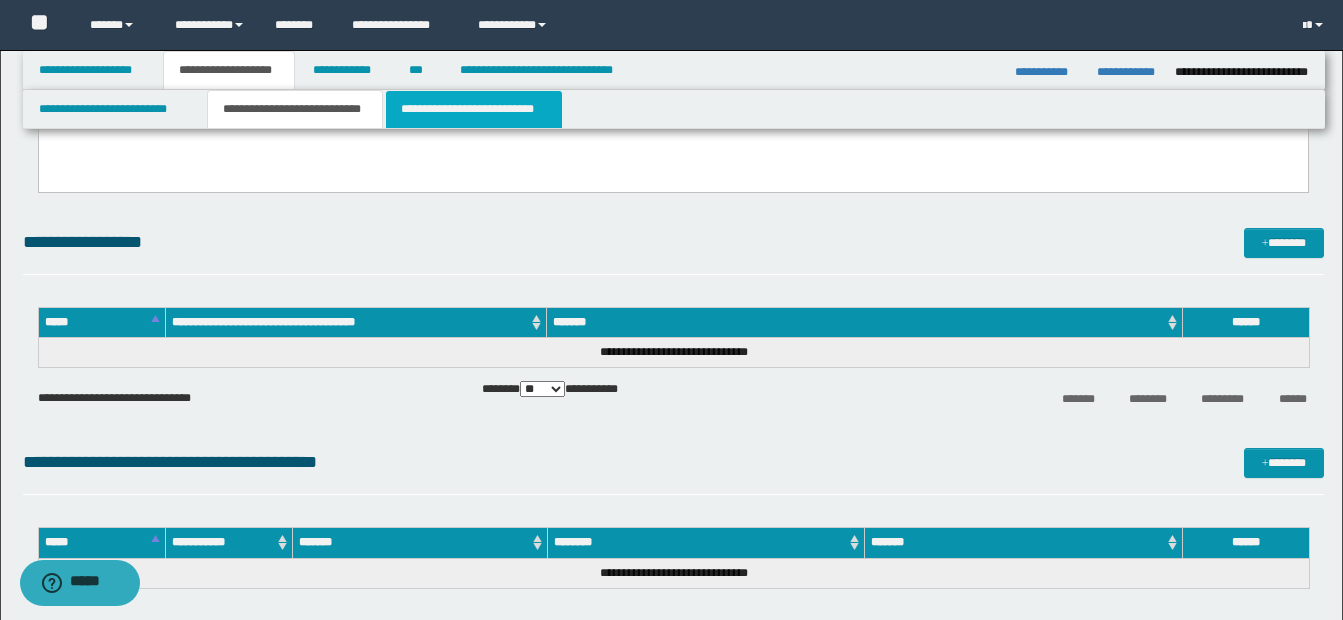 click on "**********" at bounding box center (474, 109) 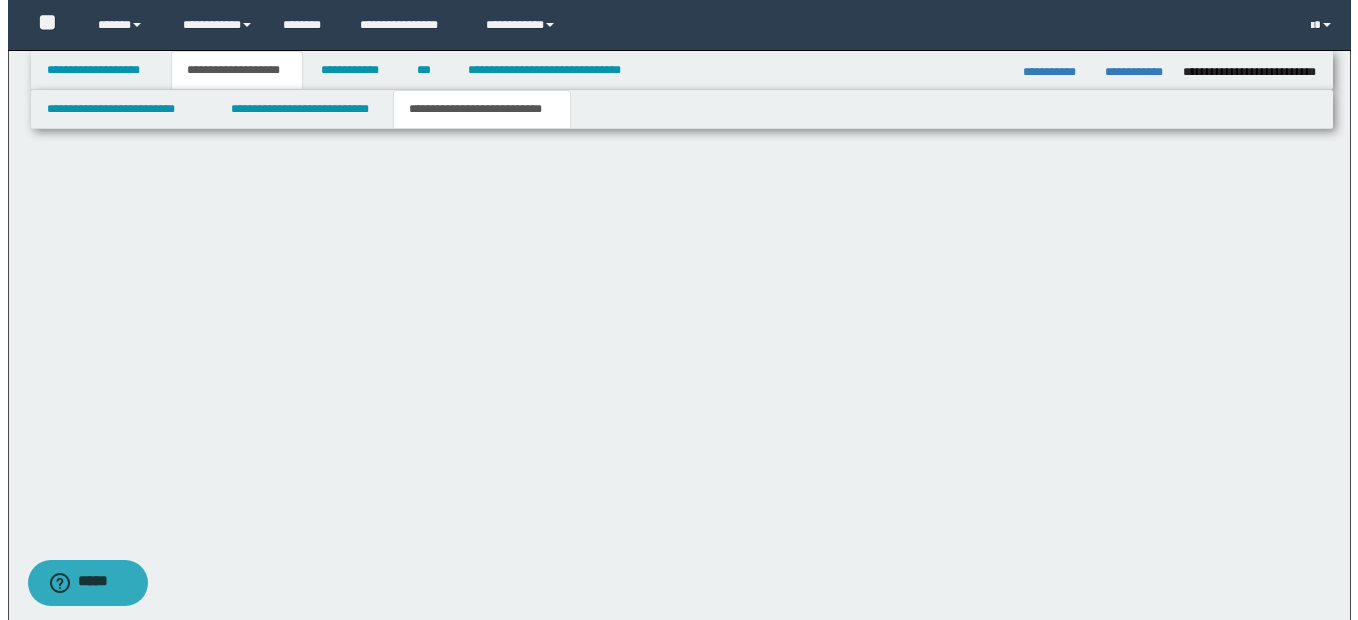 scroll, scrollTop: 0, scrollLeft: 0, axis: both 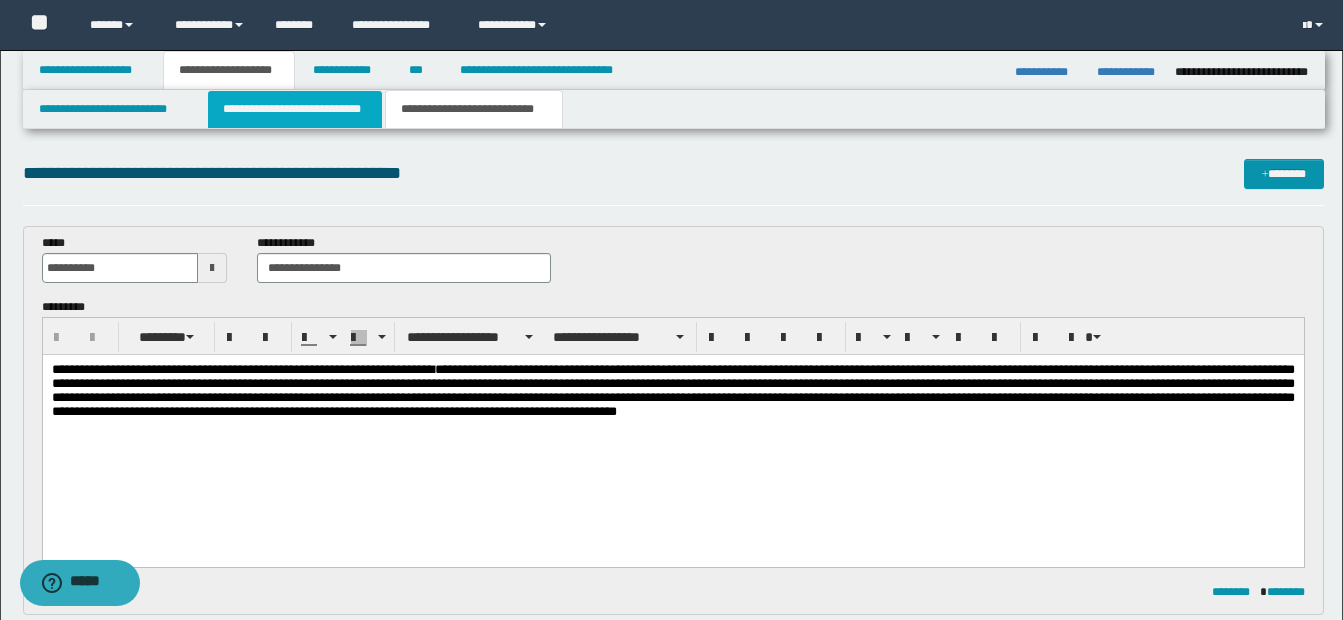 click on "**********" at bounding box center [295, 109] 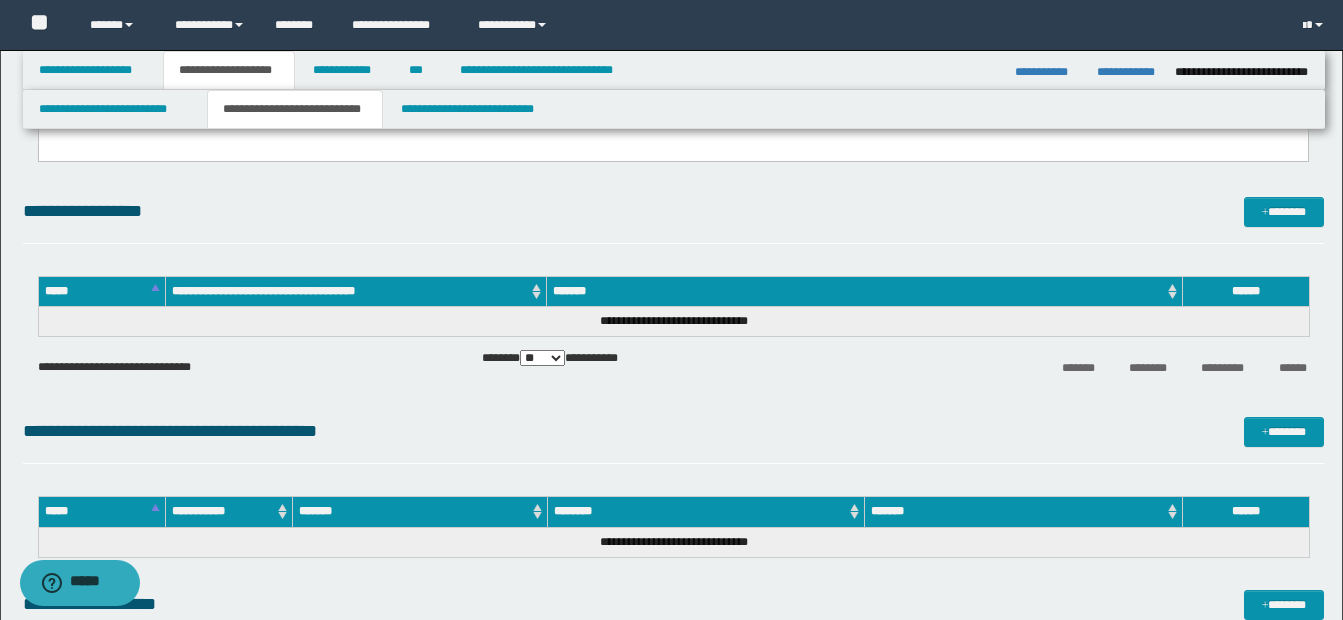 scroll, scrollTop: 1331, scrollLeft: 0, axis: vertical 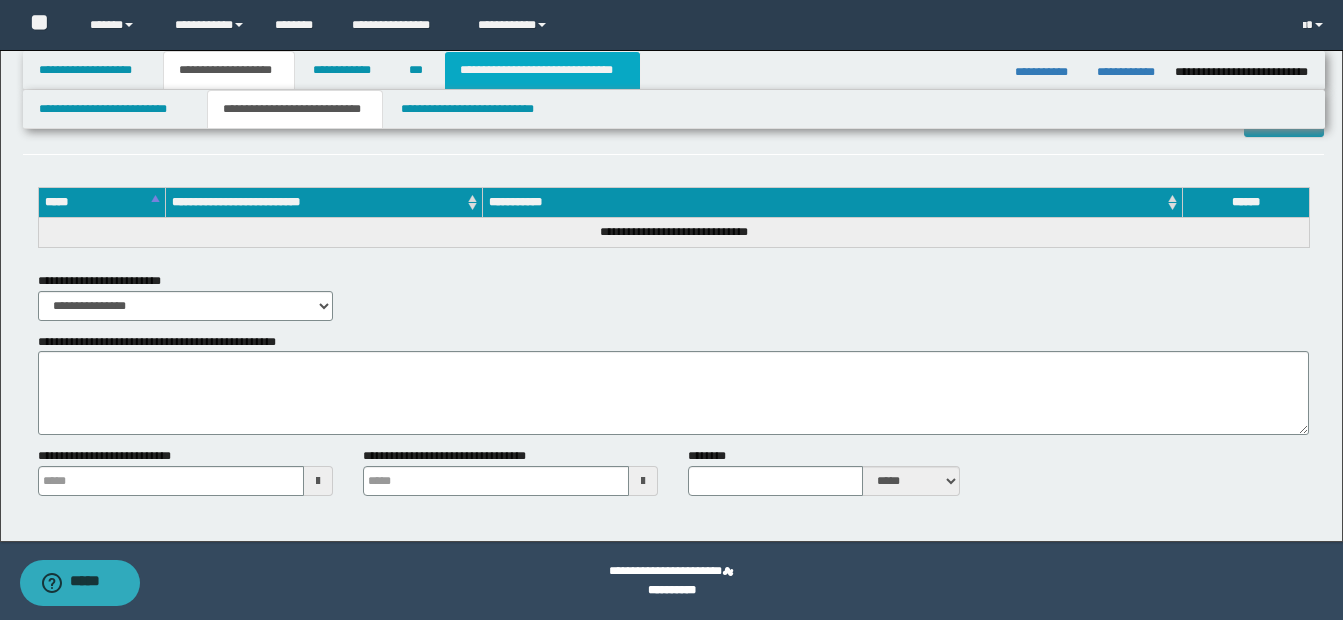 click on "**********" at bounding box center [542, 70] 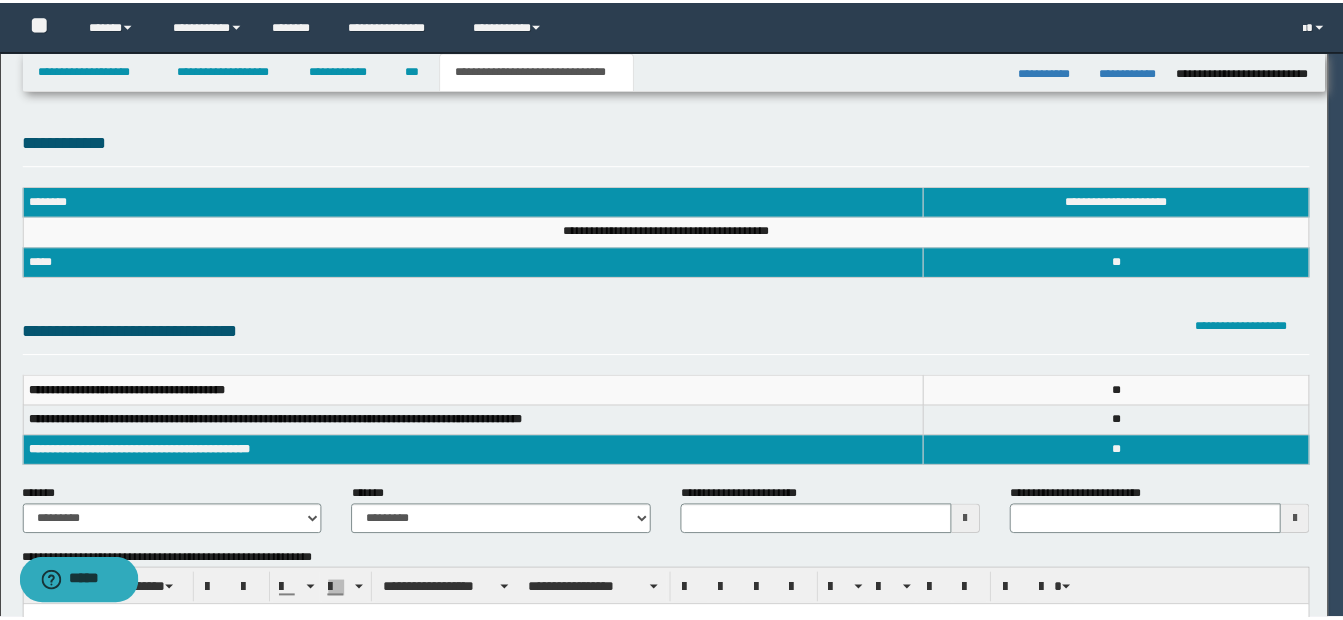 scroll, scrollTop: 0, scrollLeft: 0, axis: both 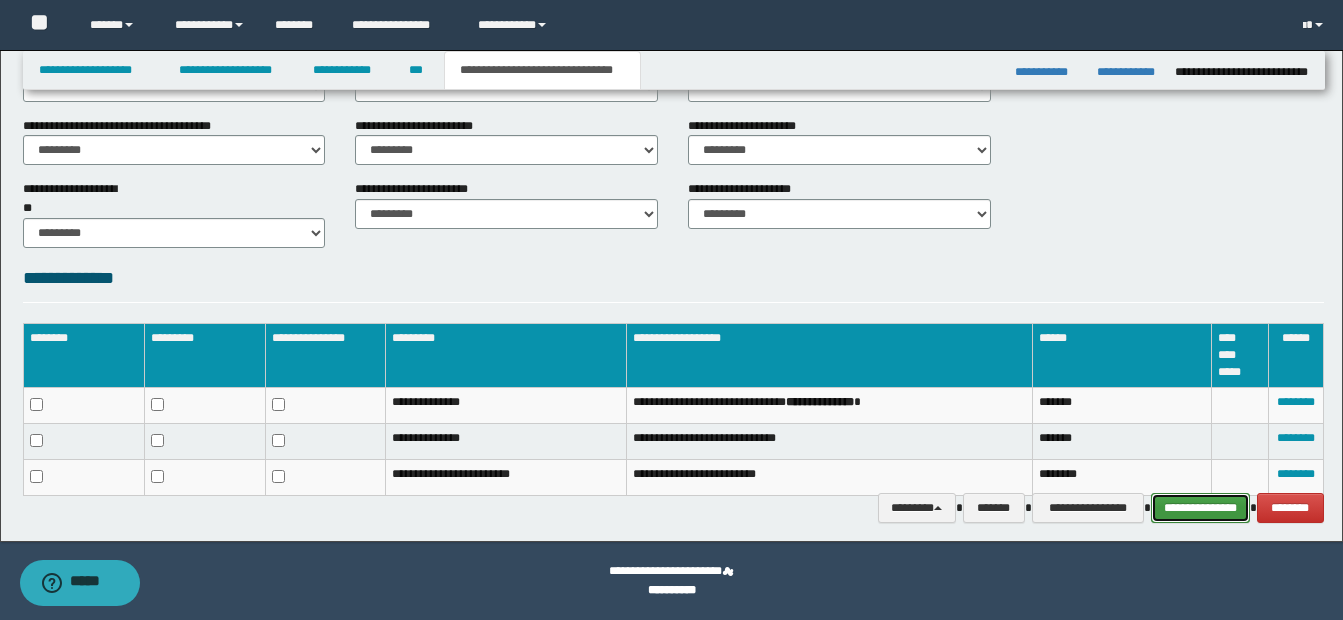 click on "**********" at bounding box center (1200, 508) 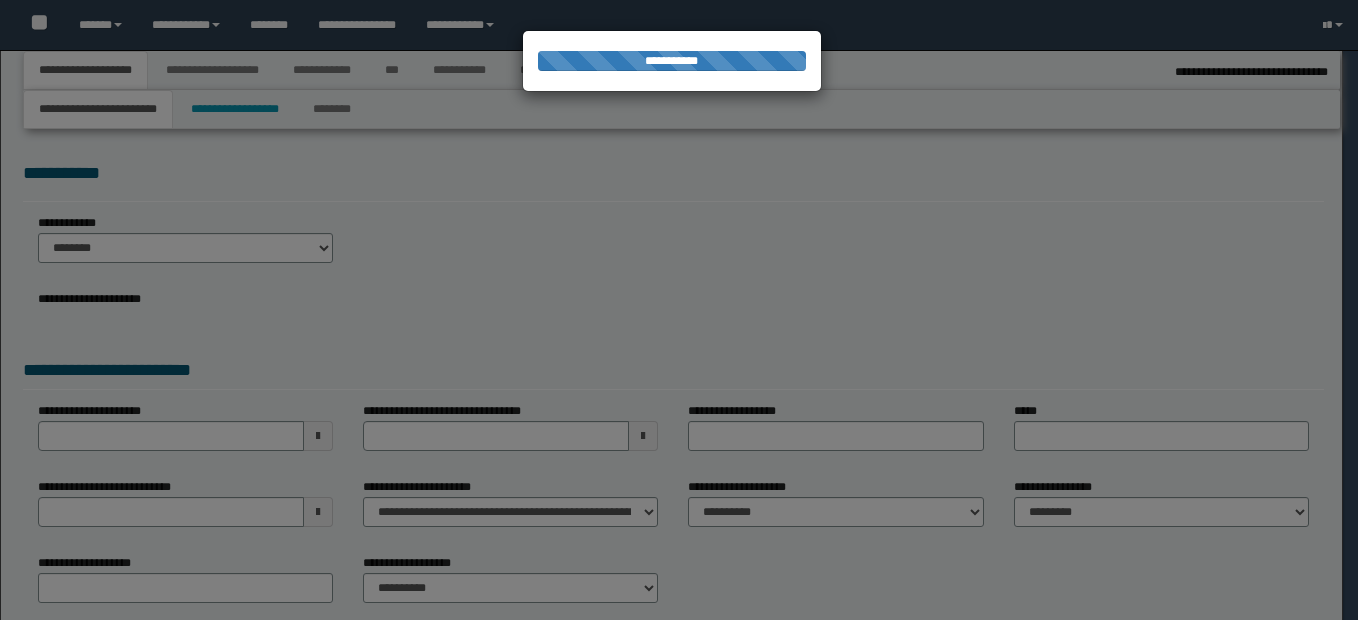 select on "*" 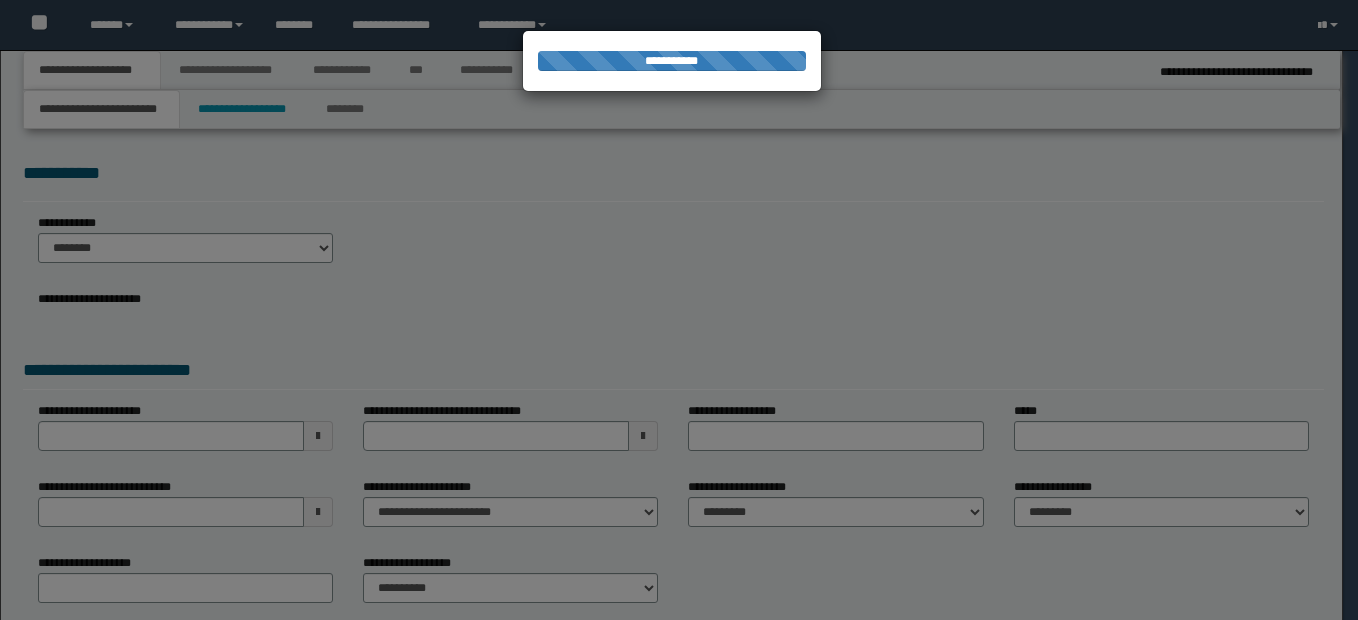 scroll, scrollTop: 0, scrollLeft: 0, axis: both 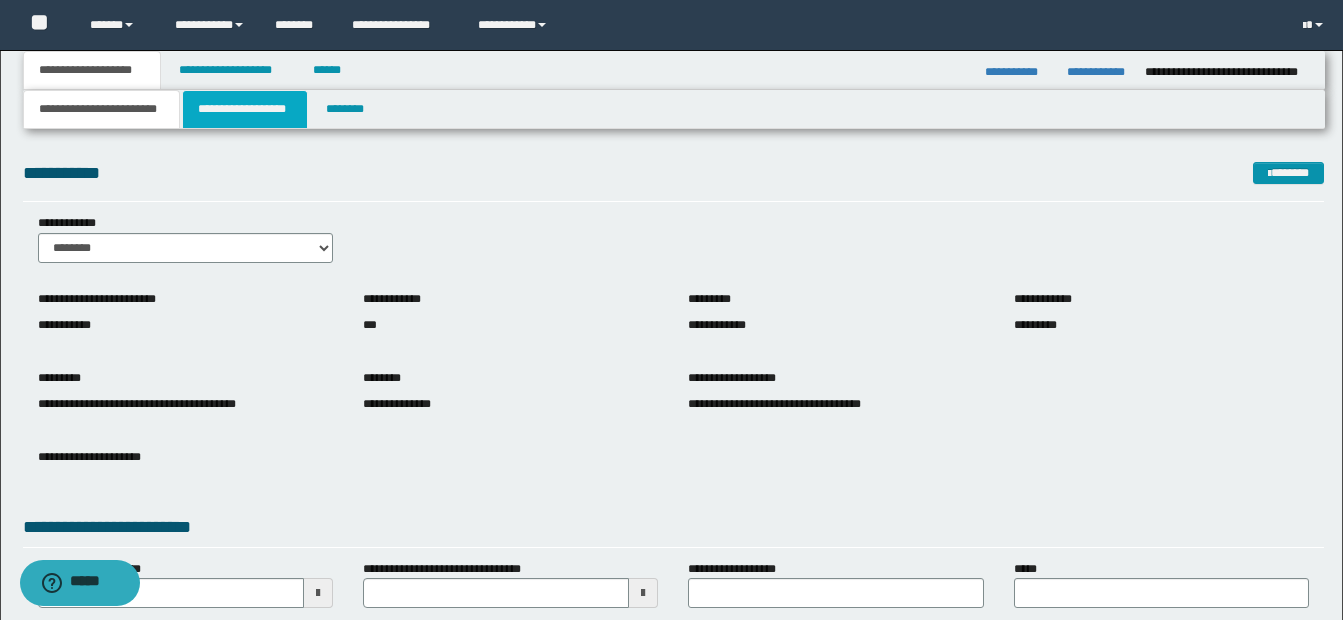 click on "**********" at bounding box center (245, 109) 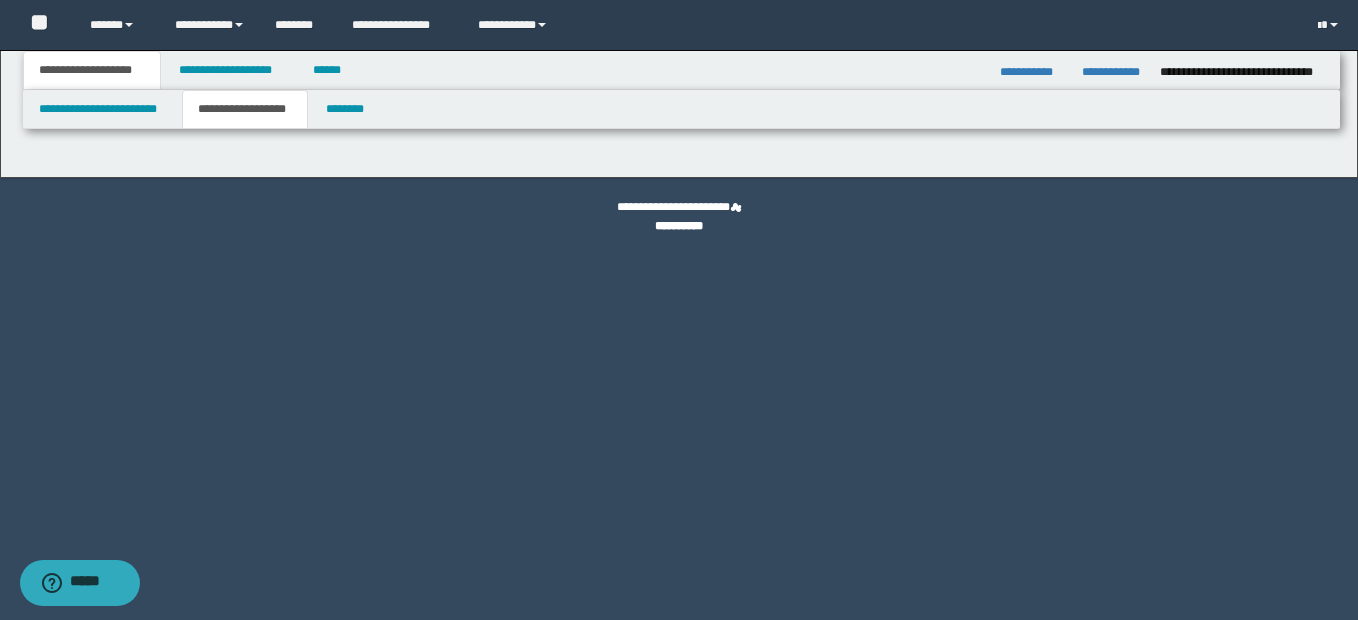 type on "********" 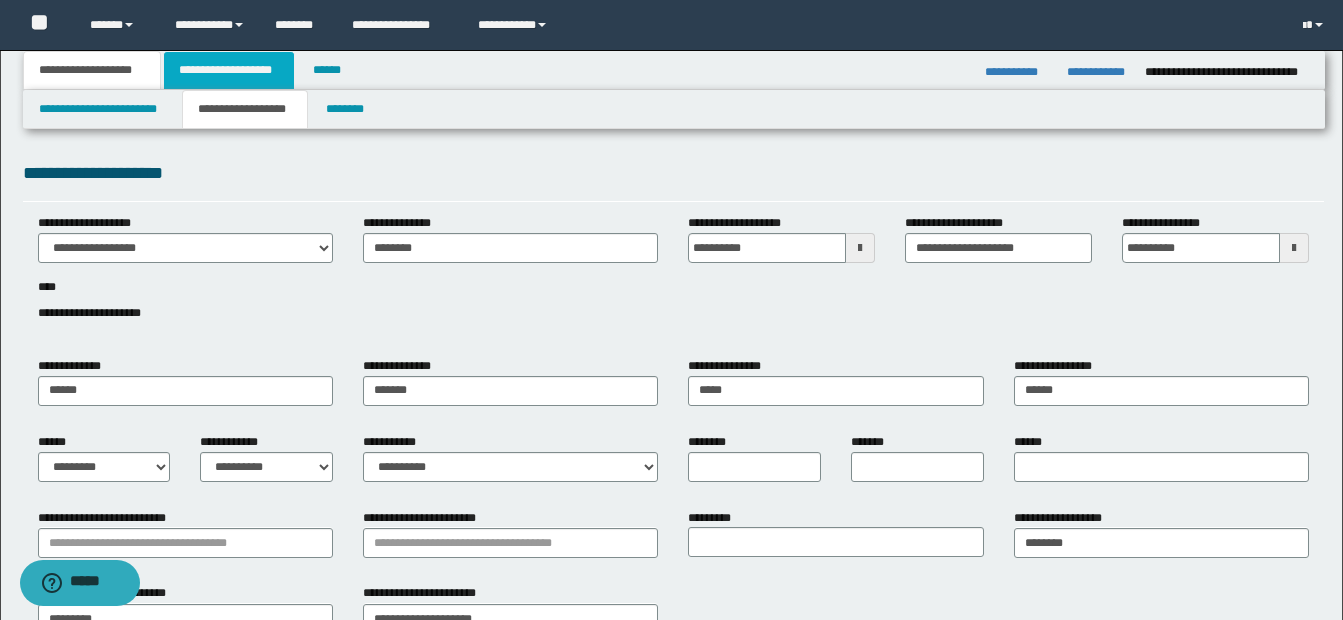 click on "**********" at bounding box center (229, 70) 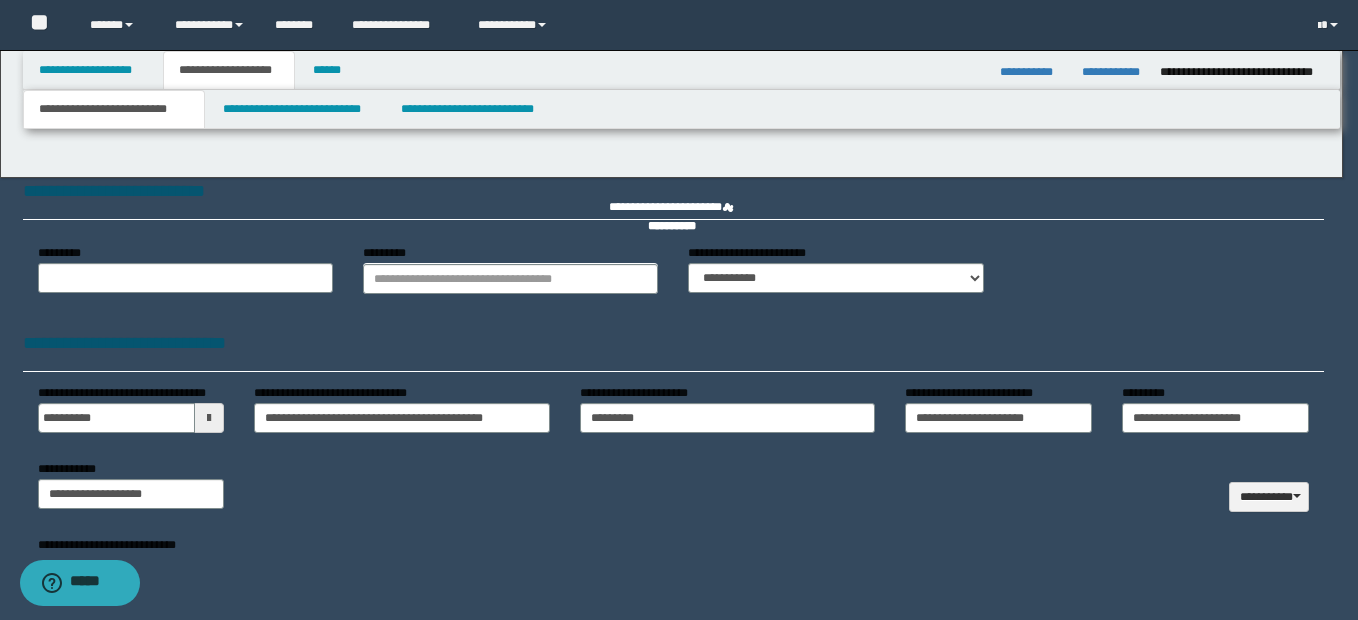 select on "*" 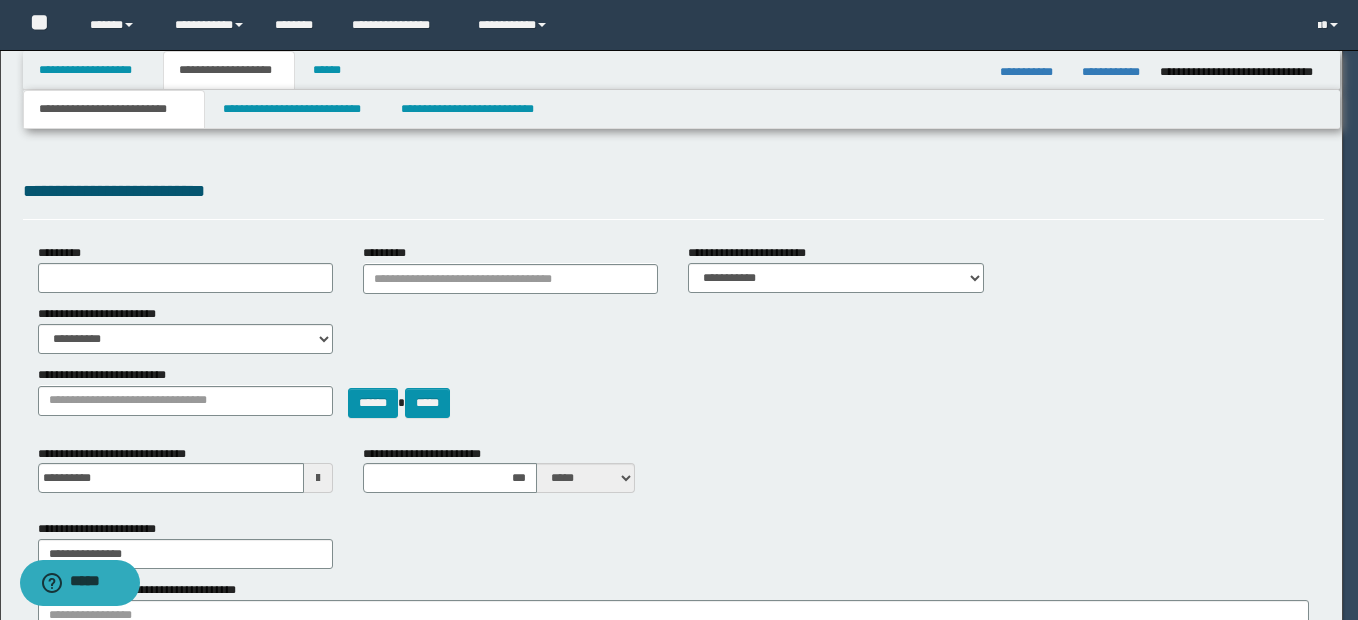 type on "**********" 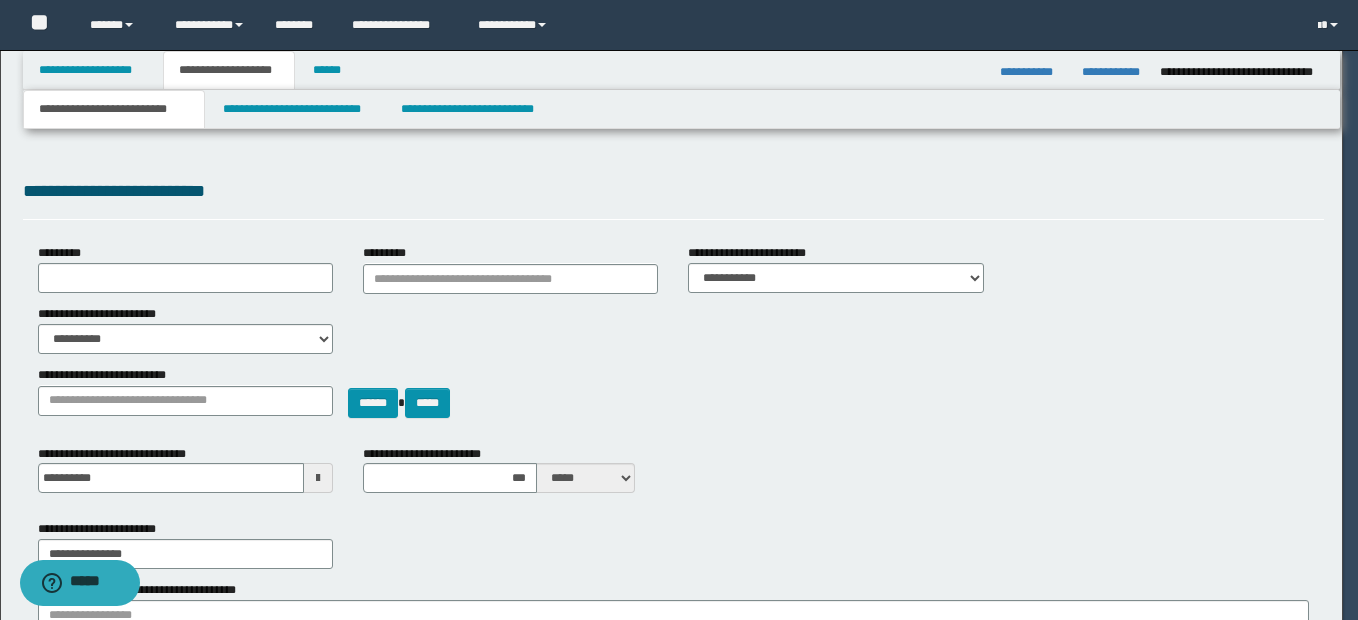 type on "***" 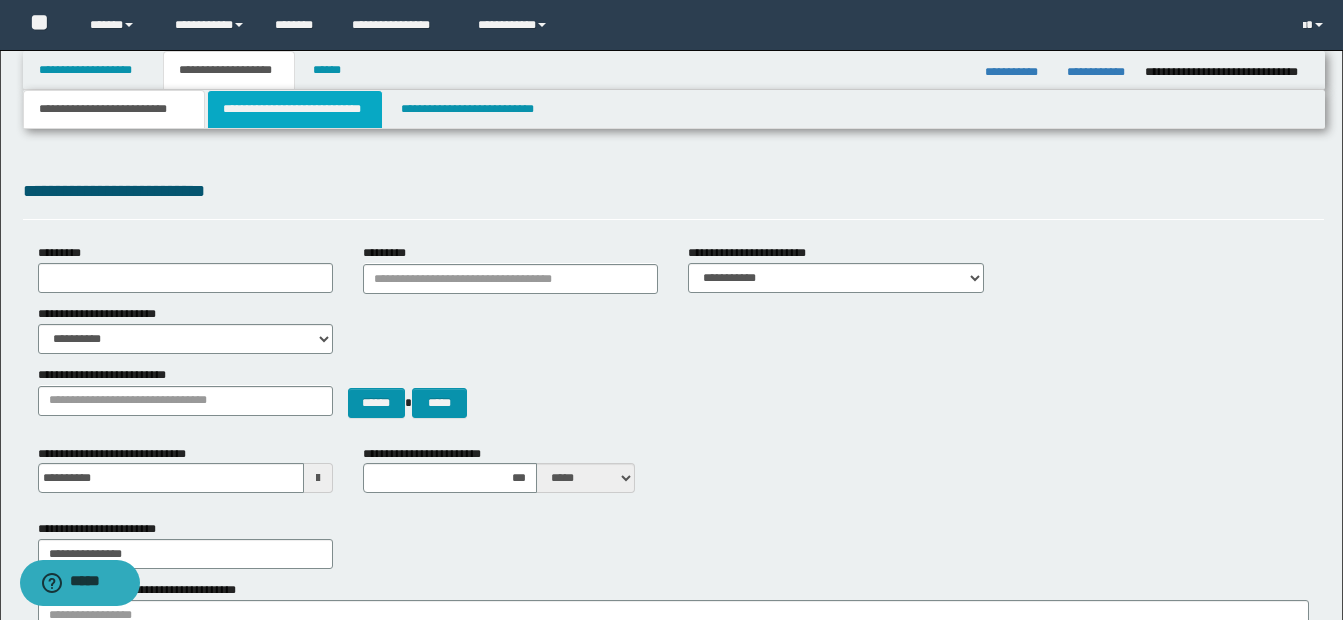 click on "**********" at bounding box center (295, 109) 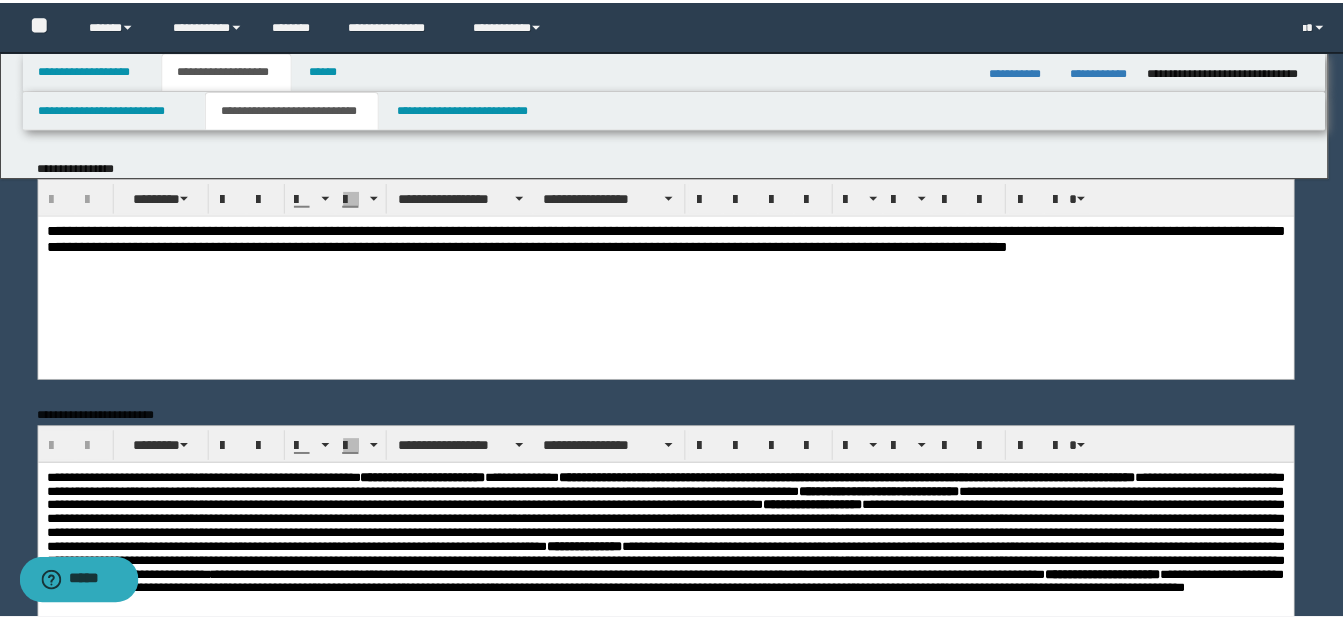 scroll, scrollTop: 0, scrollLeft: 0, axis: both 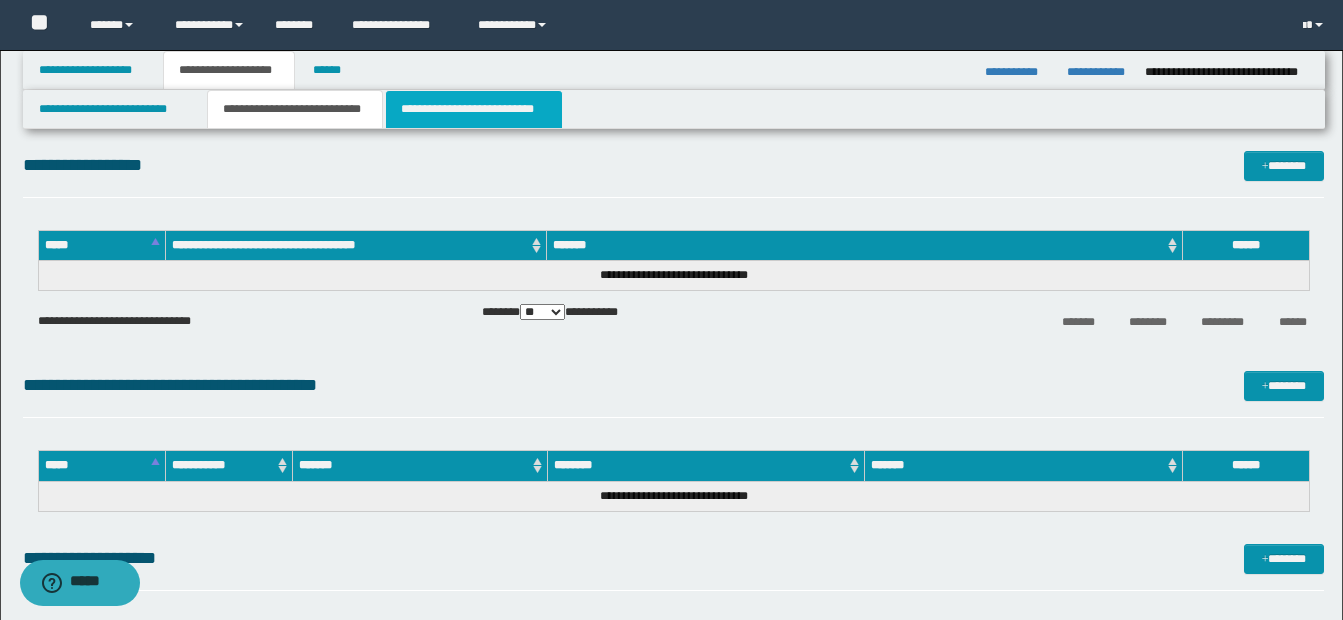 click on "**********" at bounding box center [474, 109] 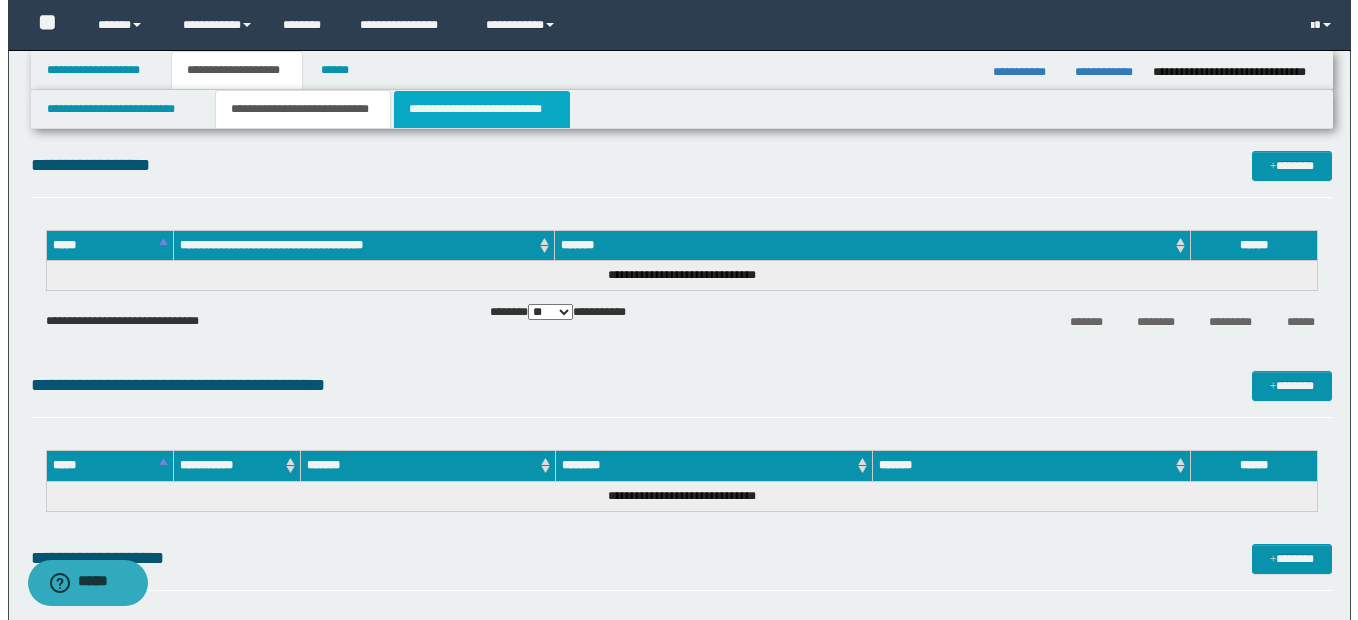 scroll, scrollTop: 0, scrollLeft: 0, axis: both 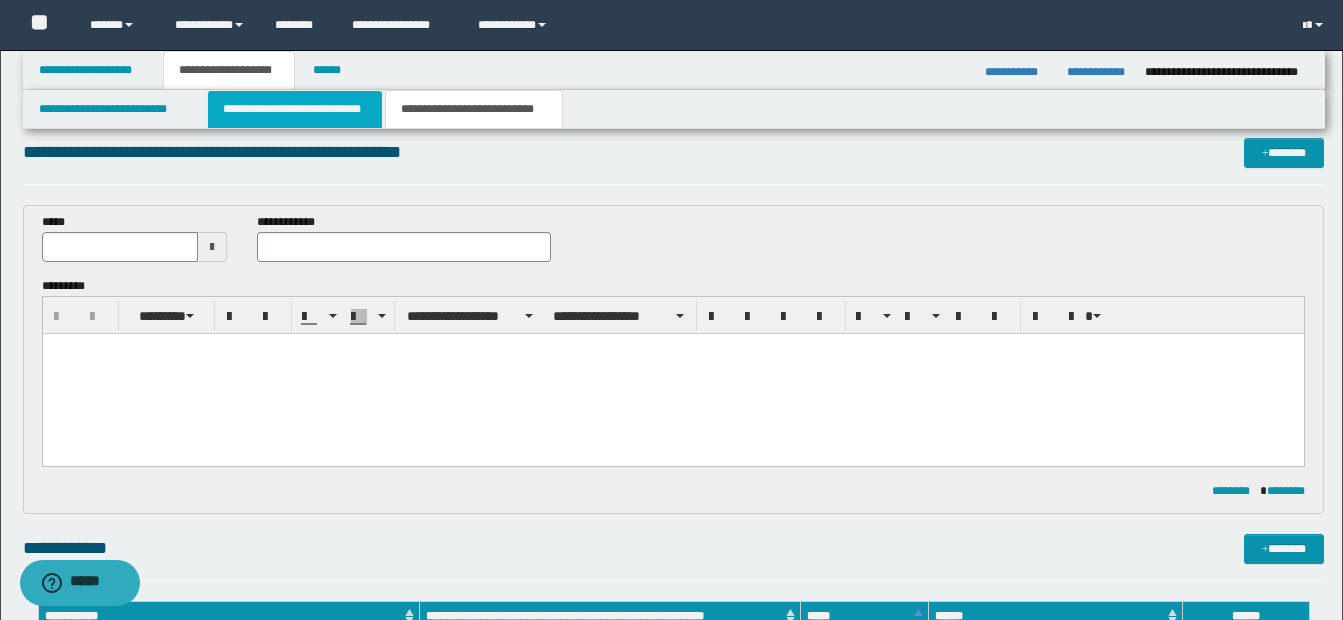 click on "**********" at bounding box center [295, 109] 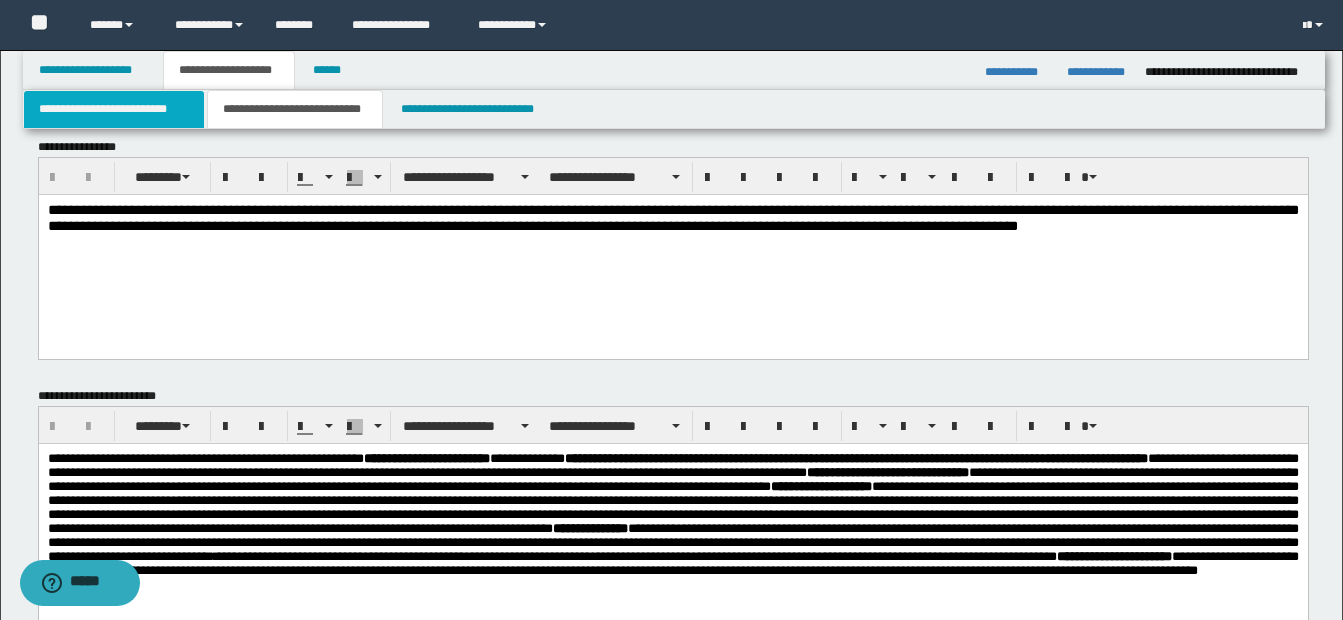 click on "**********" at bounding box center (114, 109) 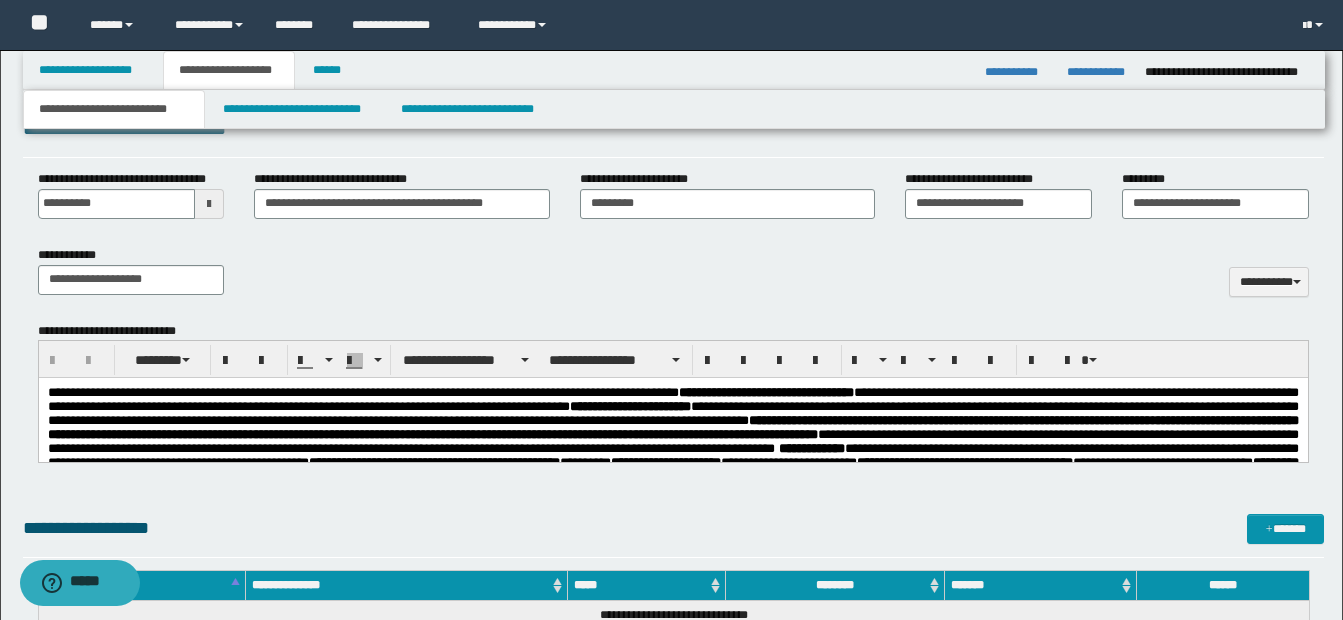 scroll, scrollTop: 770, scrollLeft: 0, axis: vertical 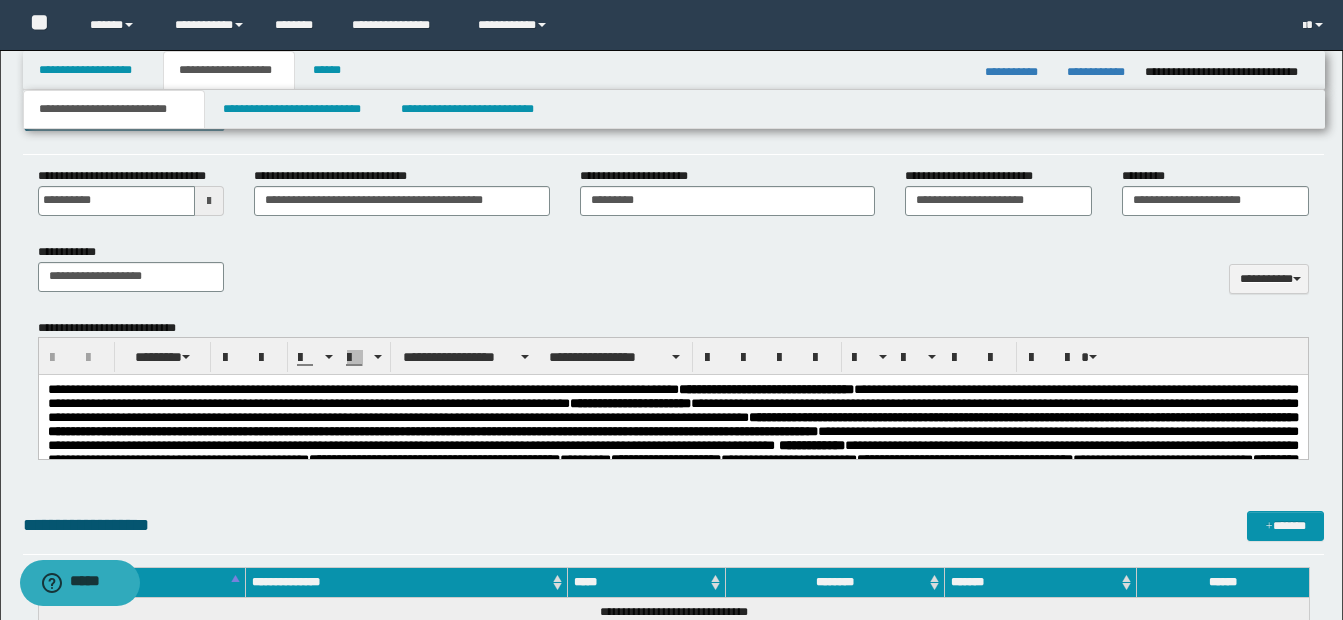 click on "**********" at bounding box center [672, 424] 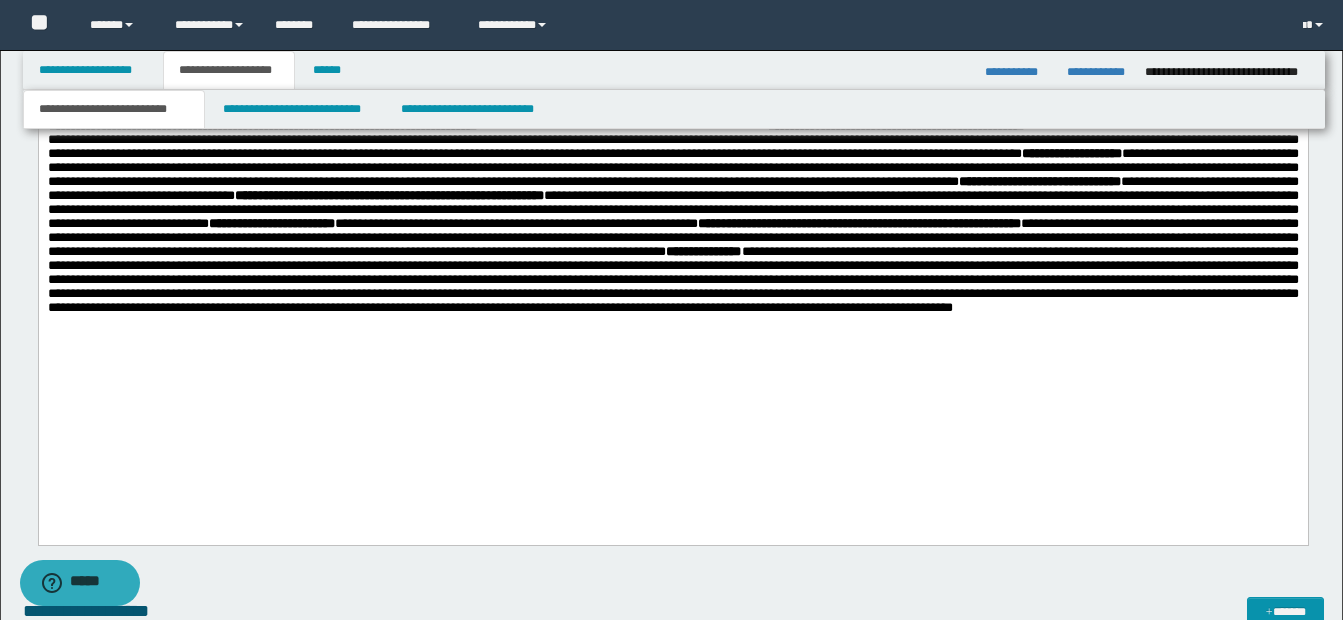 scroll, scrollTop: 1128, scrollLeft: 0, axis: vertical 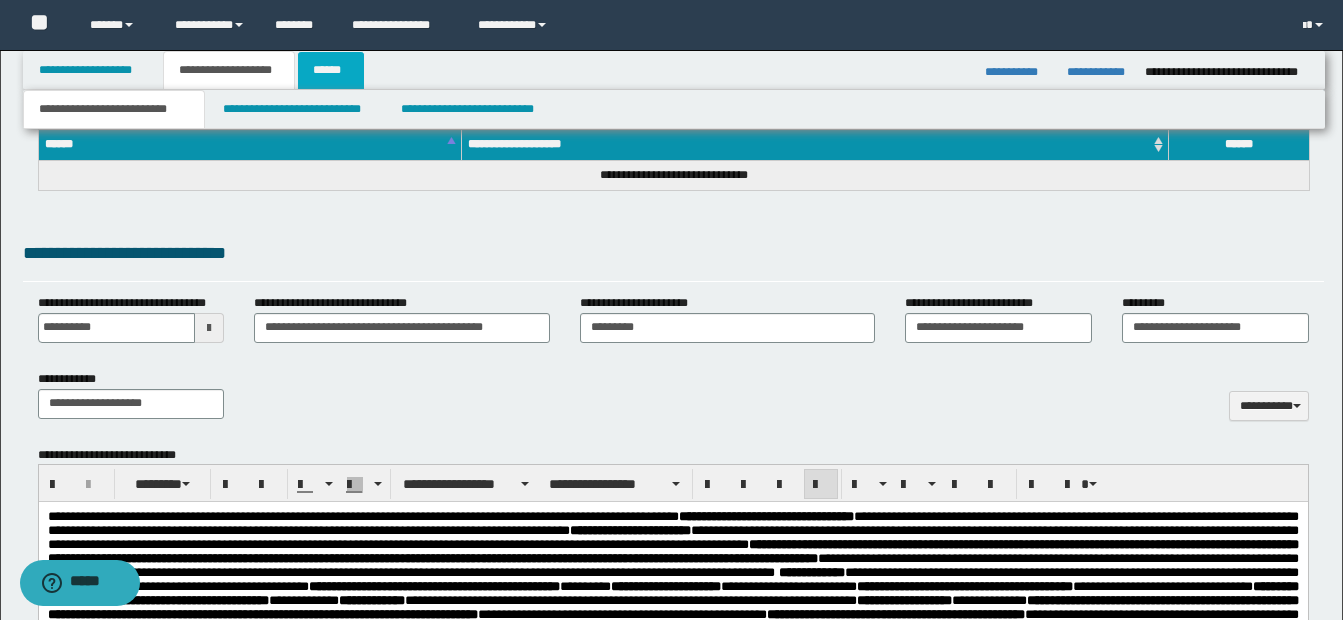 click on "******" at bounding box center (331, 70) 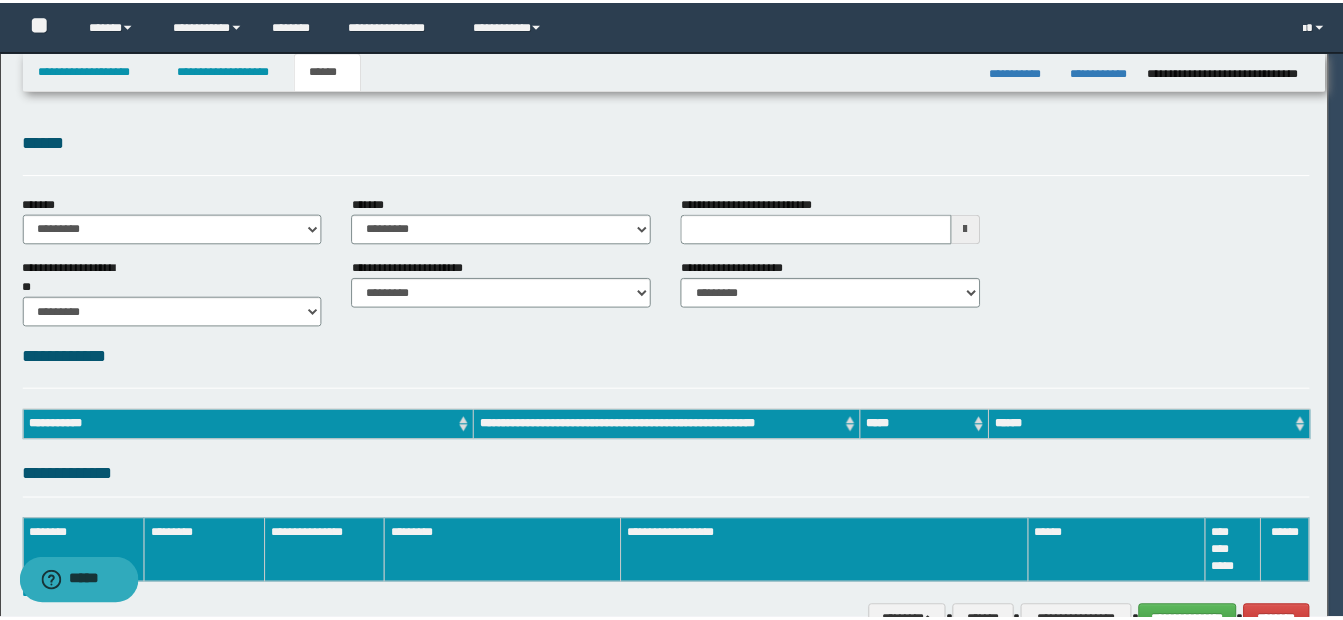 scroll, scrollTop: 0, scrollLeft: 0, axis: both 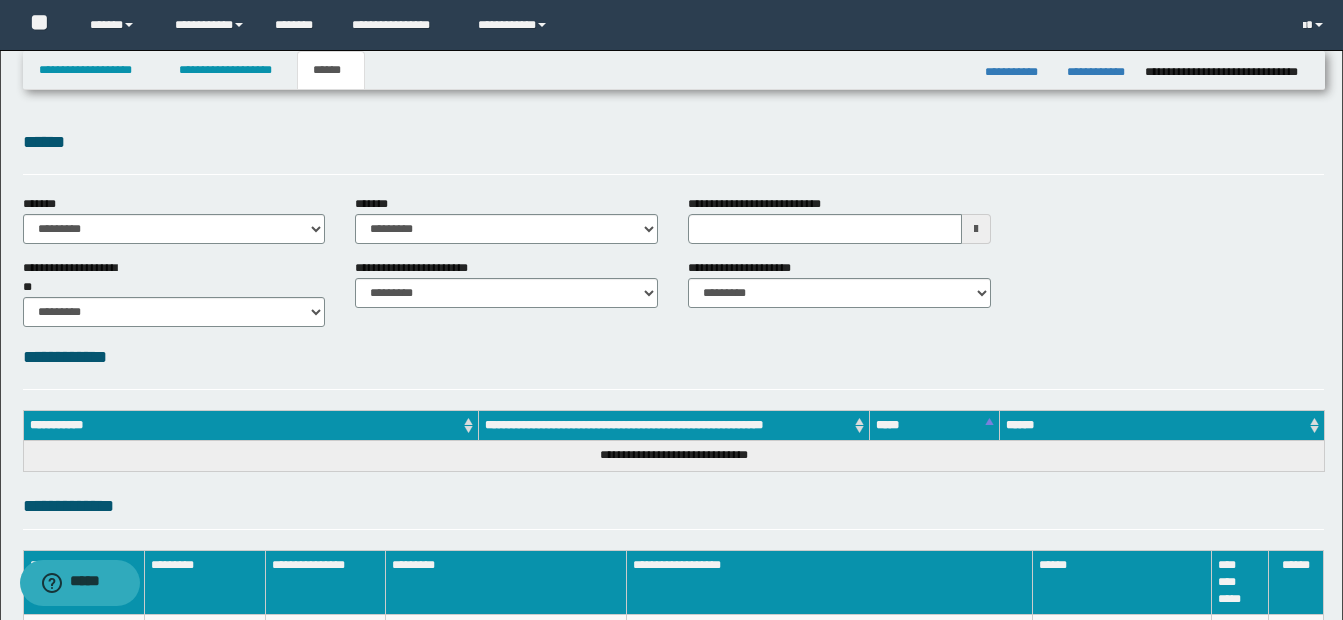 type 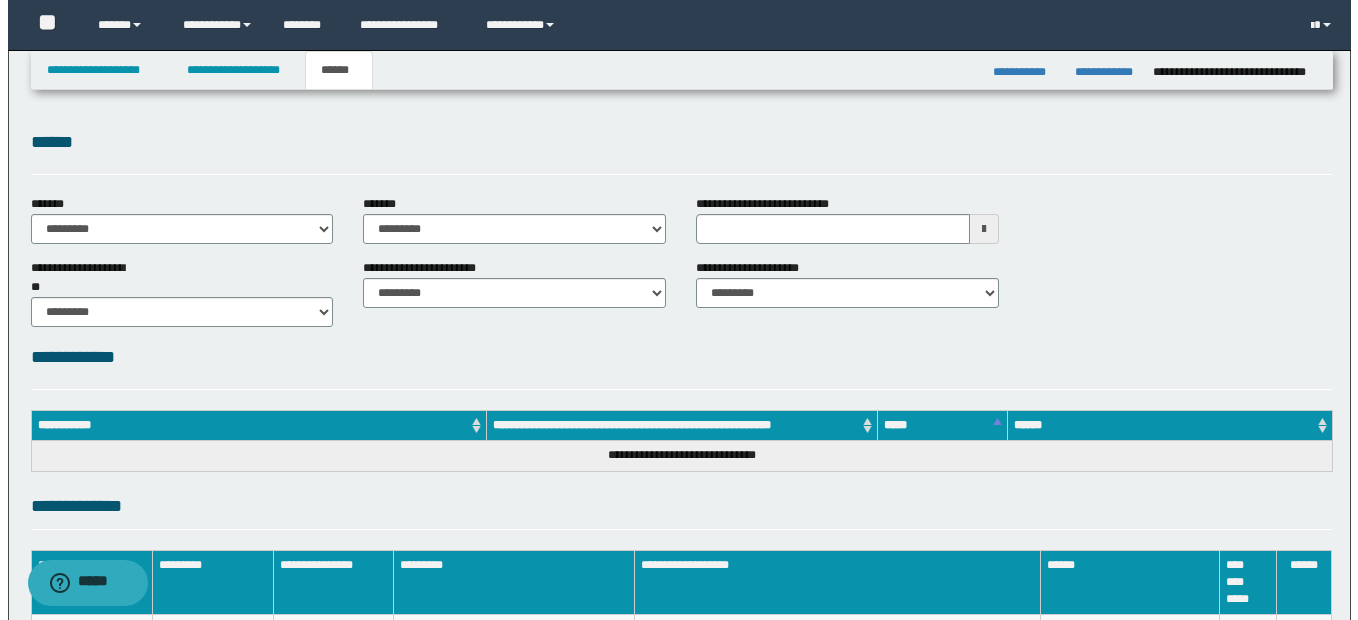 scroll, scrollTop: 227, scrollLeft: 0, axis: vertical 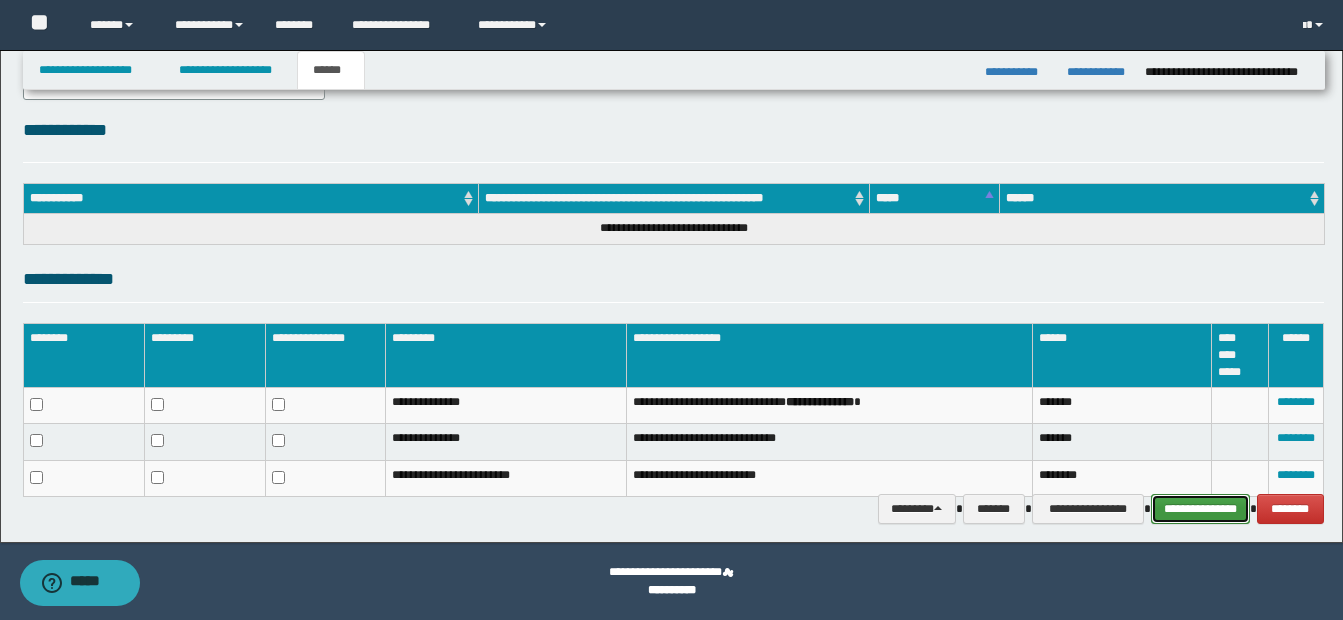 click on "**********" at bounding box center [1200, 509] 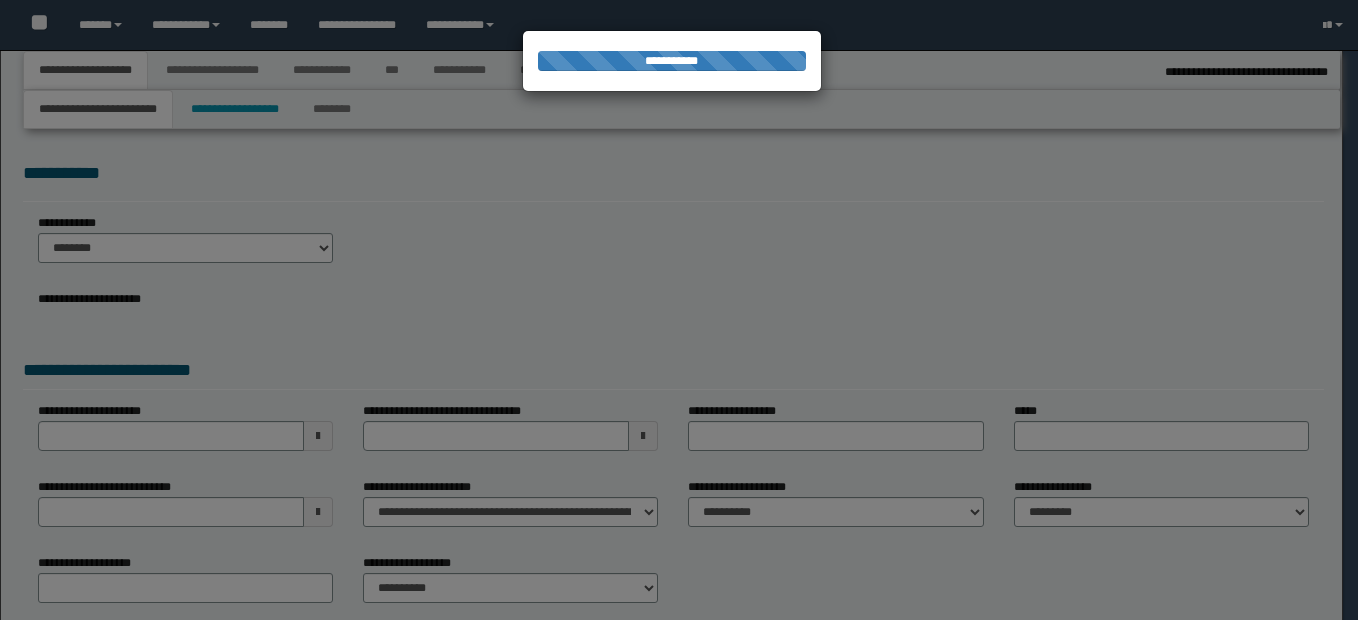 select on "*" 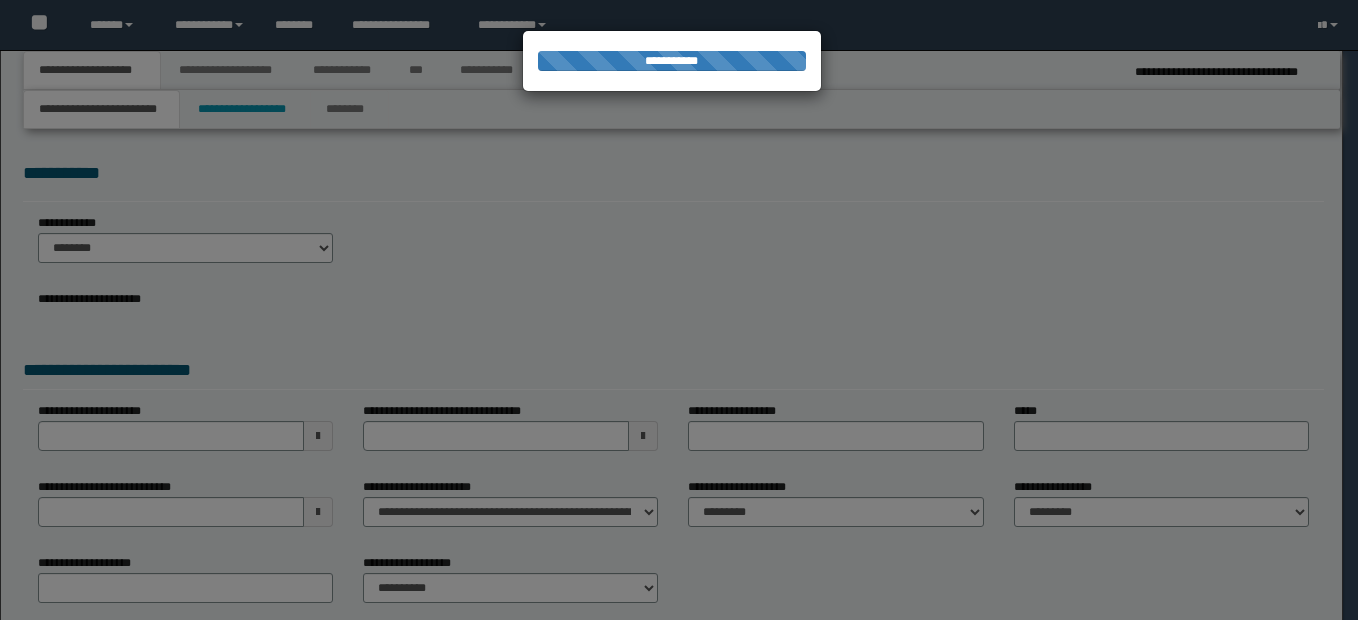 scroll, scrollTop: 0, scrollLeft: 0, axis: both 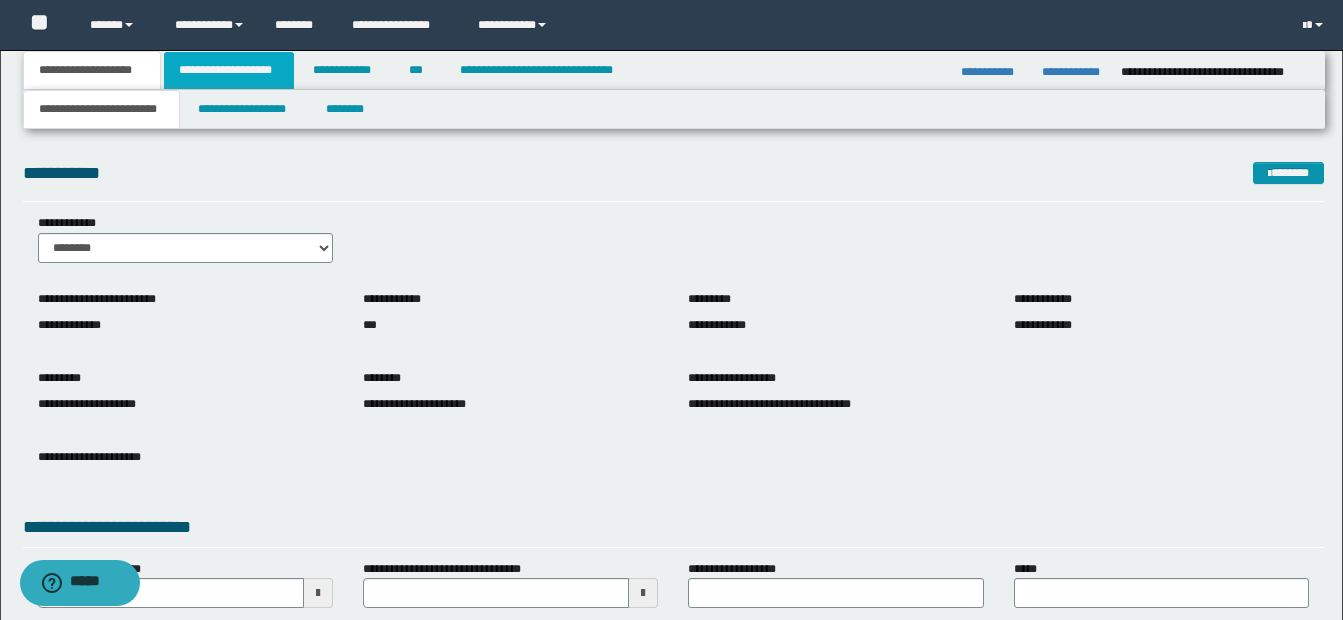 click on "**********" at bounding box center (229, 70) 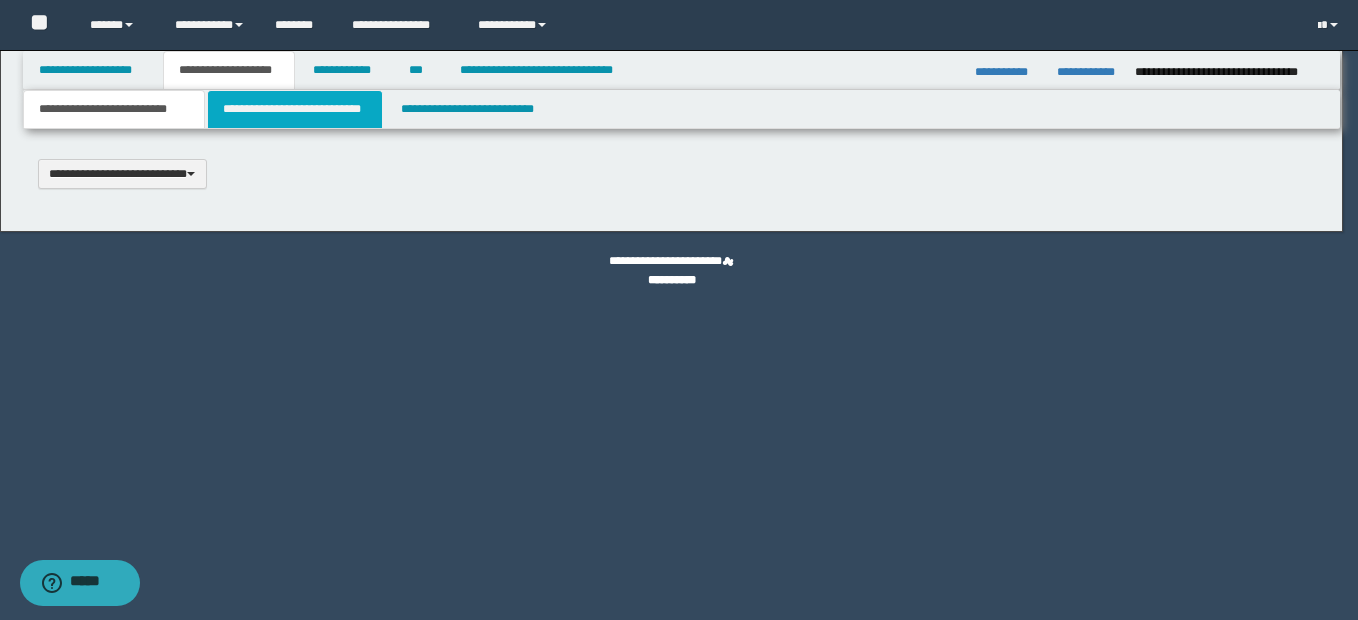 scroll, scrollTop: 0, scrollLeft: 0, axis: both 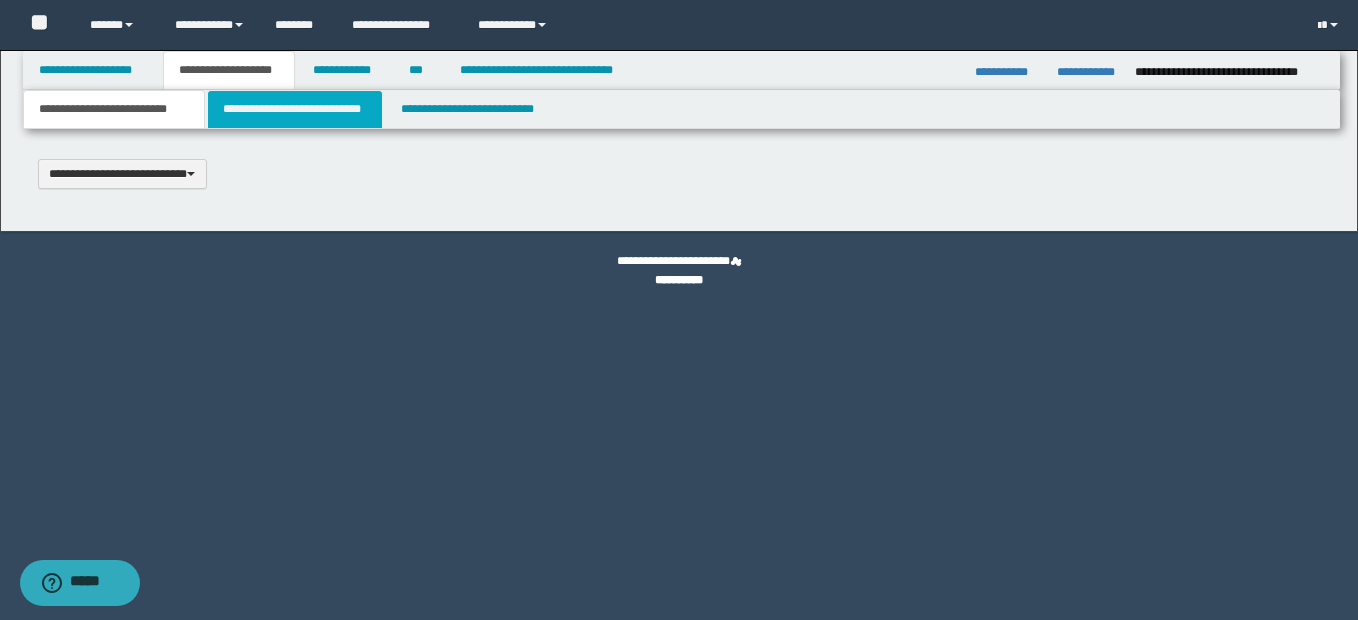 type 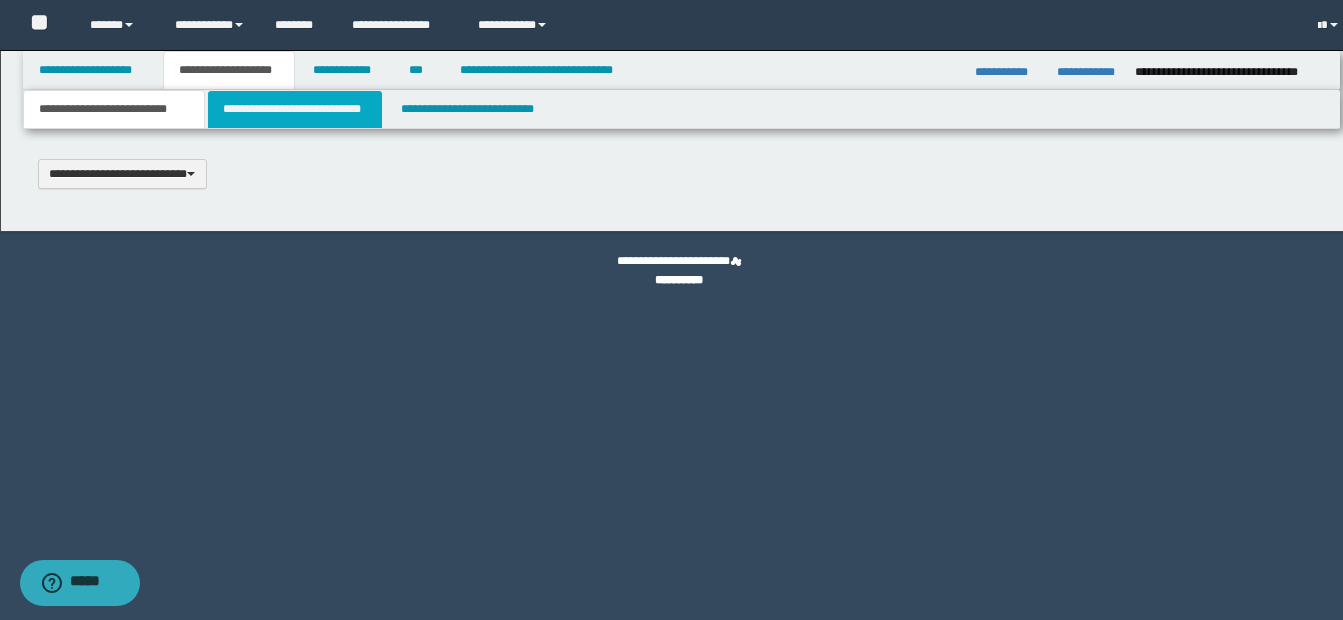 select on "*" 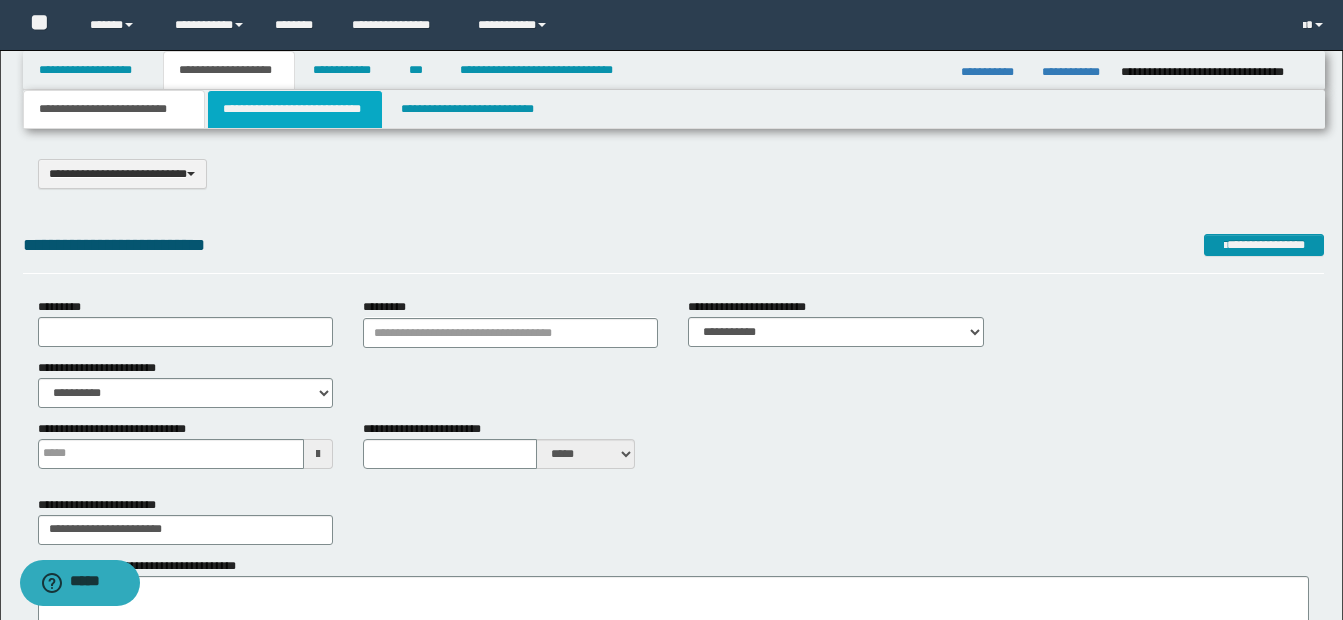 click on "**********" at bounding box center (295, 109) 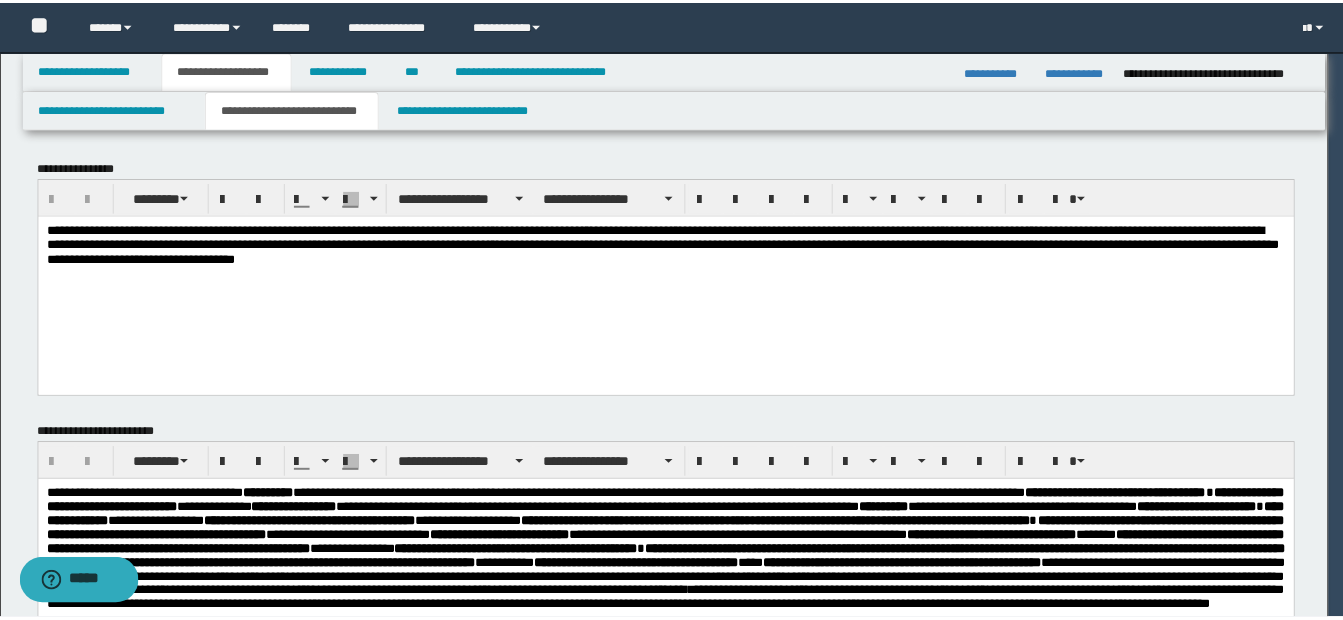 scroll, scrollTop: 0, scrollLeft: 0, axis: both 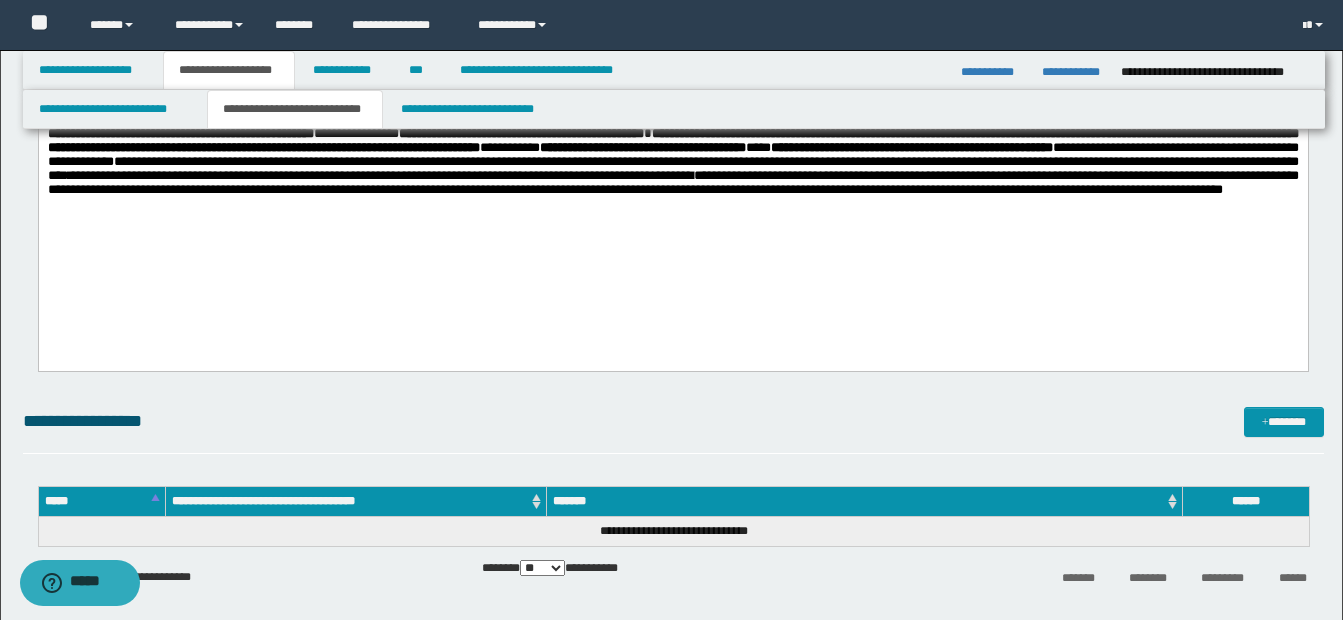 drag, startPoint x: 1351, startPoint y: 123, endPoint x: 1179, endPoint y: 186, distance: 183.17477 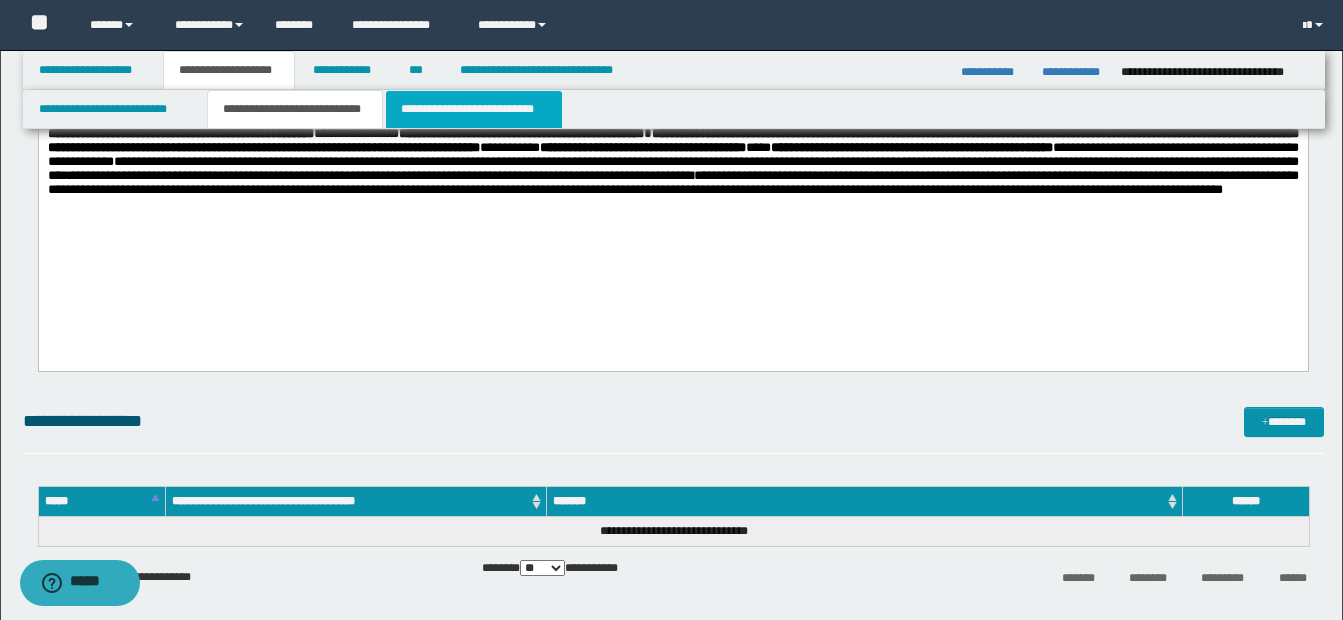 click on "**********" at bounding box center [474, 109] 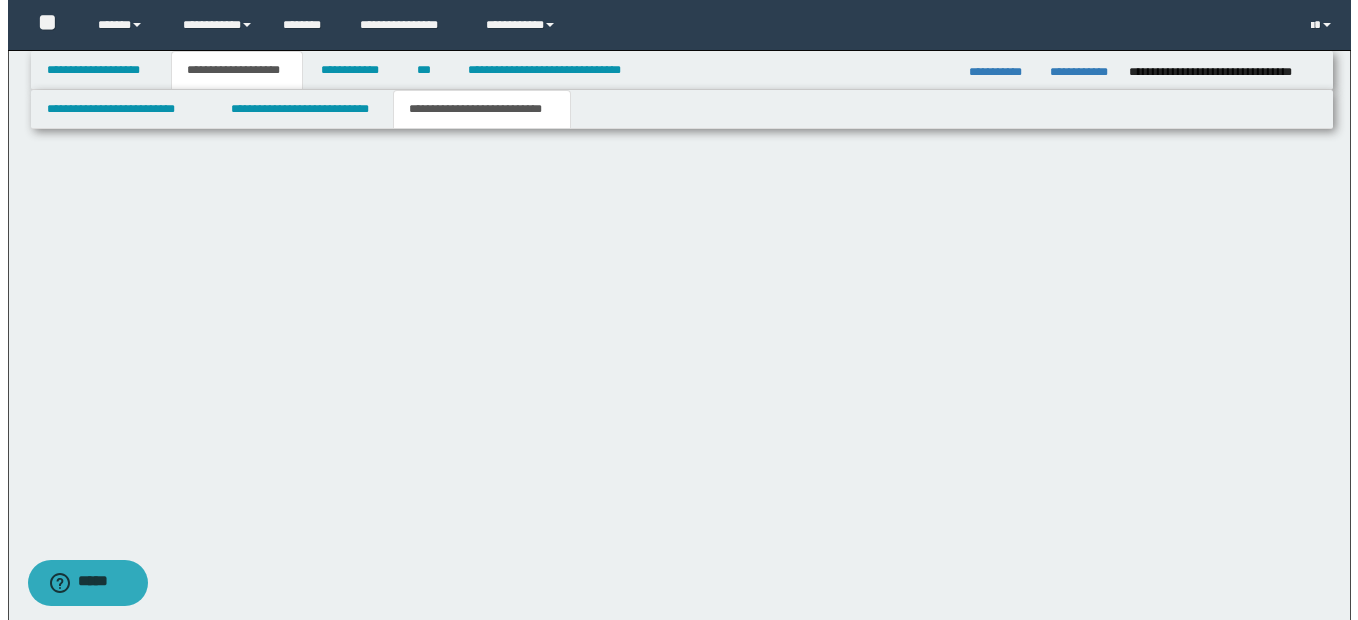 scroll, scrollTop: 0, scrollLeft: 0, axis: both 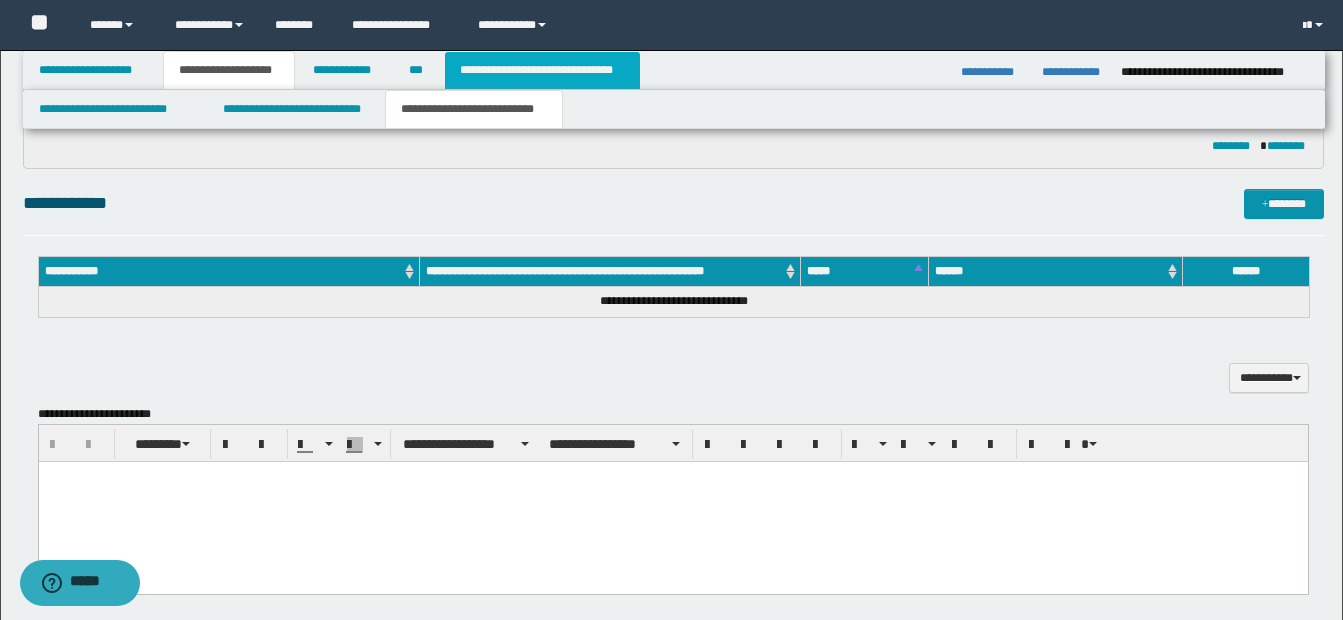 click on "**********" at bounding box center (542, 70) 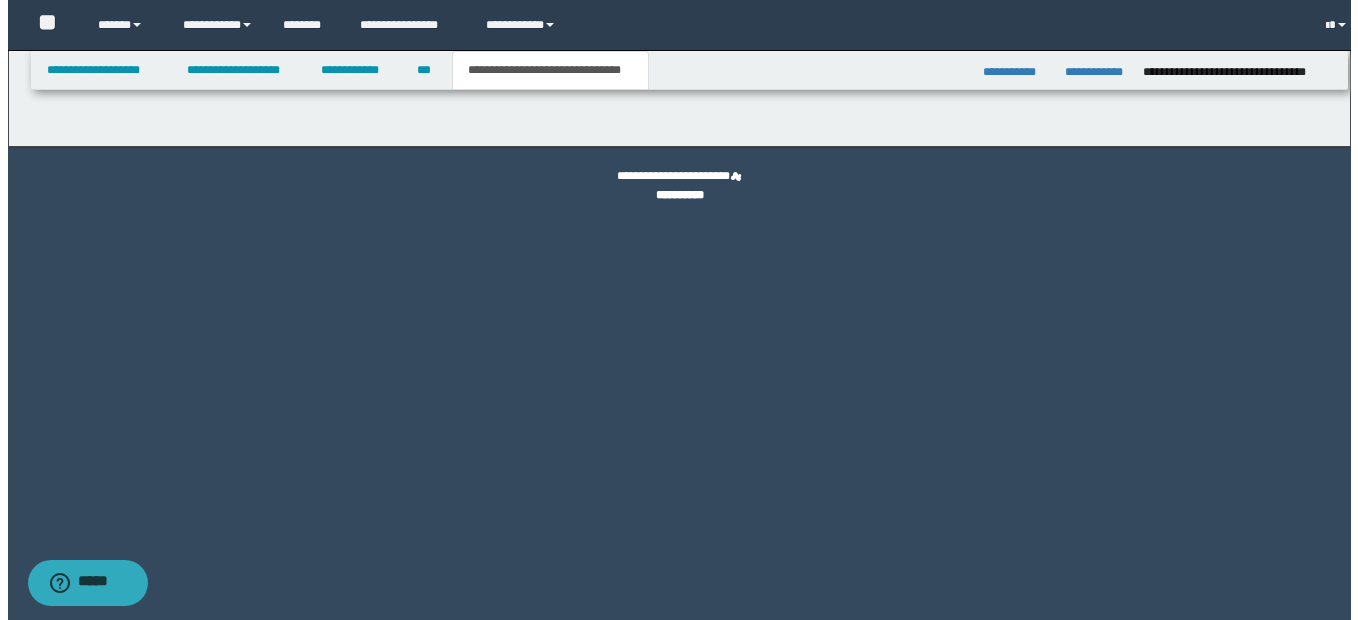 scroll, scrollTop: 0, scrollLeft: 0, axis: both 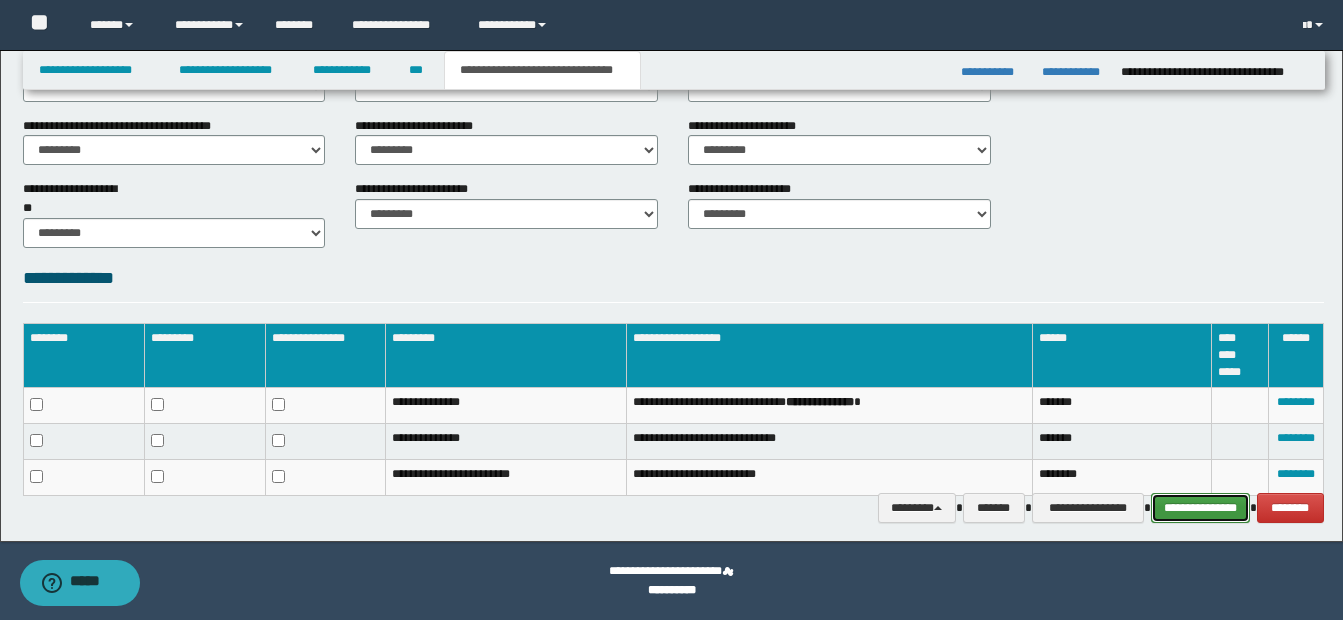 click on "**********" at bounding box center [1200, 508] 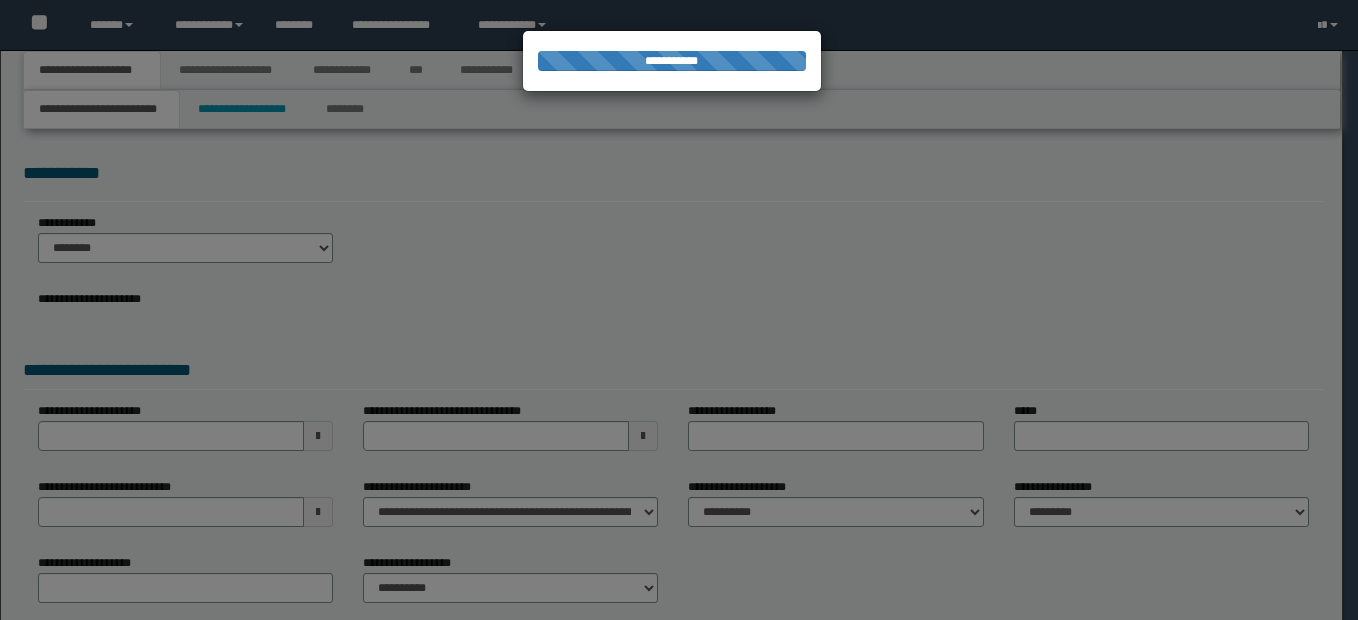 scroll, scrollTop: 0, scrollLeft: 0, axis: both 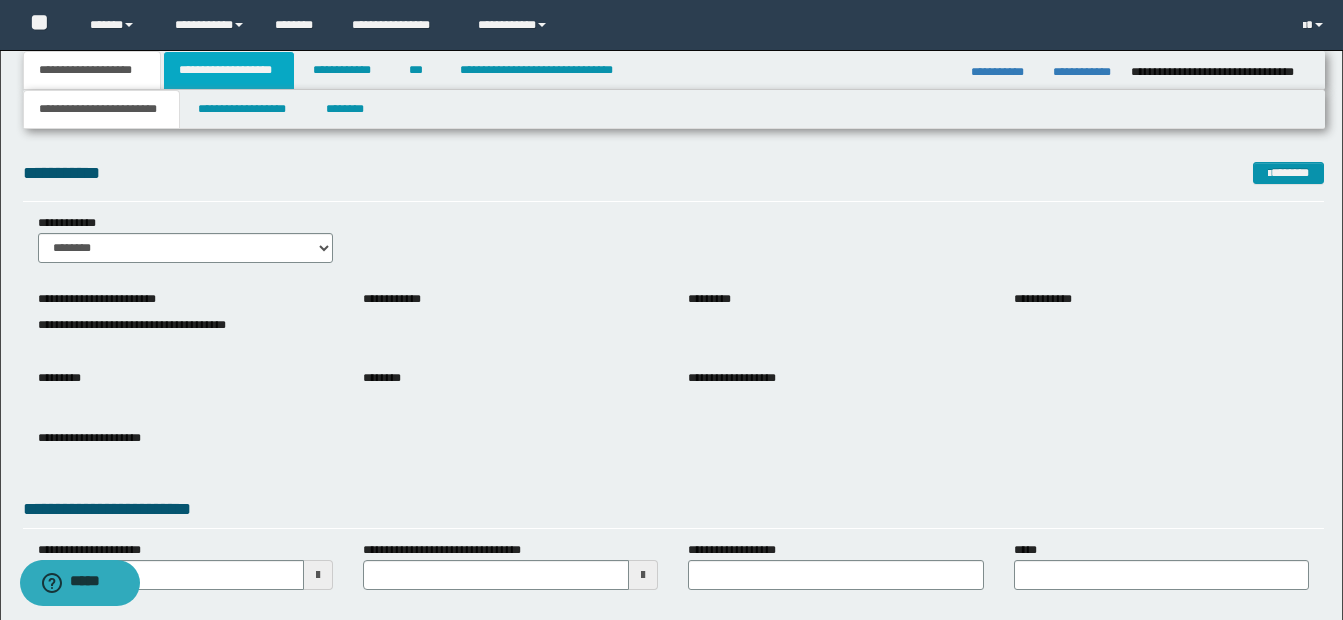 click on "**********" at bounding box center [229, 70] 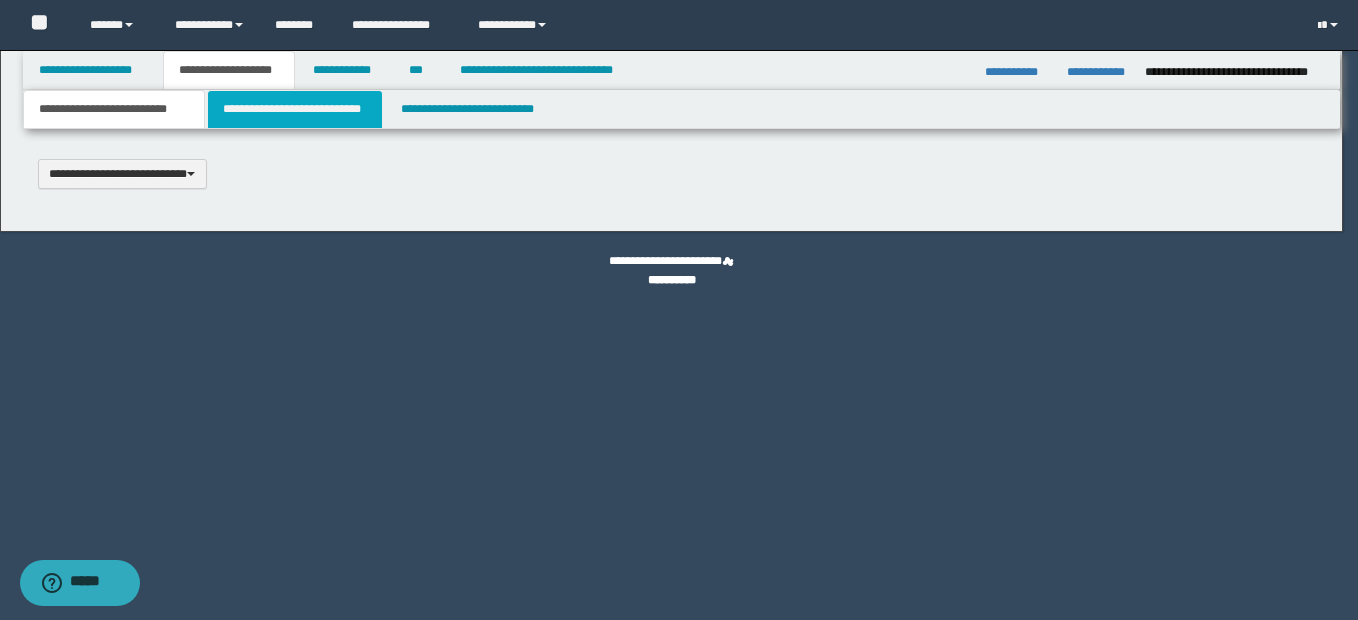 type 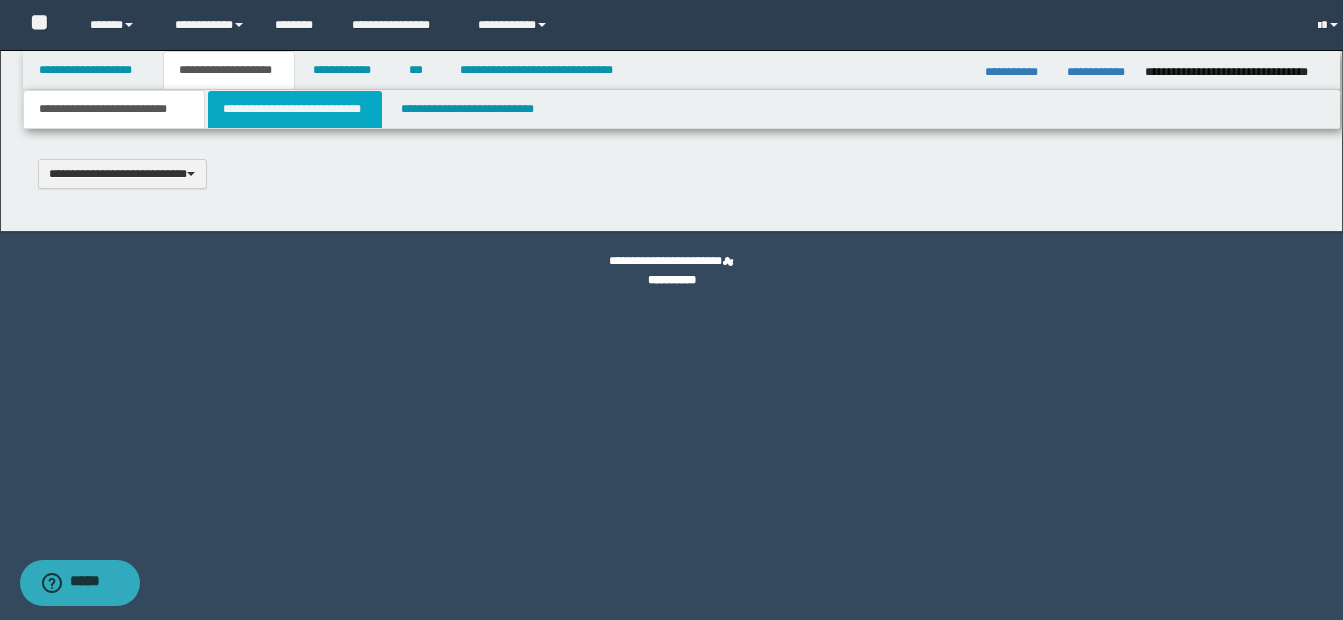 select on "*" 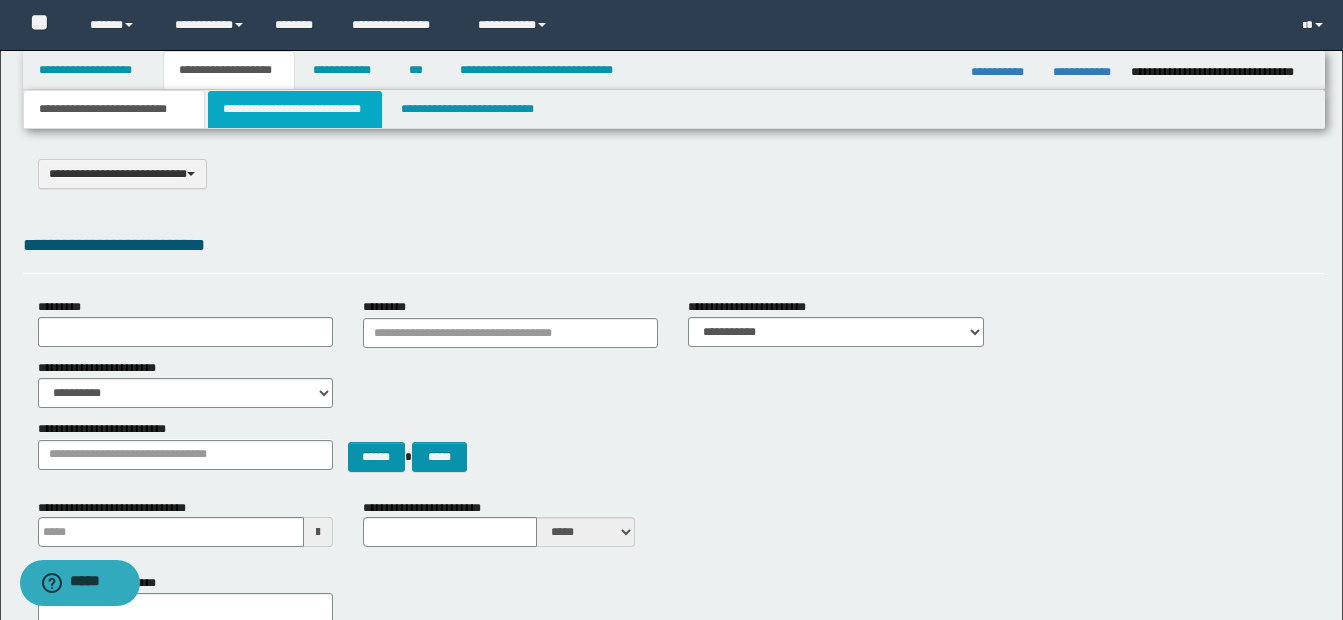 click on "**********" at bounding box center [295, 109] 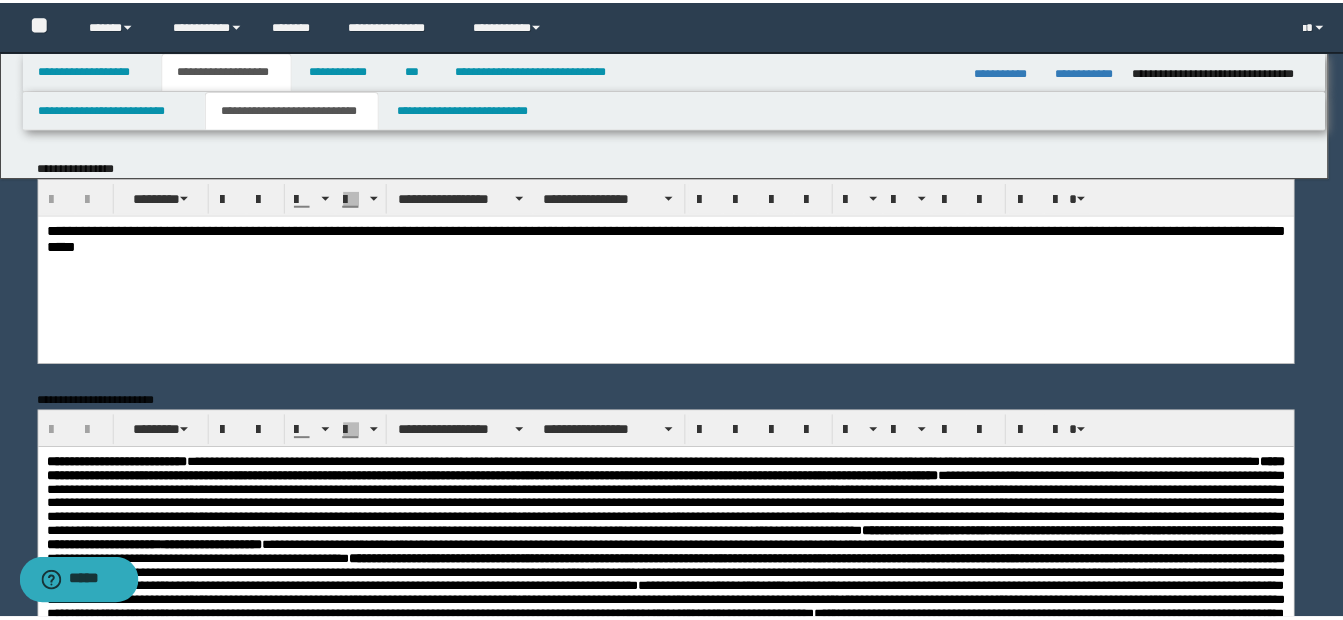 scroll, scrollTop: 0, scrollLeft: 0, axis: both 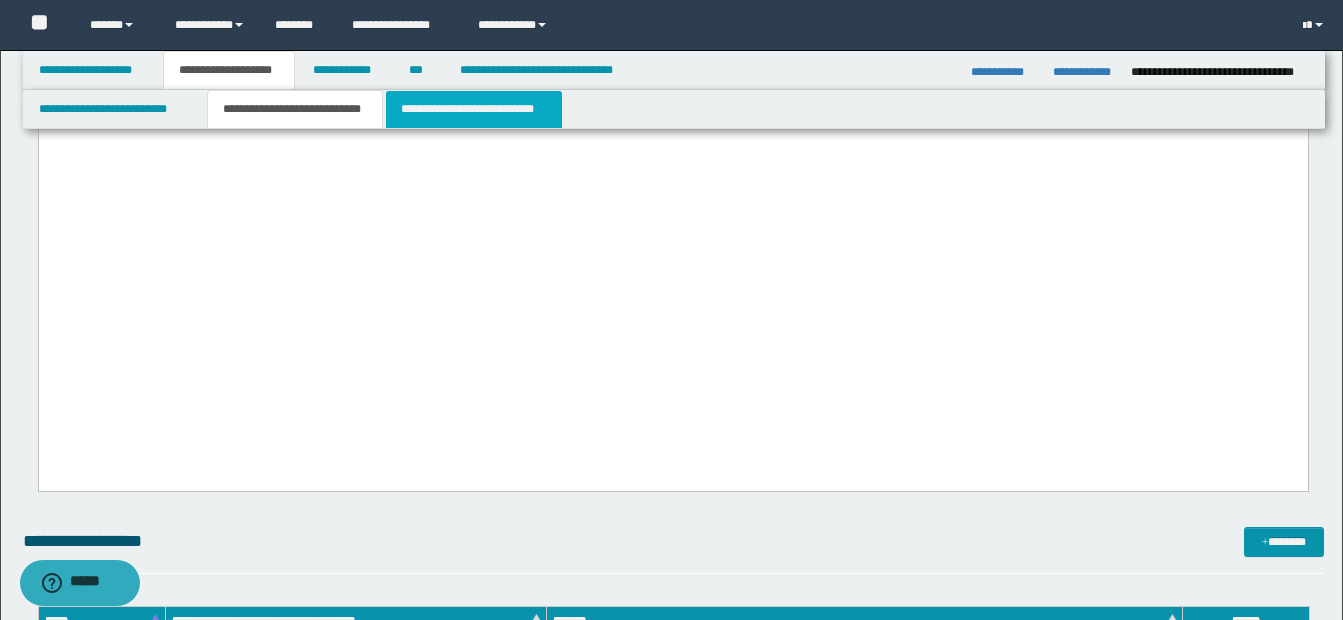 click on "**********" at bounding box center (474, 109) 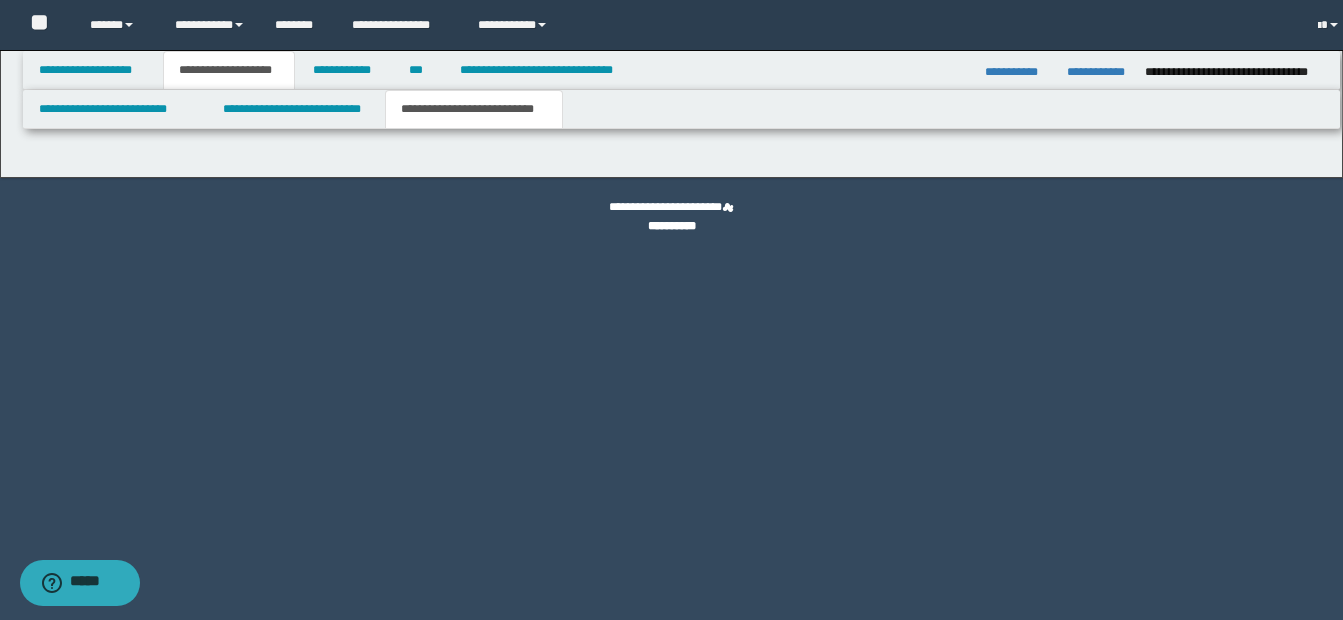 scroll, scrollTop: 0, scrollLeft: 0, axis: both 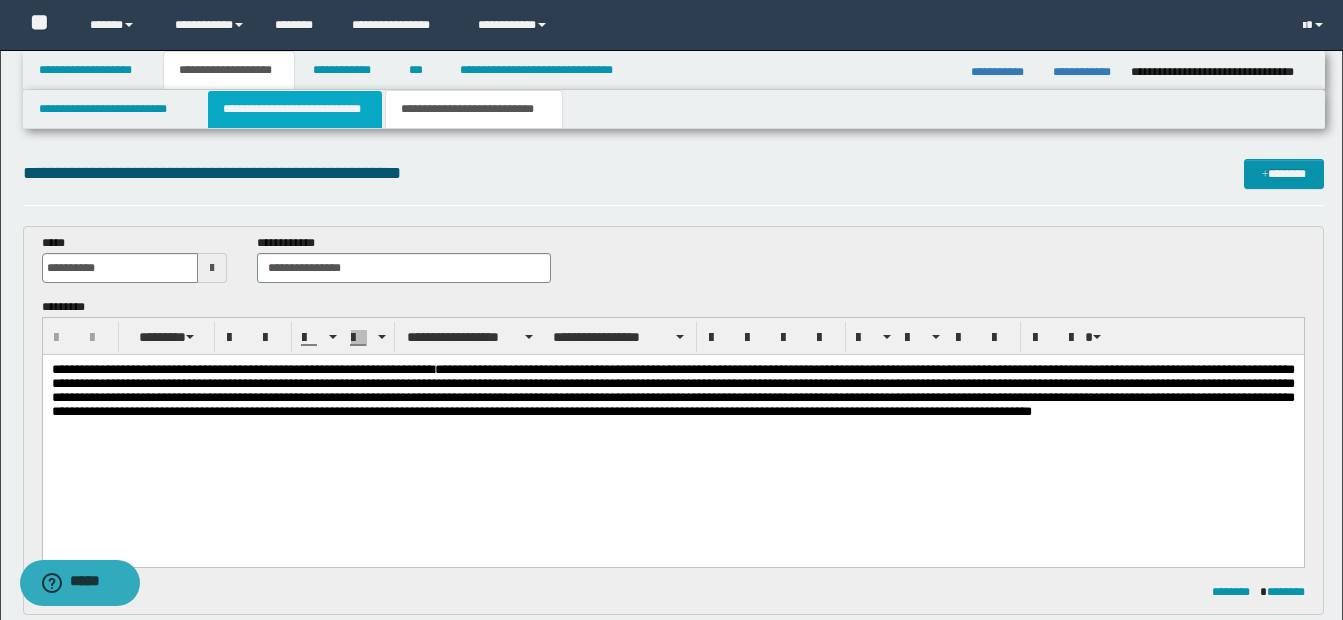 click on "**********" at bounding box center (295, 109) 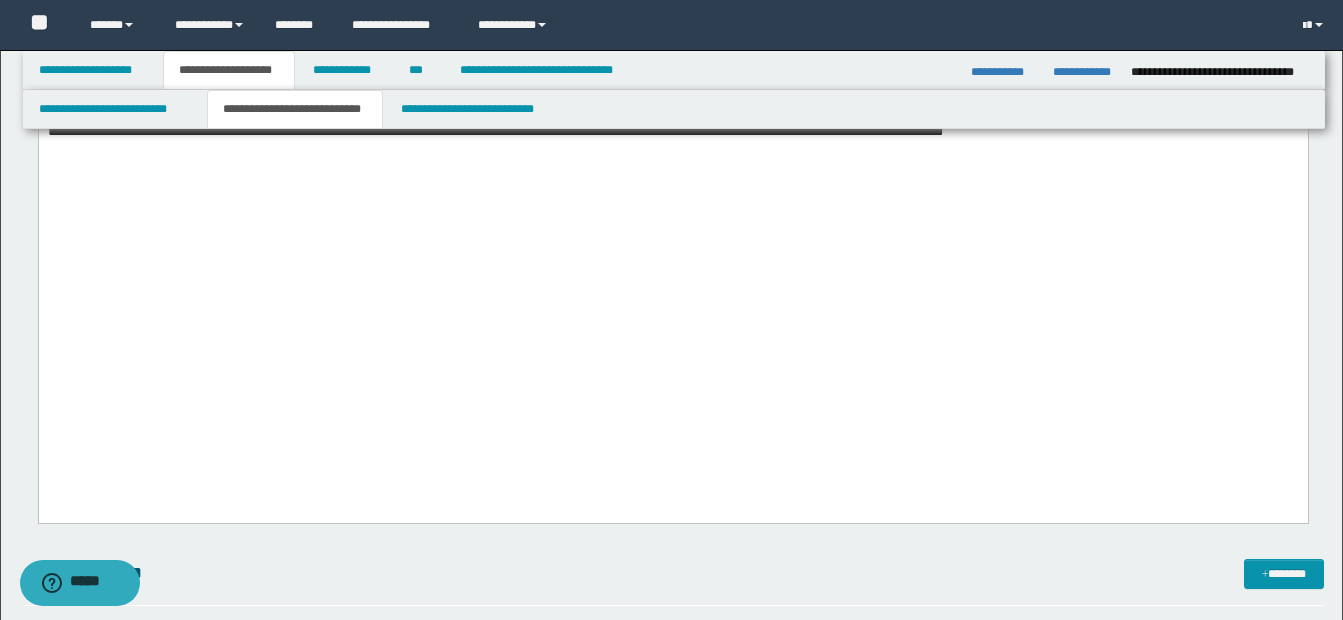 scroll, scrollTop: 1008, scrollLeft: 0, axis: vertical 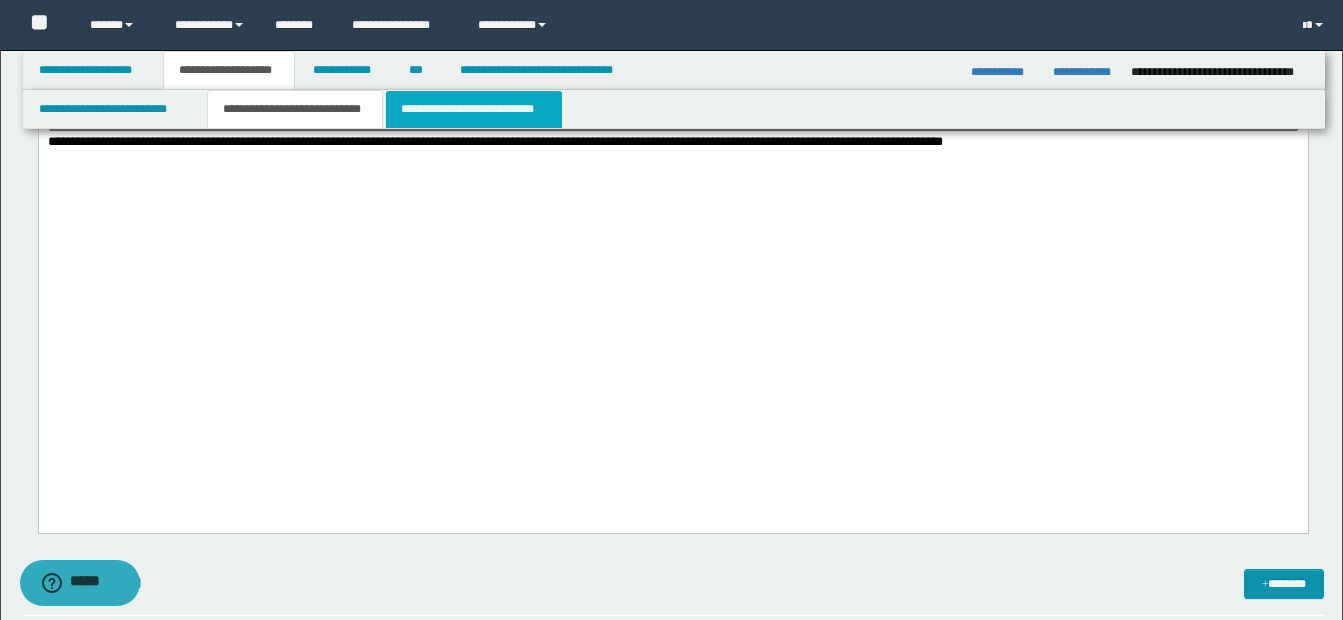 click on "**********" at bounding box center (474, 109) 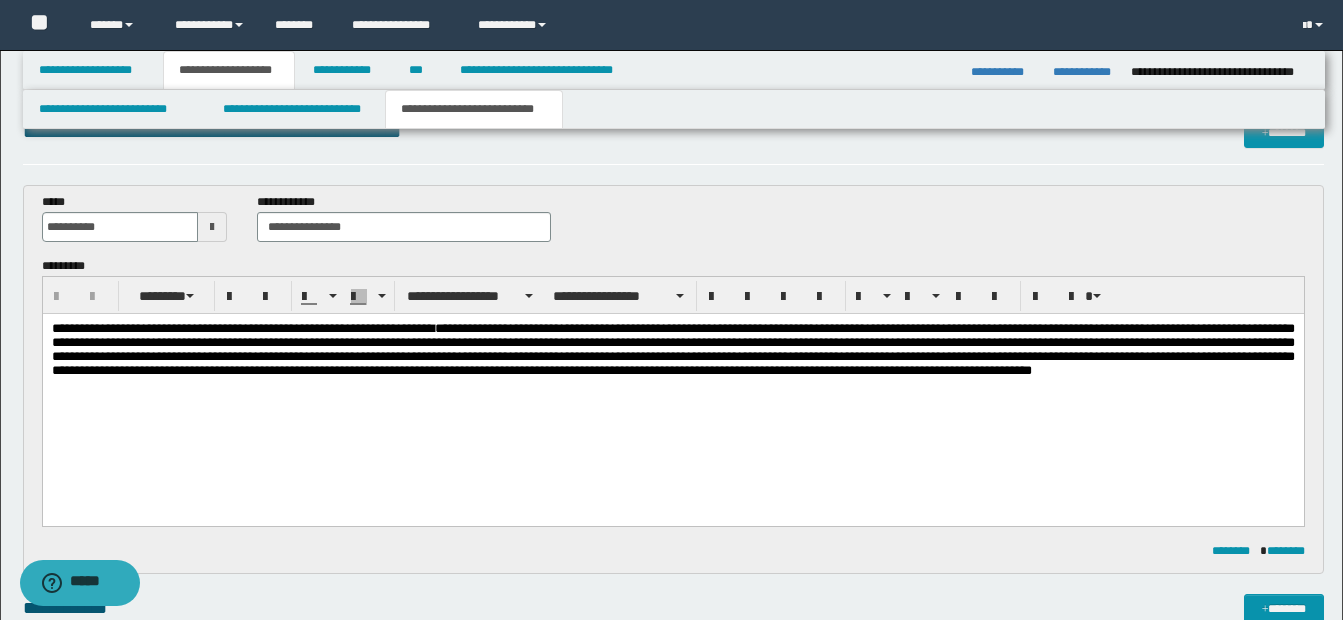 scroll, scrollTop: 38, scrollLeft: 0, axis: vertical 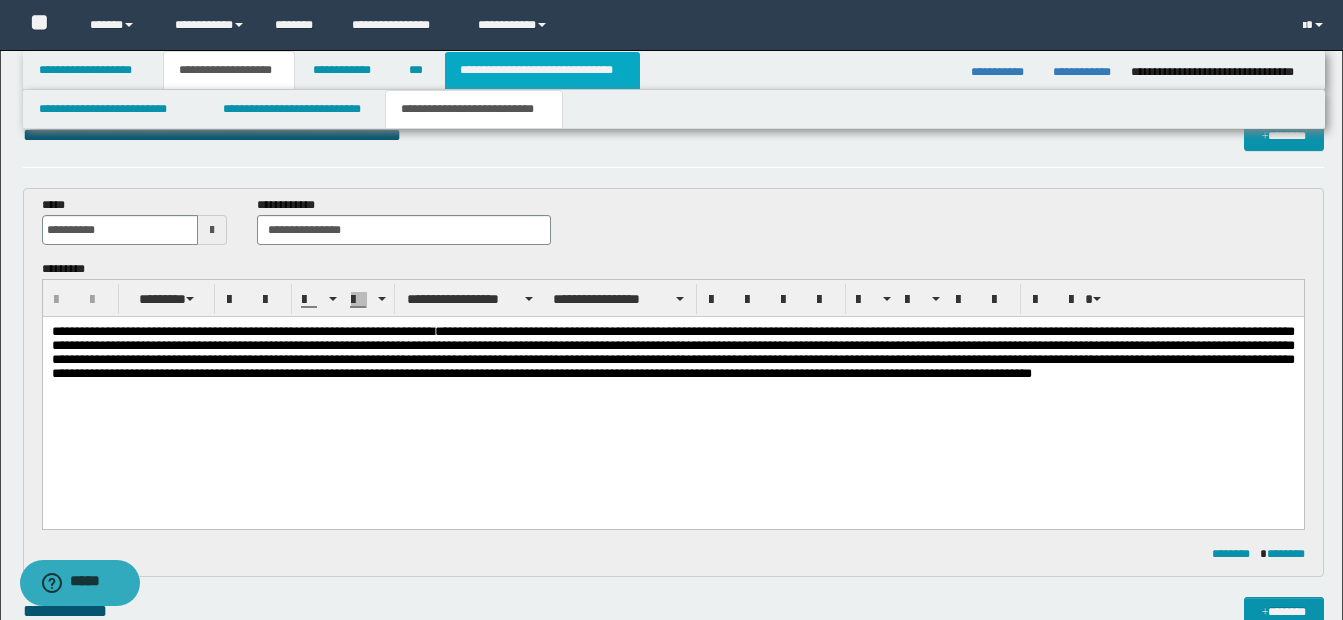 click on "**********" at bounding box center [542, 70] 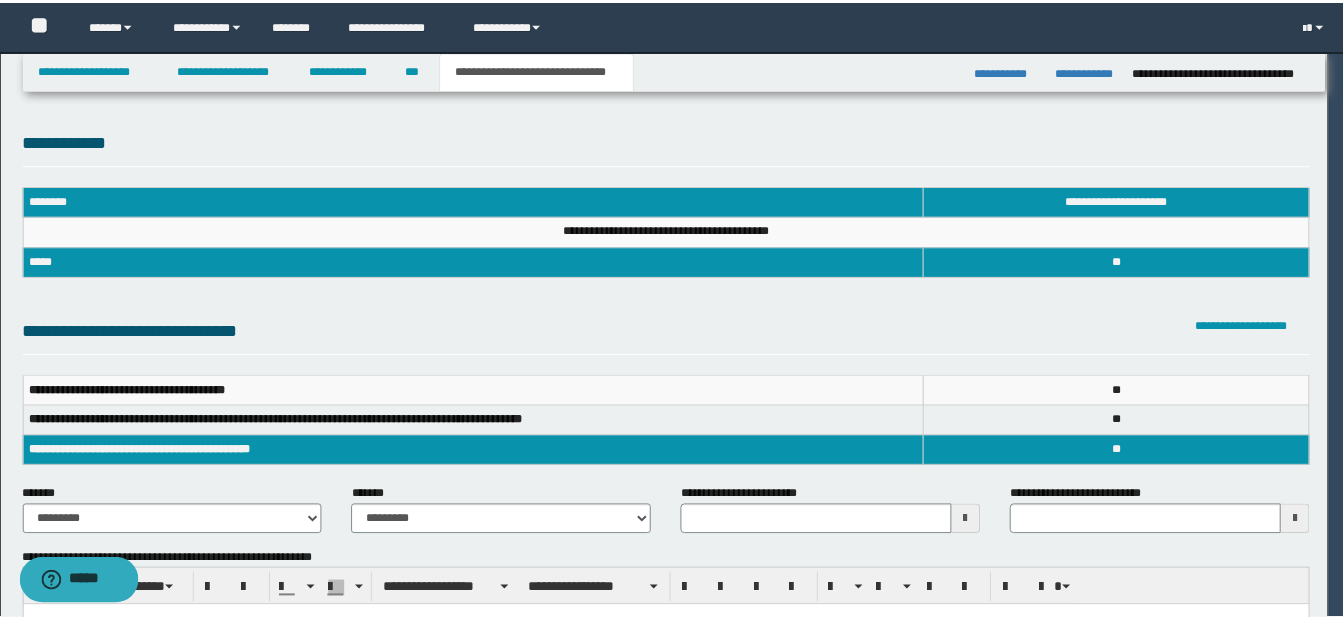 scroll, scrollTop: 0, scrollLeft: 0, axis: both 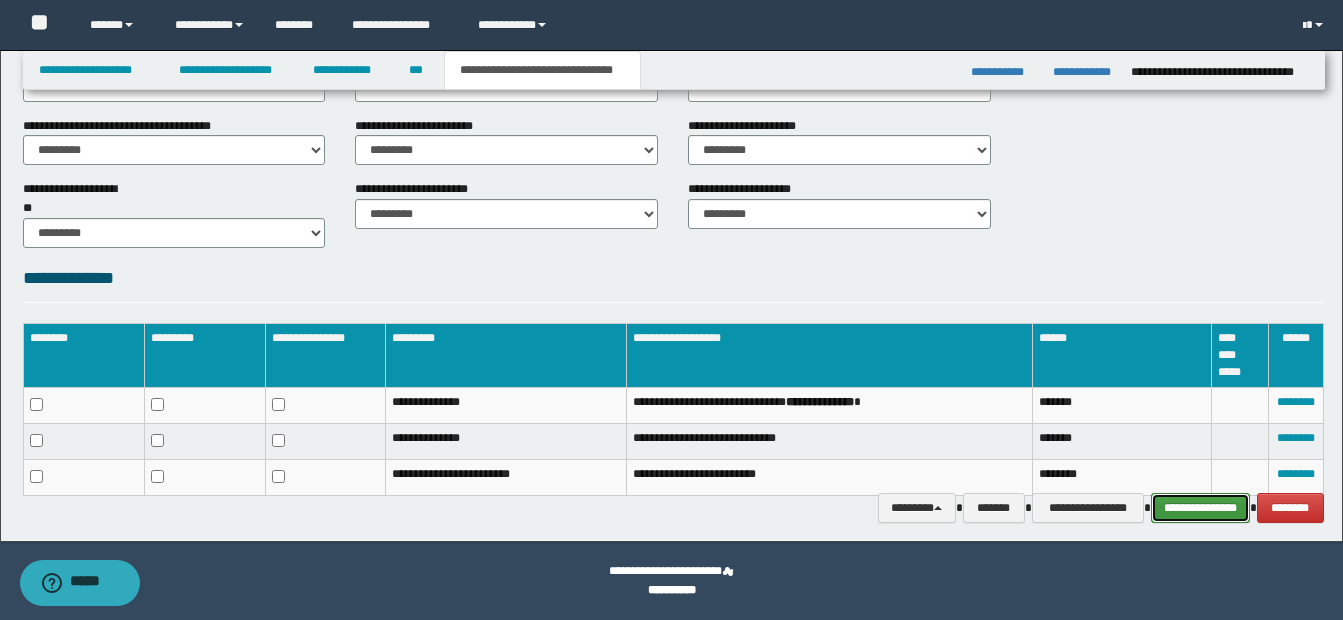click on "**********" at bounding box center [1200, 508] 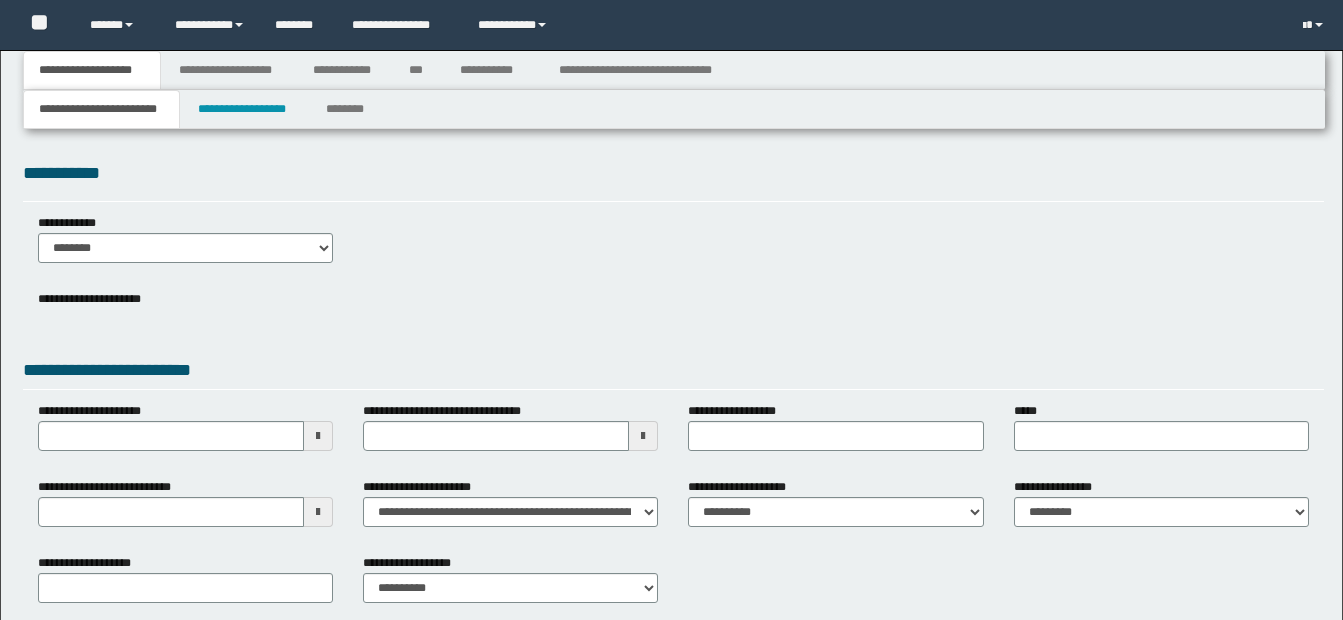 type 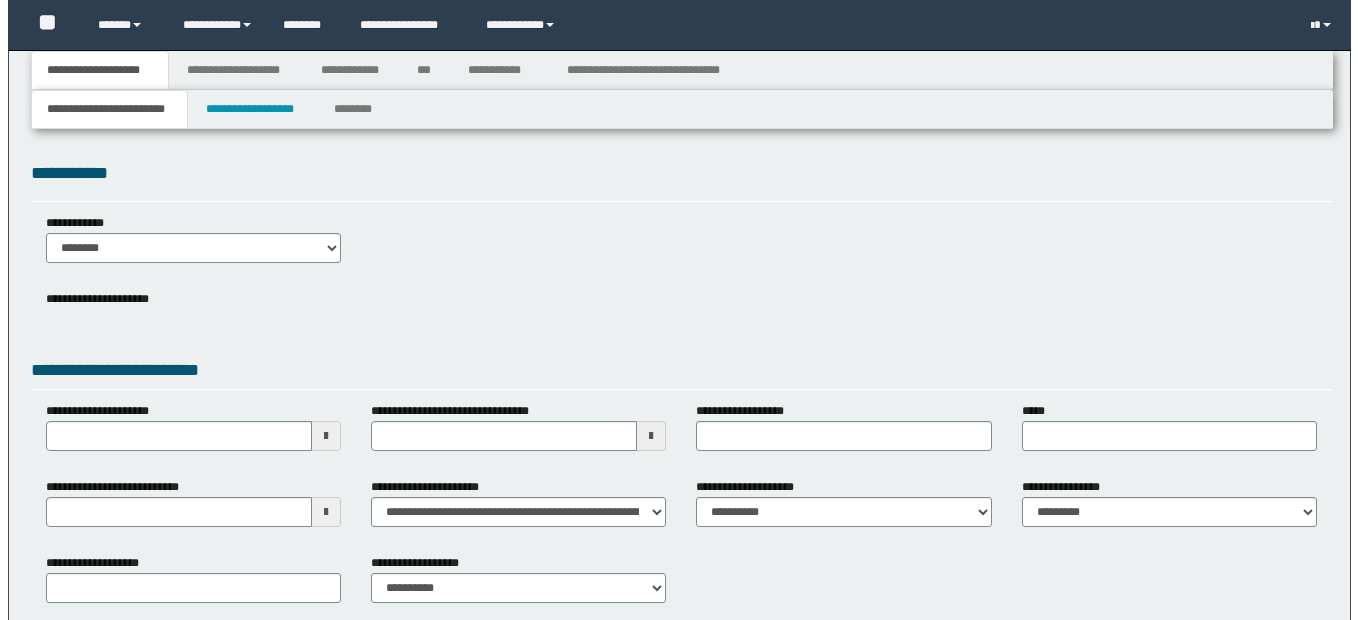 scroll, scrollTop: 0, scrollLeft: 0, axis: both 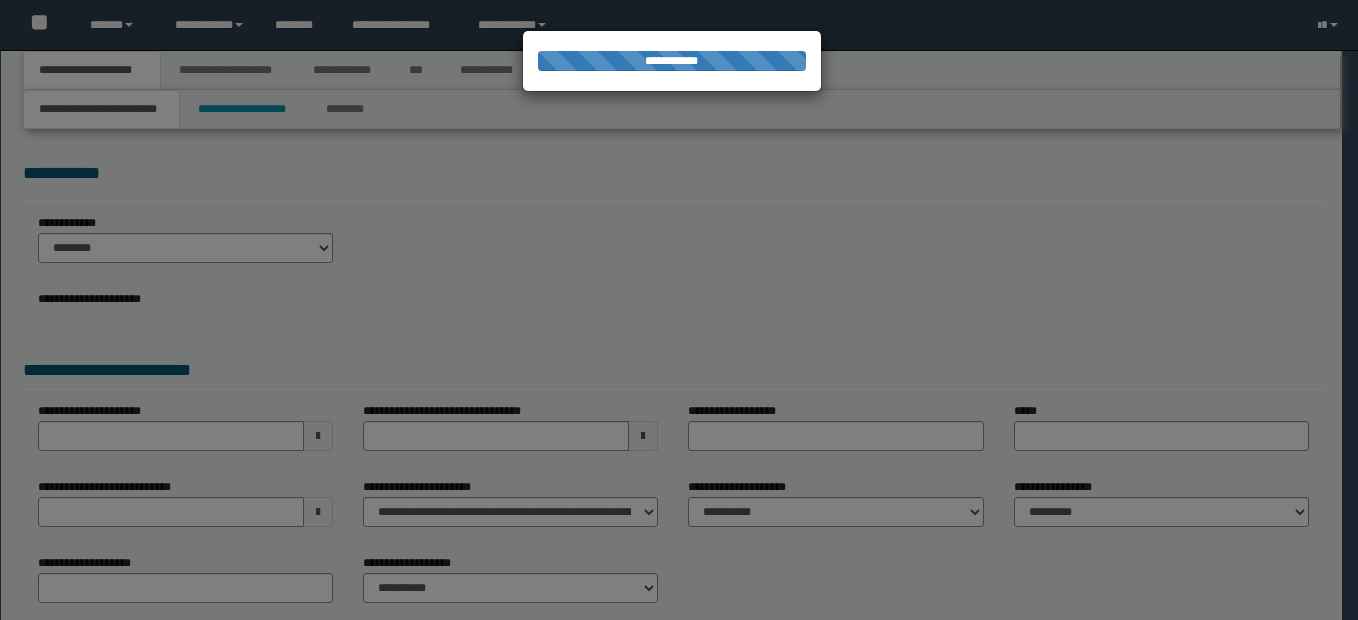 type on "**********" 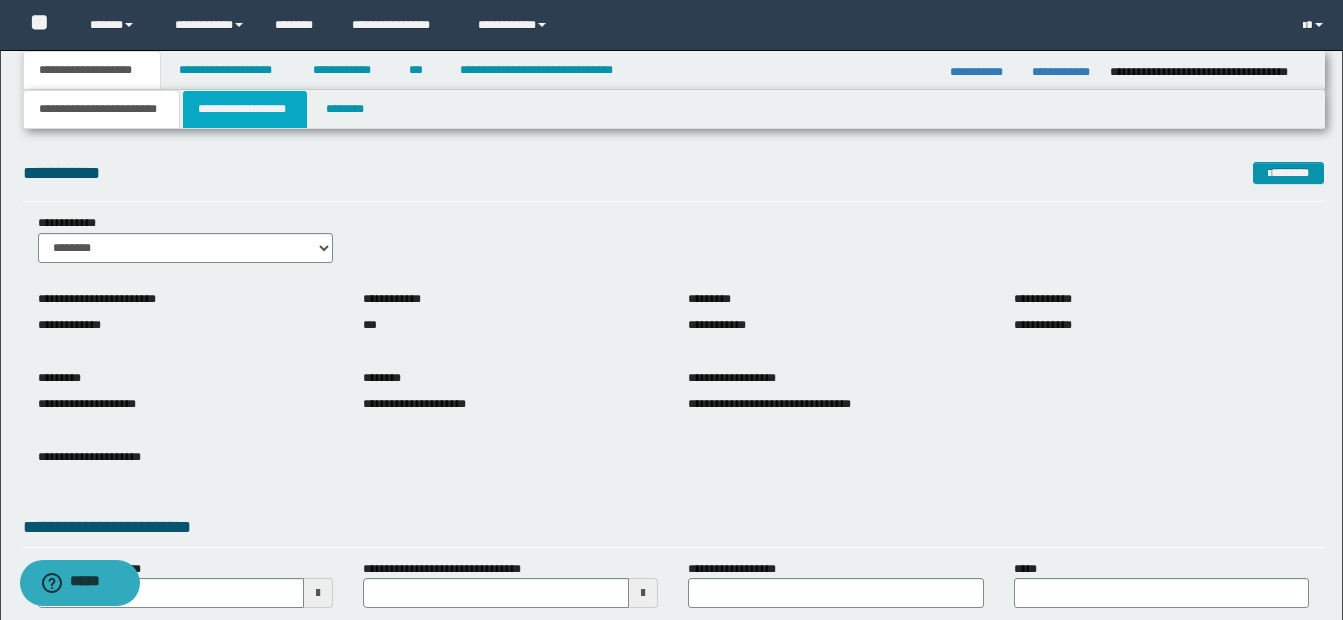 click on "**********" at bounding box center (245, 109) 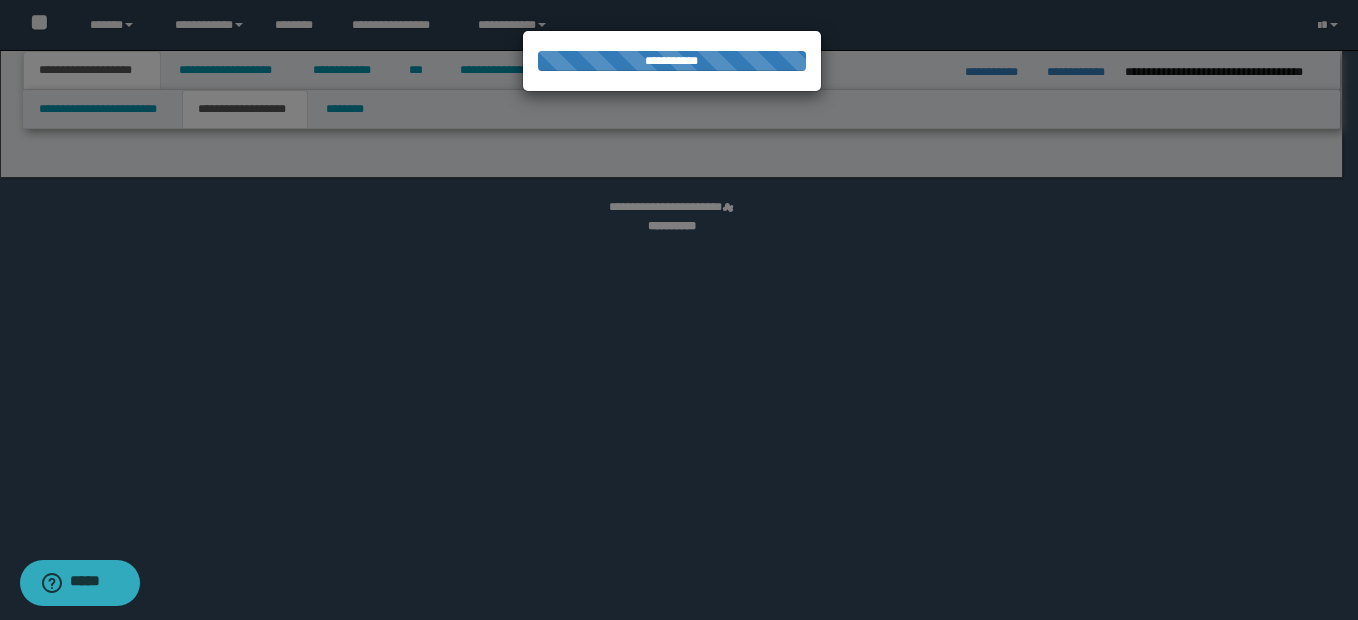select on "*" 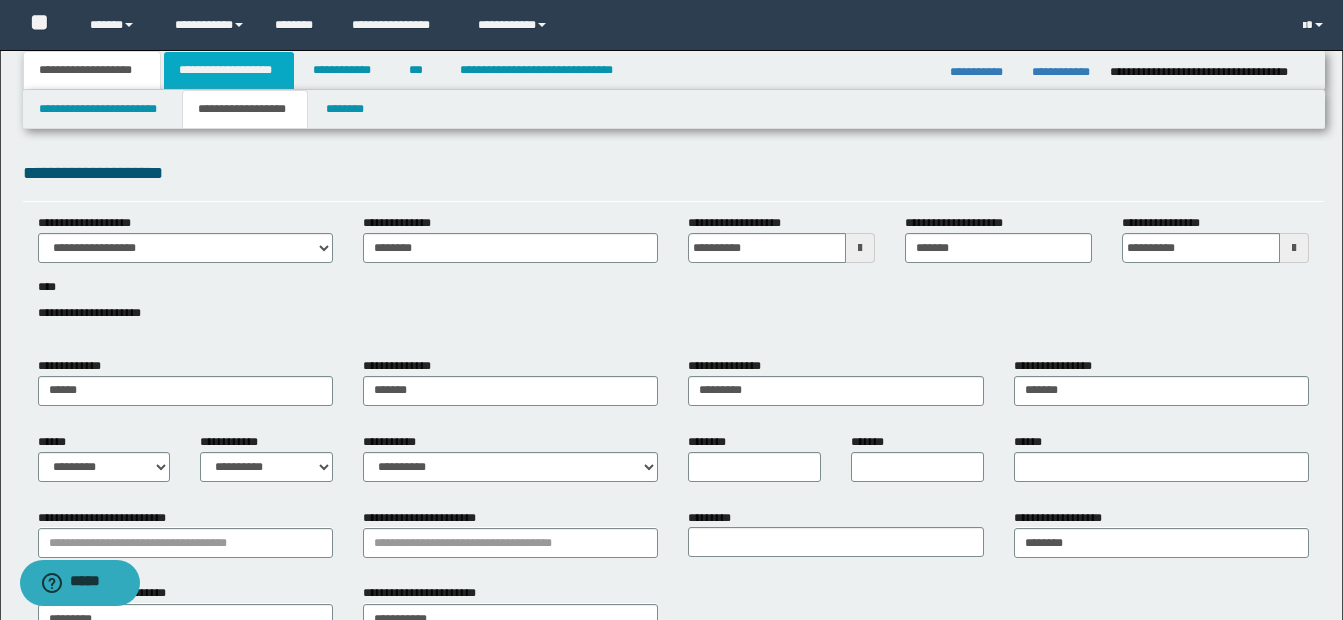 click on "**********" at bounding box center [229, 70] 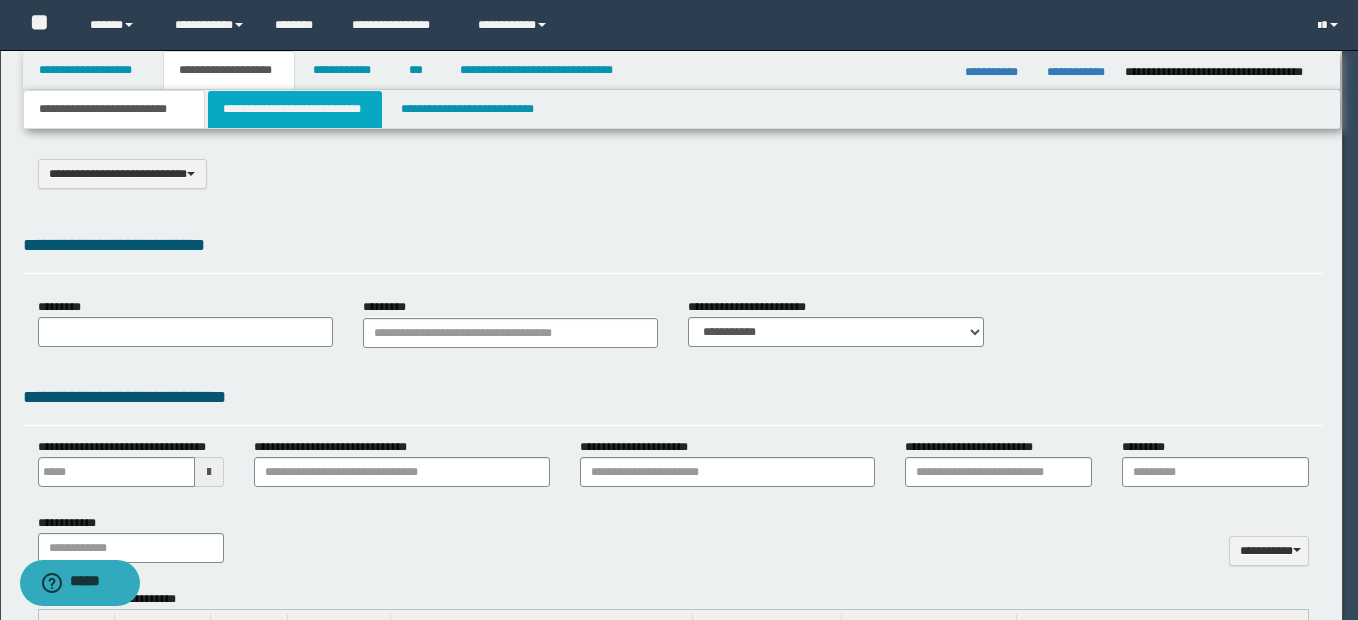 scroll, scrollTop: 0, scrollLeft: 0, axis: both 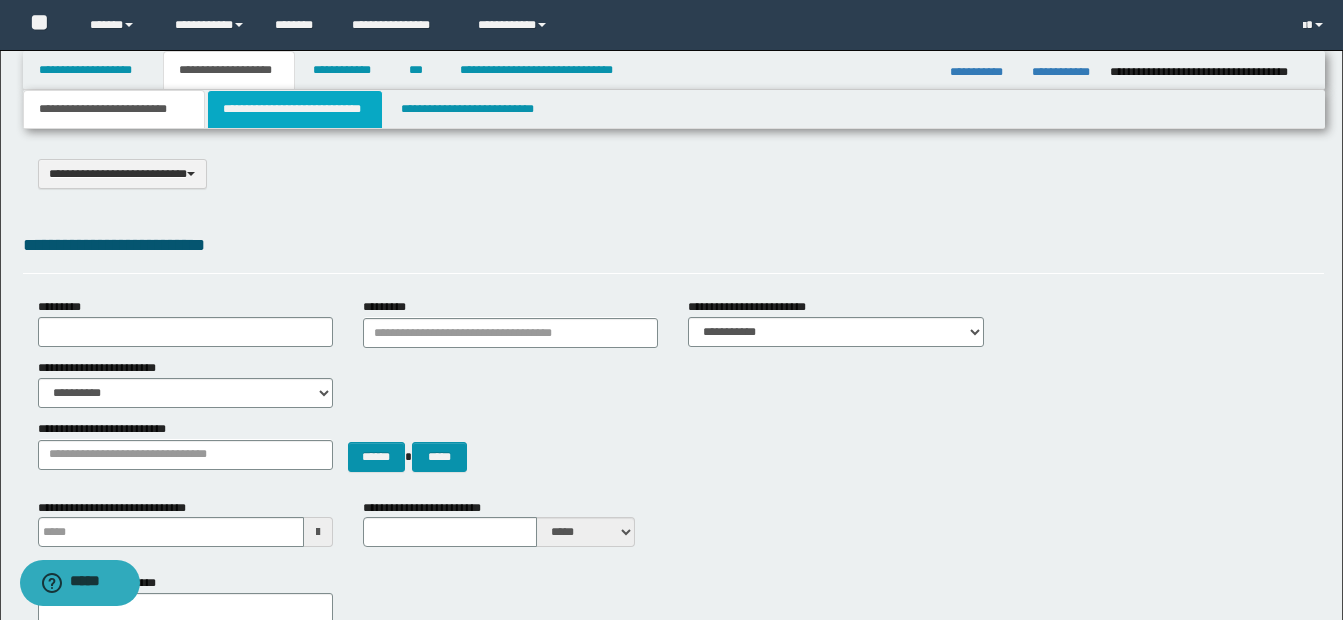click on "**********" at bounding box center [295, 109] 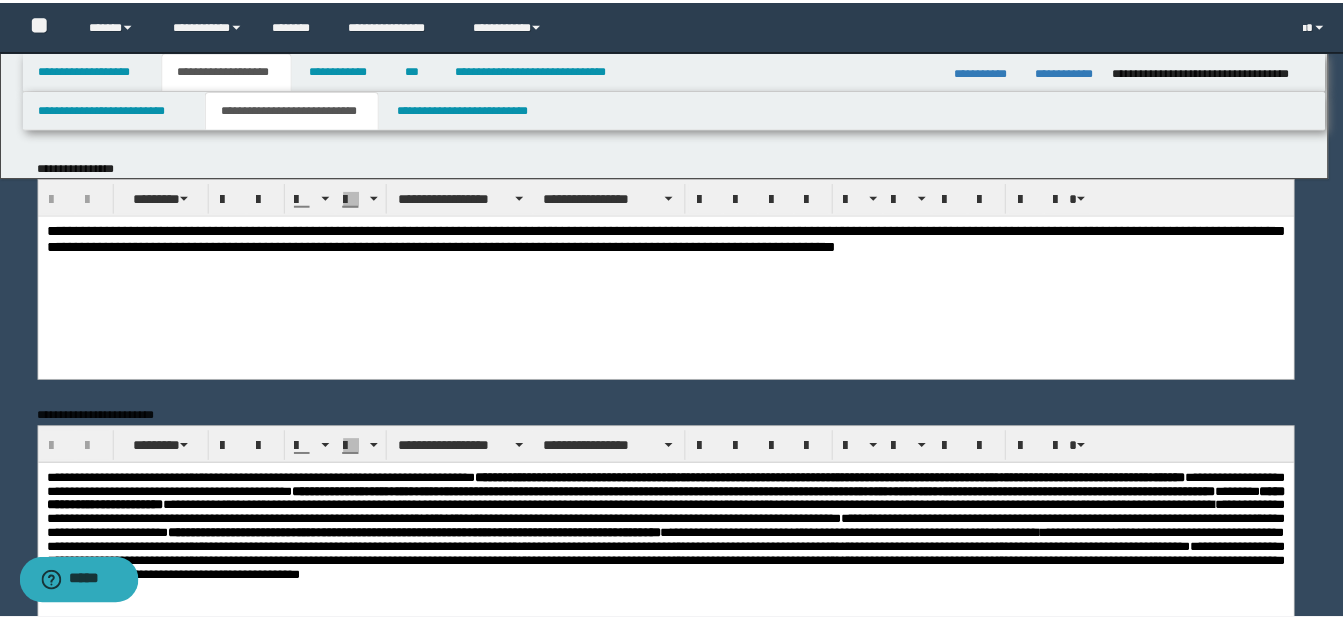 scroll, scrollTop: 0, scrollLeft: 0, axis: both 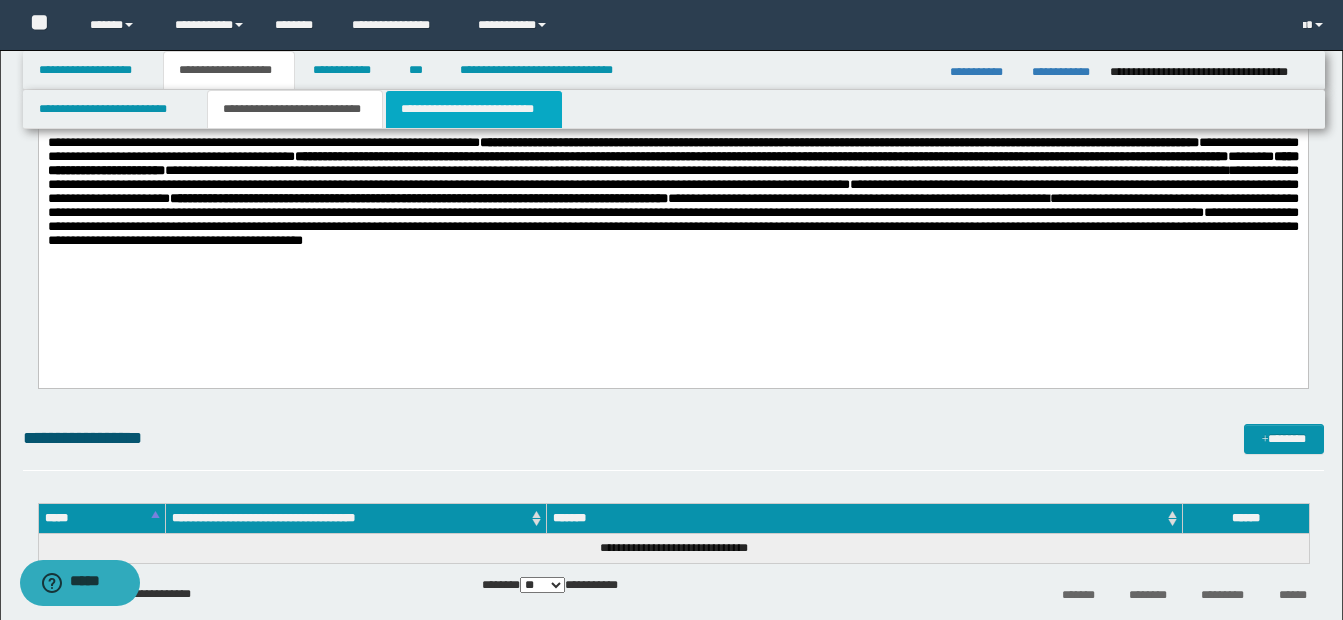 click on "**********" at bounding box center [474, 109] 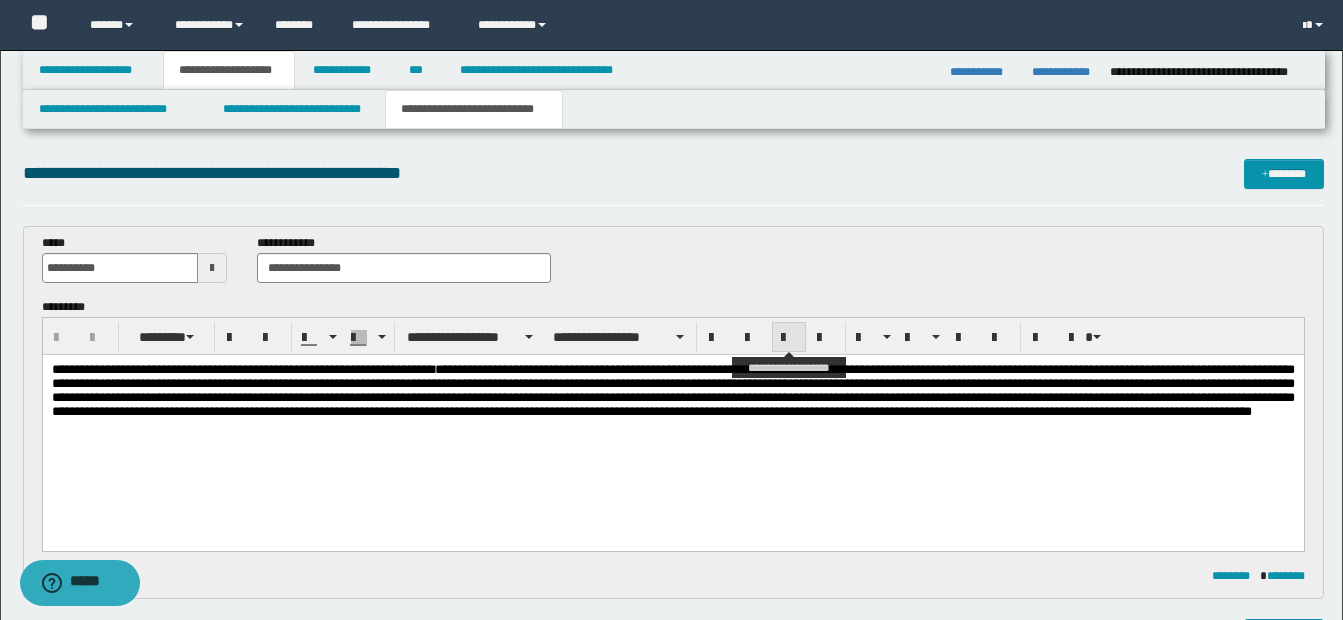 scroll, scrollTop: 0, scrollLeft: 0, axis: both 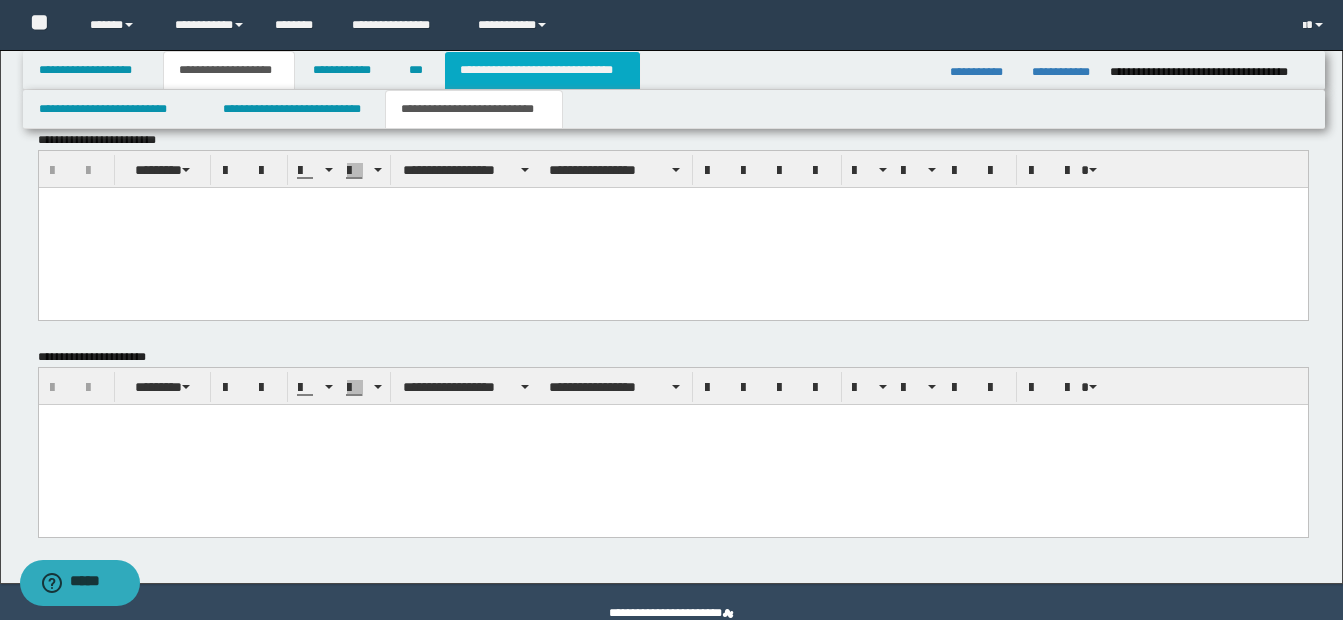 click on "**********" at bounding box center (542, 70) 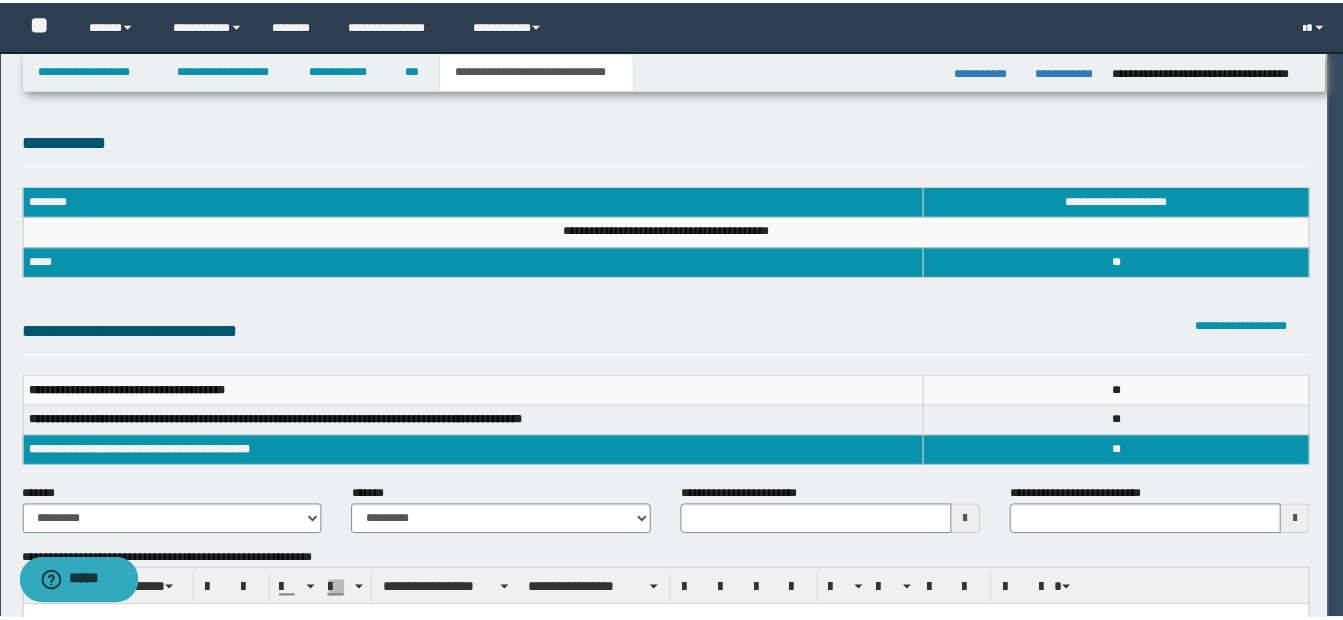 scroll, scrollTop: 0, scrollLeft: 0, axis: both 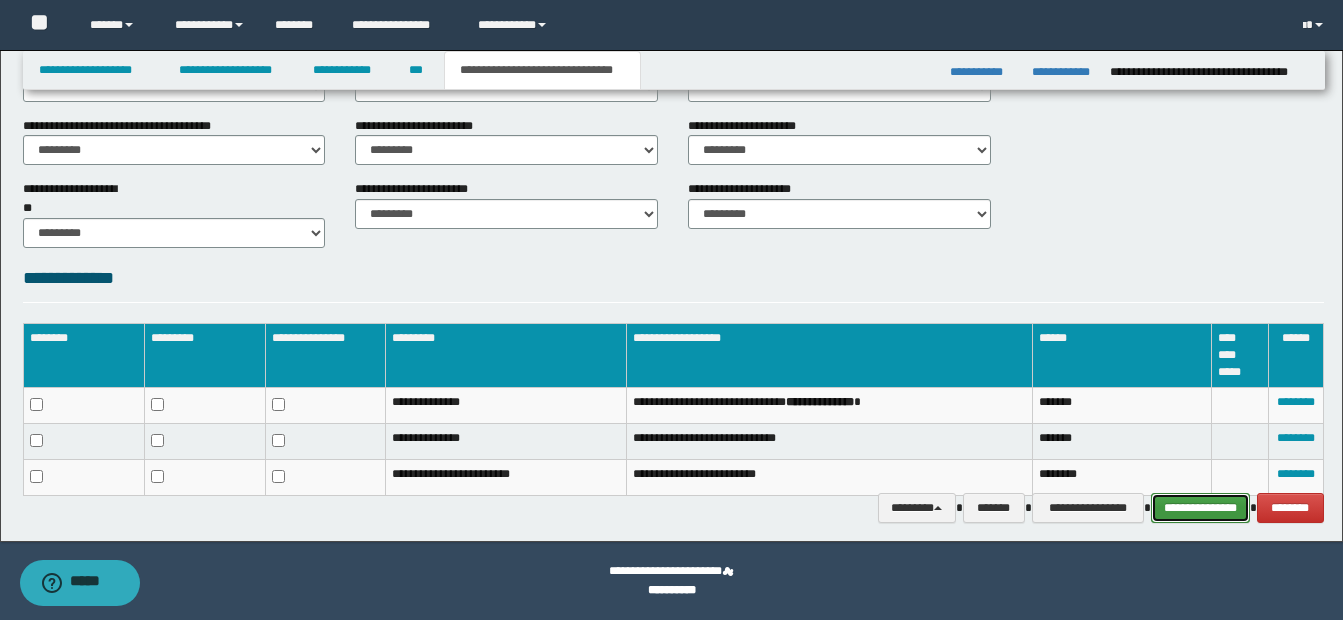 click on "**********" at bounding box center (1200, 508) 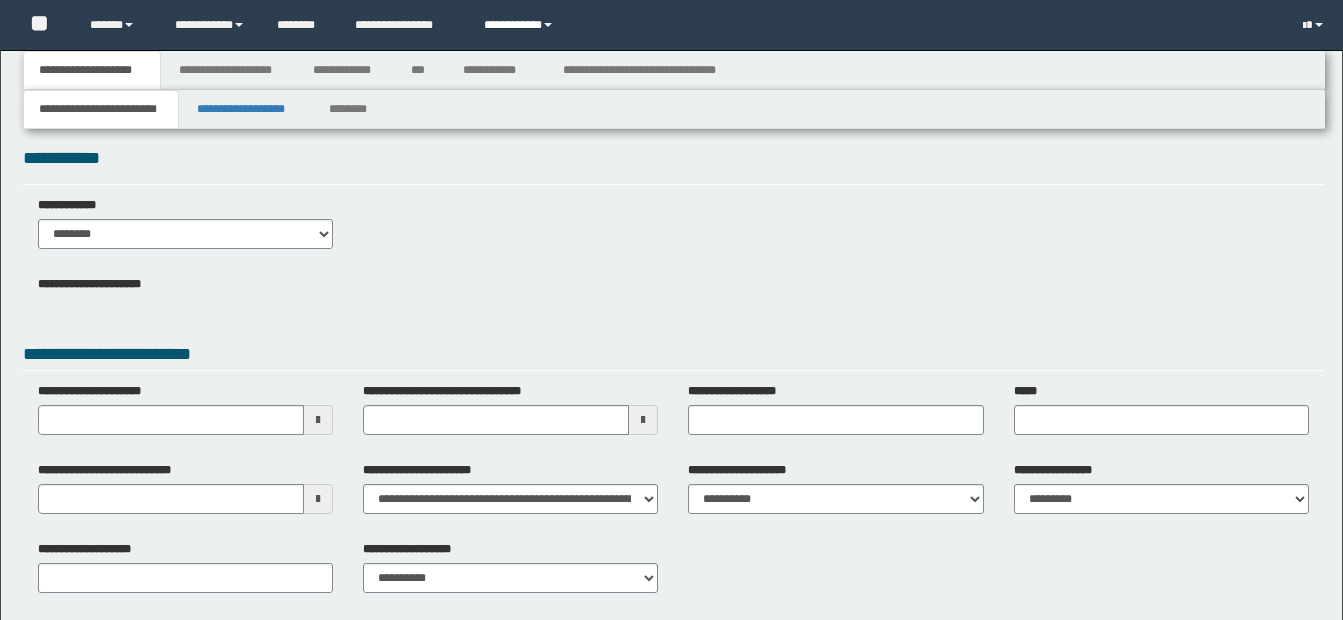 scroll, scrollTop: 0, scrollLeft: 0, axis: both 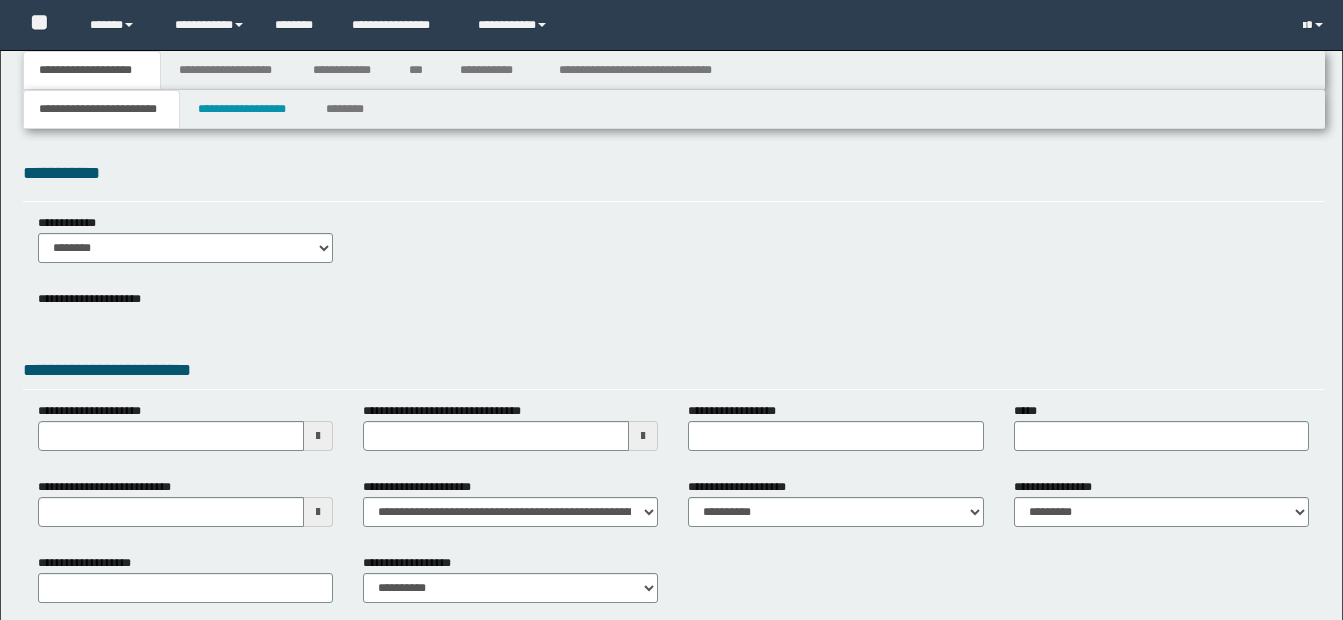 type 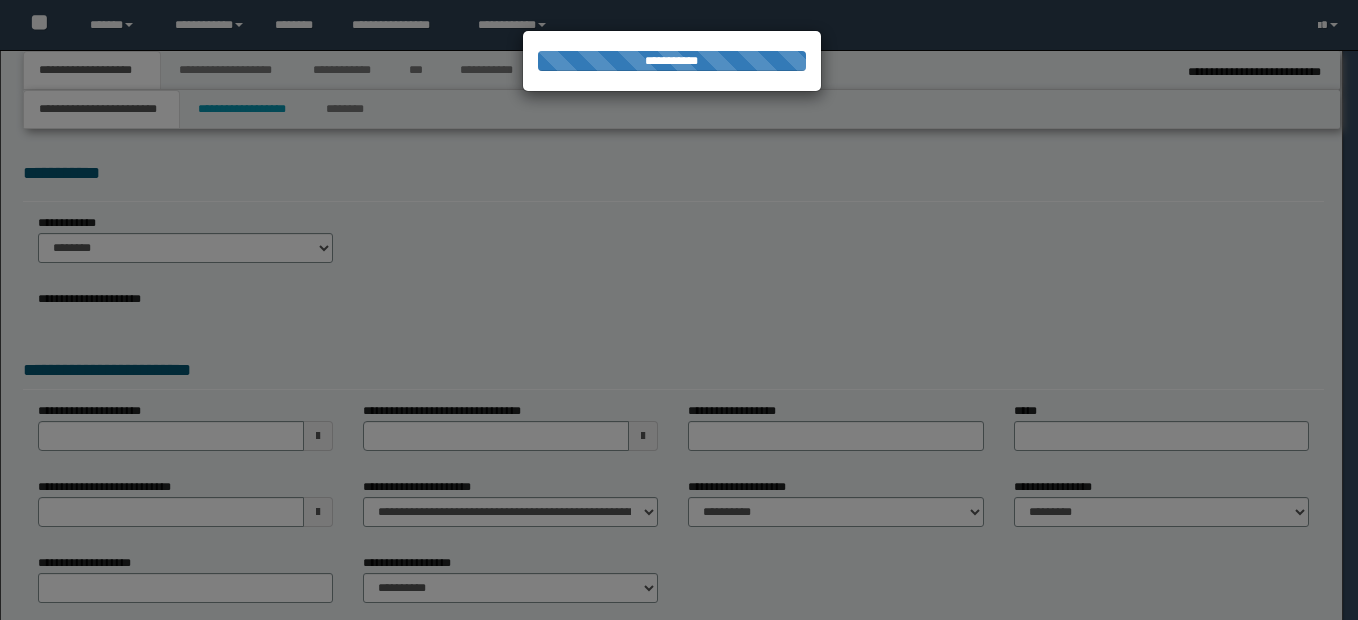 type on "**********" 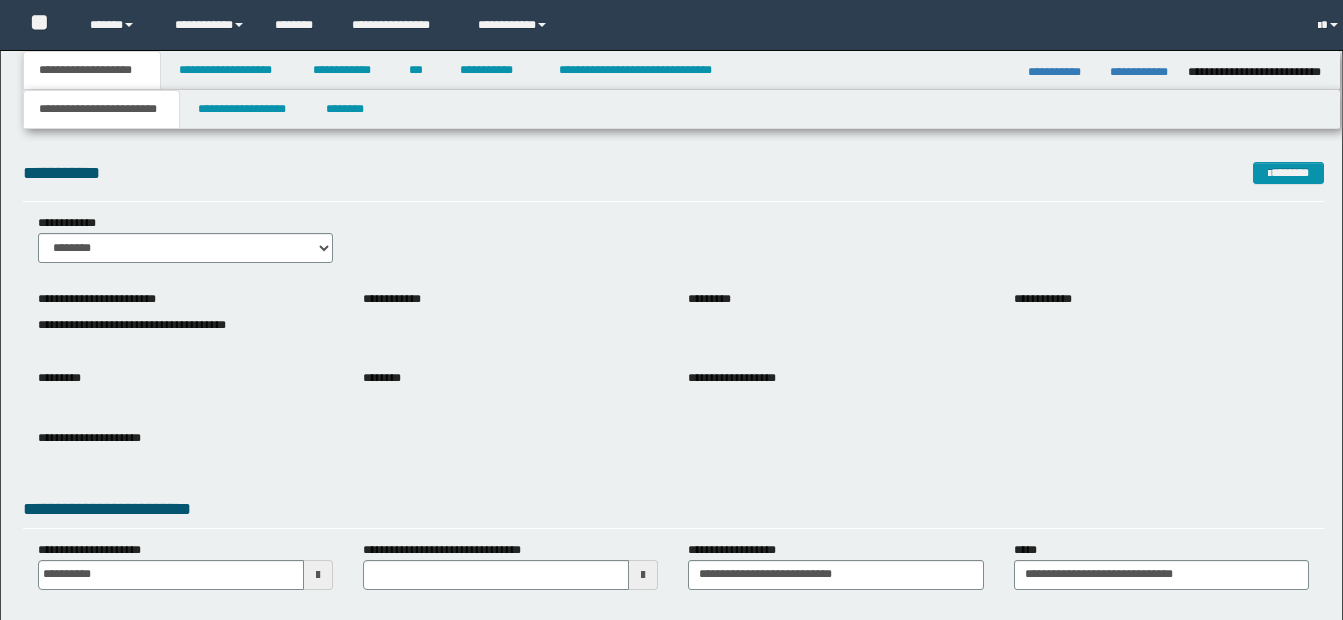 scroll, scrollTop: 0, scrollLeft: 0, axis: both 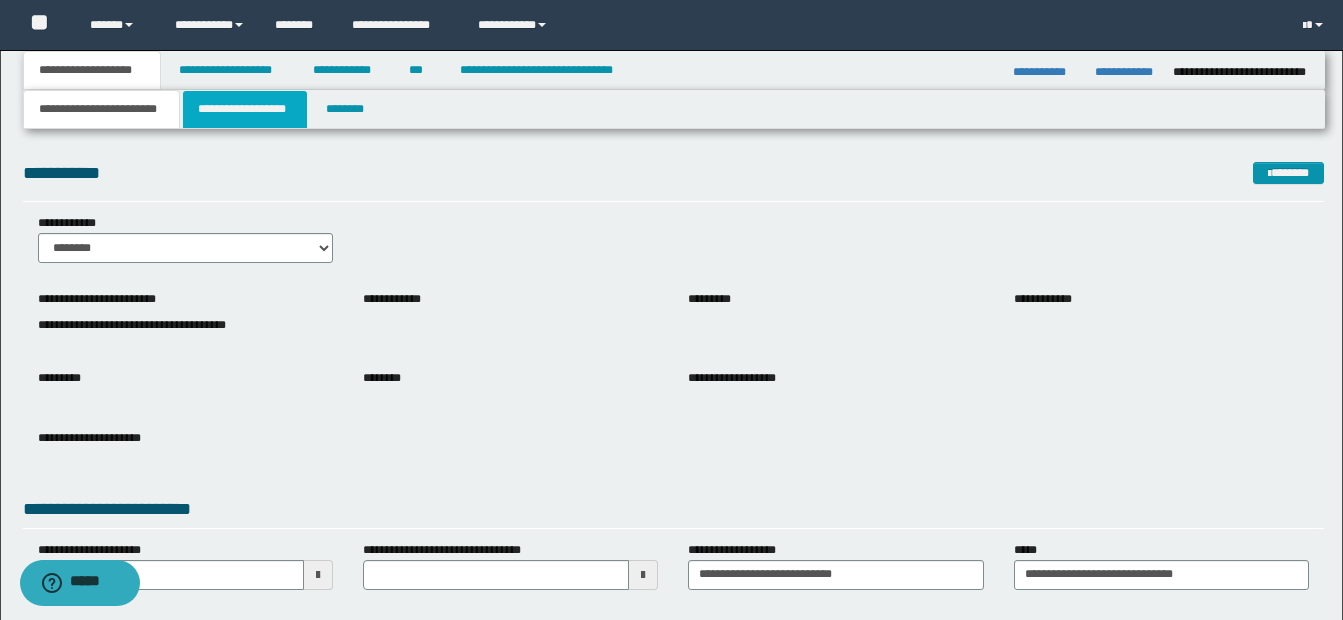 click on "**********" at bounding box center [245, 109] 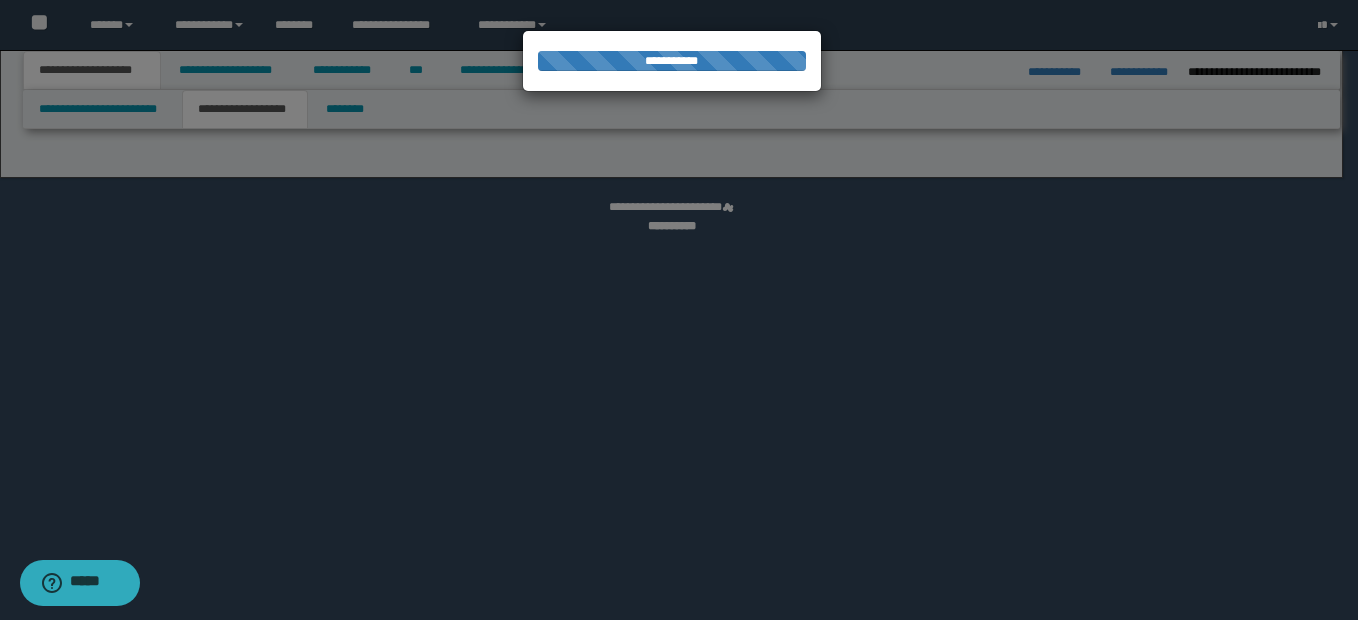 select on "*" 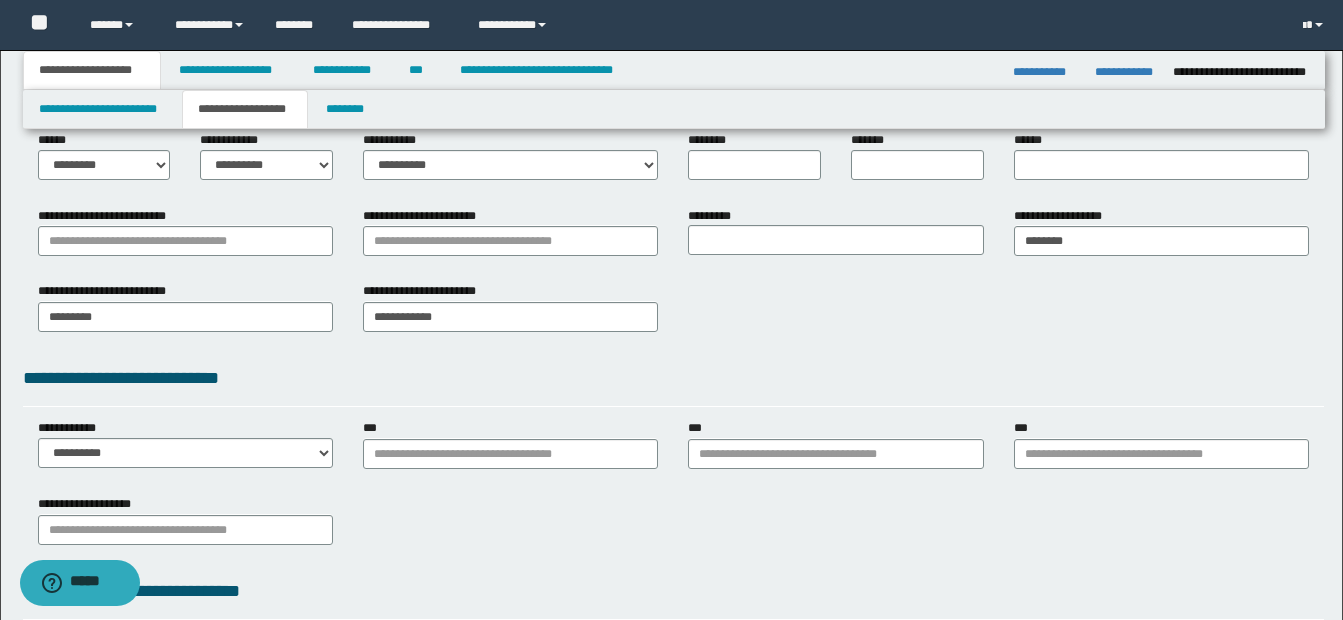 scroll, scrollTop: 285, scrollLeft: 0, axis: vertical 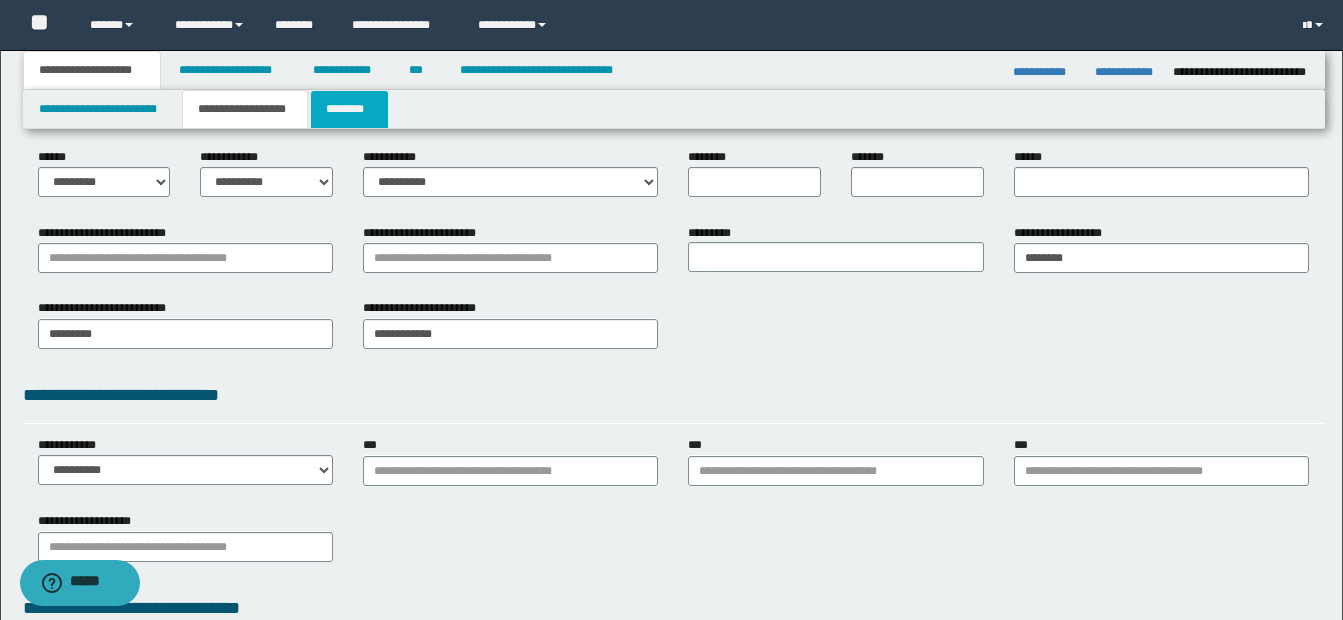 click on "********" at bounding box center (349, 109) 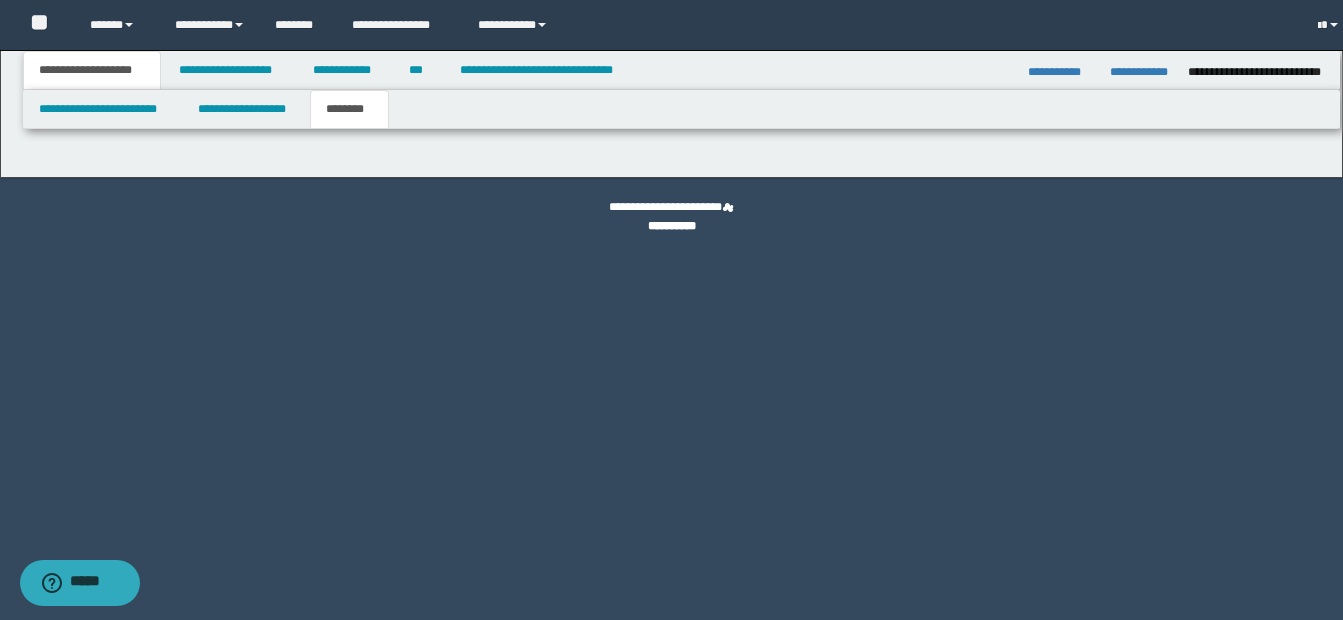 scroll, scrollTop: 0, scrollLeft: 0, axis: both 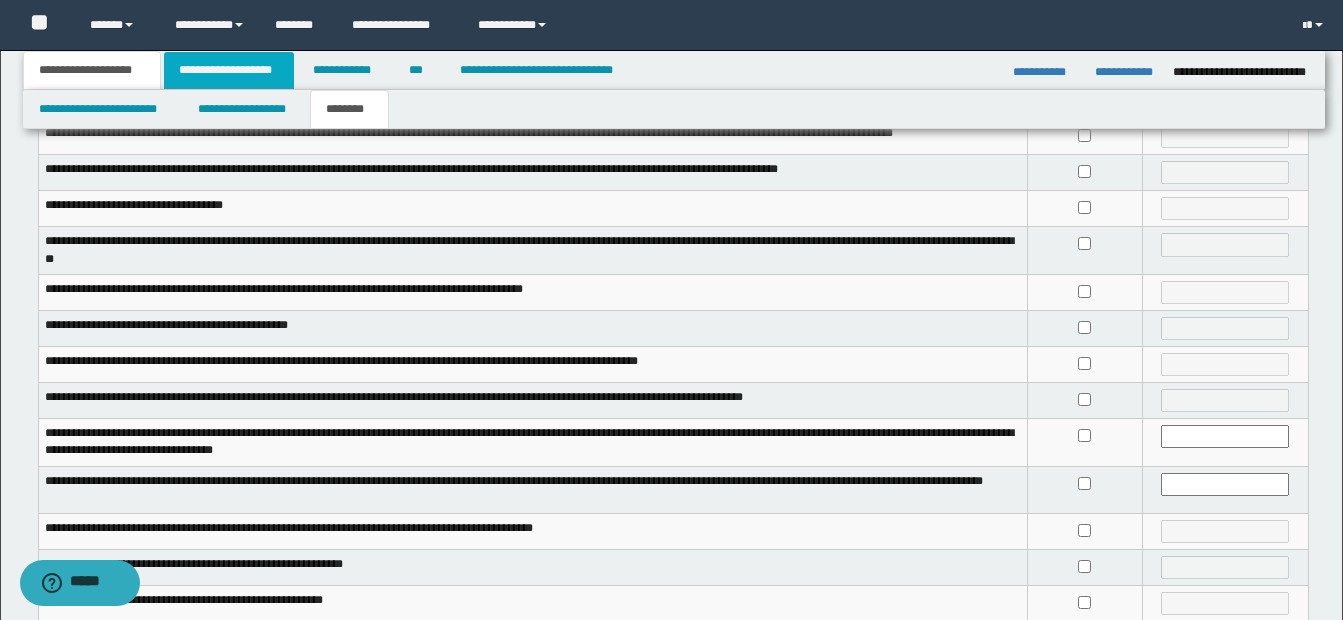 click on "**********" at bounding box center (229, 70) 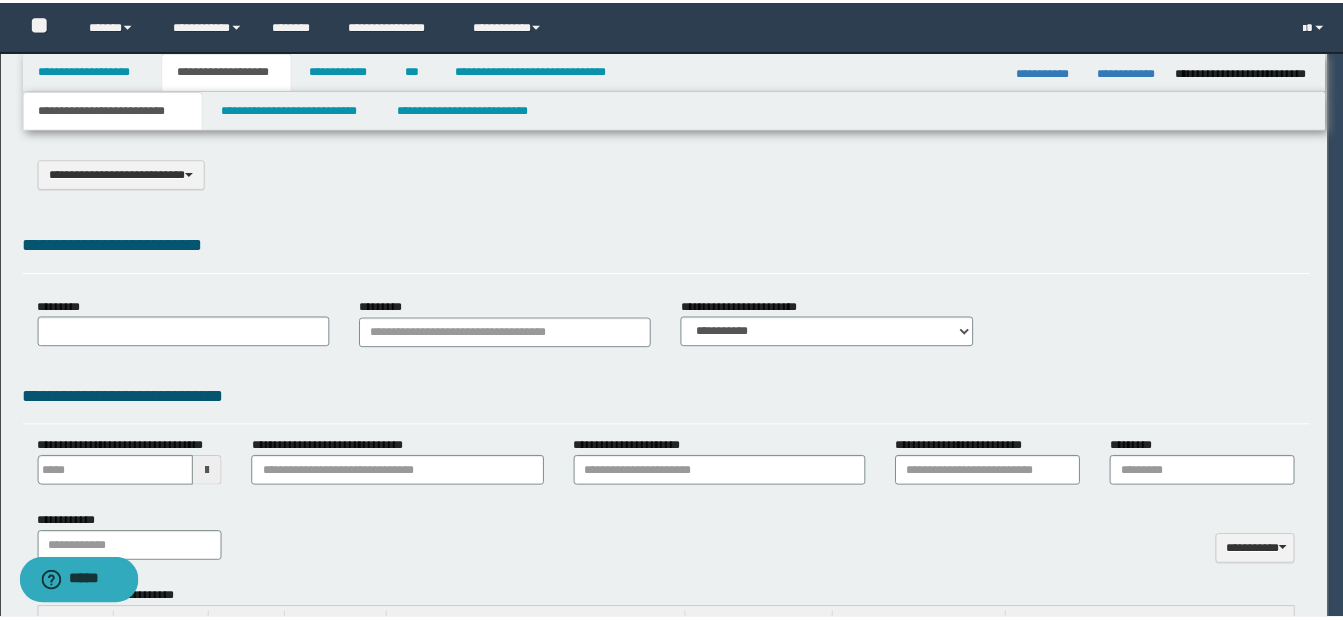 scroll, scrollTop: 0, scrollLeft: 0, axis: both 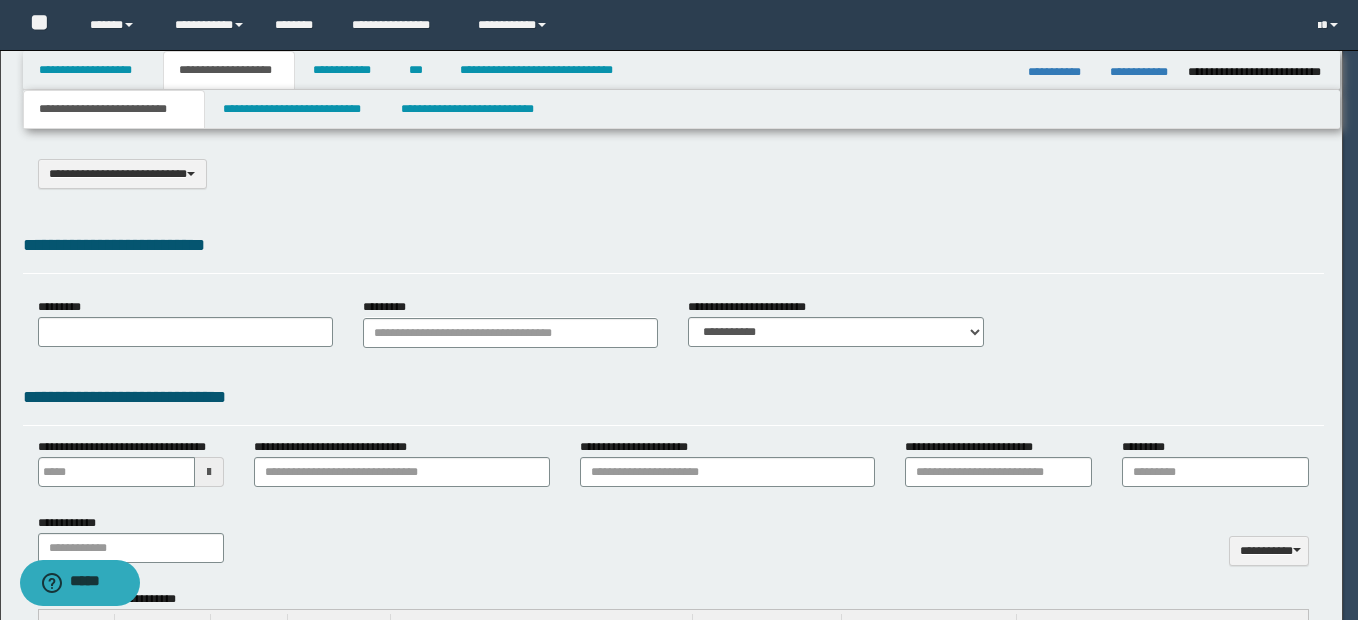 select on "*" 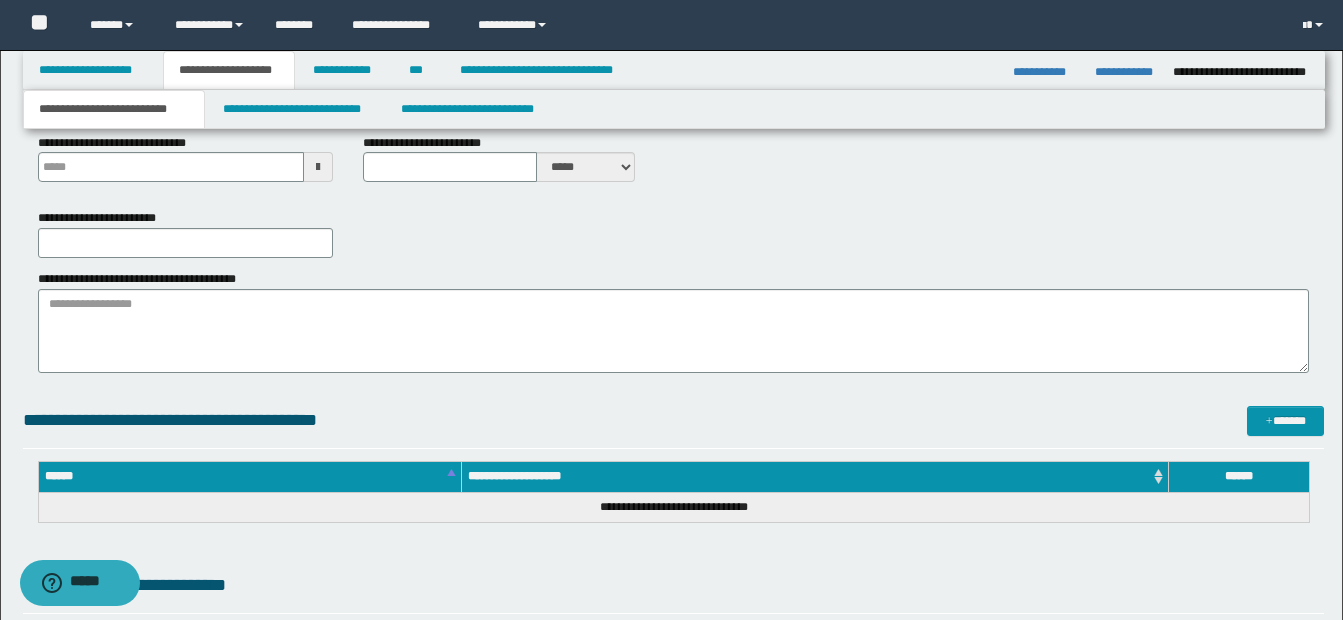 scroll, scrollTop: 308, scrollLeft: 0, axis: vertical 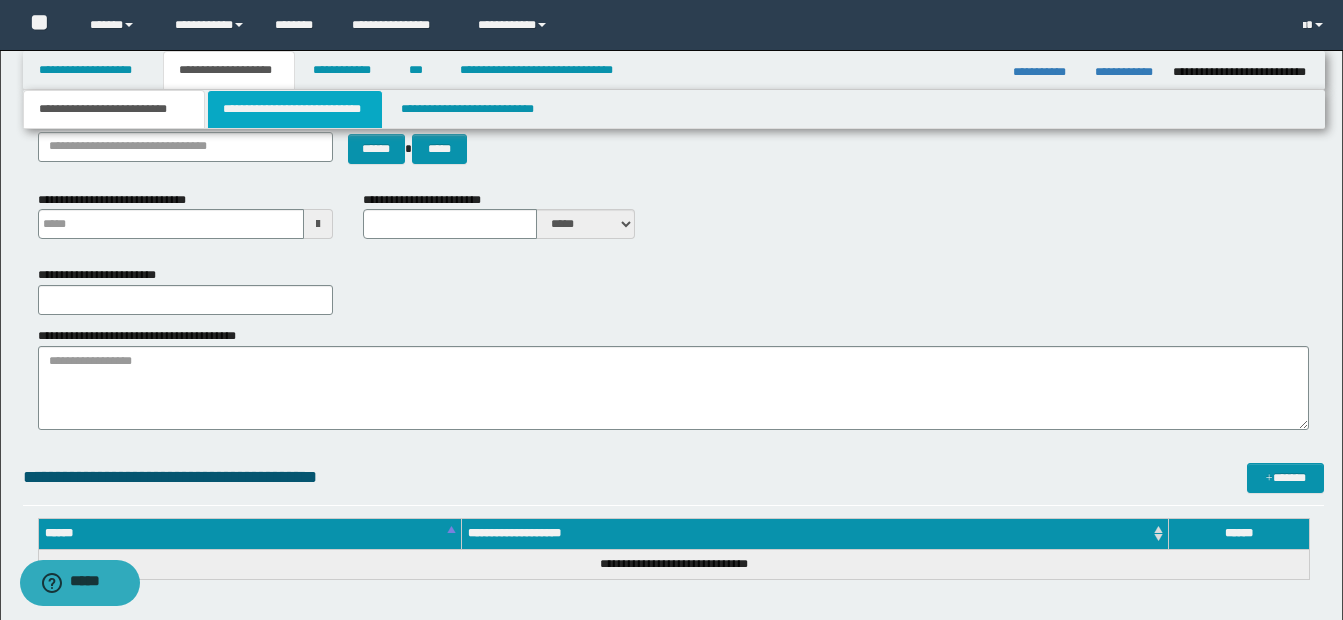 click on "**********" at bounding box center (295, 109) 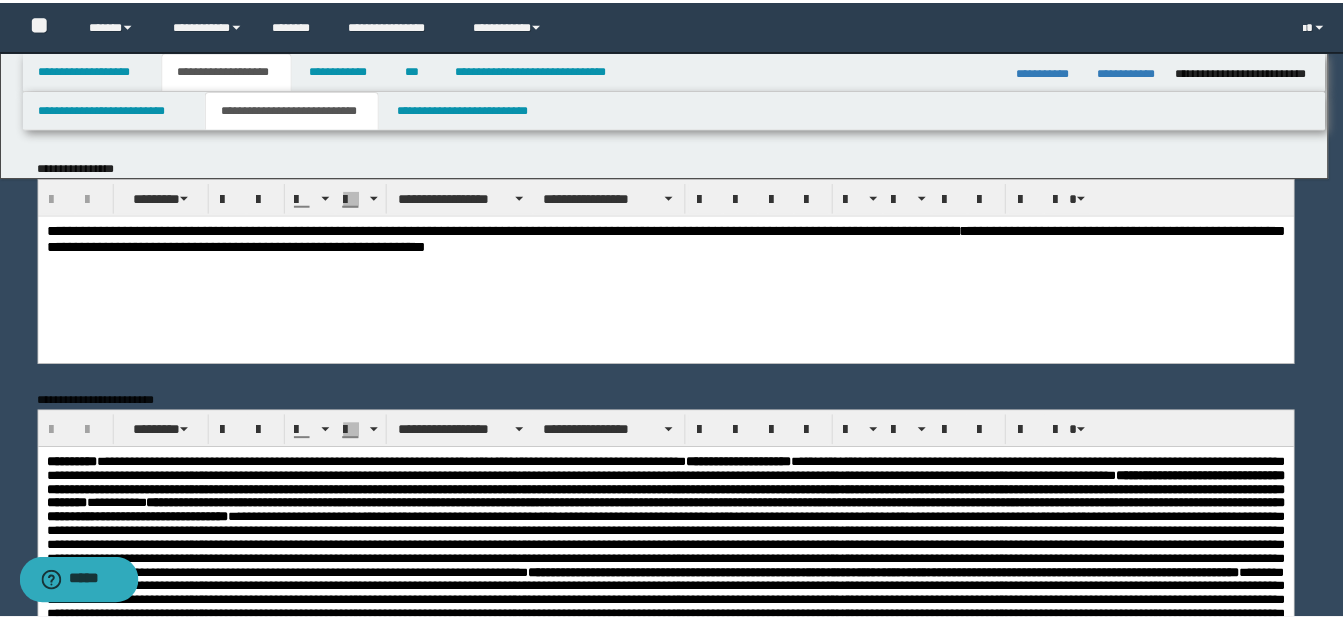 scroll, scrollTop: 0, scrollLeft: 0, axis: both 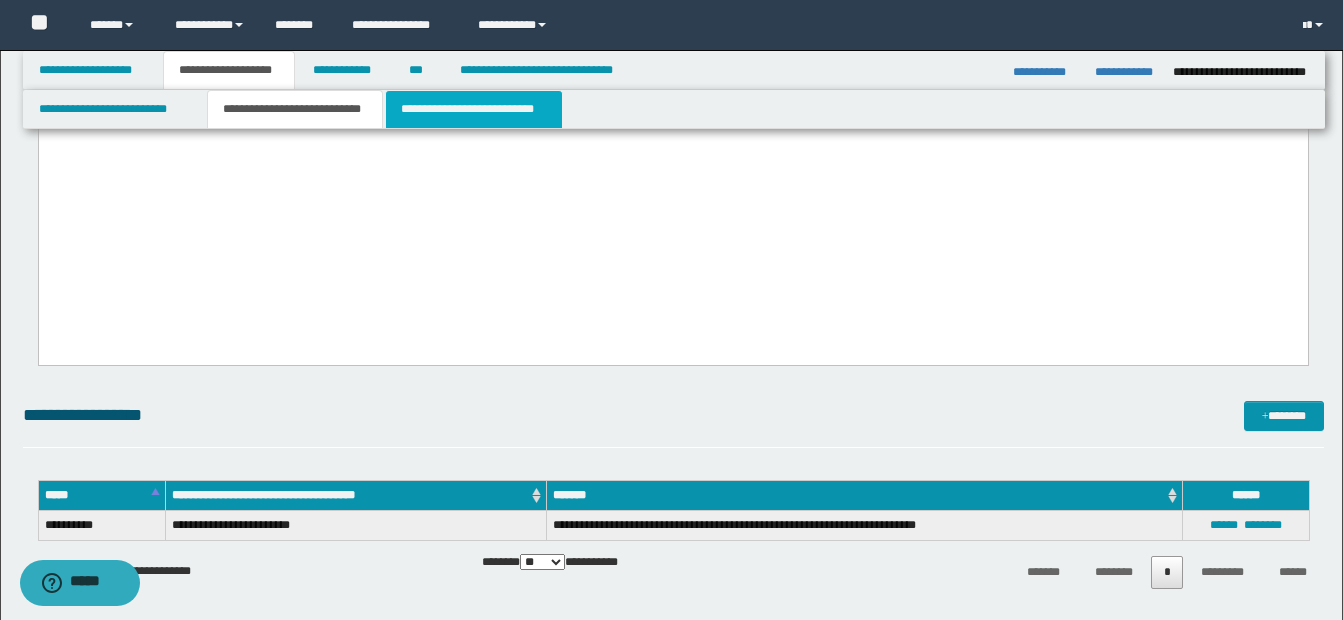 click on "**********" at bounding box center (474, 109) 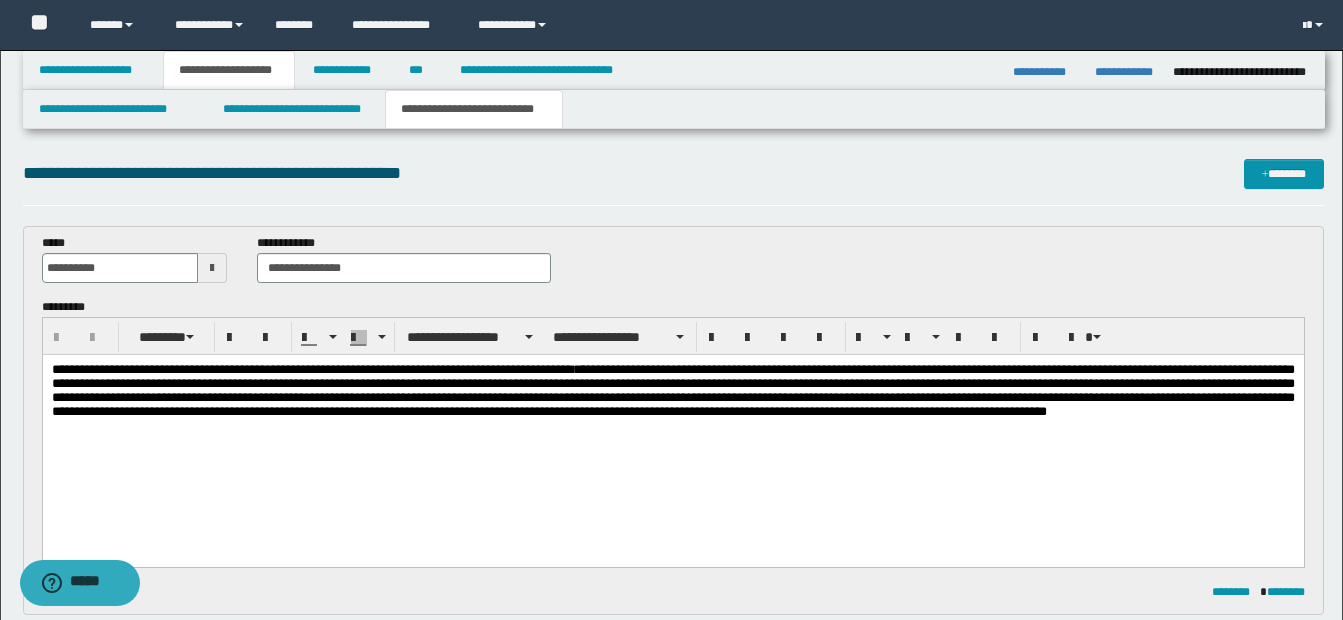 scroll, scrollTop: 0, scrollLeft: 0, axis: both 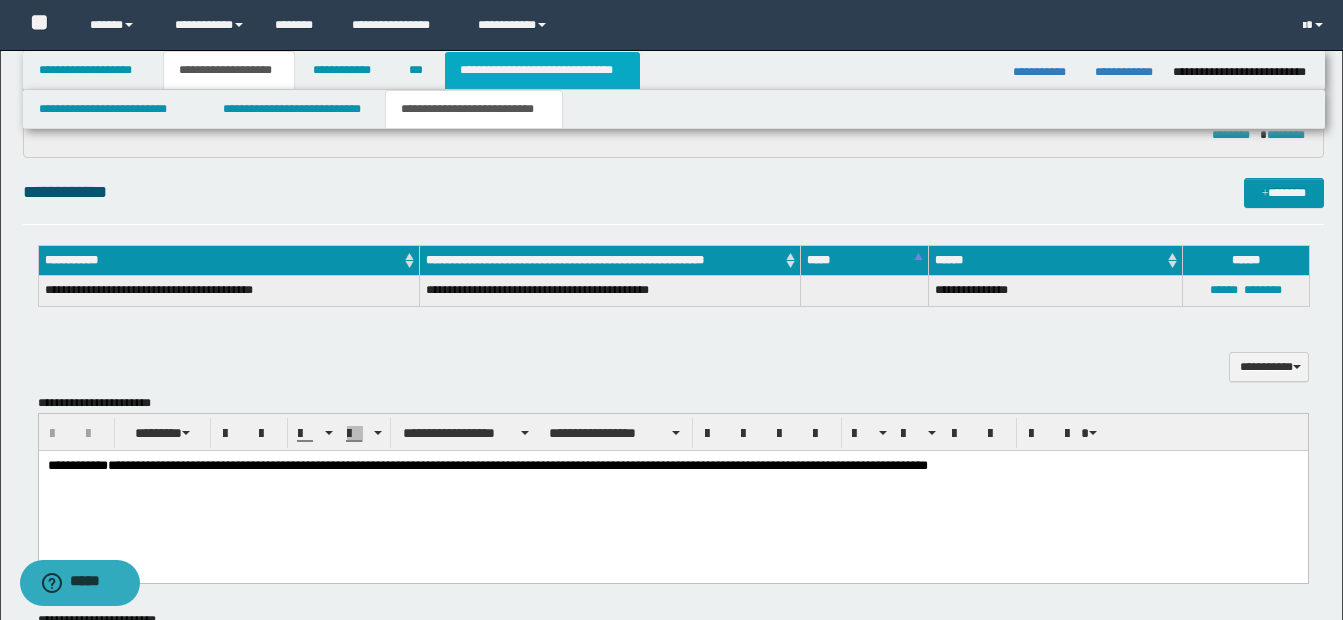 click on "**********" at bounding box center [542, 70] 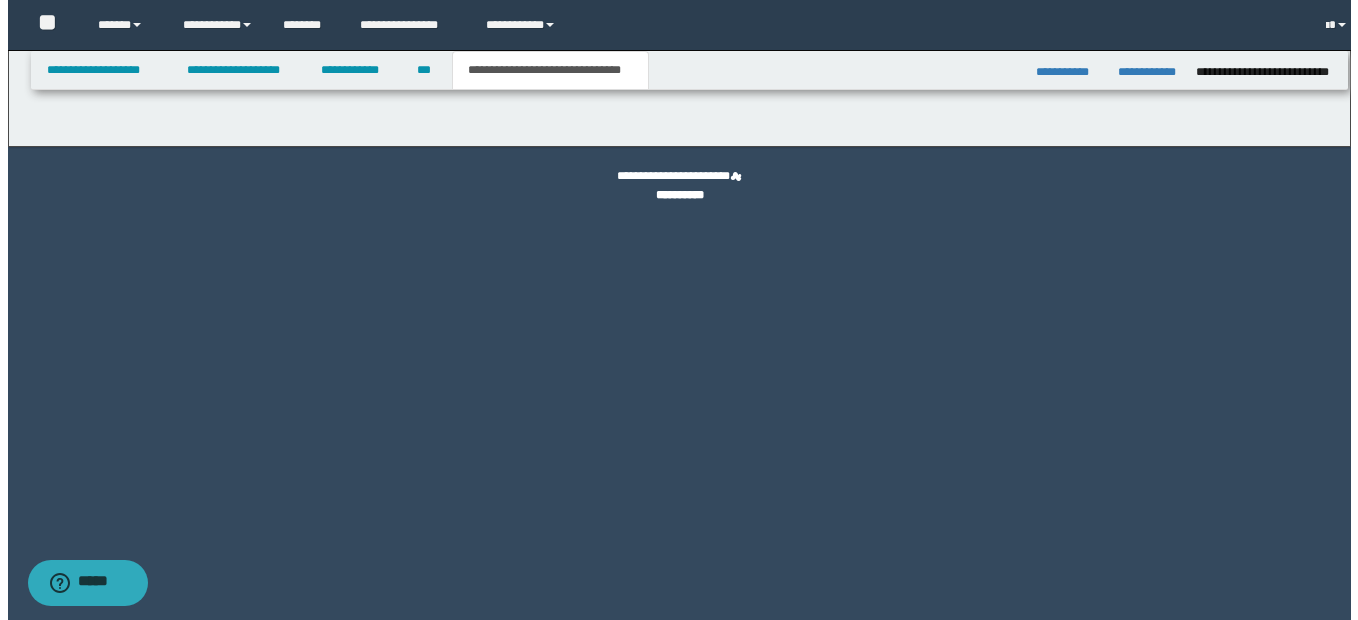 scroll, scrollTop: 0, scrollLeft: 0, axis: both 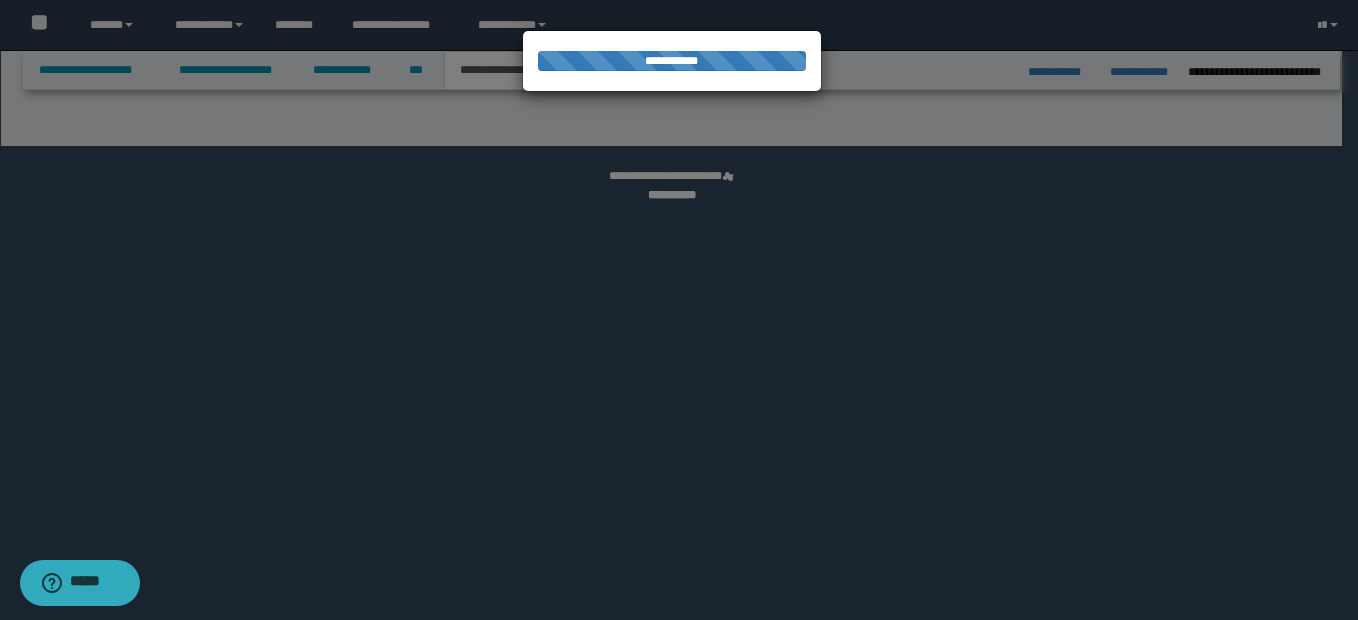select on "*" 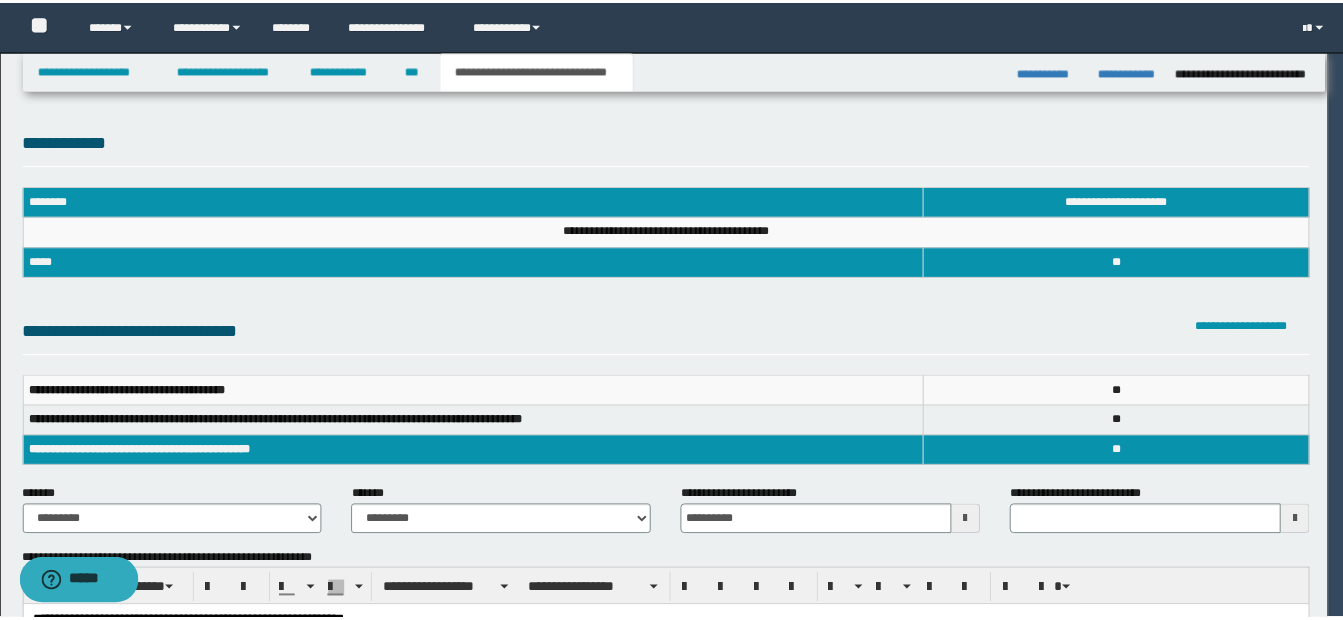 scroll, scrollTop: 0, scrollLeft: 0, axis: both 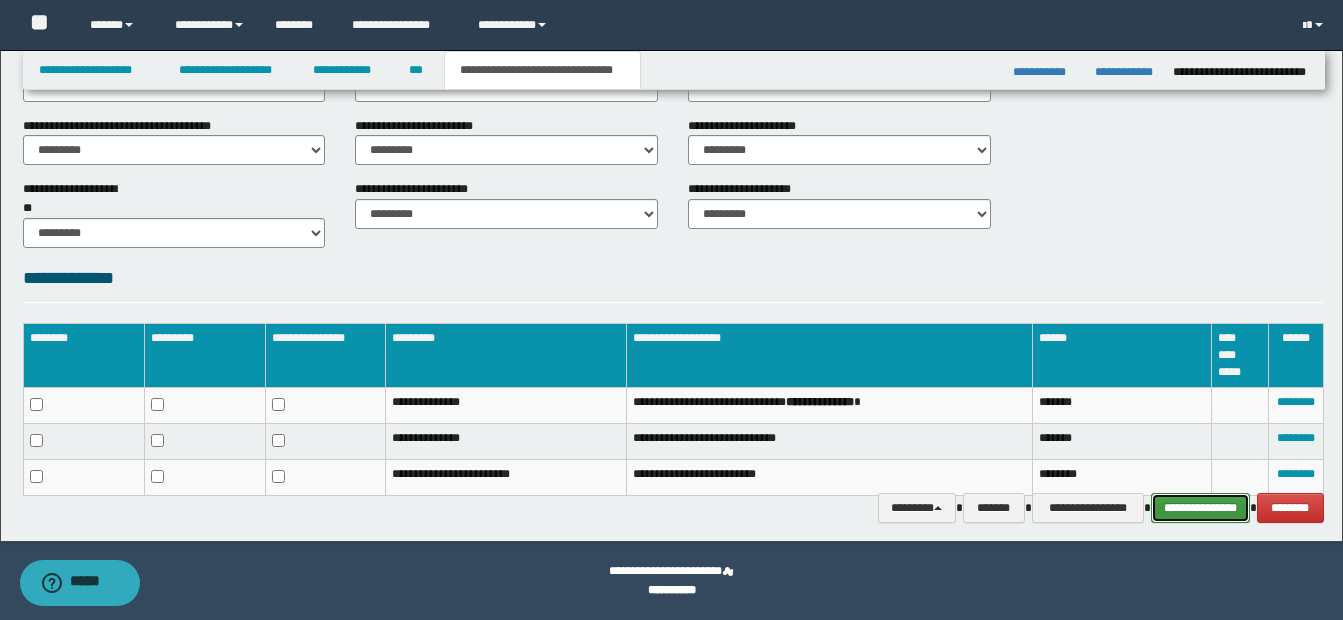 click on "**********" at bounding box center (1200, 508) 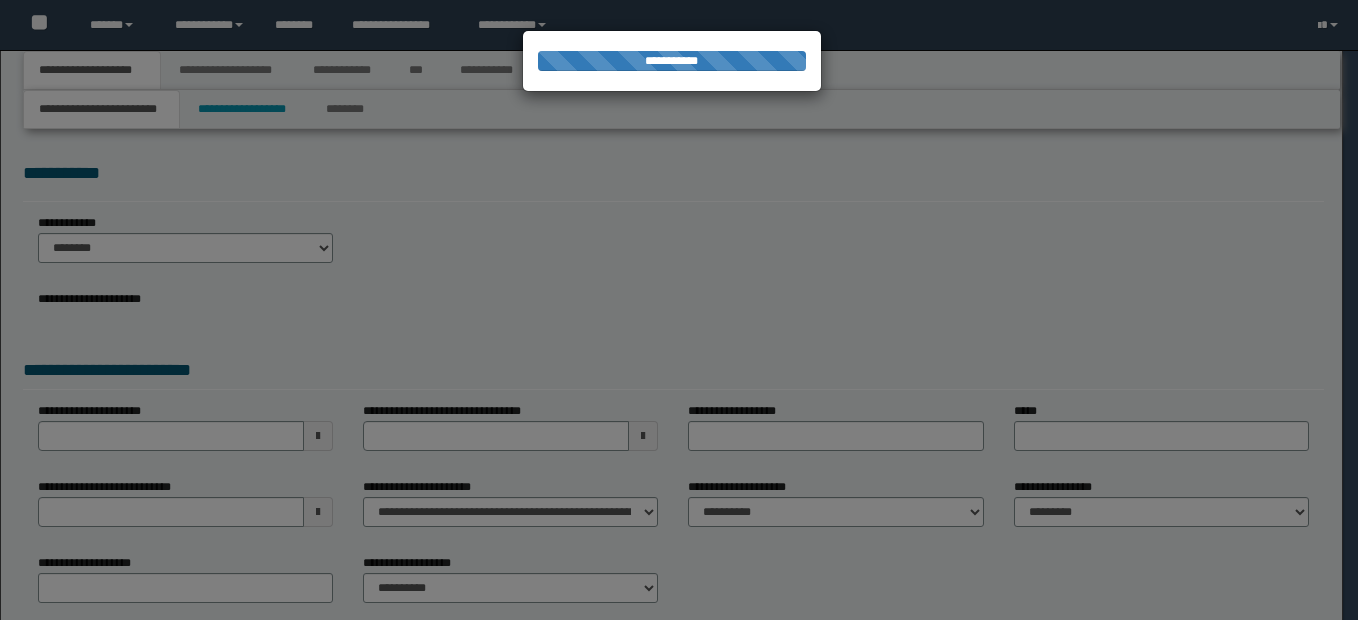 scroll, scrollTop: 0, scrollLeft: 0, axis: both 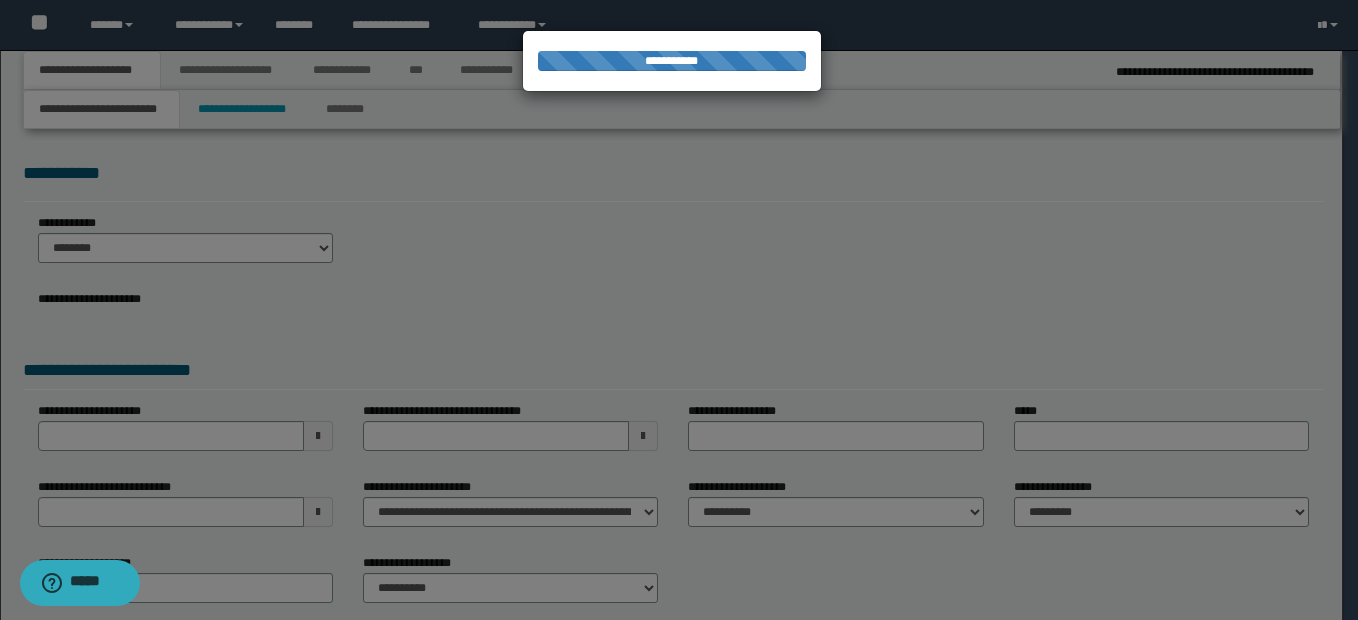 type on "**********" 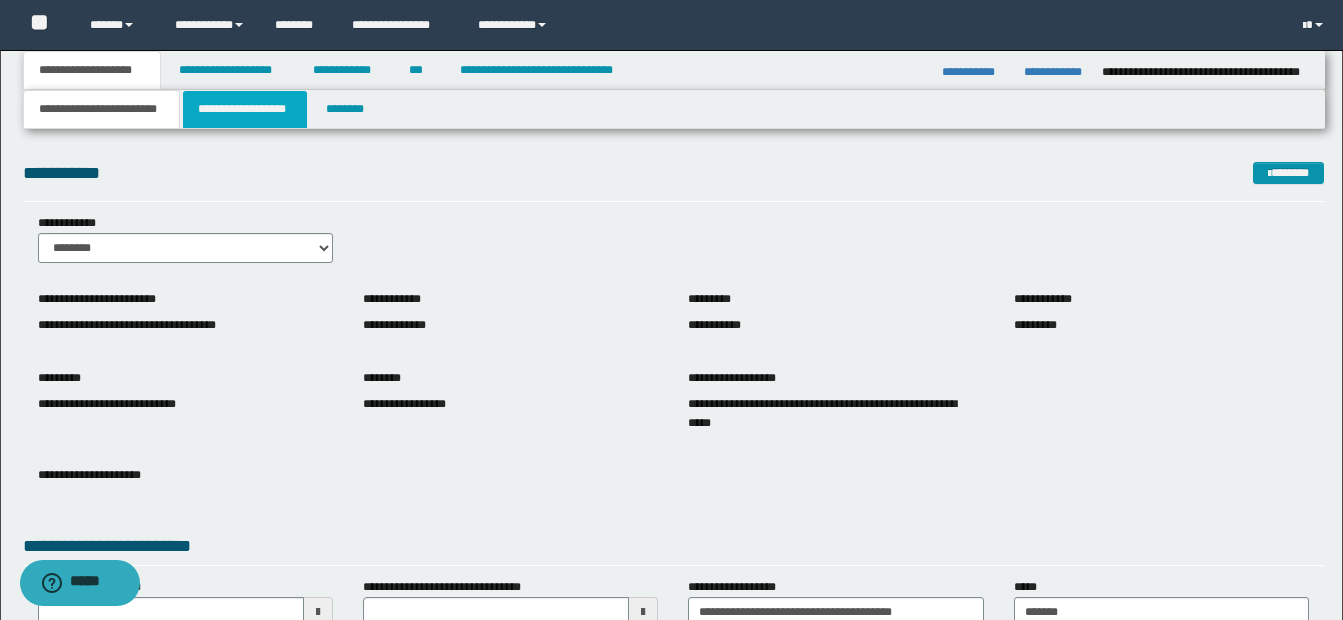 click on "**********" at bounding box center (245, 109) 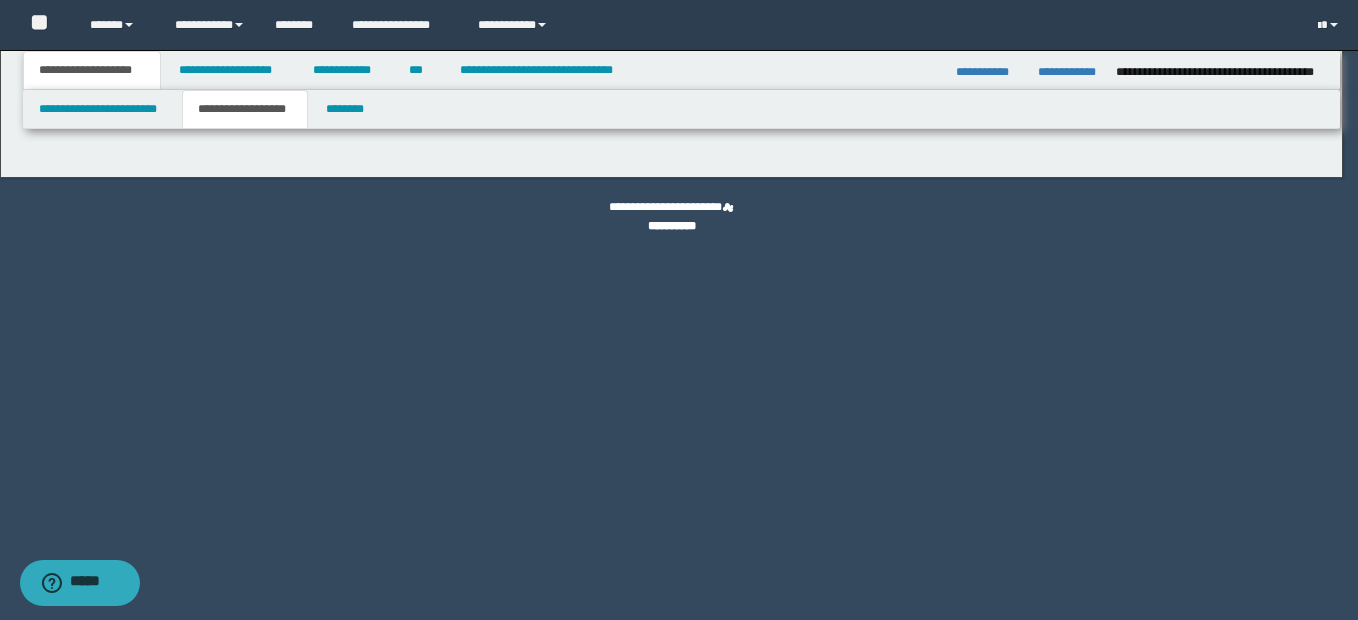 type on "*******" 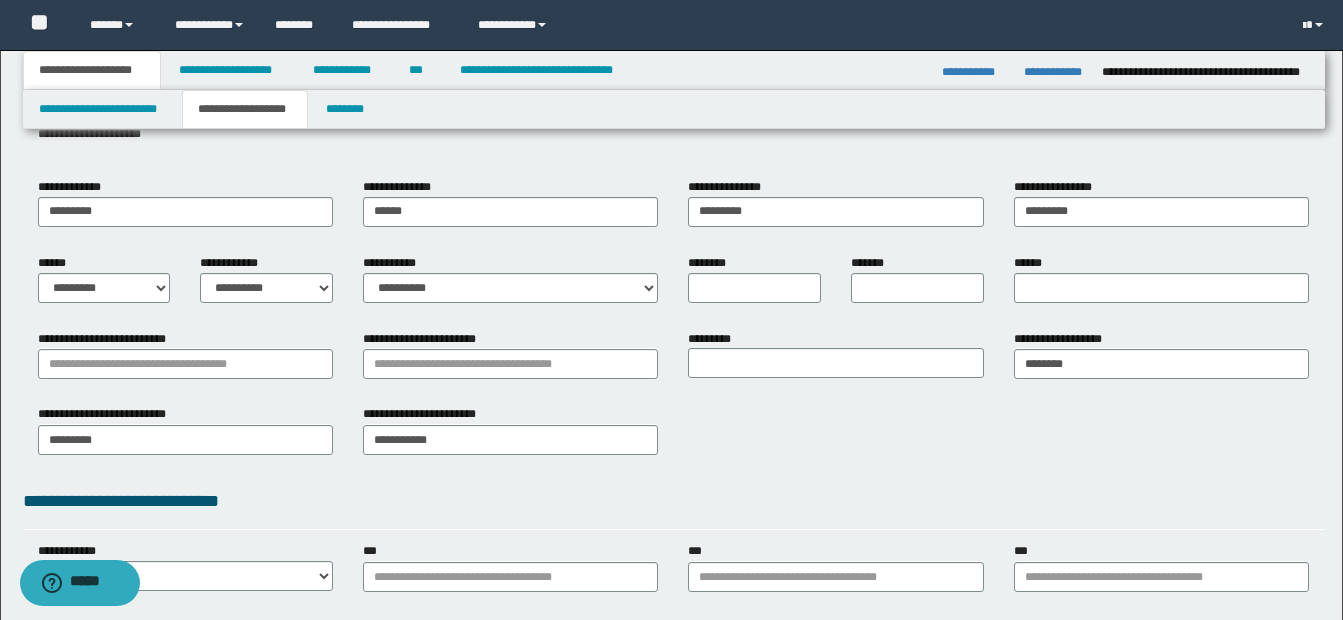 scroll, scrollTop: 177, scrollLeft: 0, axis: vertical 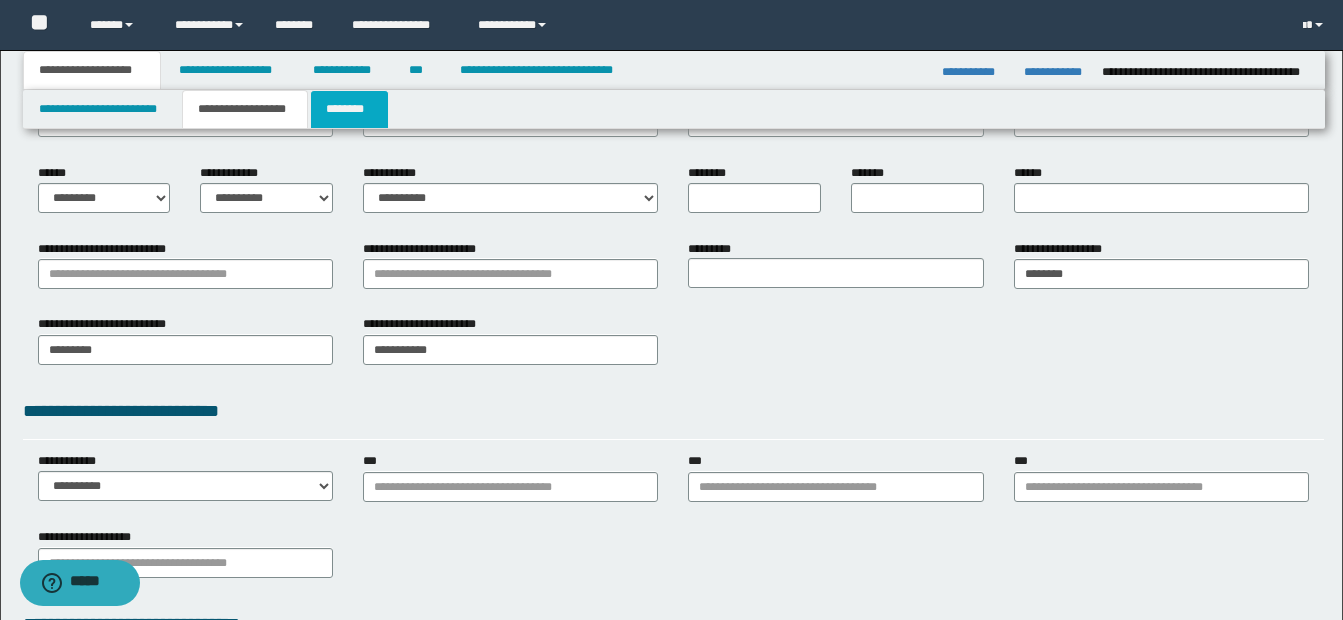 click on "********" at bounding box center [349, 109] 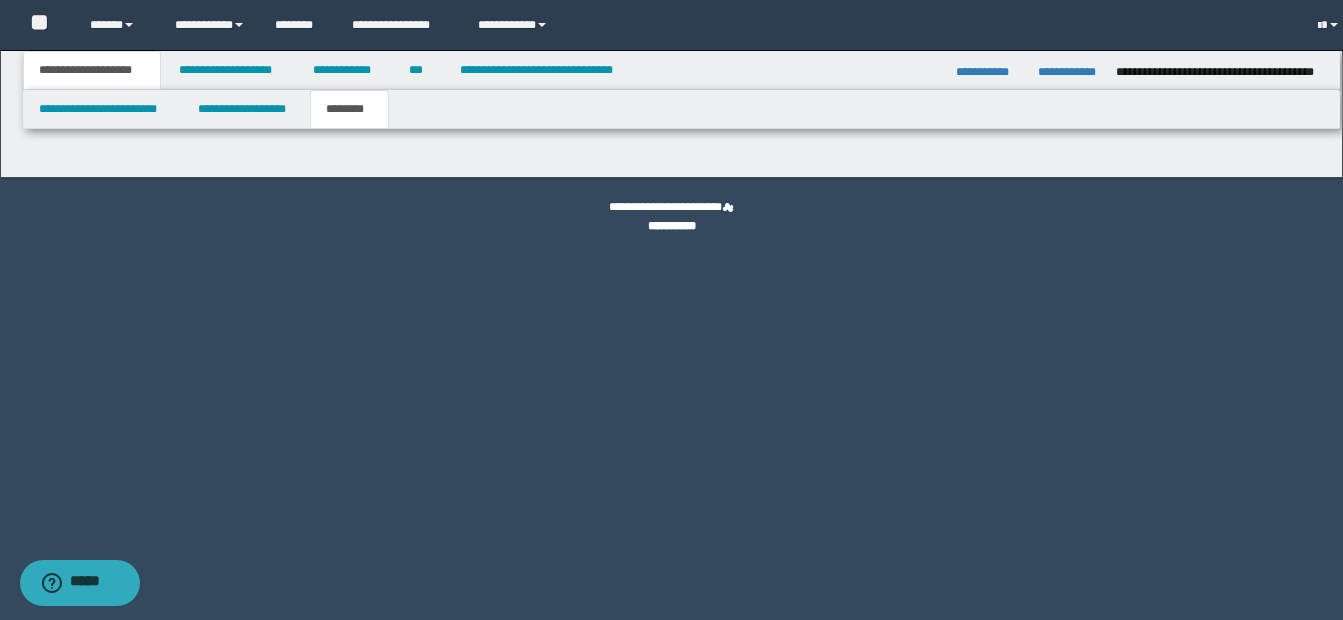 scroll, scrollTop: 0, scrollLeft: 0, axis: both 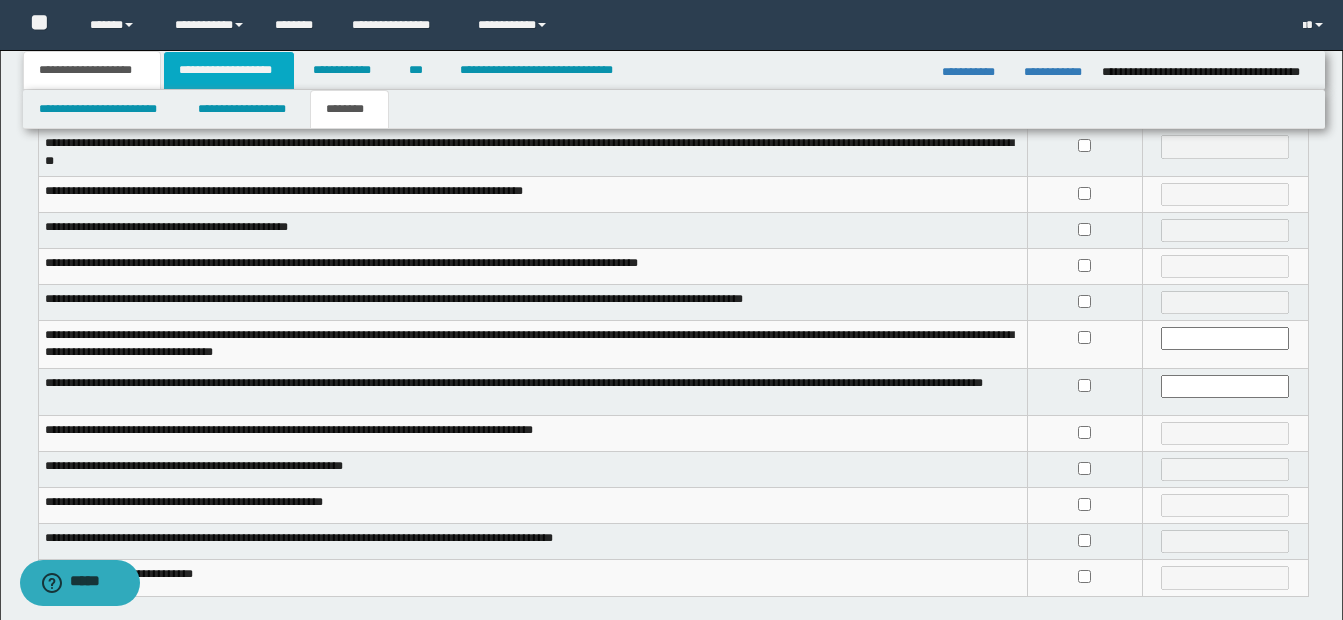 click on "**********" at bounding box center [229, 70] 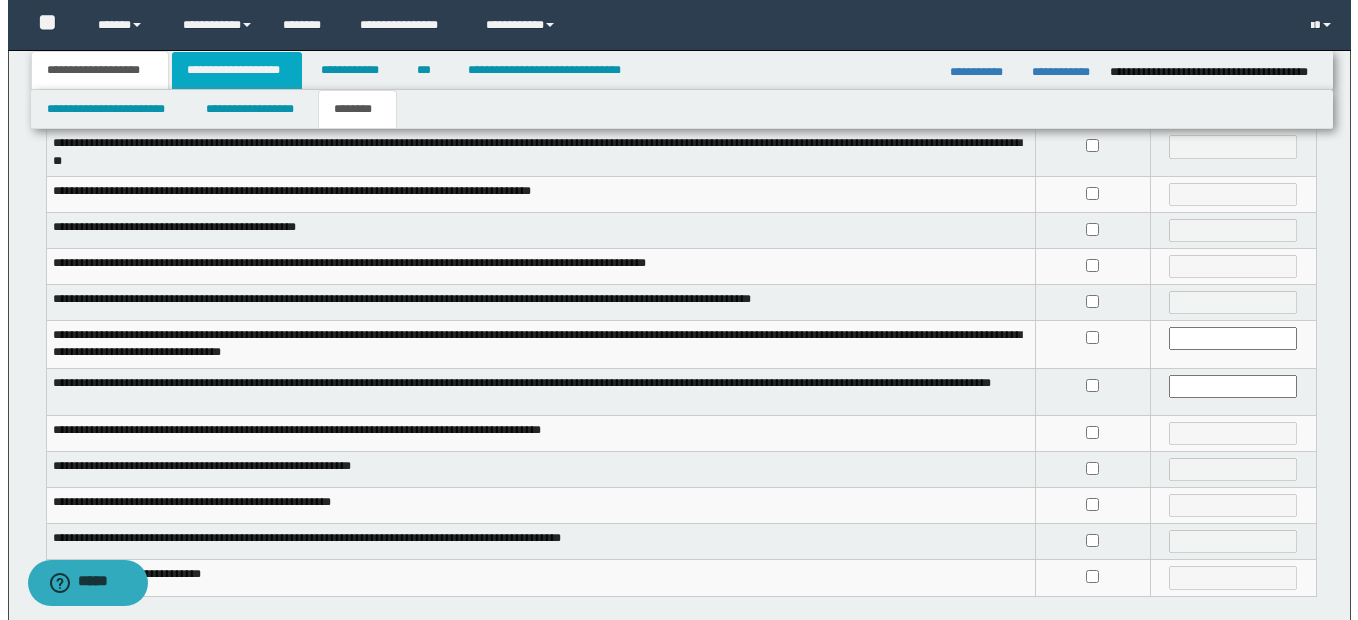 scroll, scrollTop: 0, scrollLeft: 0, axis: both 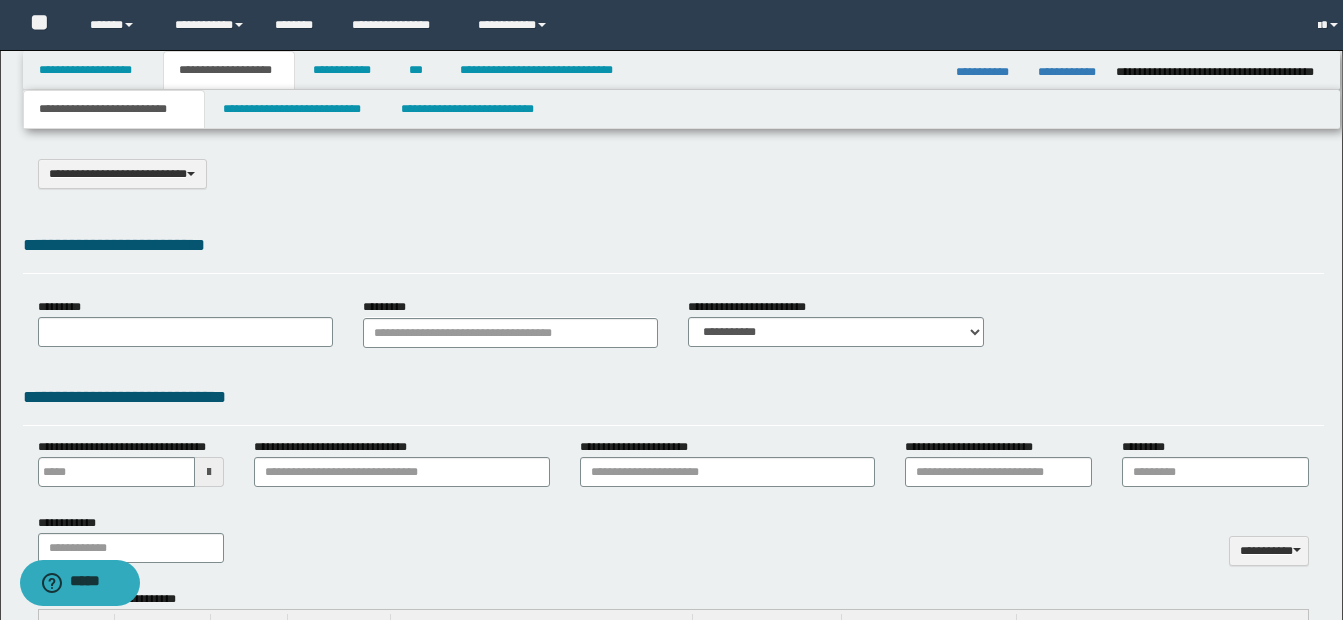 select on "*" 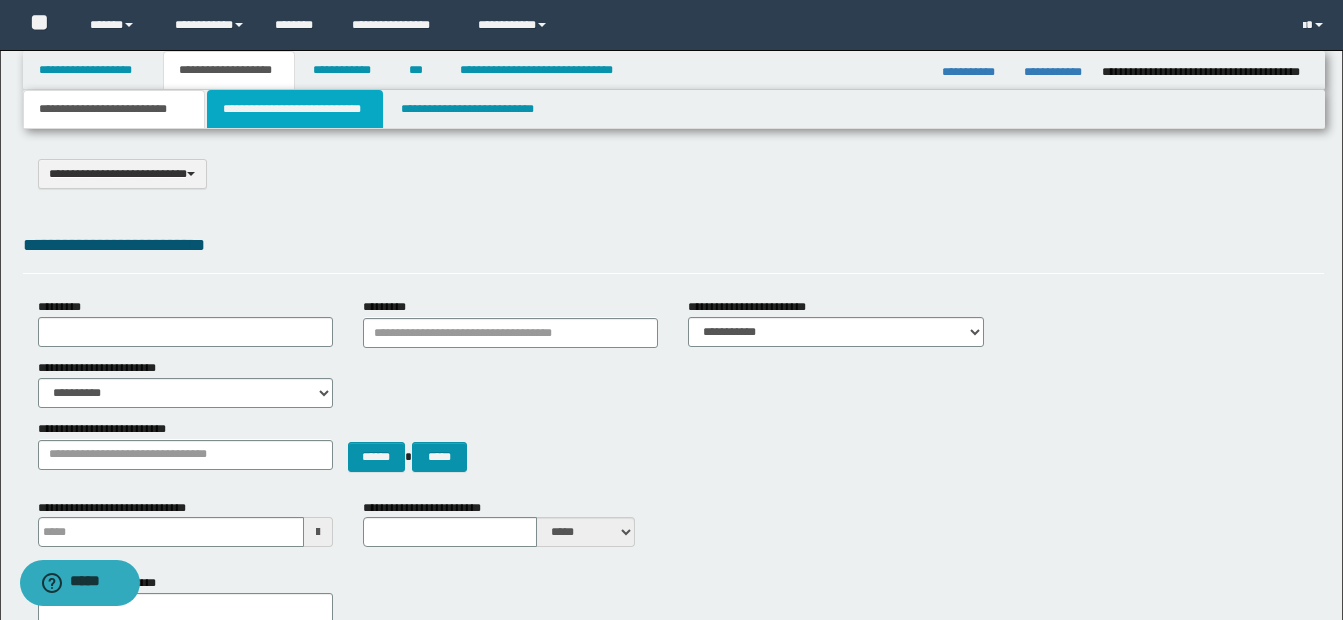 click on "**********" at bounding box center [295, 109] 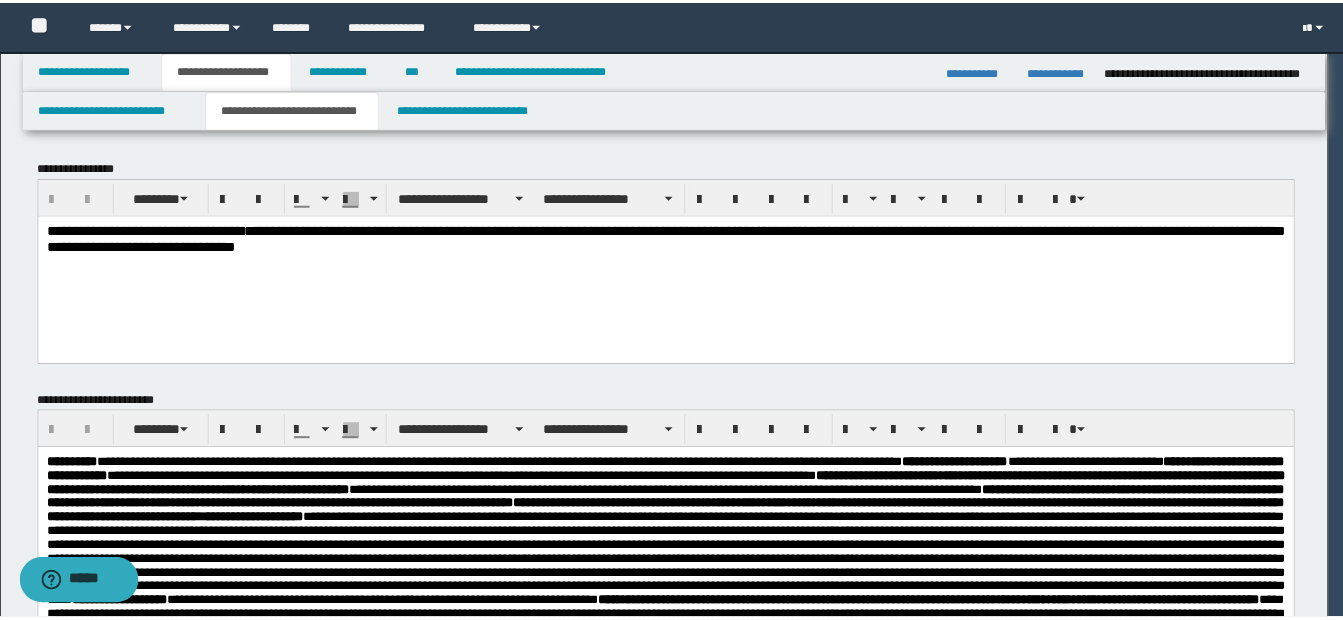 scroll, scrollTop: 0, scrollLeft: 0, axis: both 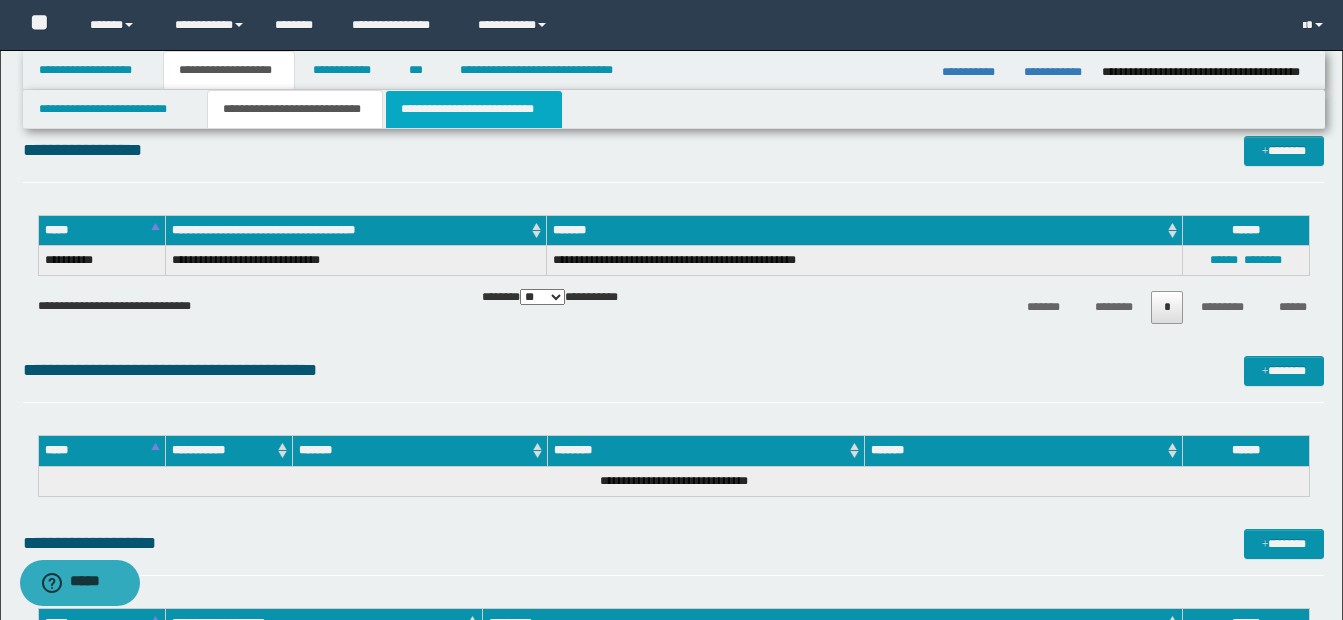 click on "**********" at bounding box center (474, 109) 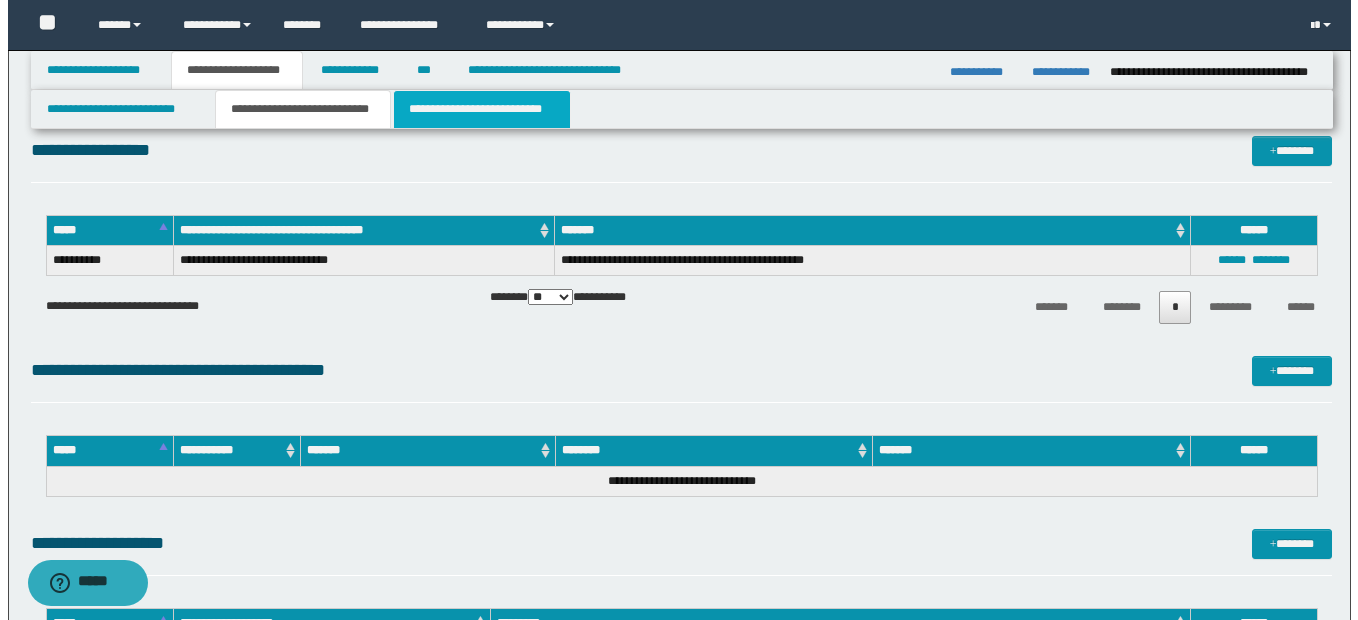 scroll, scrollTop: 0, scrollLeft: 0, axis: both 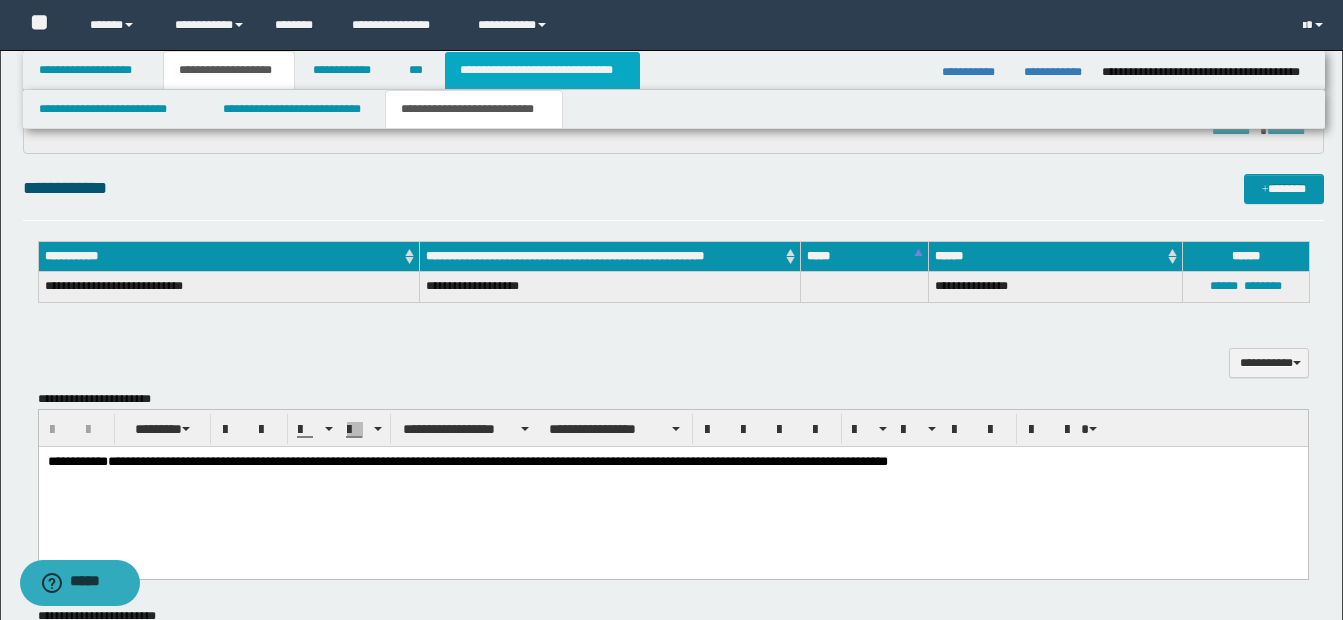 click on "**********" at bounding box center (542, 70) 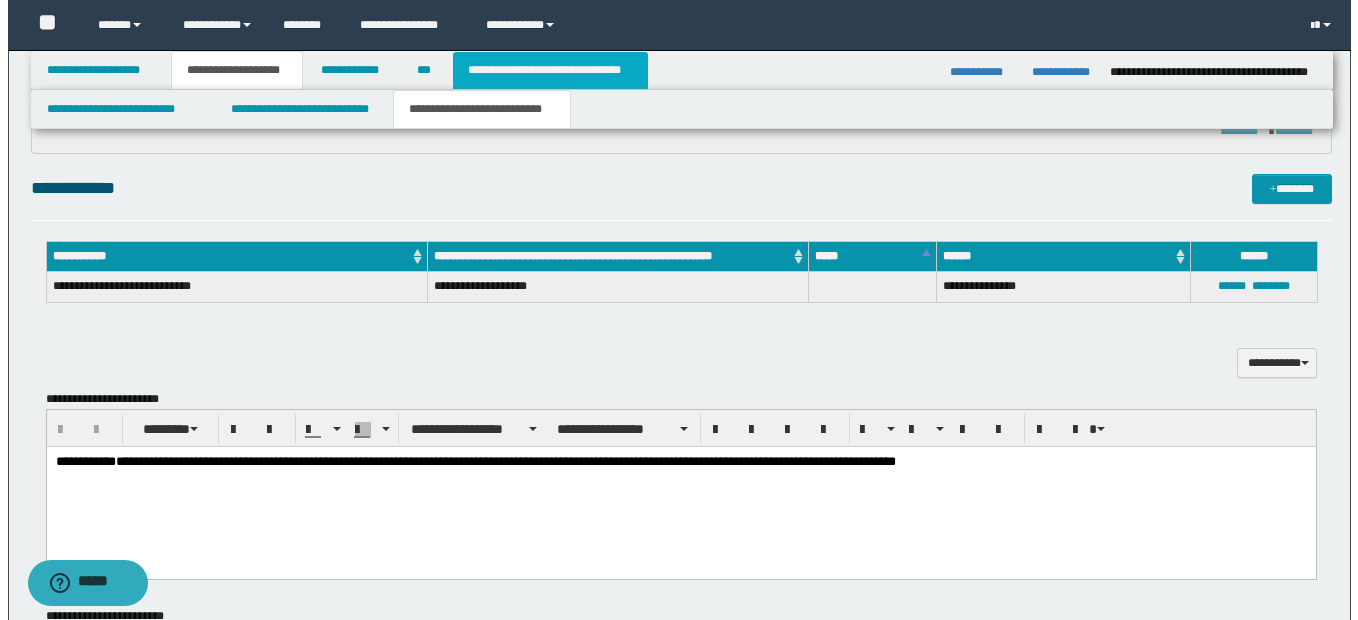 scroll, scrollTop: 0, scrollLeft: 0, axis: both 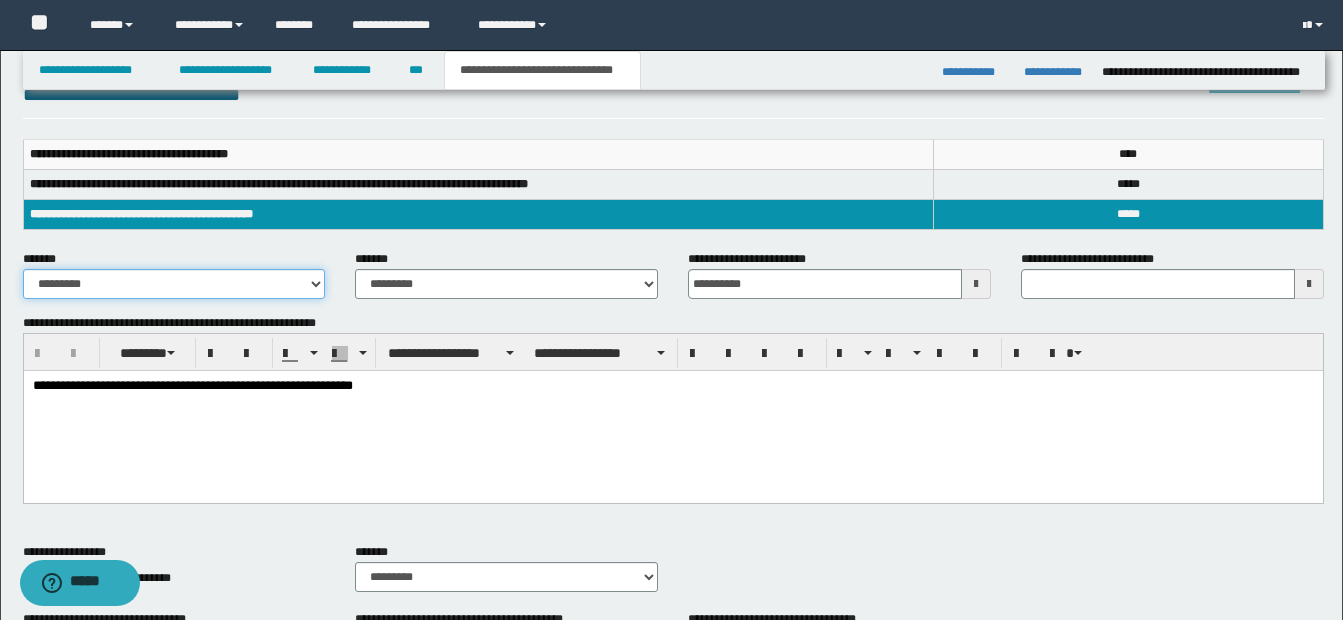 click on "**********" at bounding box center [174, 284] 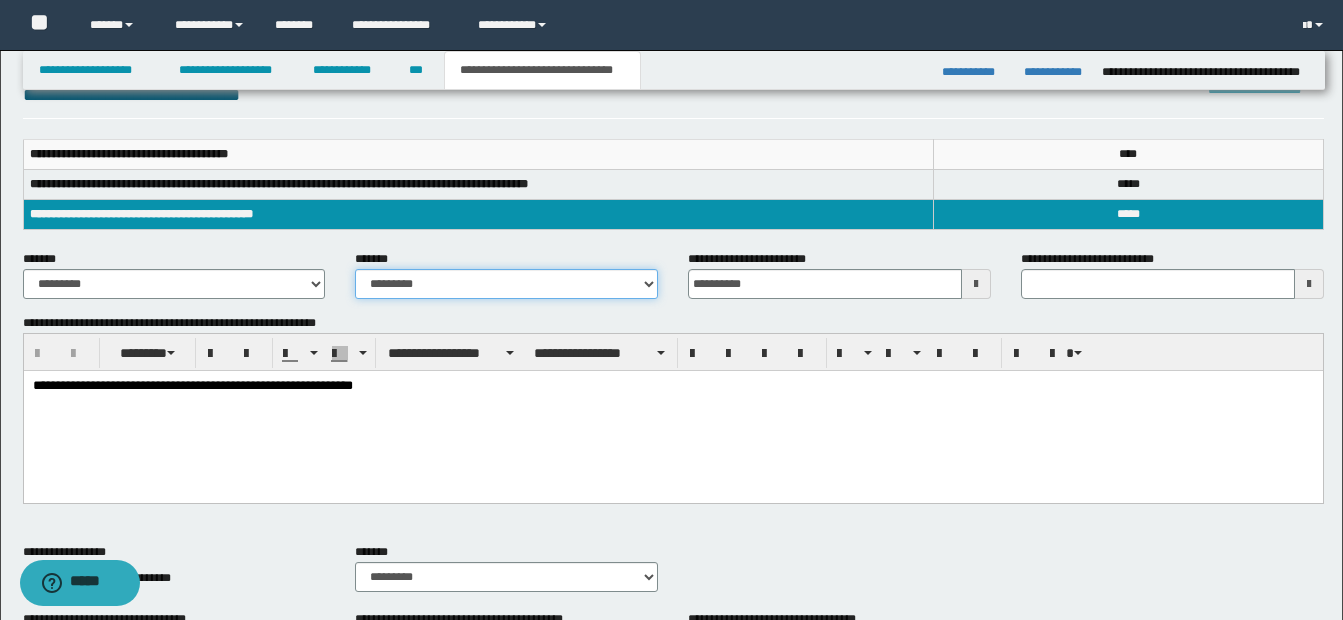 click on "**********" at bounding box center [506, 284] 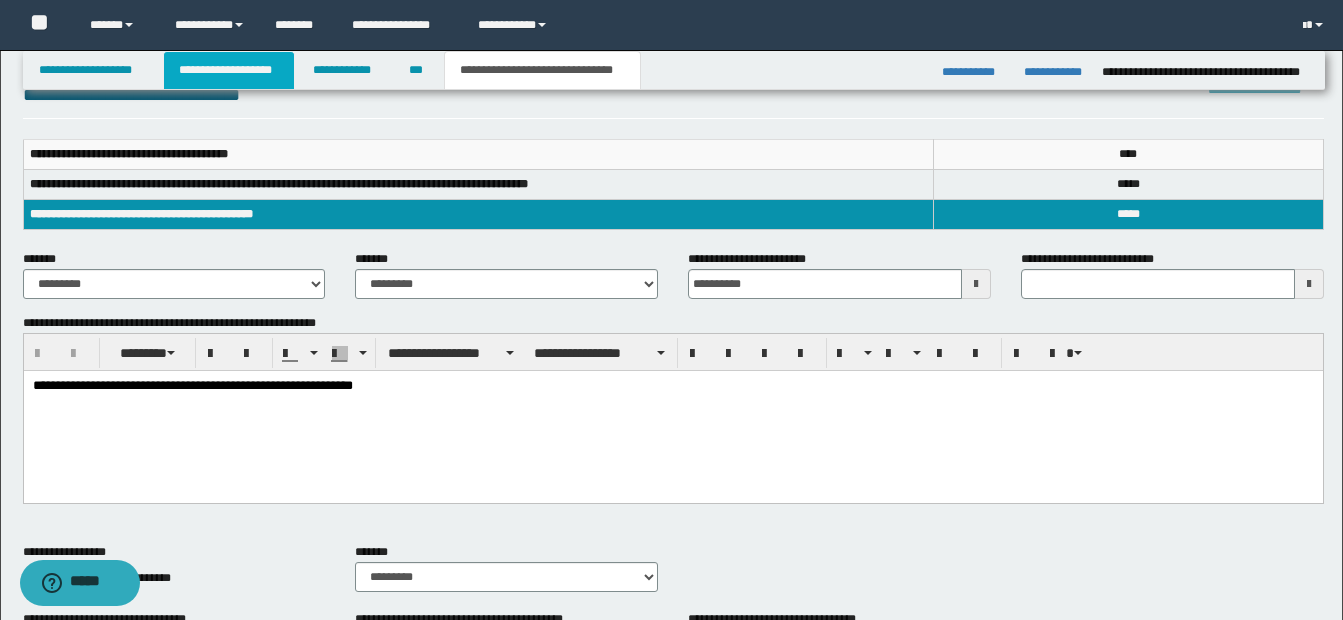 click on "**********" at bounding box center [229, 70] 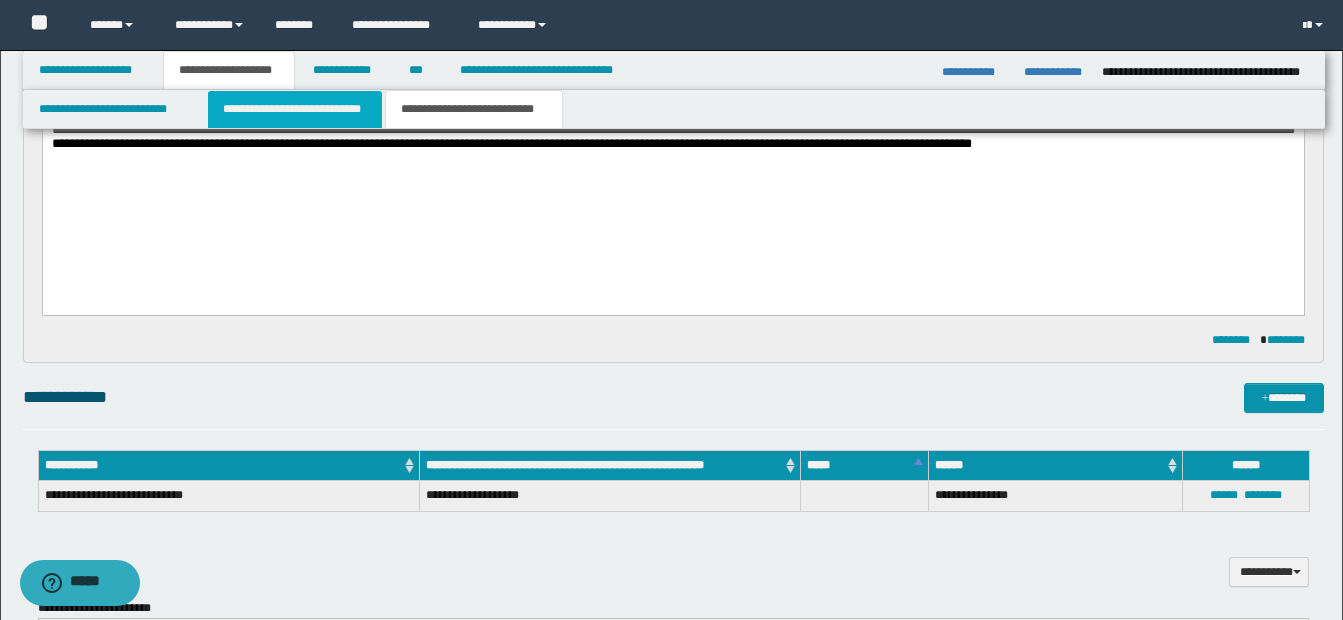 click on "**********" at bounding box center [295, 109] 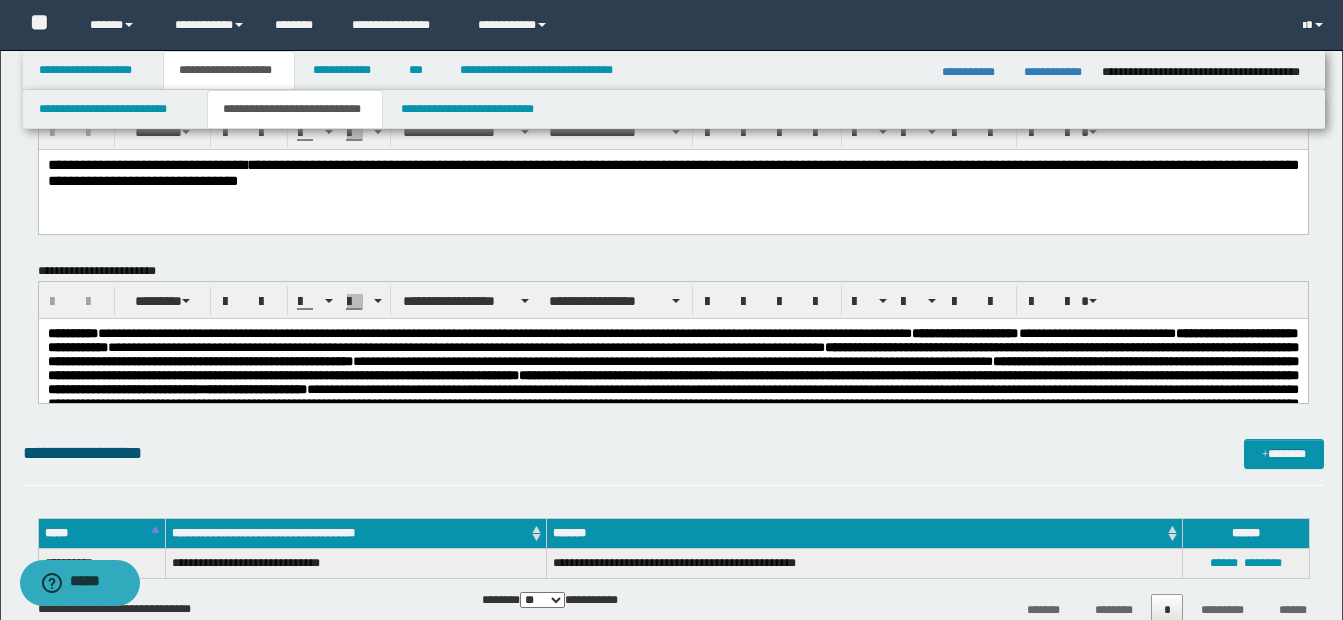 scroll, scrollTop: 0, scrollLeft: 0, axis: both 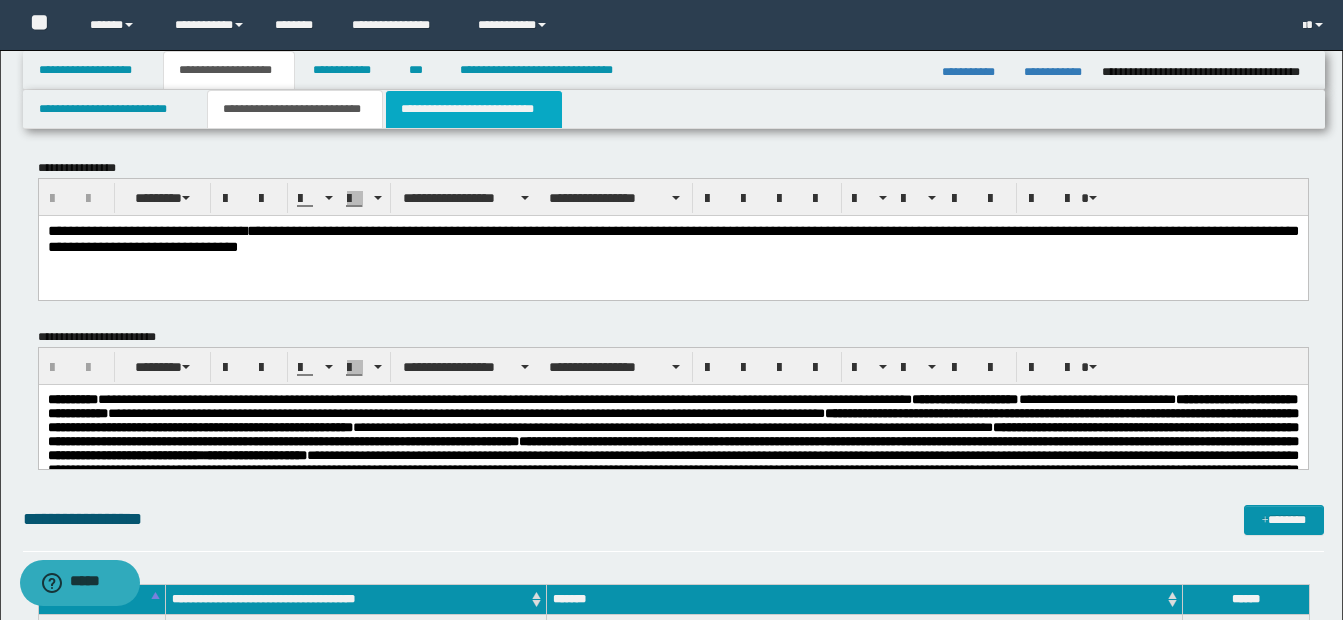 click on "**********" at bounding box center (474, 109) 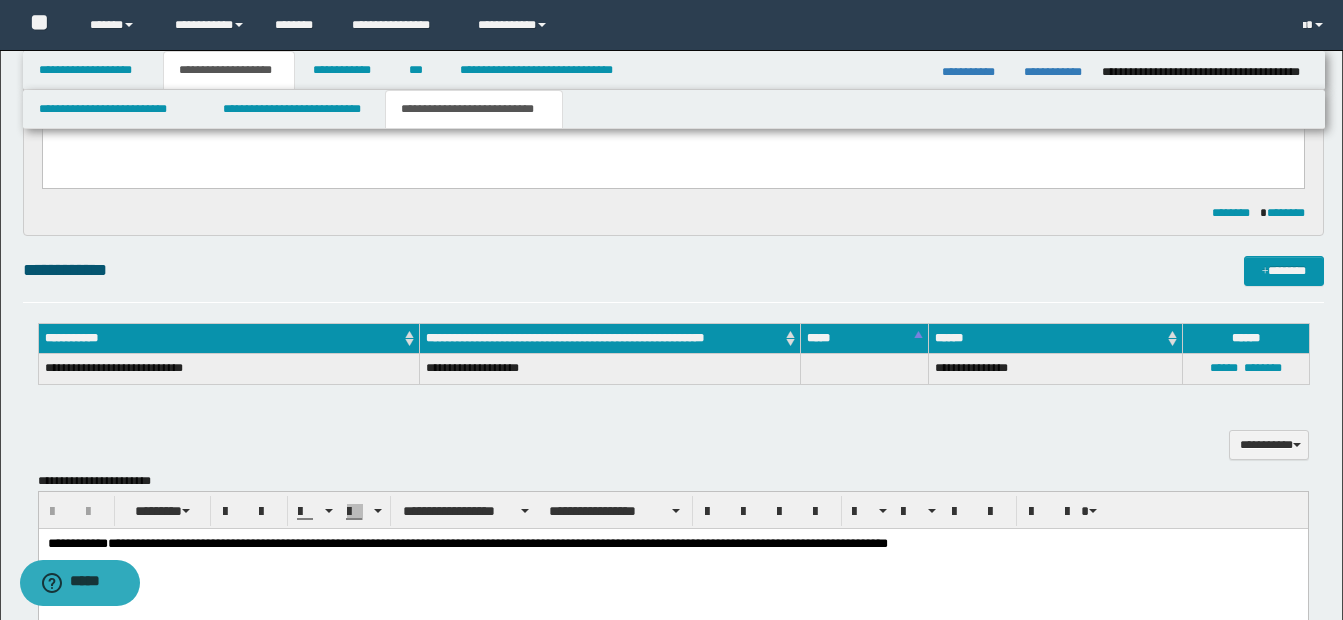 scroll, scrollTop: 384, scrollLeft: 0, axis: vertical 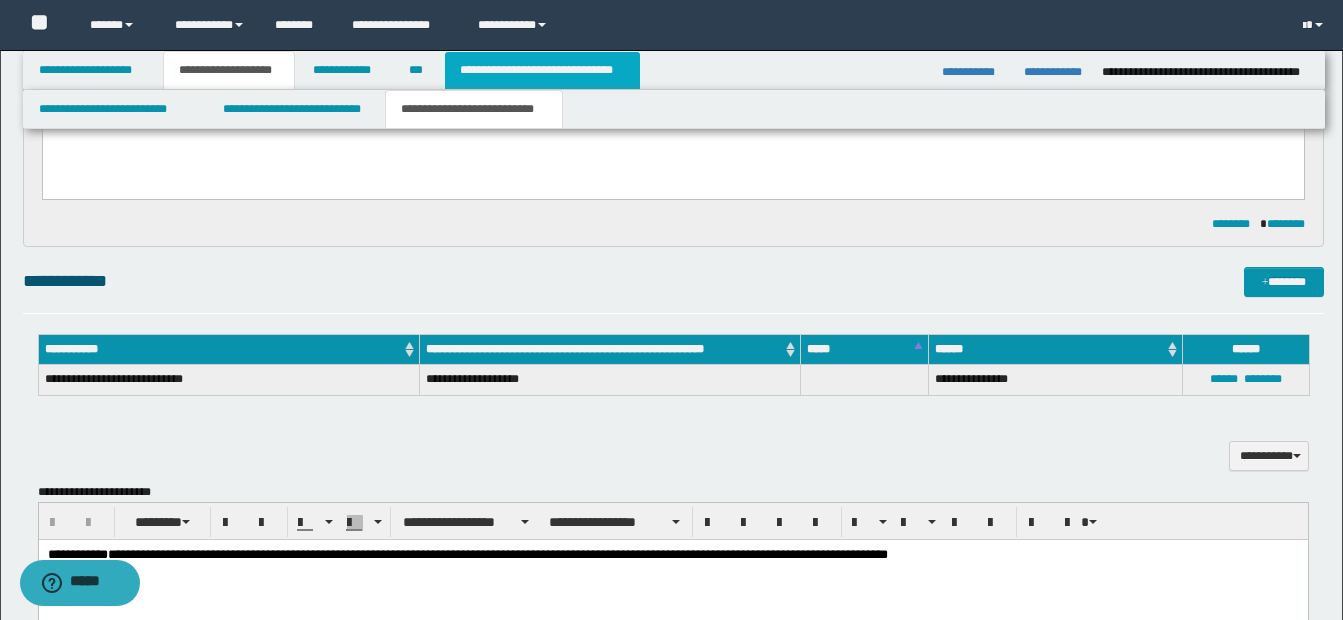 click on "**********" at bounding box center [542, 70] 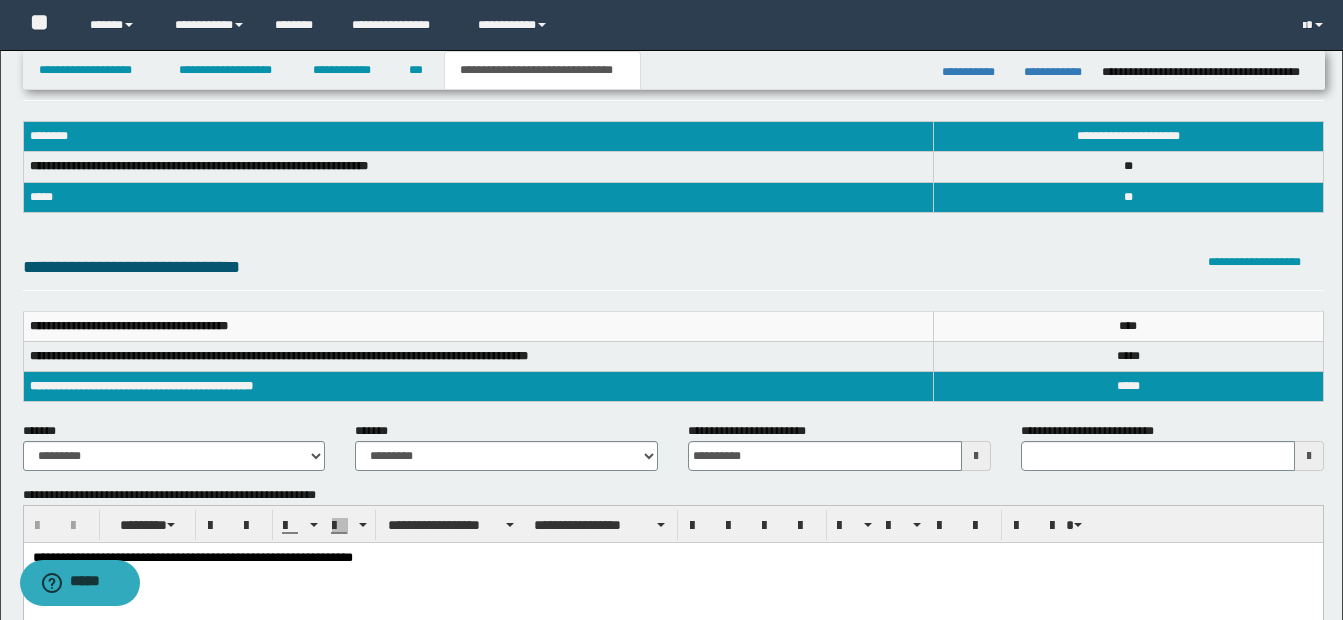 scroll, scrollTop: 48, scrollLeft: 0, axis: vertical 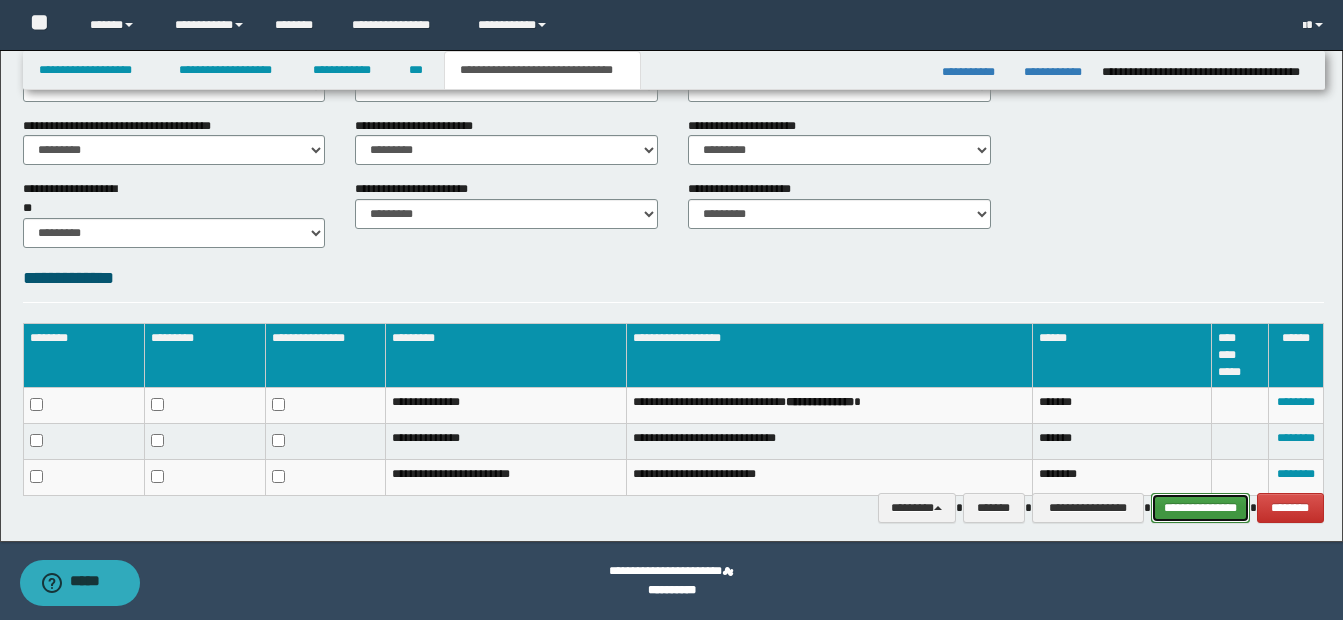 click on "**********" at bounding box center (1200, 508) 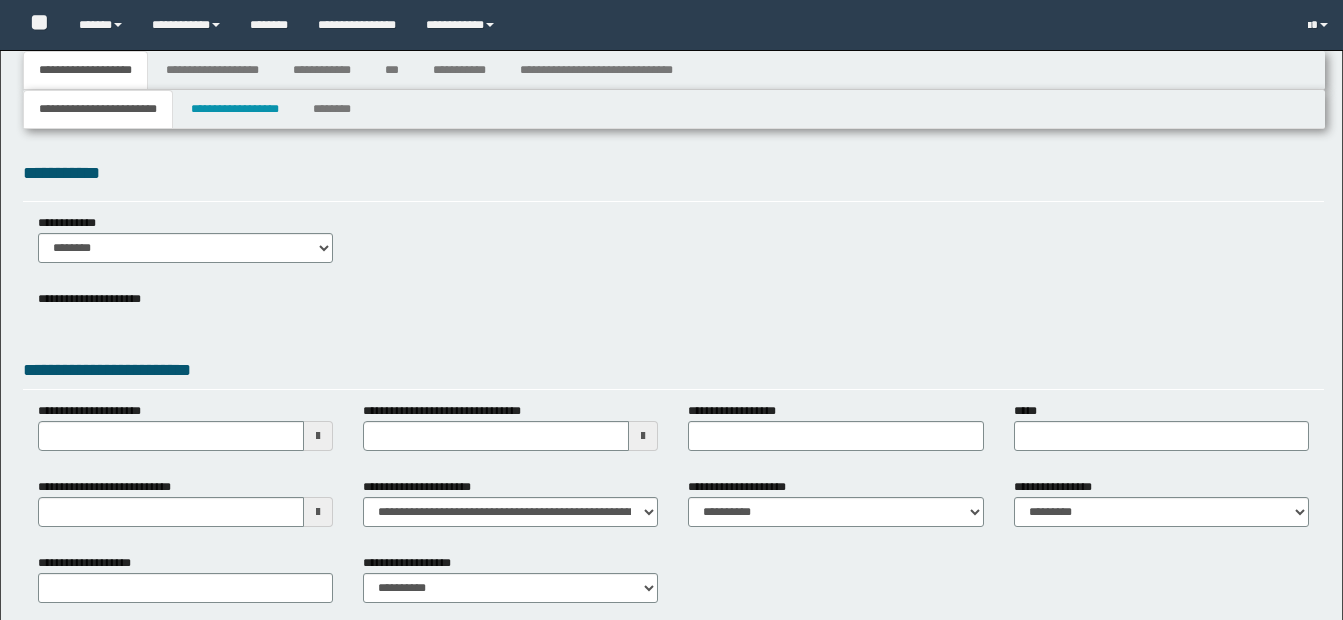 type 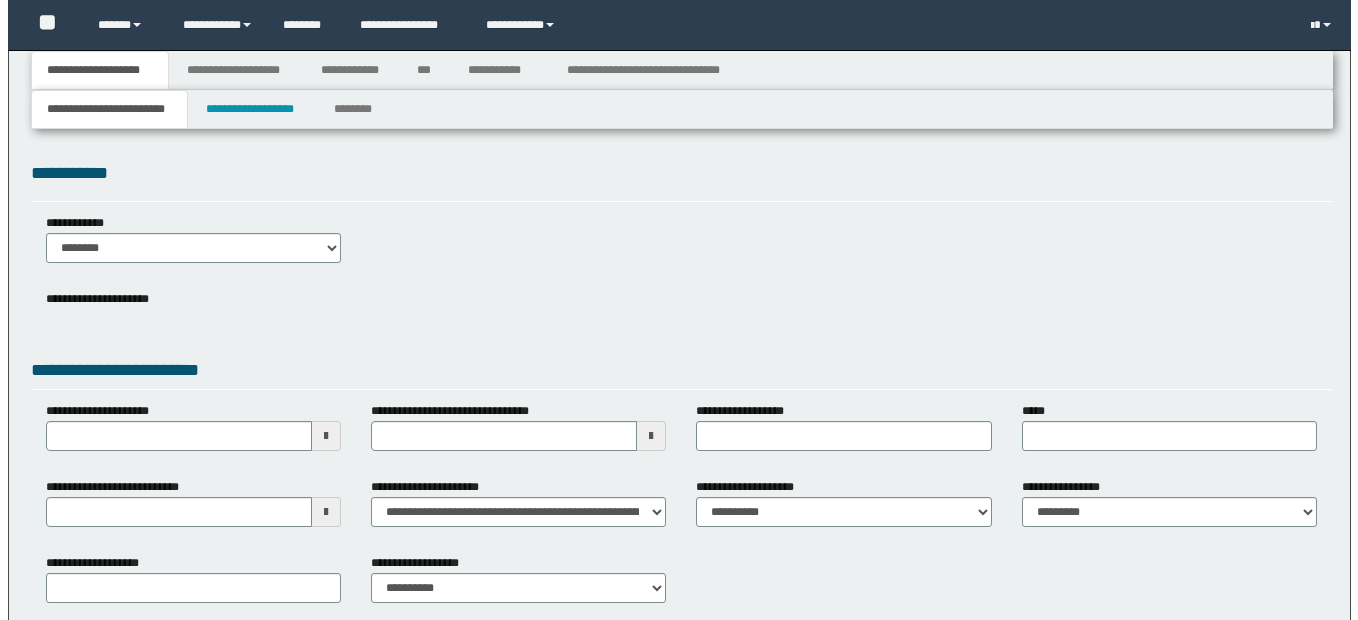 scroll, scrollTop: 0, scrollLeft: 0, axis: both 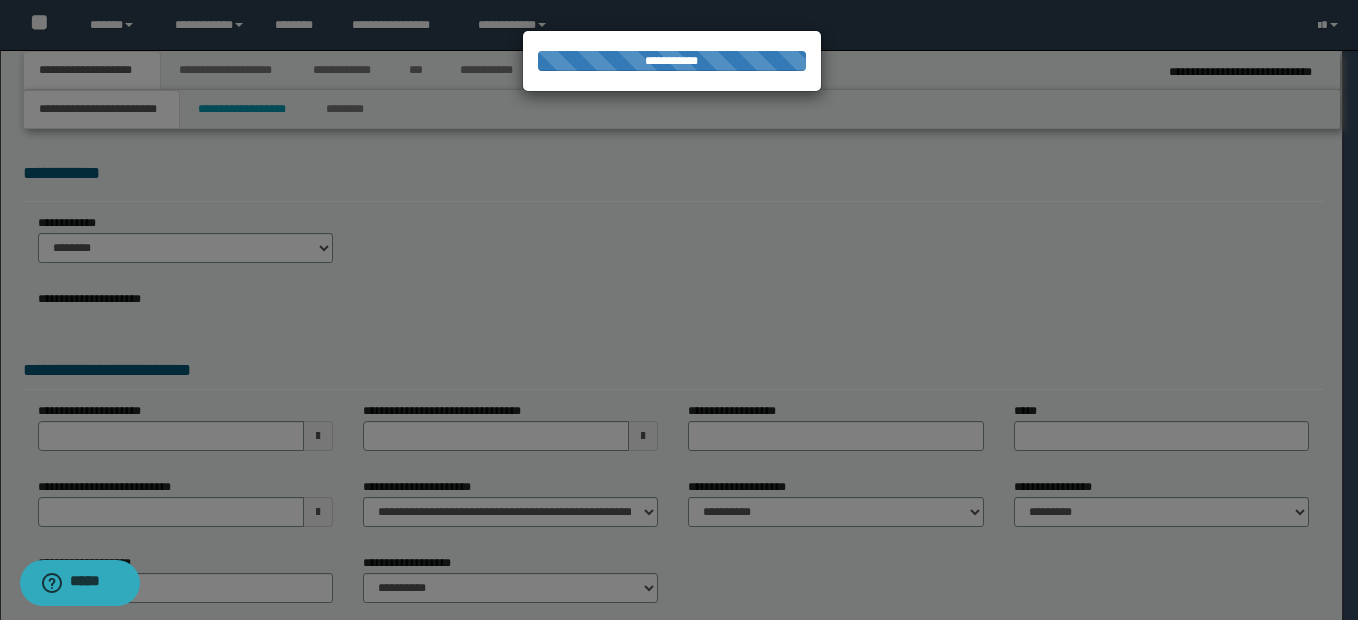 type on "**********" 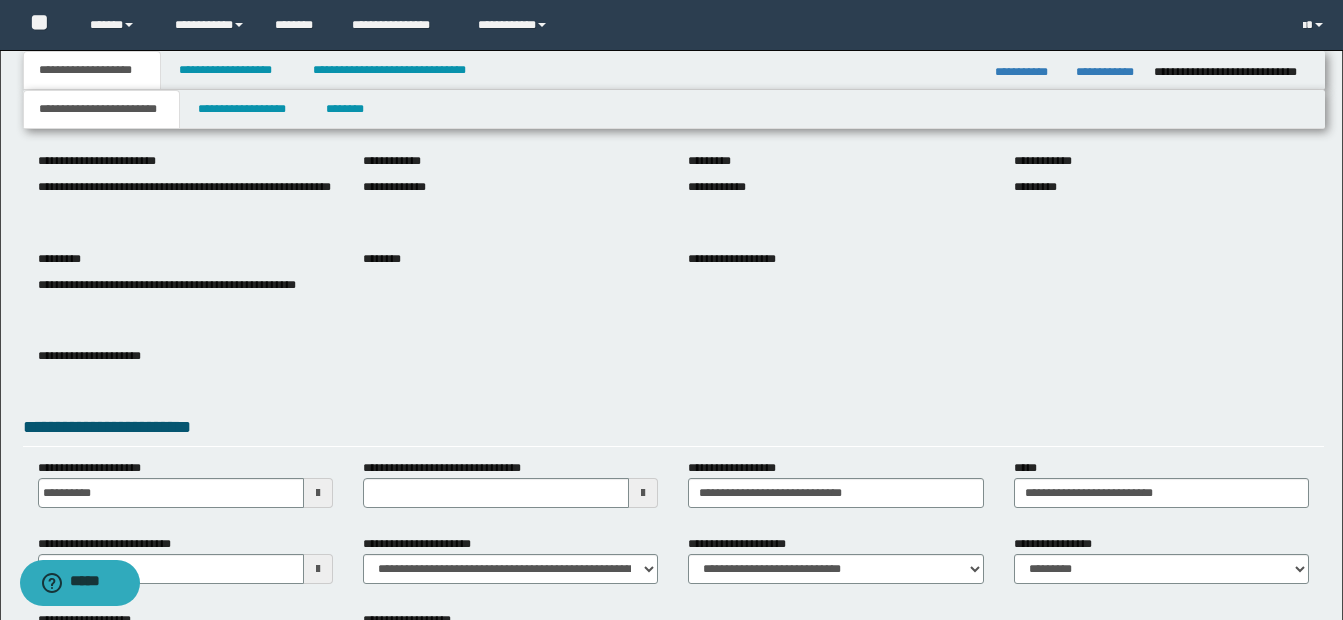 scroll, scrollTop: 157, scrollLeft: 0, axis: vertical 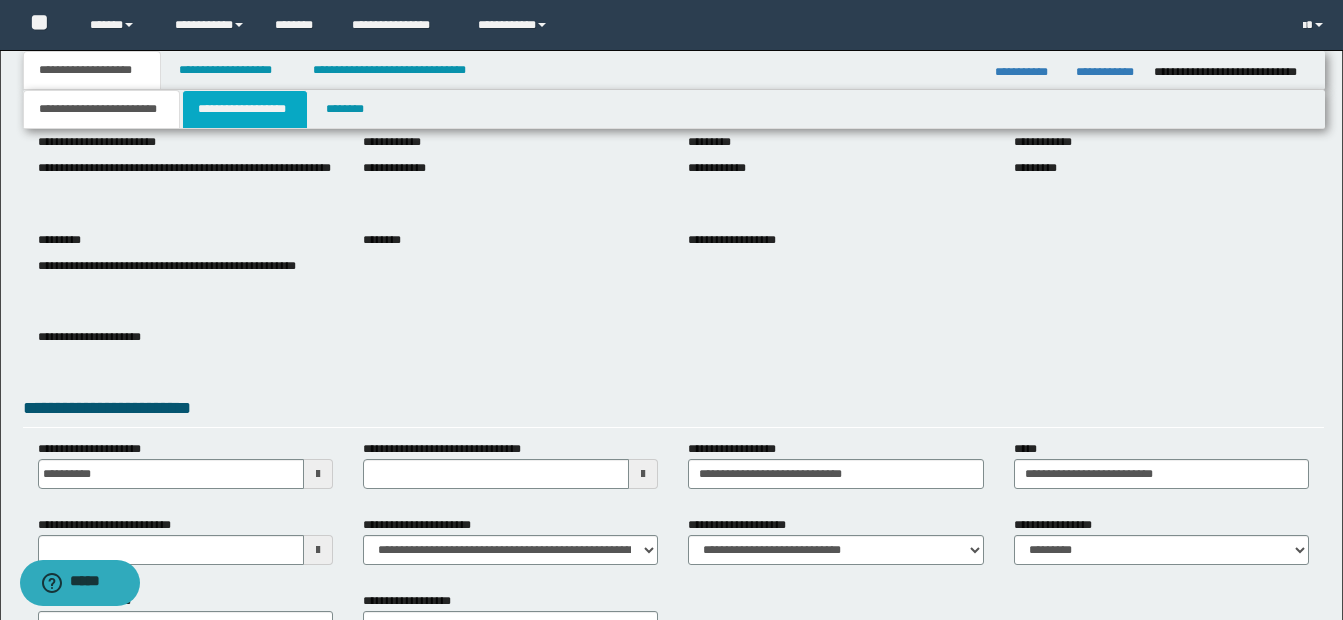 click on "**********" at bounding box center [245, 109] 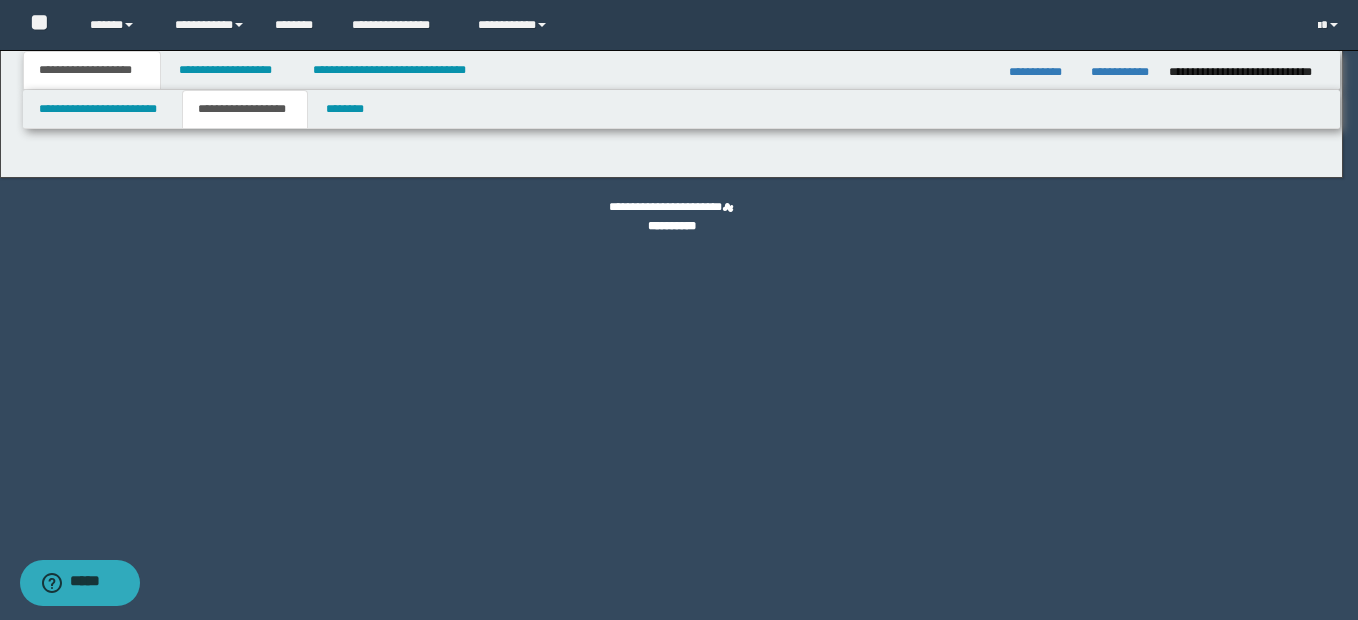 type on "********" 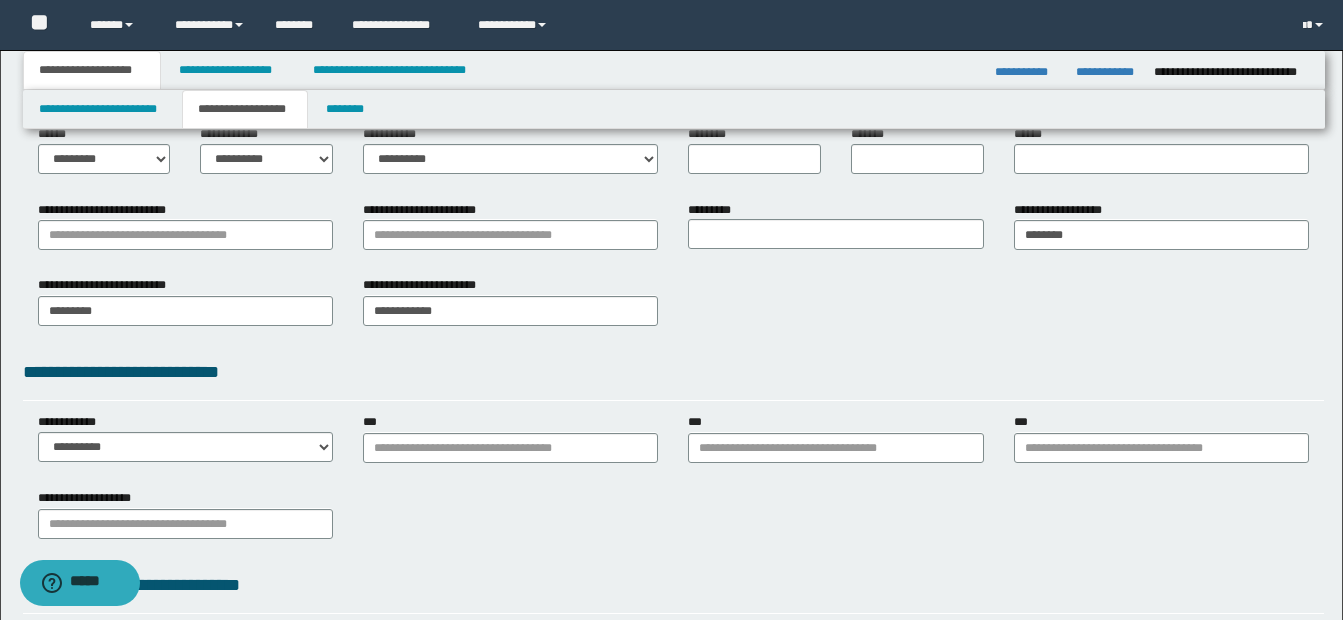 scroll, scrollTop: 306, scrollLeft: 0, axis: vertical 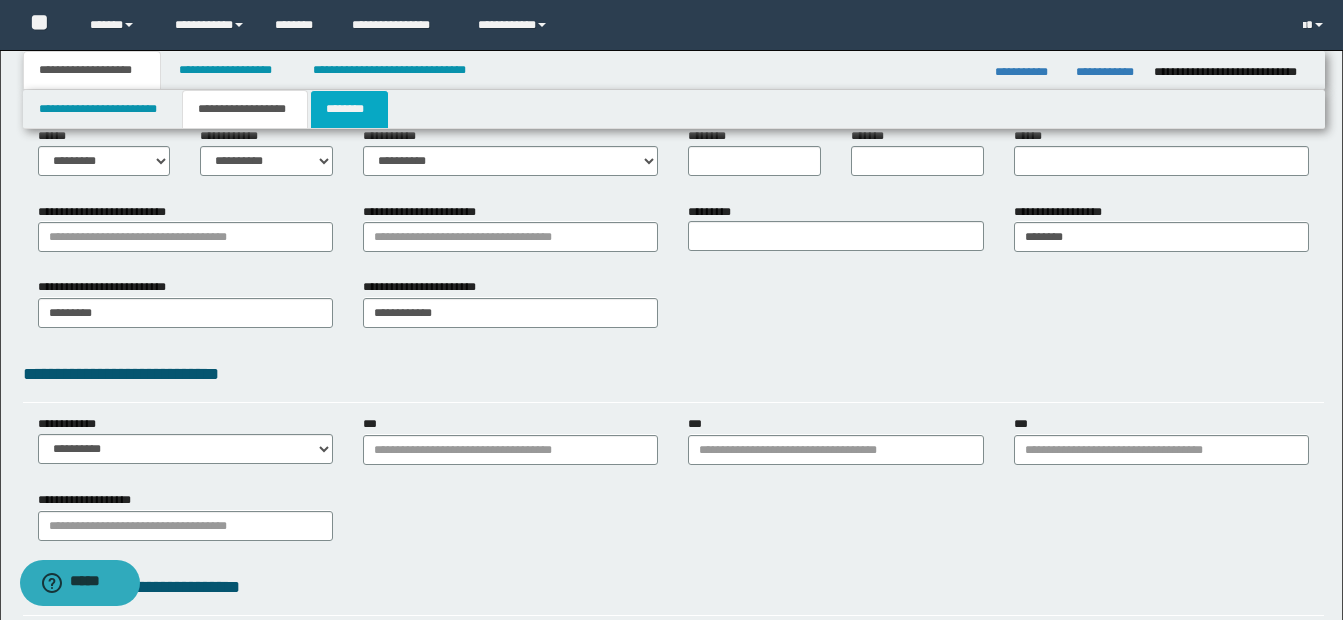 click on "********" at bounding box center (349, 109) 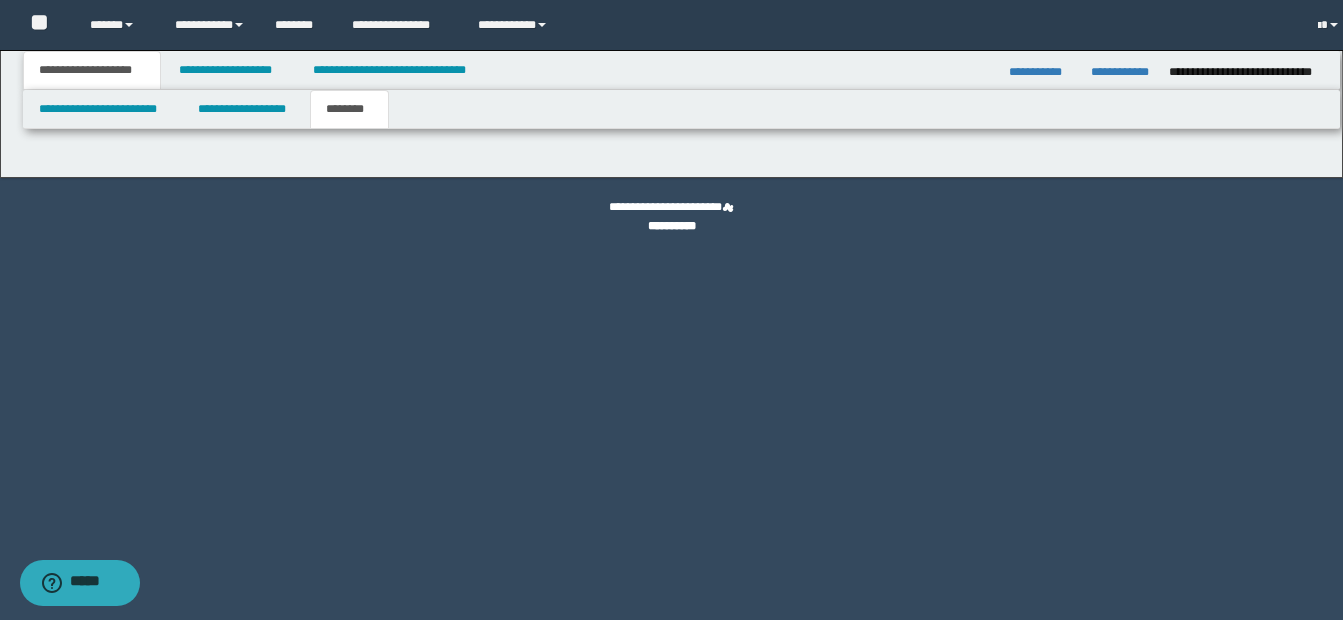 scroll, scrollTop: 0, scrollLeft: 0, axis: both 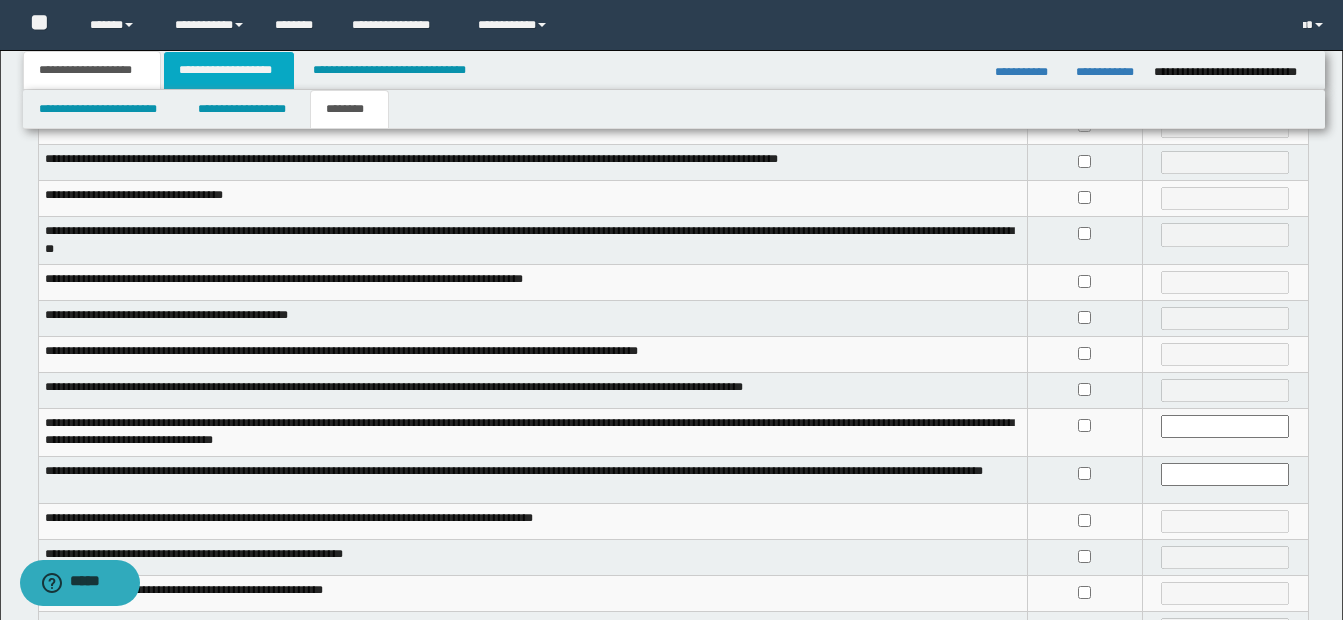 click on "**********" at bounding box center [229, 70] 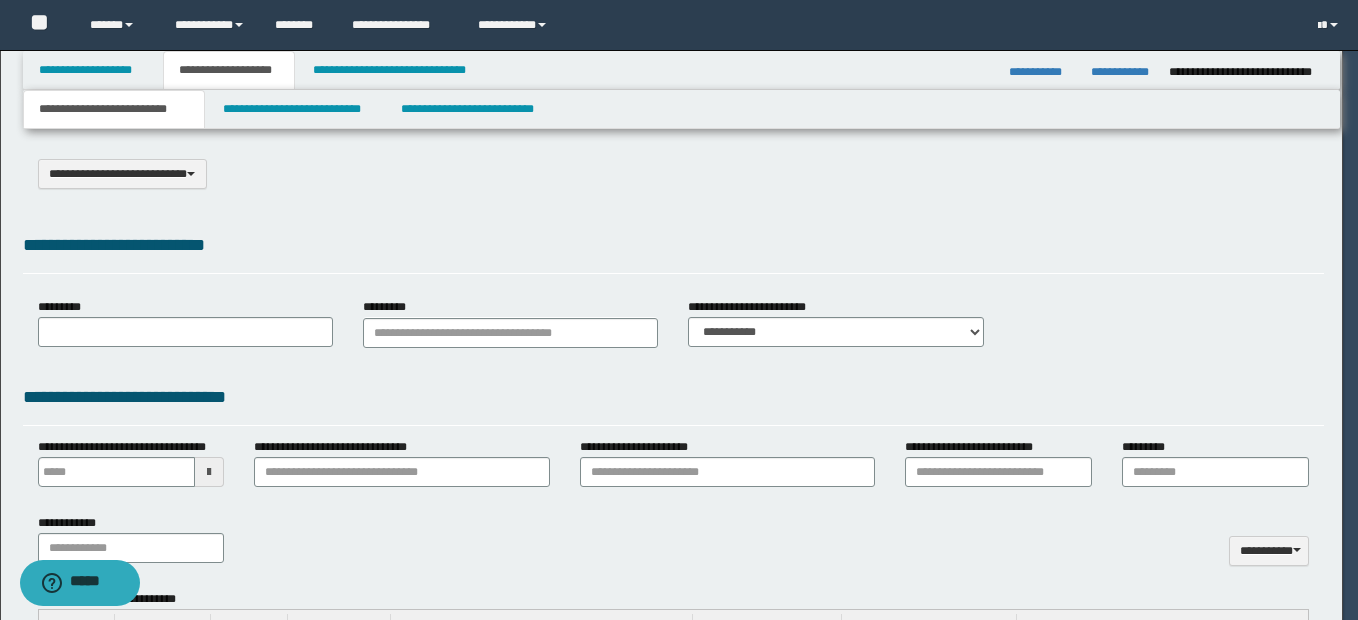 scroll, scrollTop: 0, scrollLeft: 0, axis: both 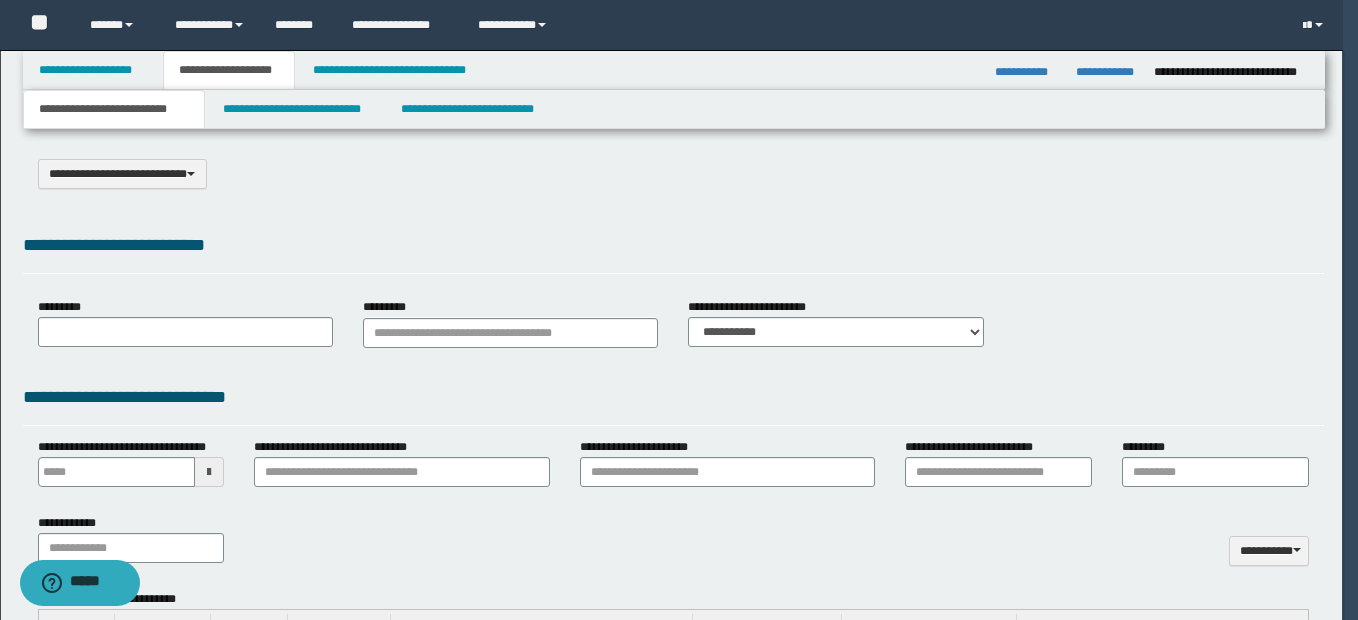 select on "*" 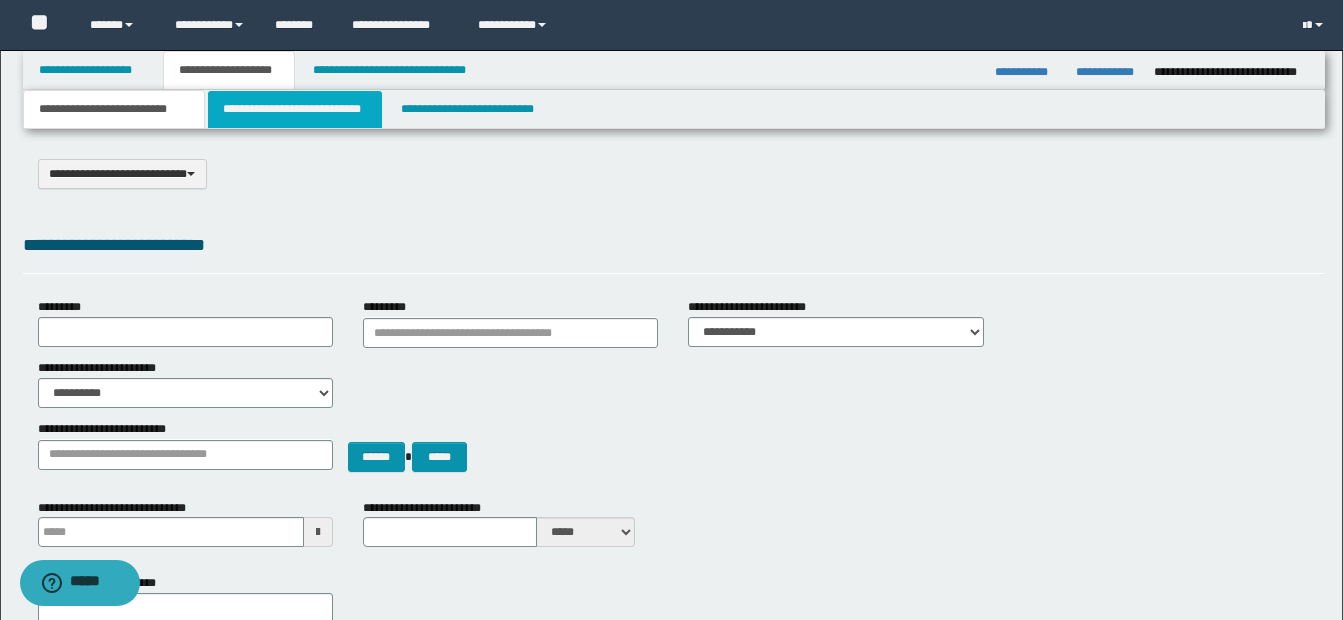 click on "**********" at bounding box center (295, 109) 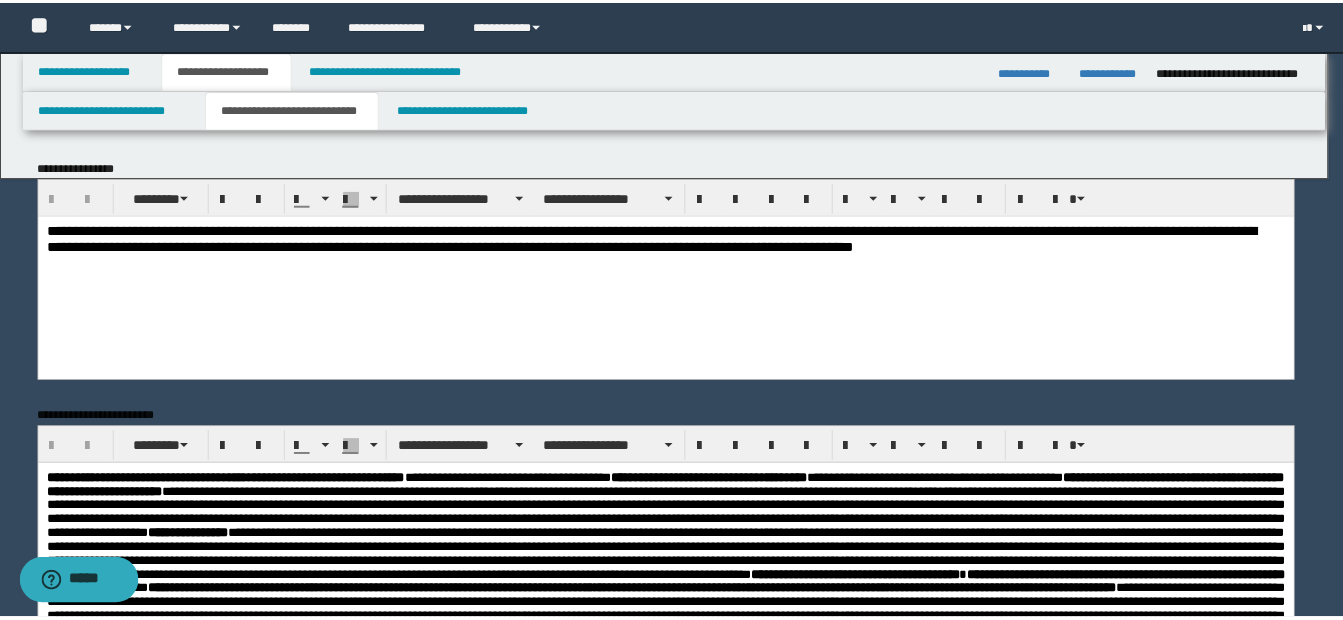 scroll, scrollTop: 0, scrollLeft: 0, axis: both 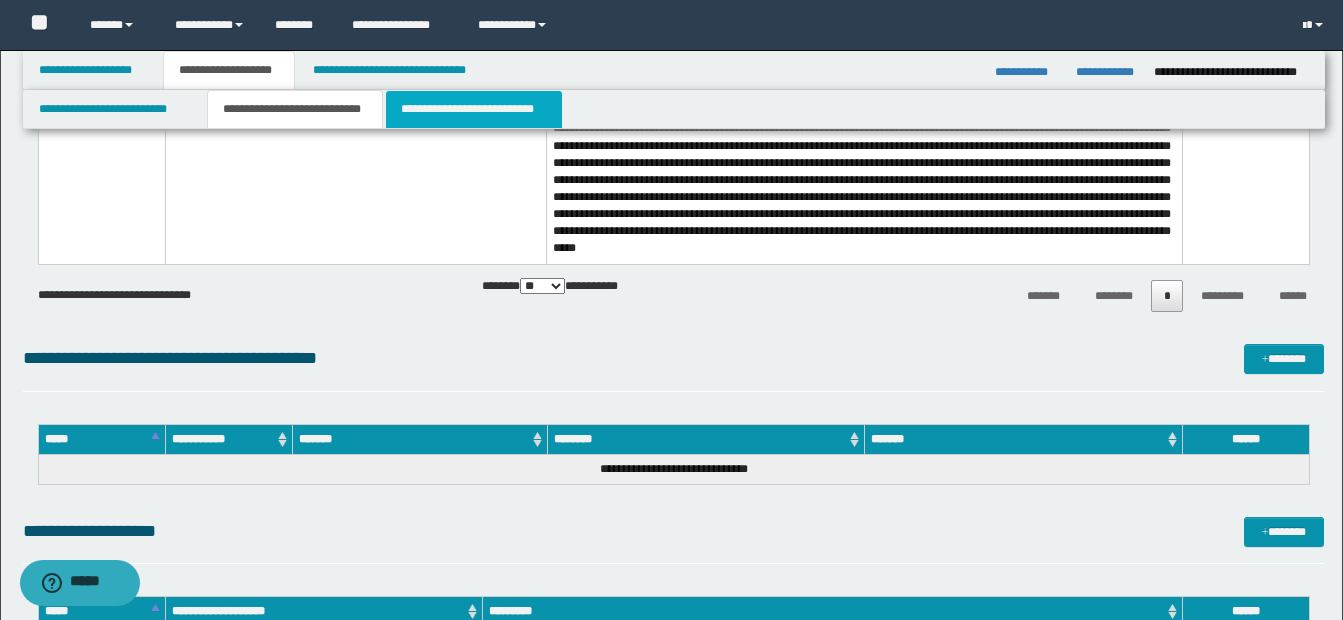 click on "**********" at bounding box center (474, 109) 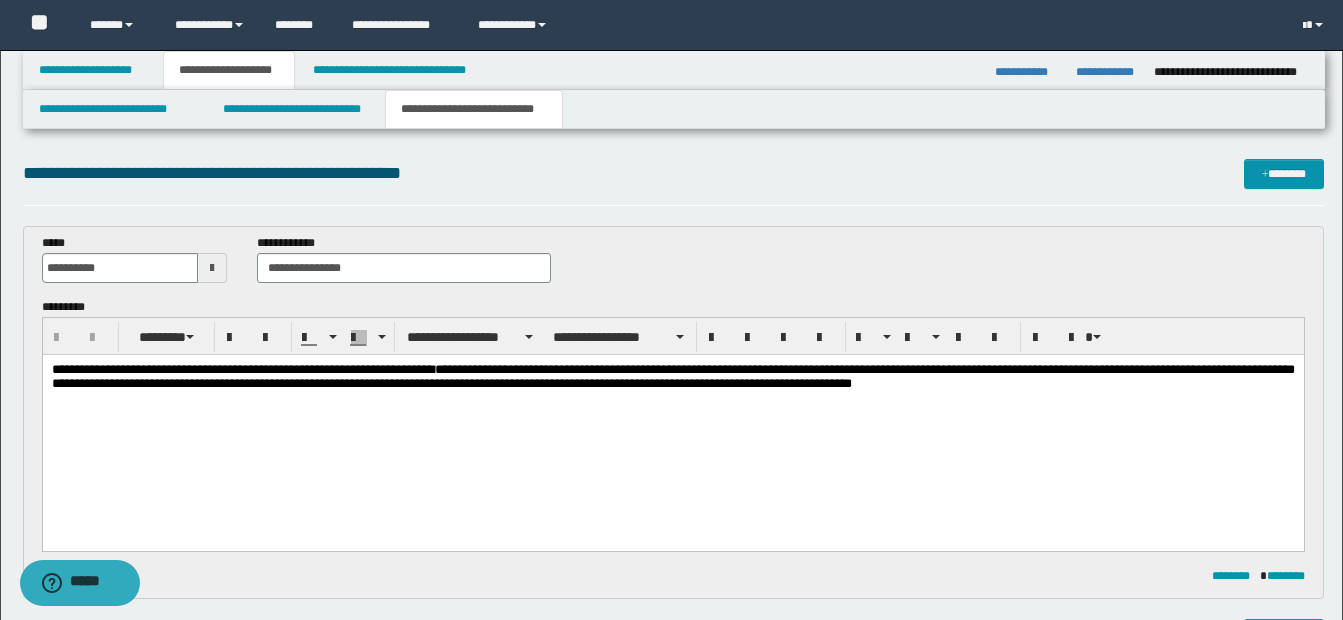 scroll, scrollTop: 0, scrollLeft: 0, axis: both 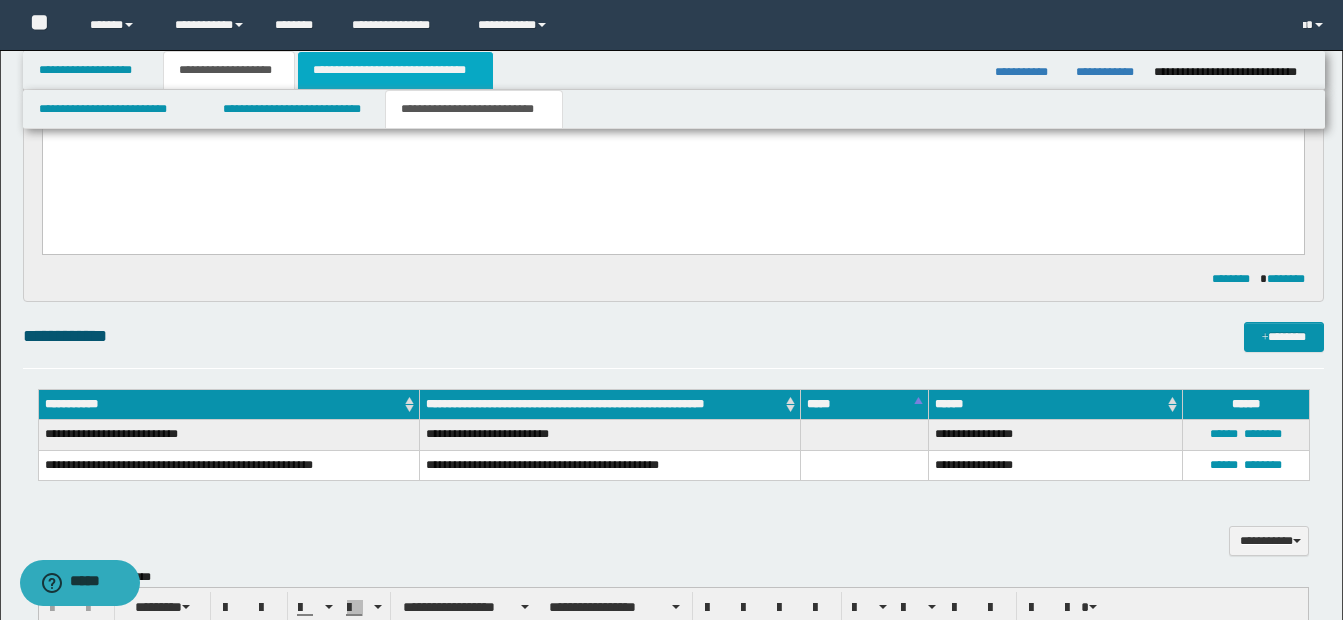 click on "**********" at bounding box center [395, 70] 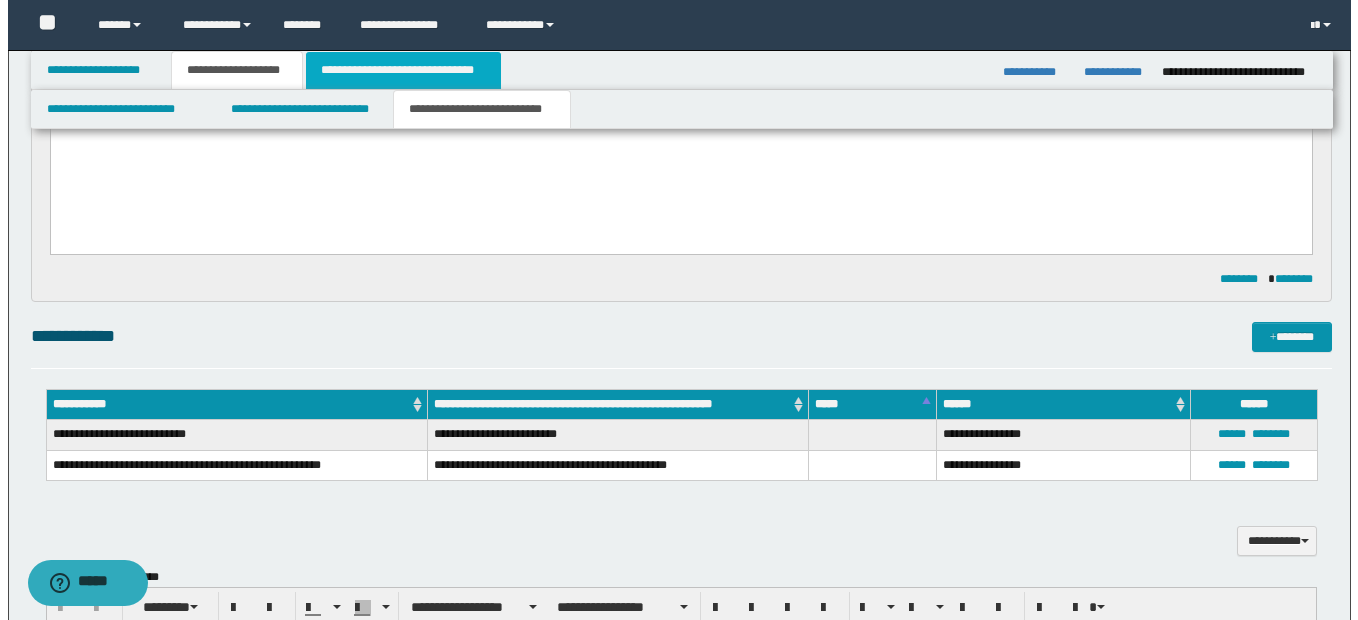 scroll, scrollTop: 0, scrollLeft: 0, axis: both 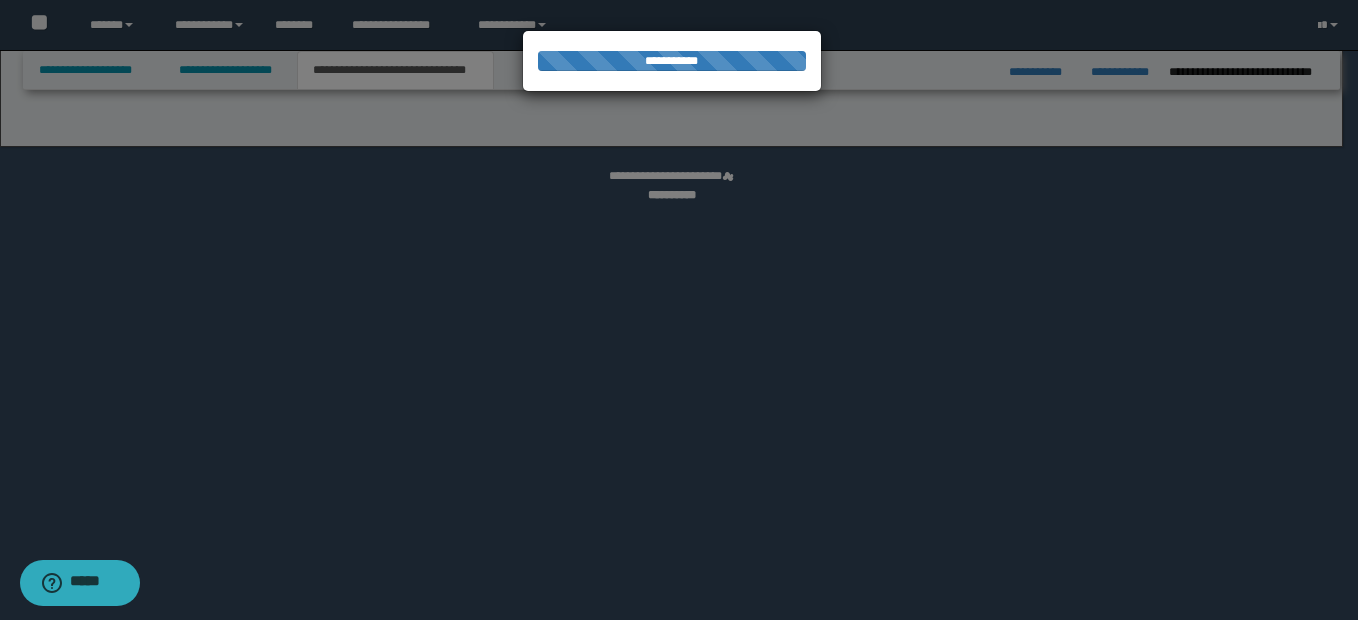 select on "*" 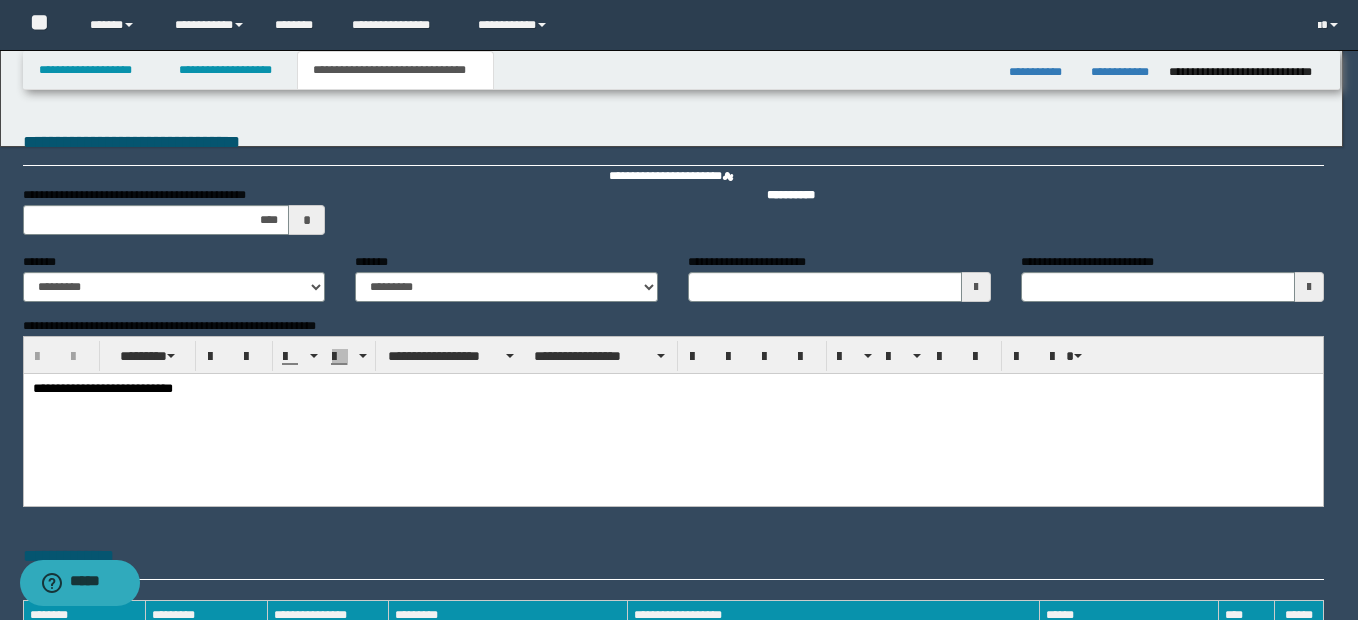 type 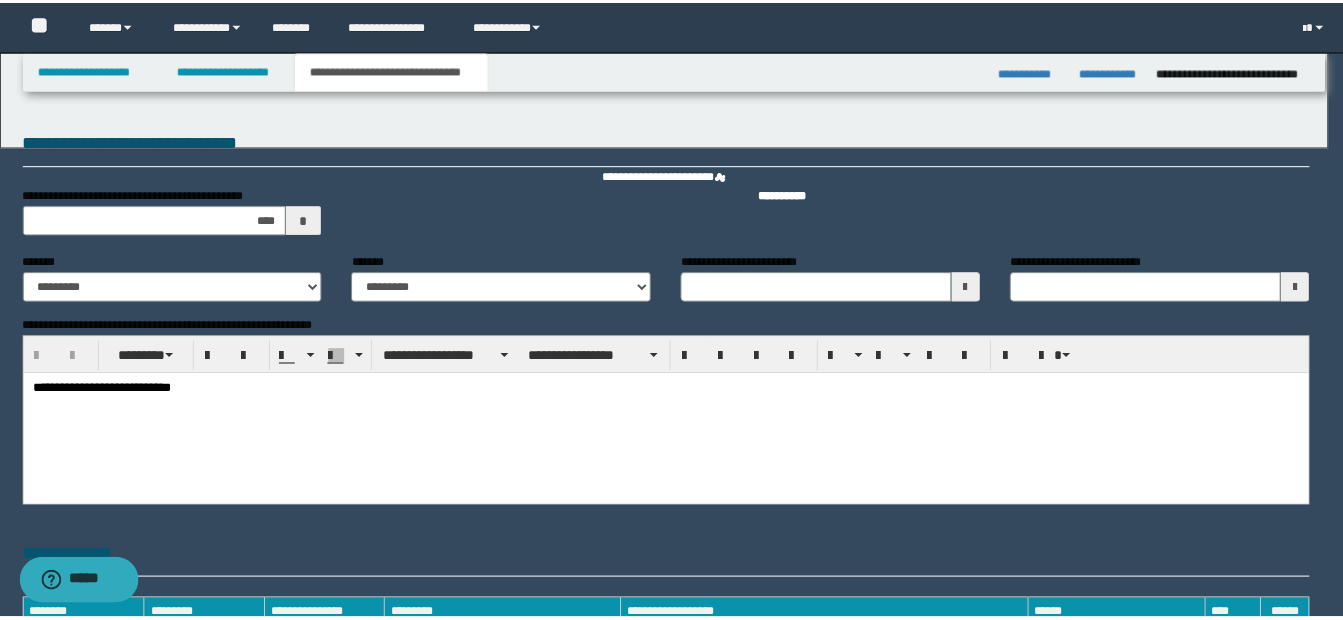 scroll, scrollTop: 0, scrollLeft: 0, axis: both 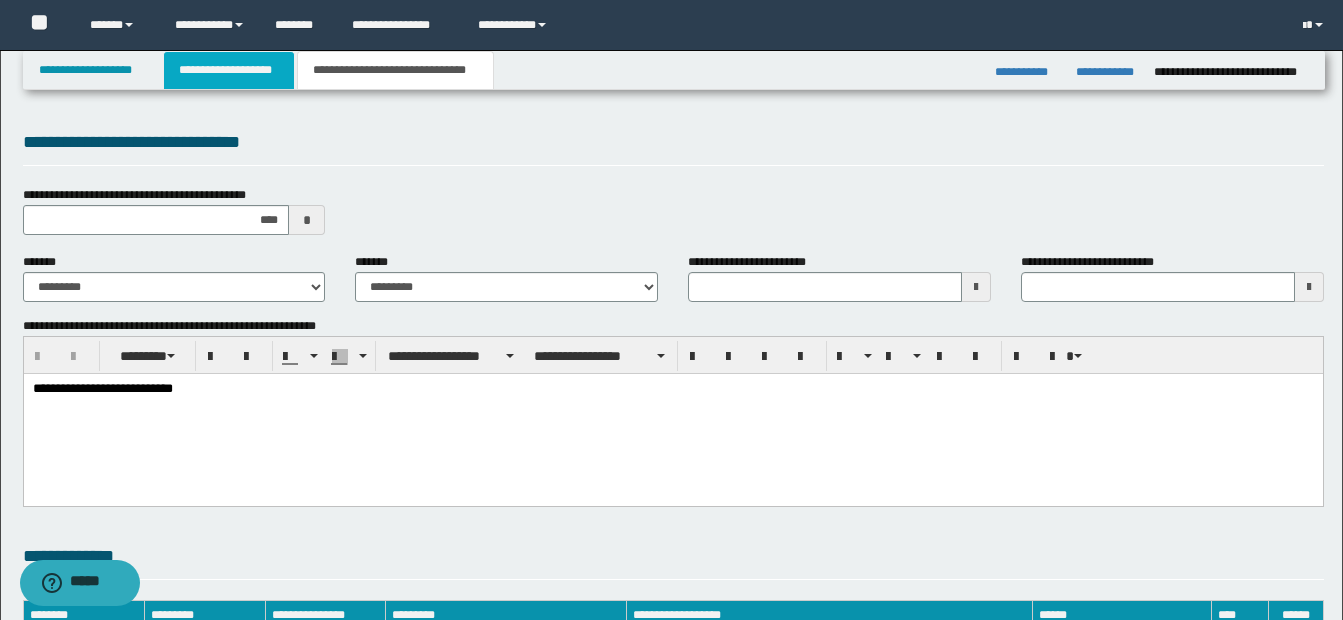 click on "**********" at bounding box center [229, 70] 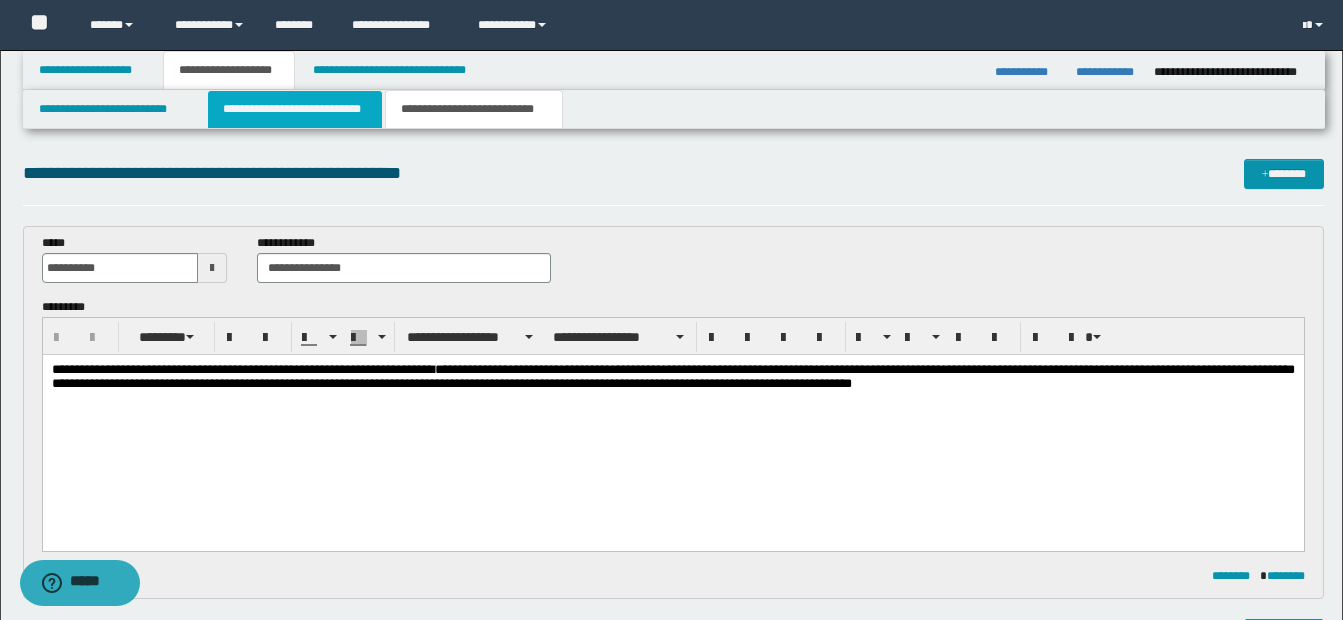 click on "**********" at bounding box center (295, 109) 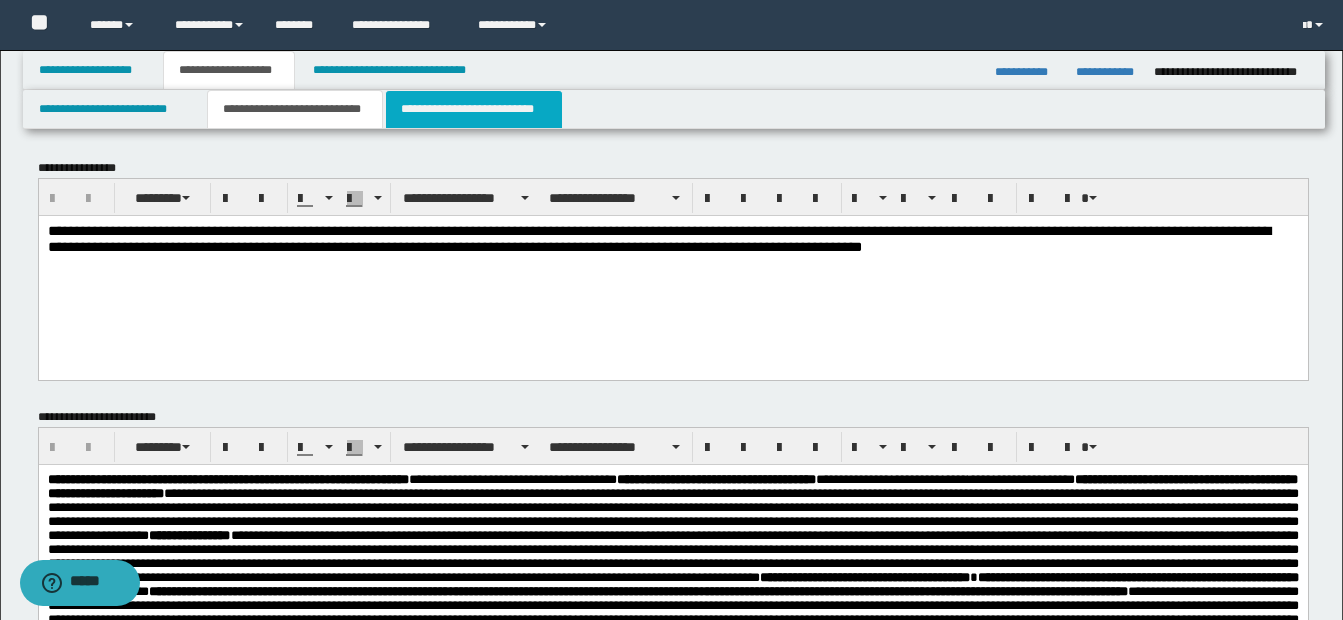 click on "**********" at bounding box center (474, 109) 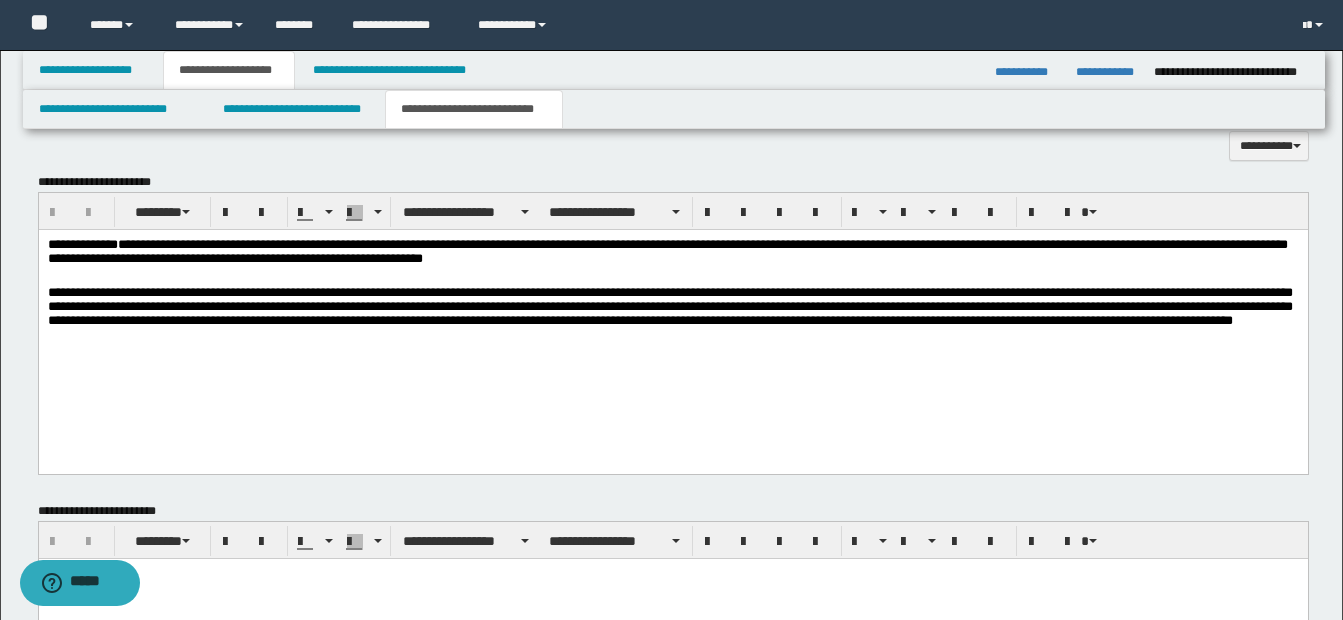 scroll, scrollTop: 704, scrollLeft: 0, axis: vertical 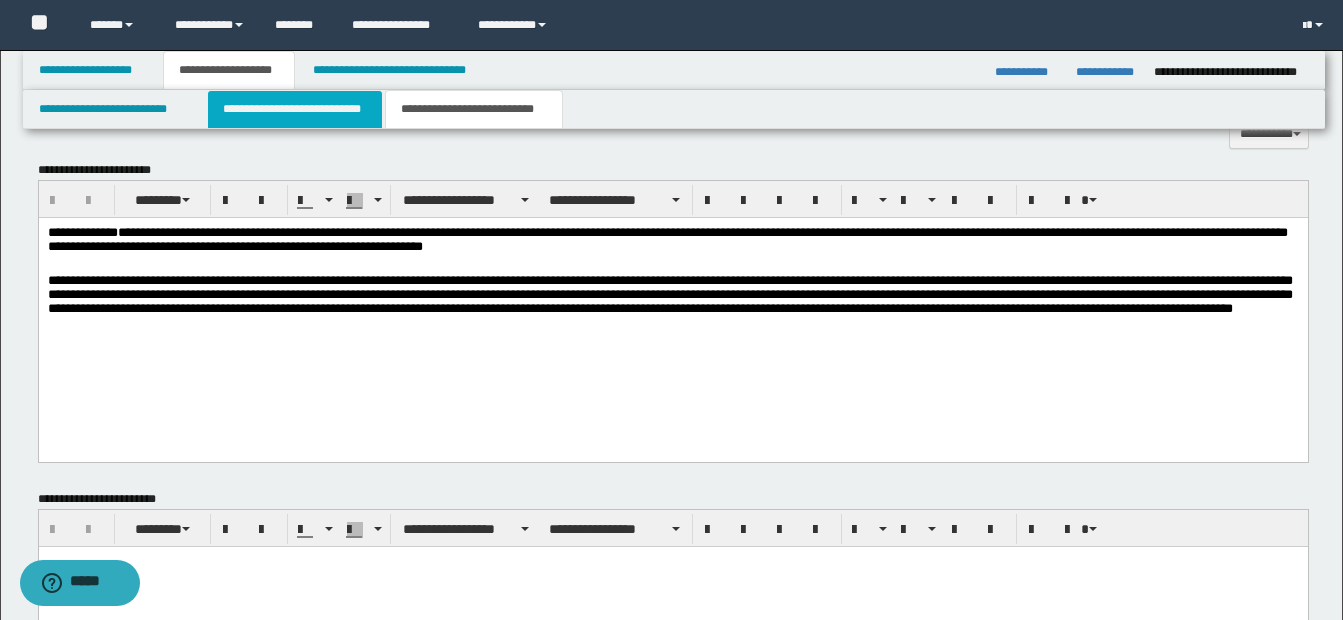 click on "**********" at bounding box center [295, 109] 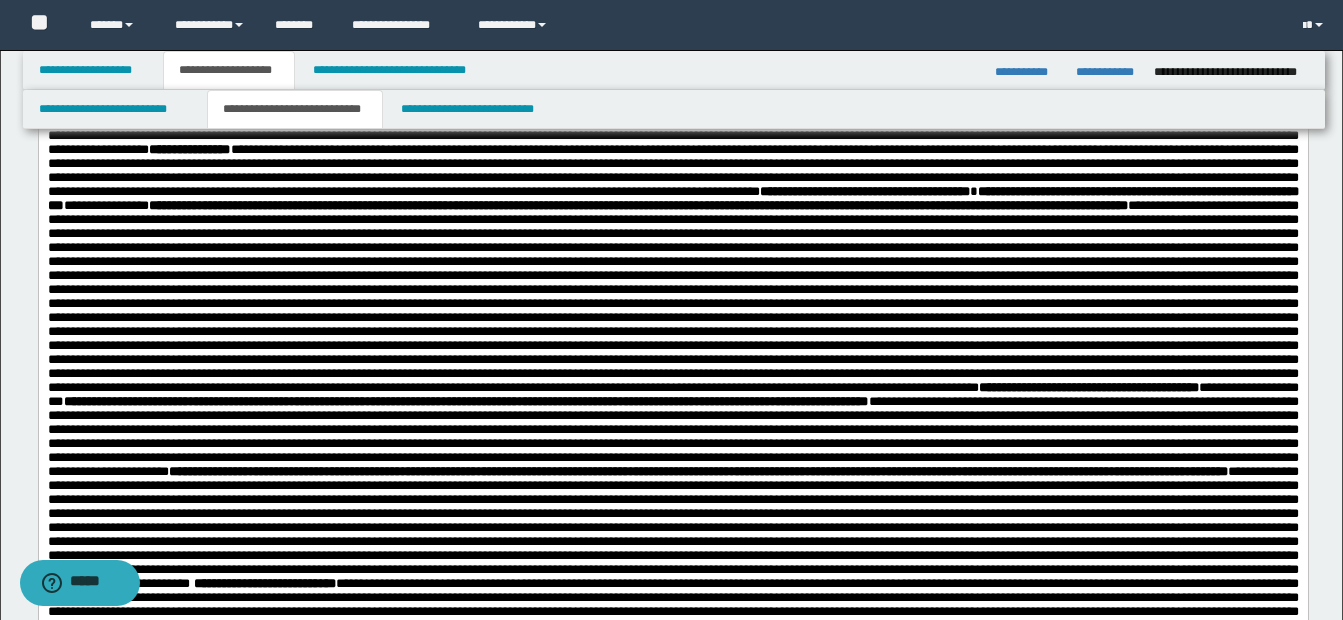 scroll, scrollTop: 391, scrollLeft: 0, axis: vertical 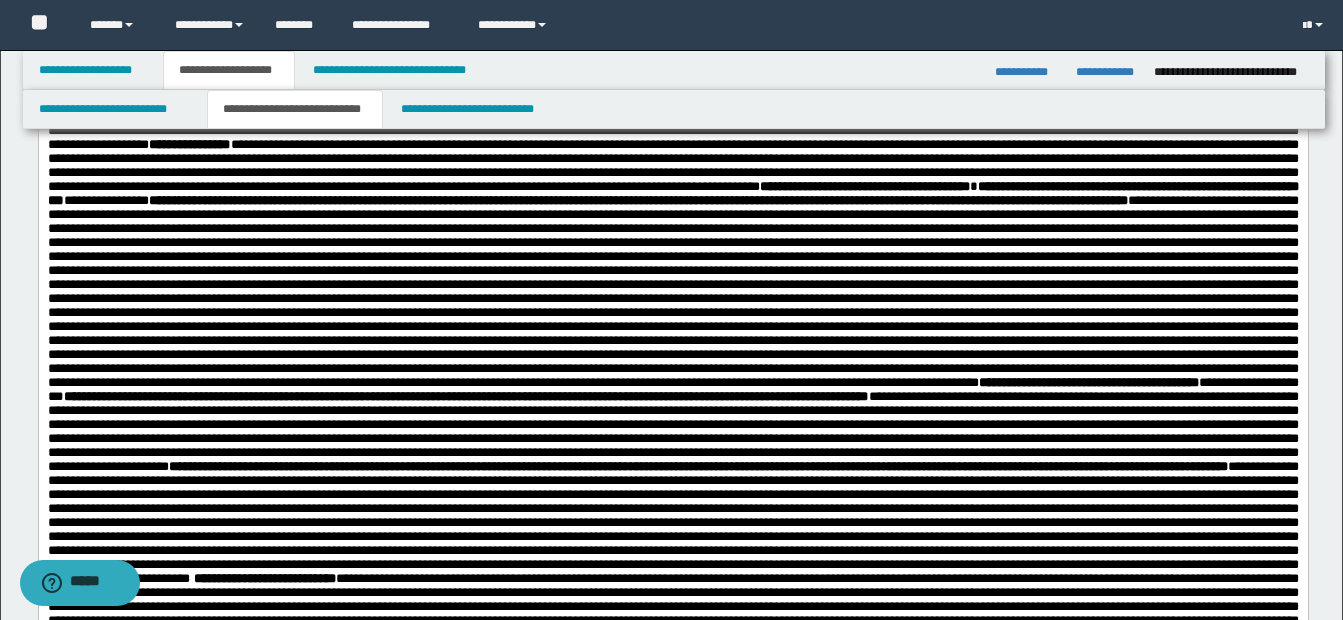 drag, startPoint x: 1337, startPoint y: 160, endPoint x: 1331, endPoint y: 247, distance: 87.20665 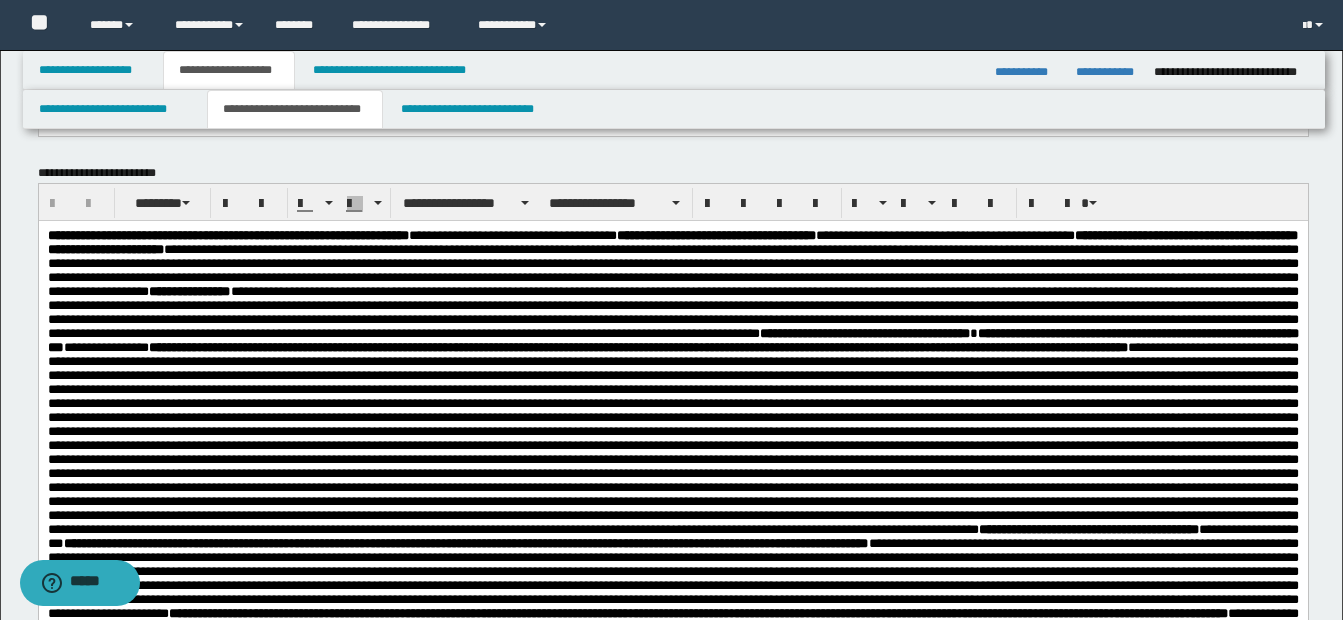 scroll, scrollTop: 234, scrollLeft: 0, axis: vertical 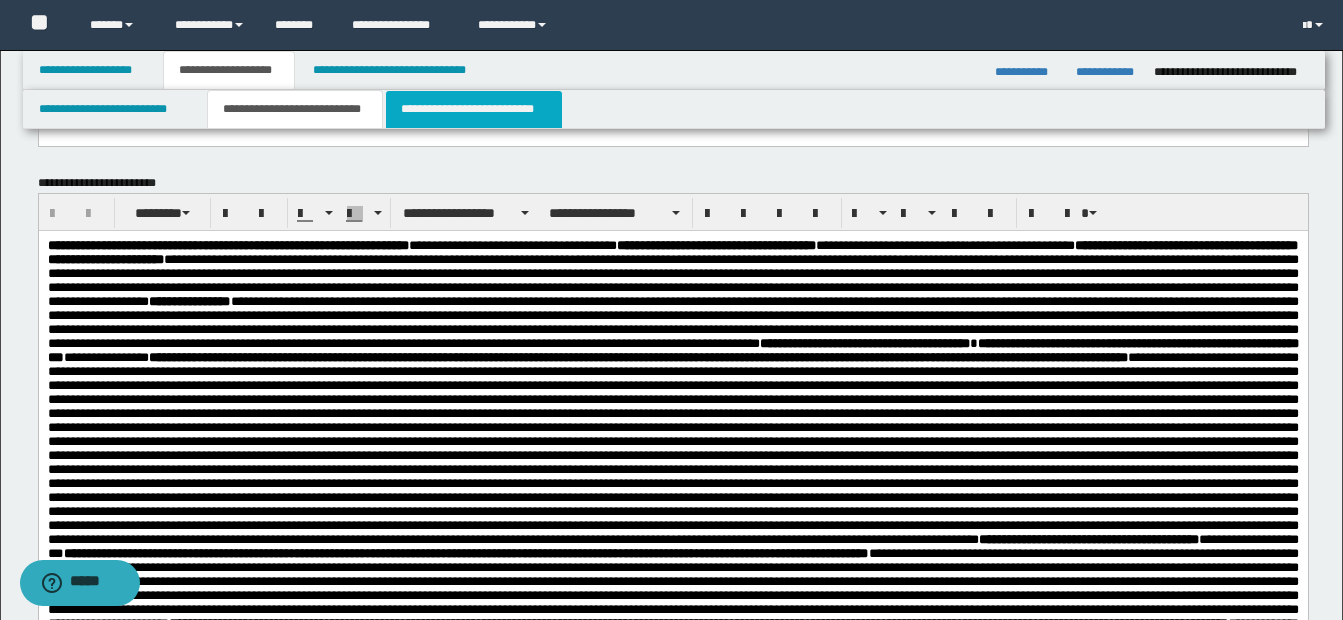click on "**********" at bounding box center (474, 109) 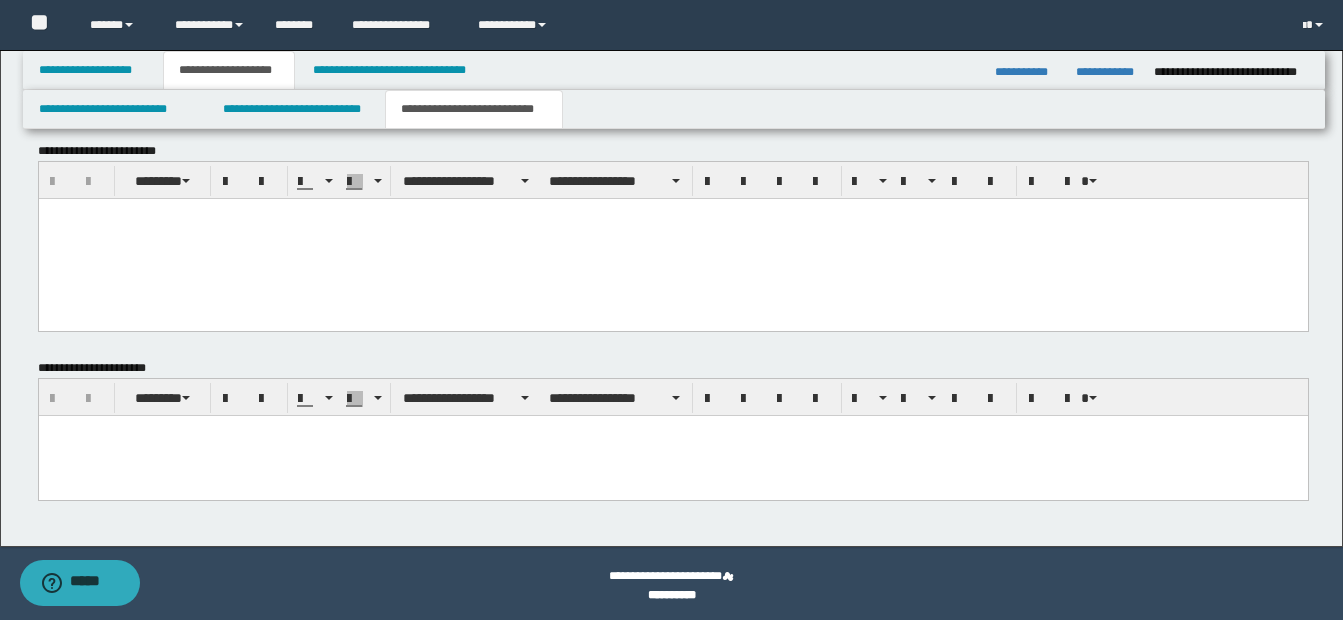 scroll, scrollTop: 1057, scrollLeft: 0, axis: vertical 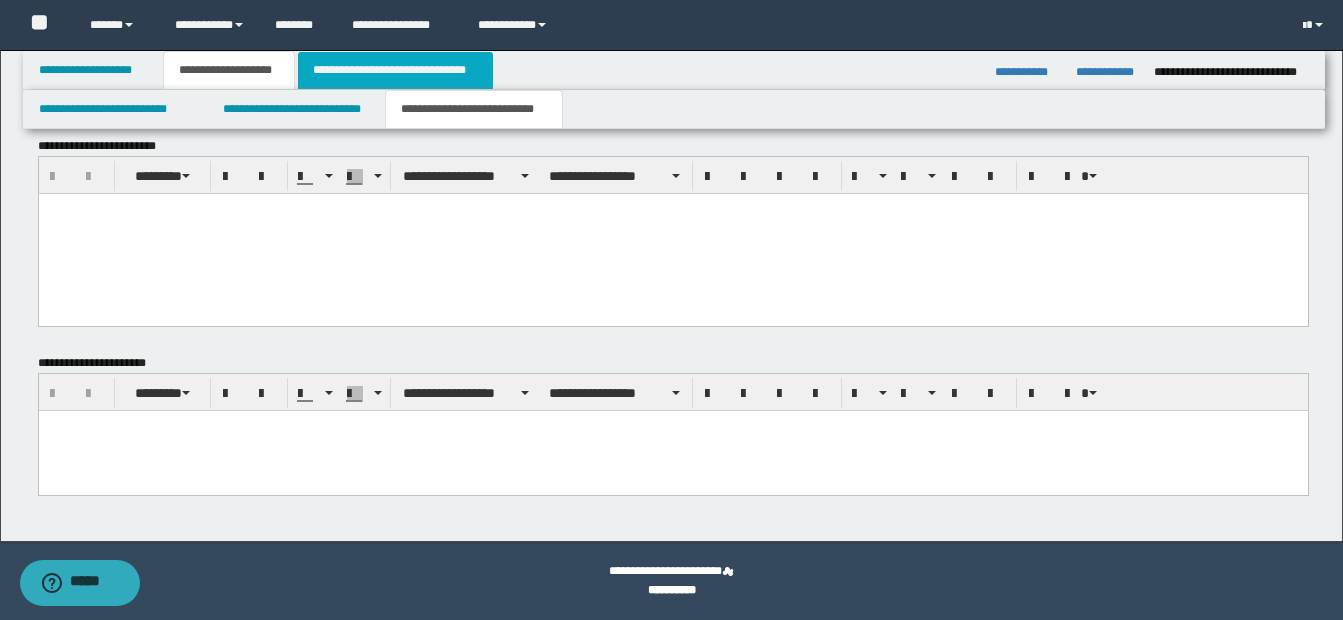 click on "**********" at bounding box center (395, 70) 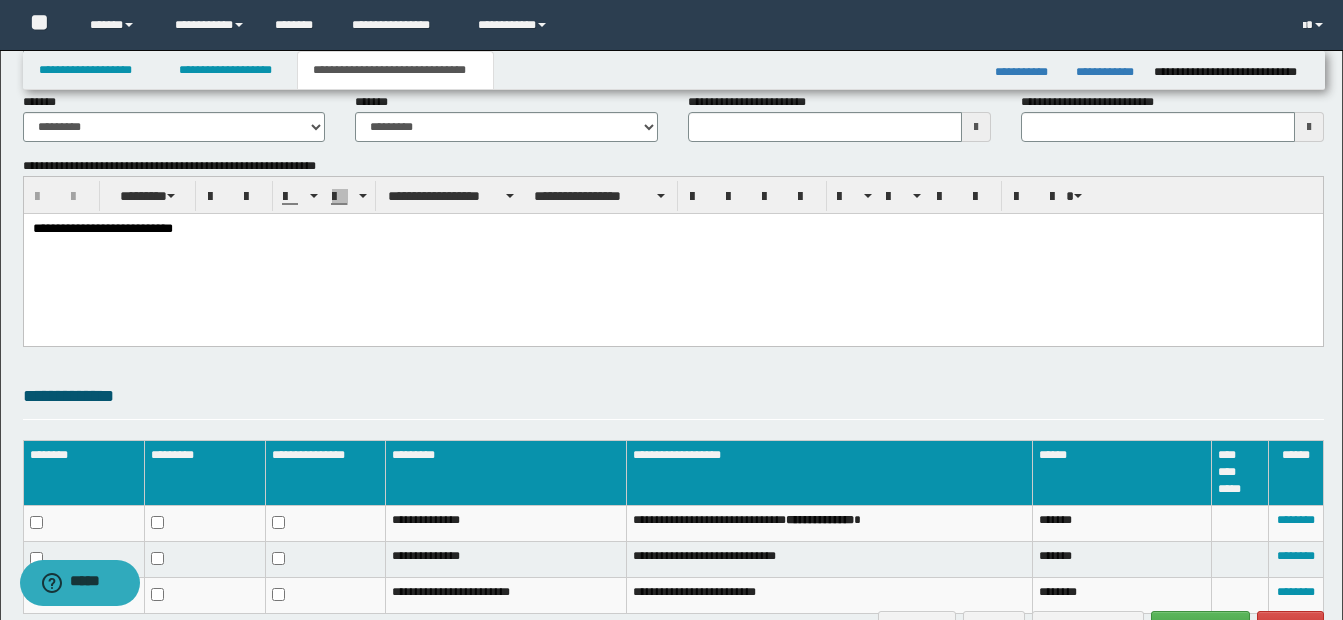 scroll, scrollTop: 277, scrollLeft: 0, axis: vertical 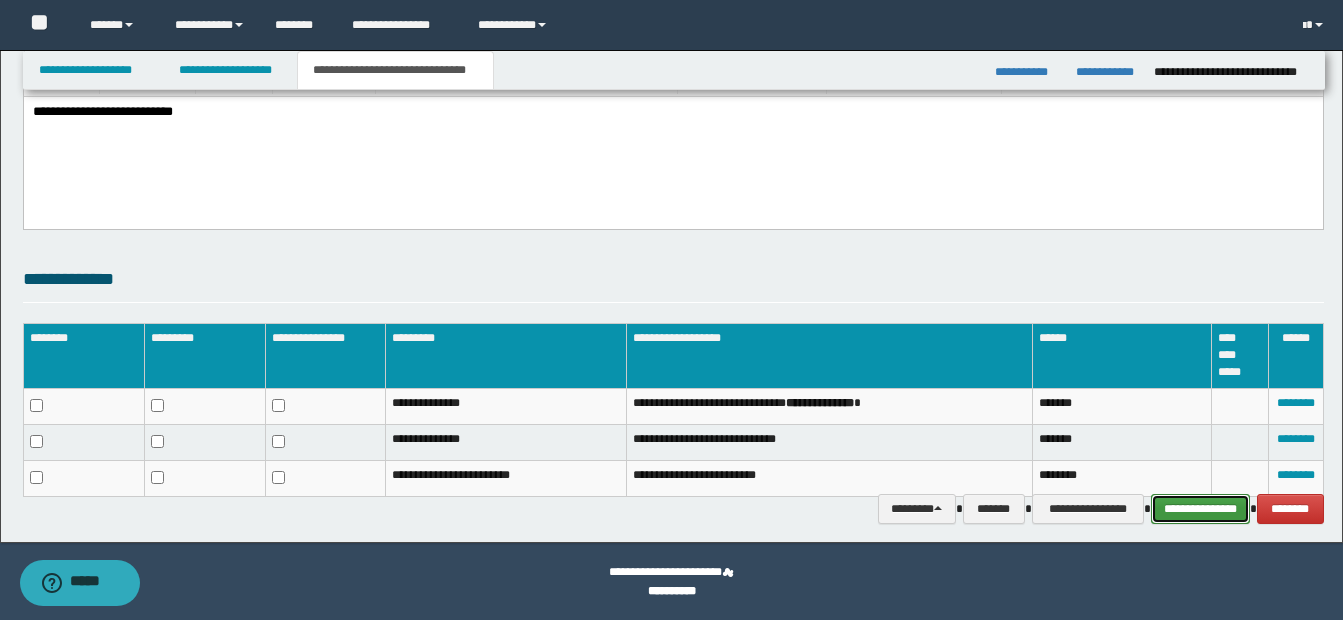 click on "**********" at bounding box center (1200, 509) 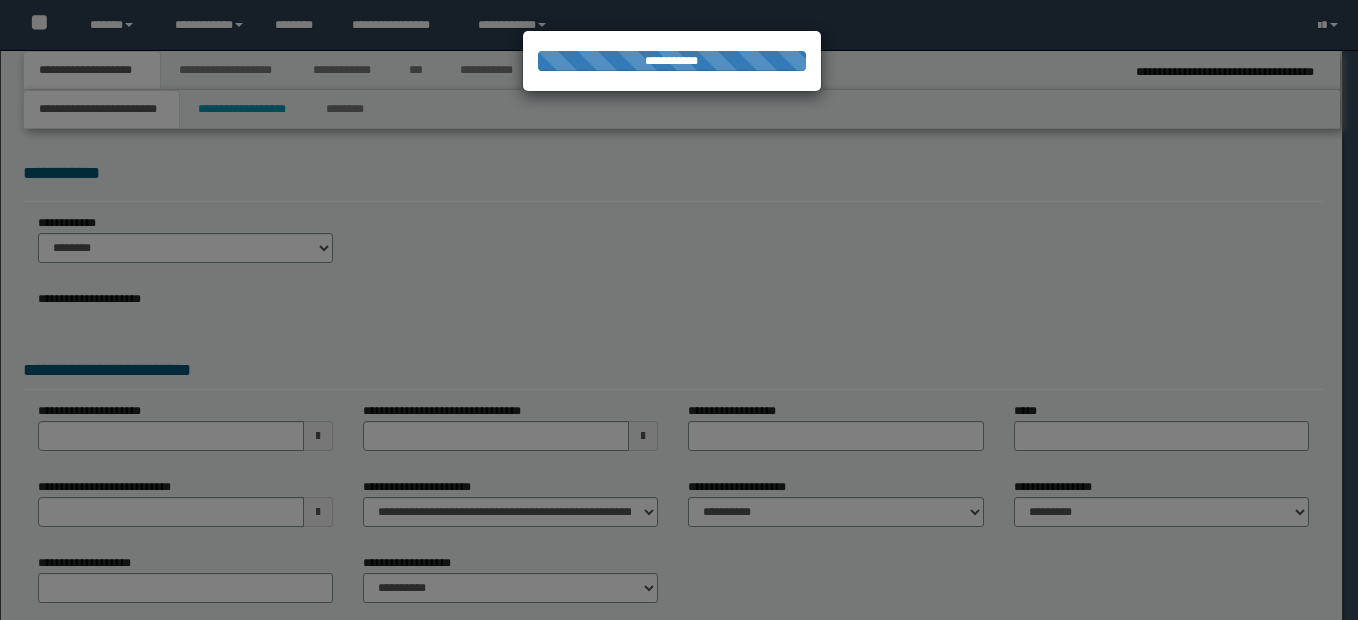 scroll, scrollTop: 0, scrollLeft: 0, axis: both 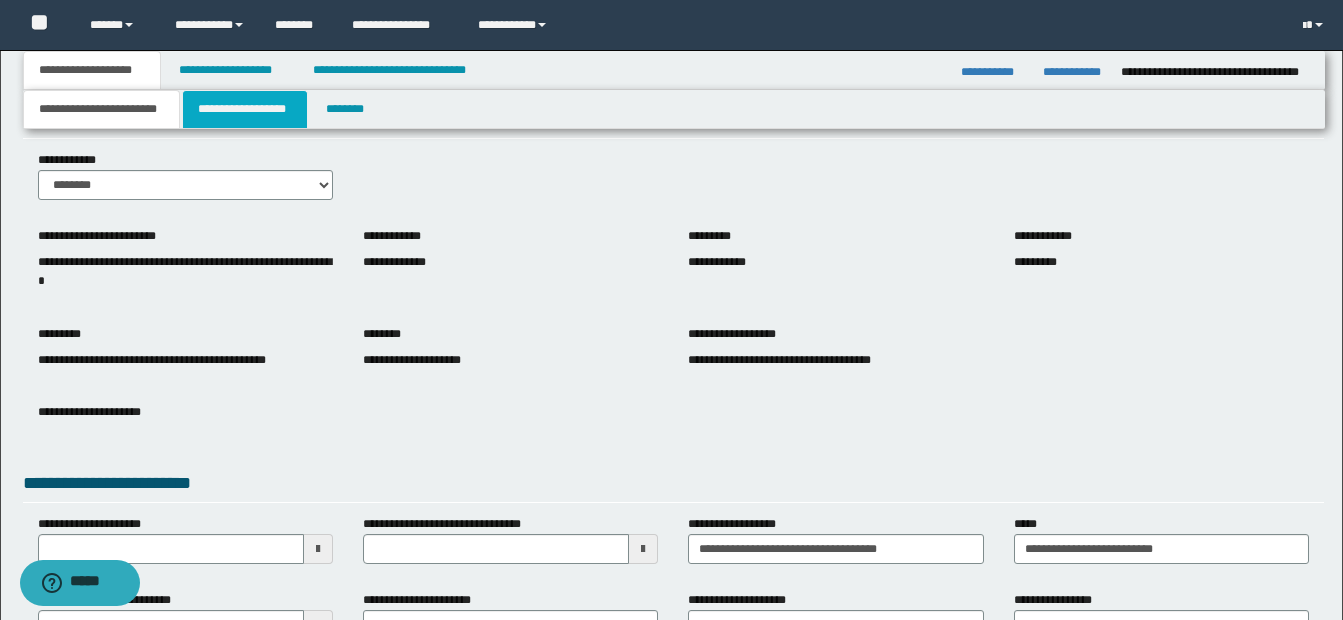 click on "**********" at bounding box center [245, 109] 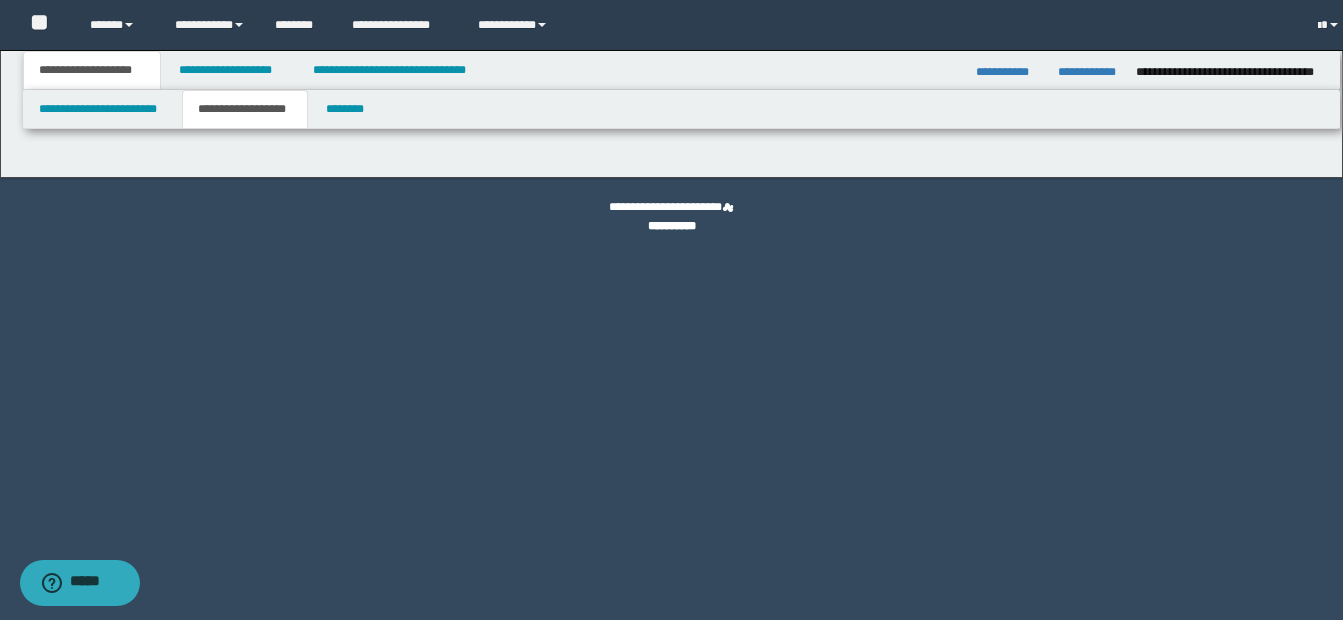 scroll, scrollTop: 0, scrollLeft: 0, axis: both 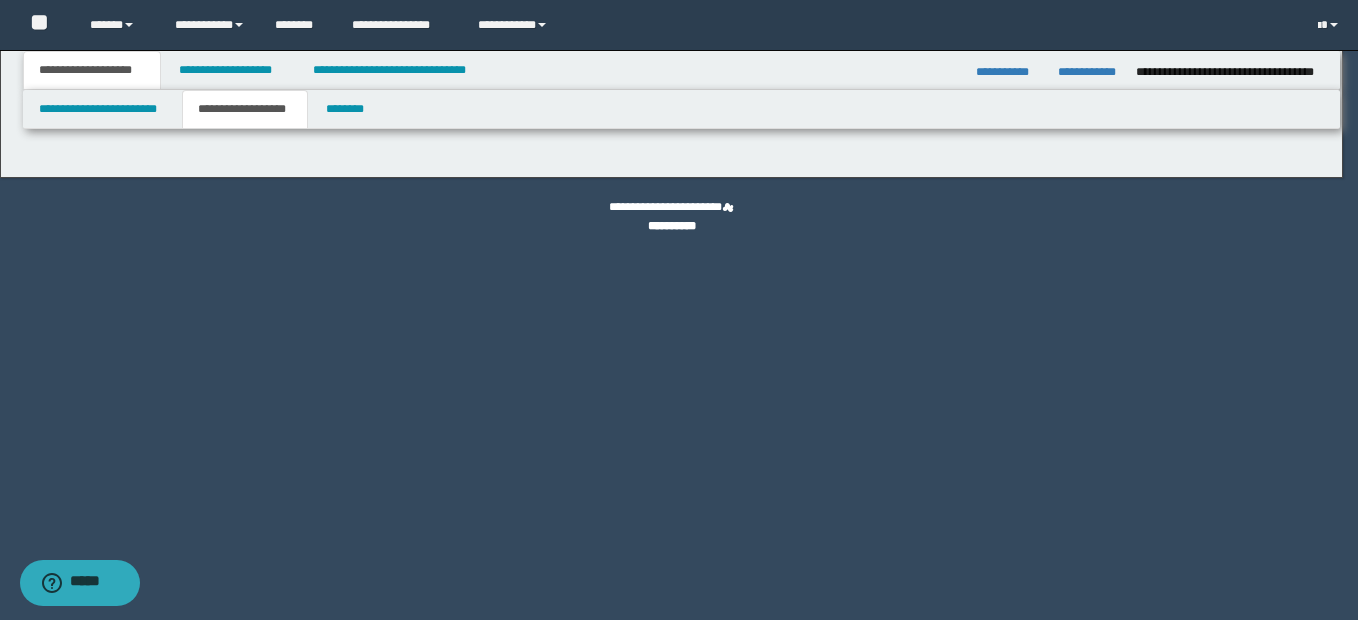 type on "**********" 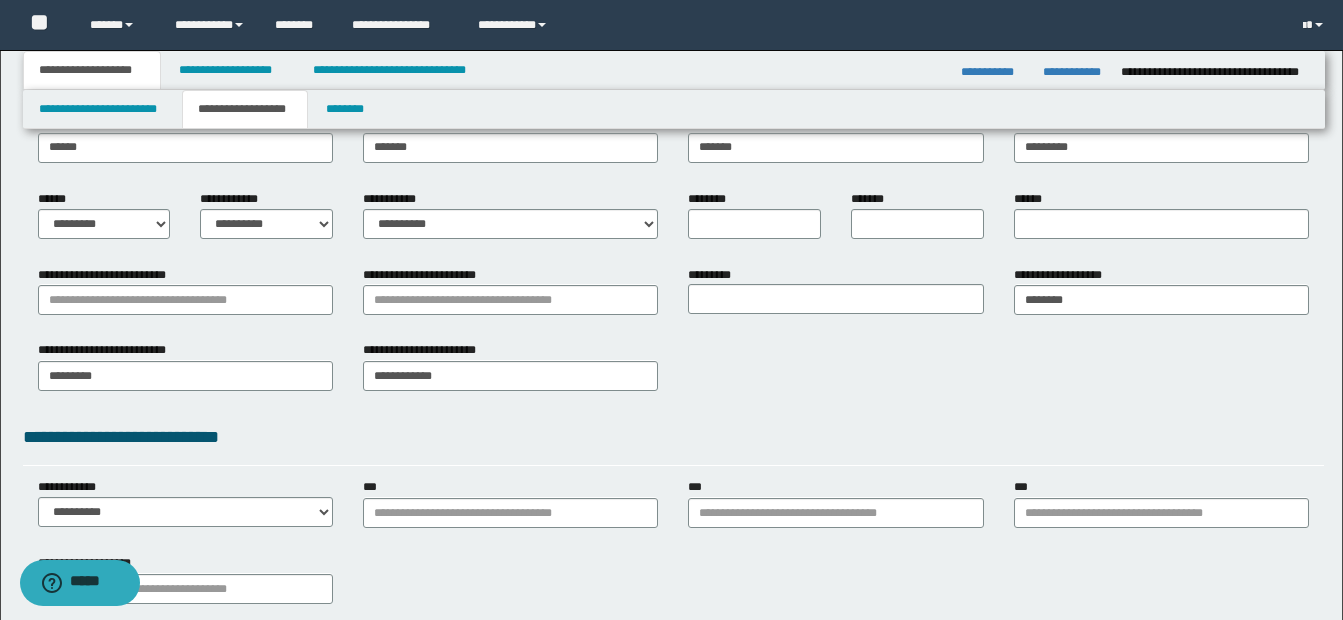 scroll, scrollTop: 241, scrollLeft: 0, axis: vertical 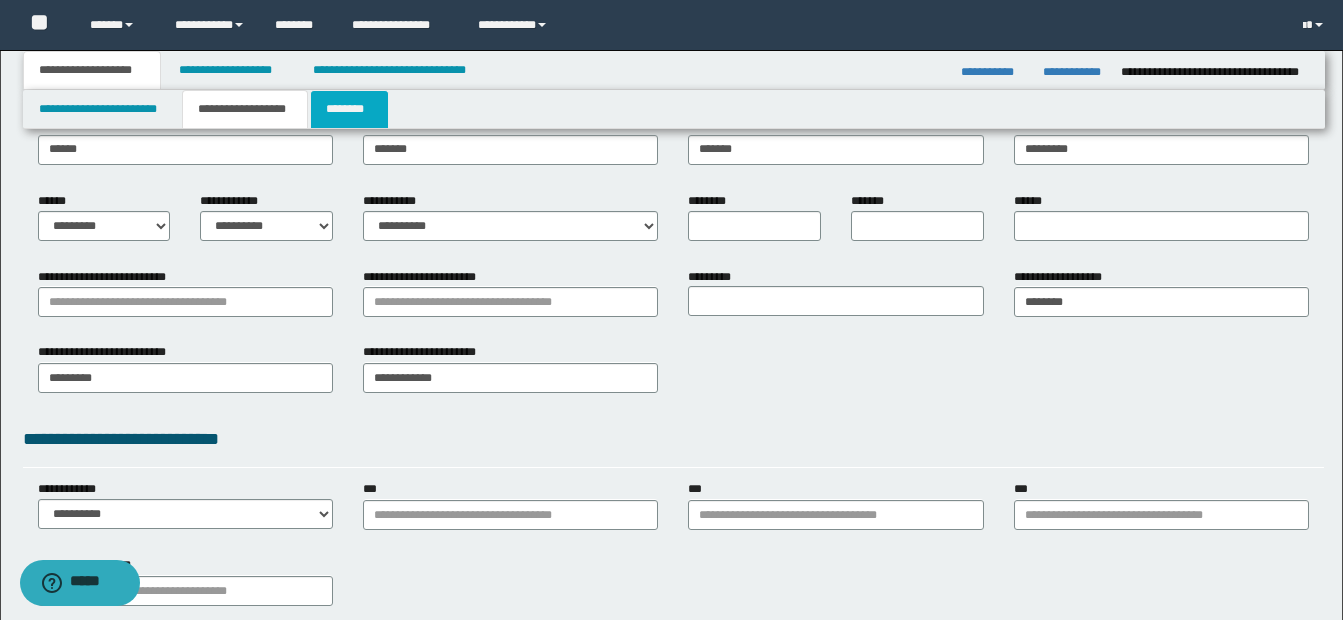 click on "********" at bounding box center (349, 109) 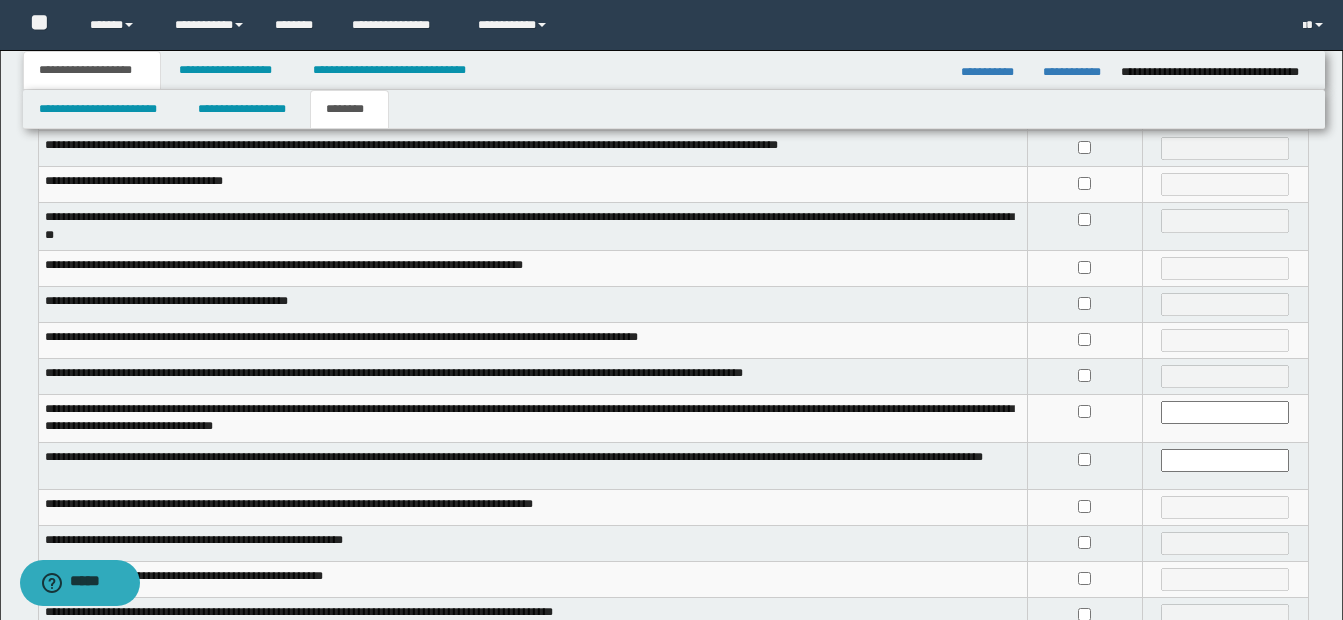 scroll, scrollTop: 384, scrollLeft: 0, axis: vertical 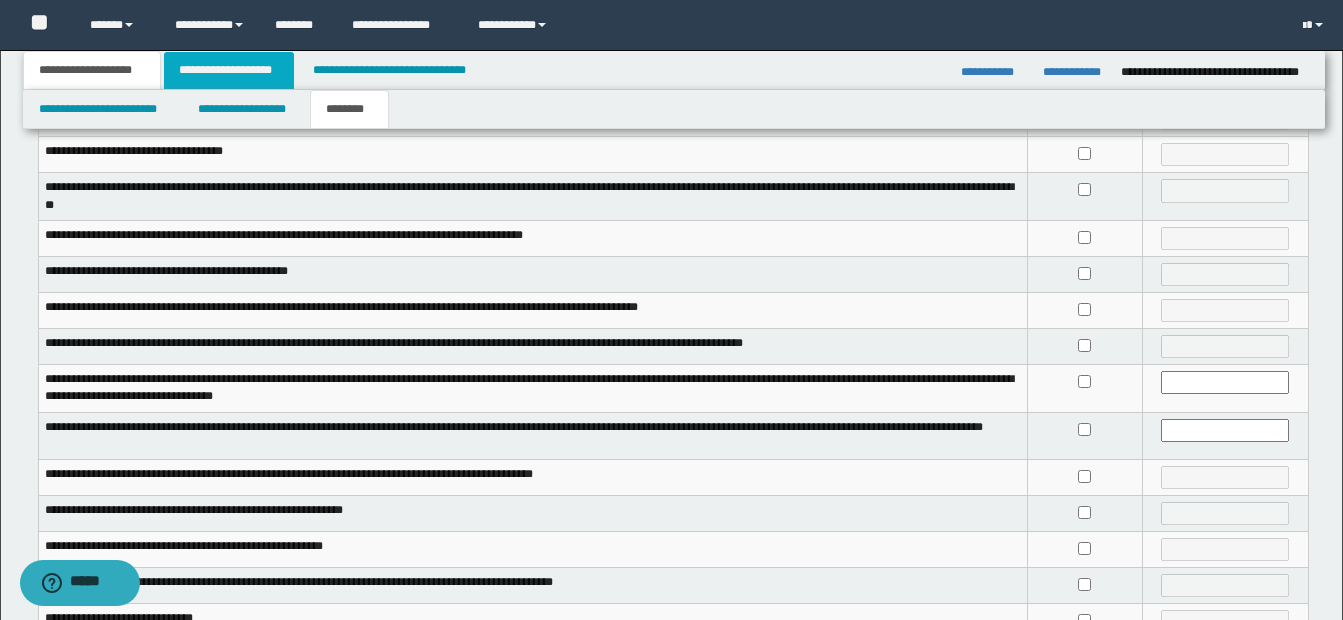 click on "**********" at bounding box center (229, 70) 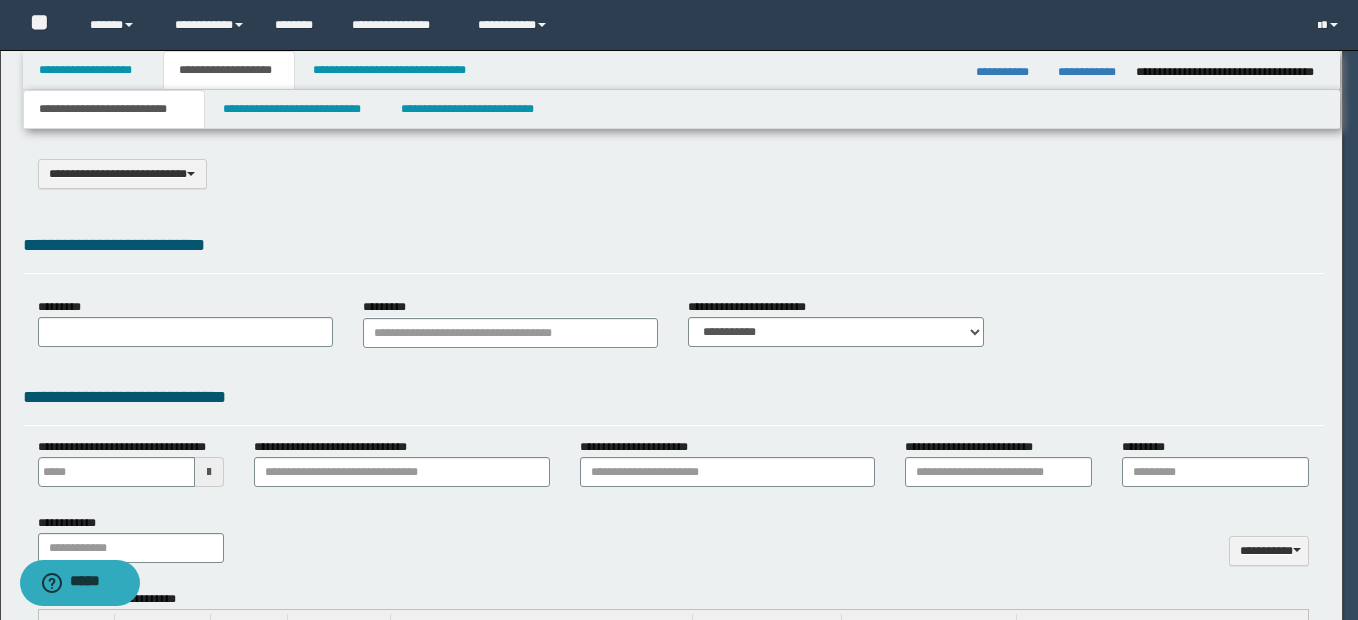 scroll, scrollTop: 0, scrollLeft: 0, axis: both 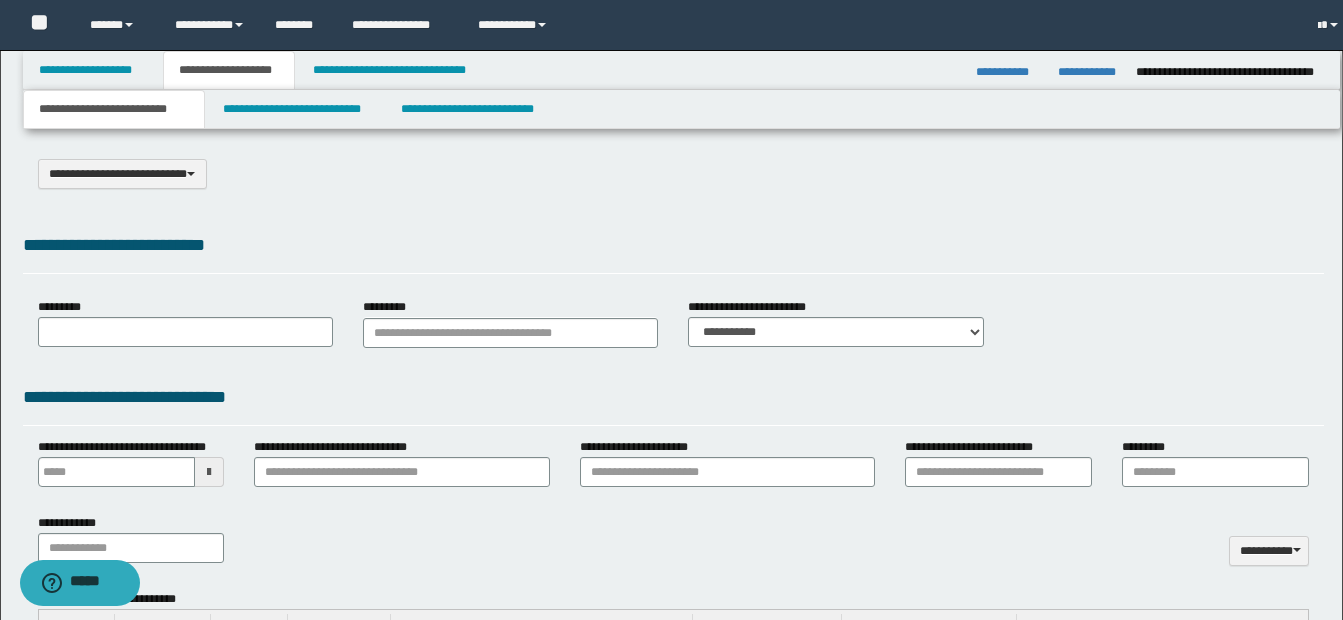 select on "*" 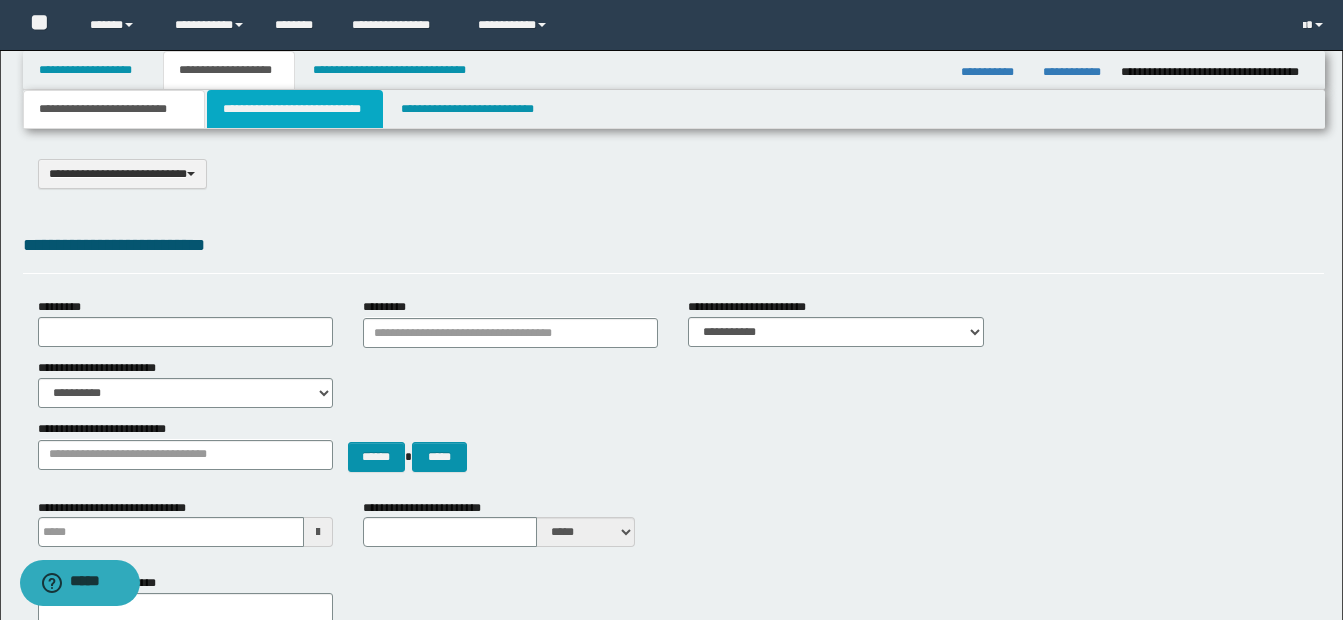 click on "**********" at bounding box center (295, 109) 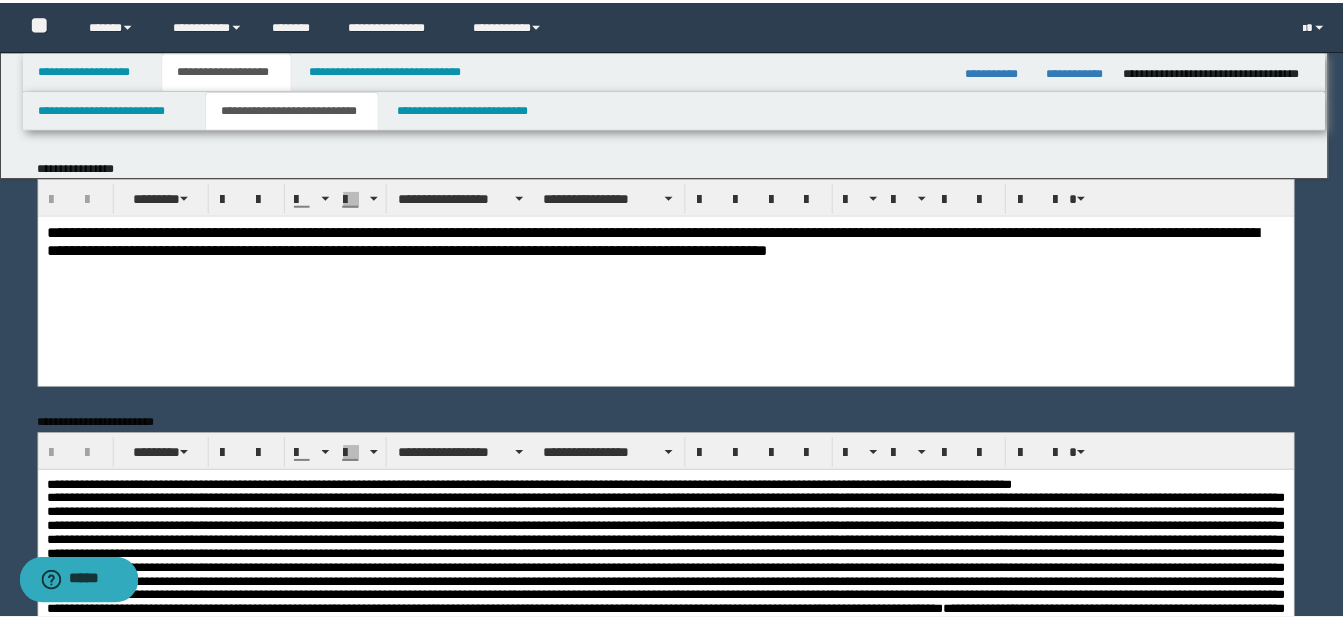 scroll, scrollTop: 0, scrollLeft: 0, axis: both 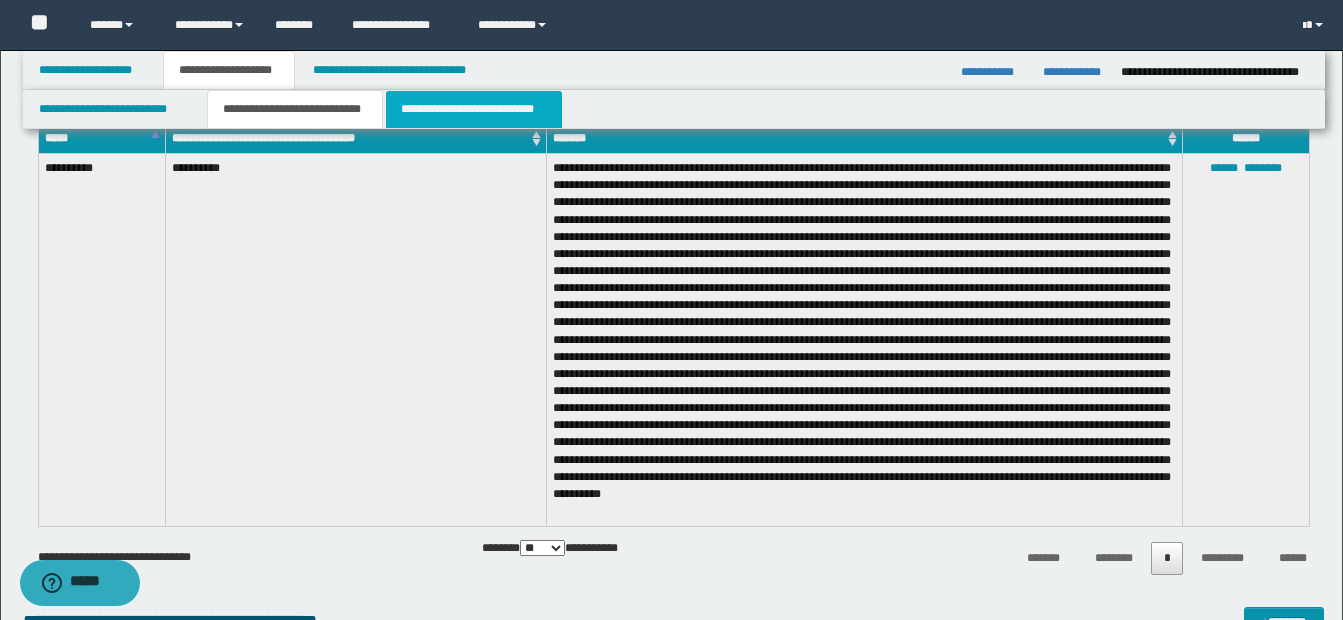 click on "**********" at bounding box center (474, 109) 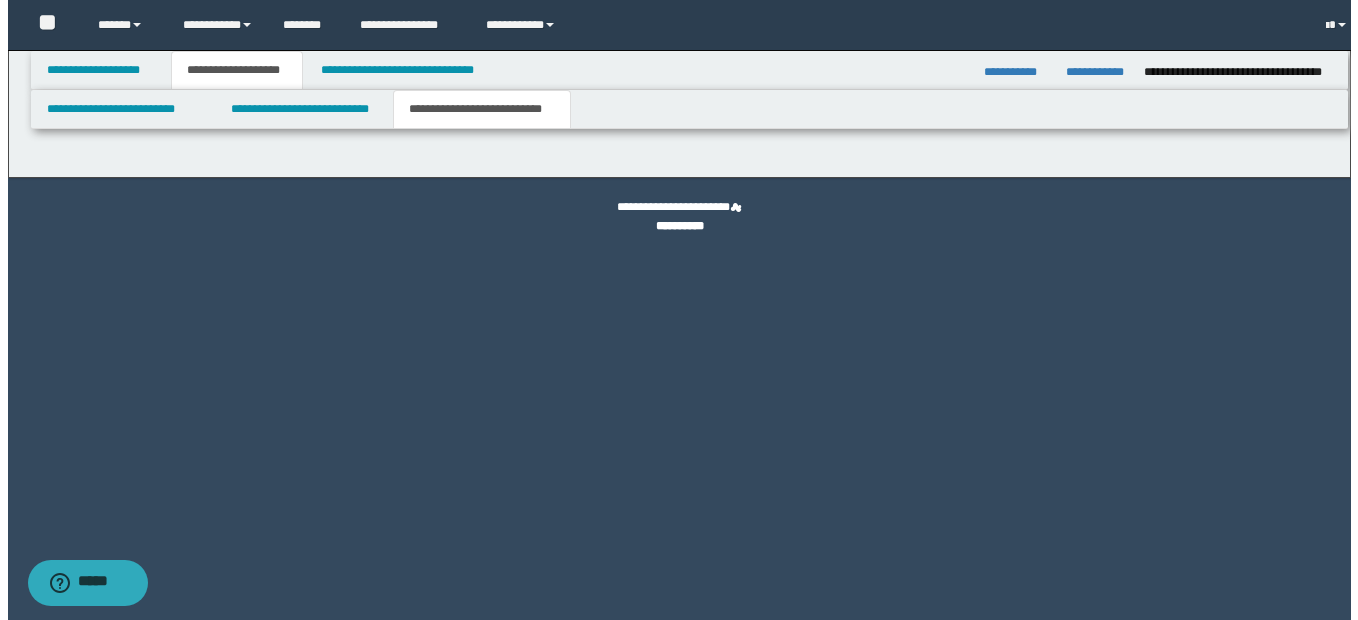 scroll, scrollTop: 0, scrollLeft: 0, axis: both 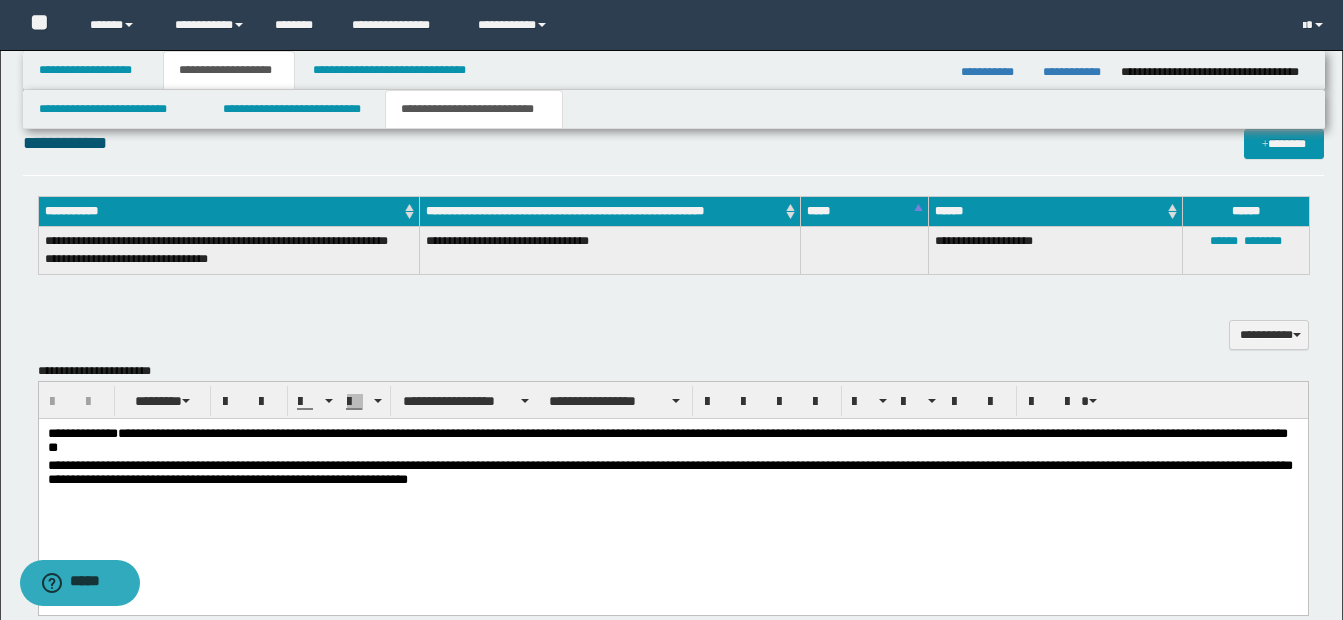 click on "**********" at bounding box center [669, 472] 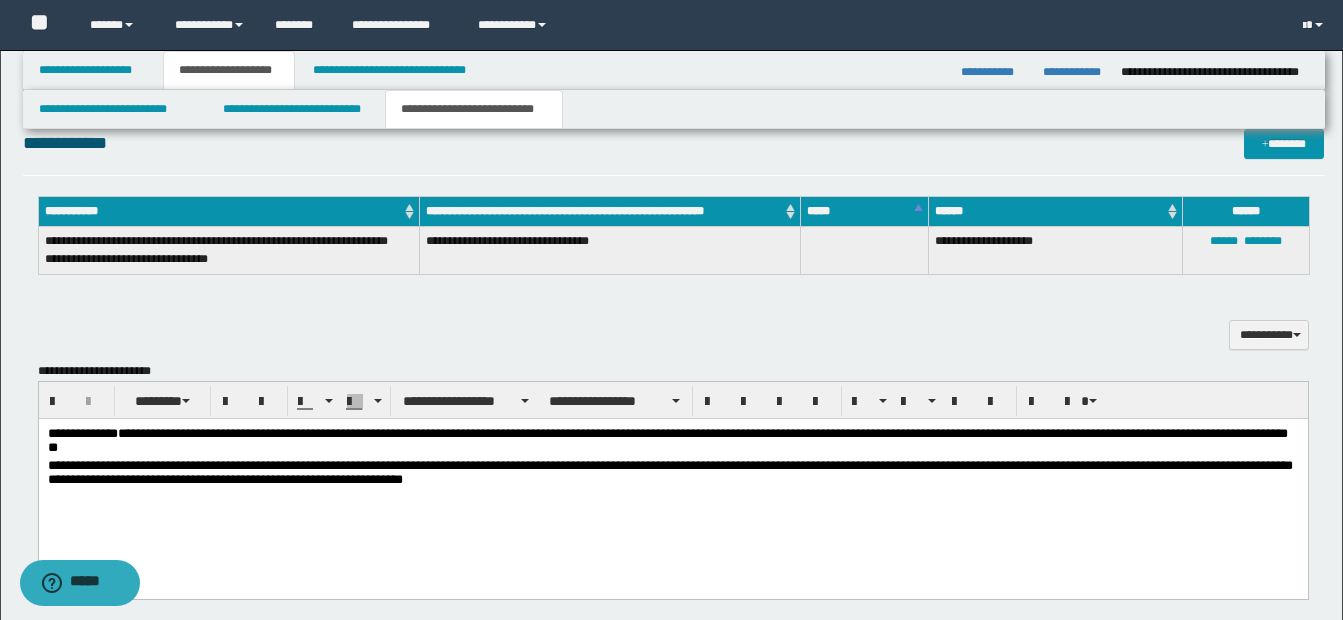 click on "**********" at bounding box center (669, 472) 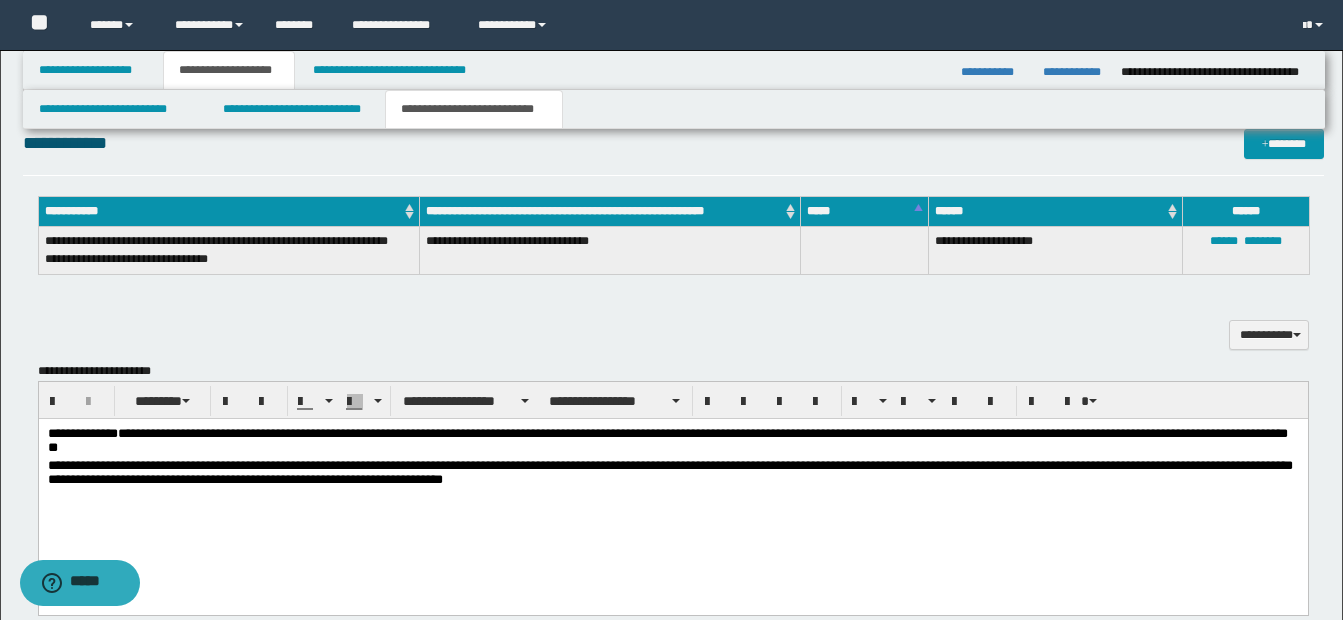 click on "**********" at bounding box center [669, 472] 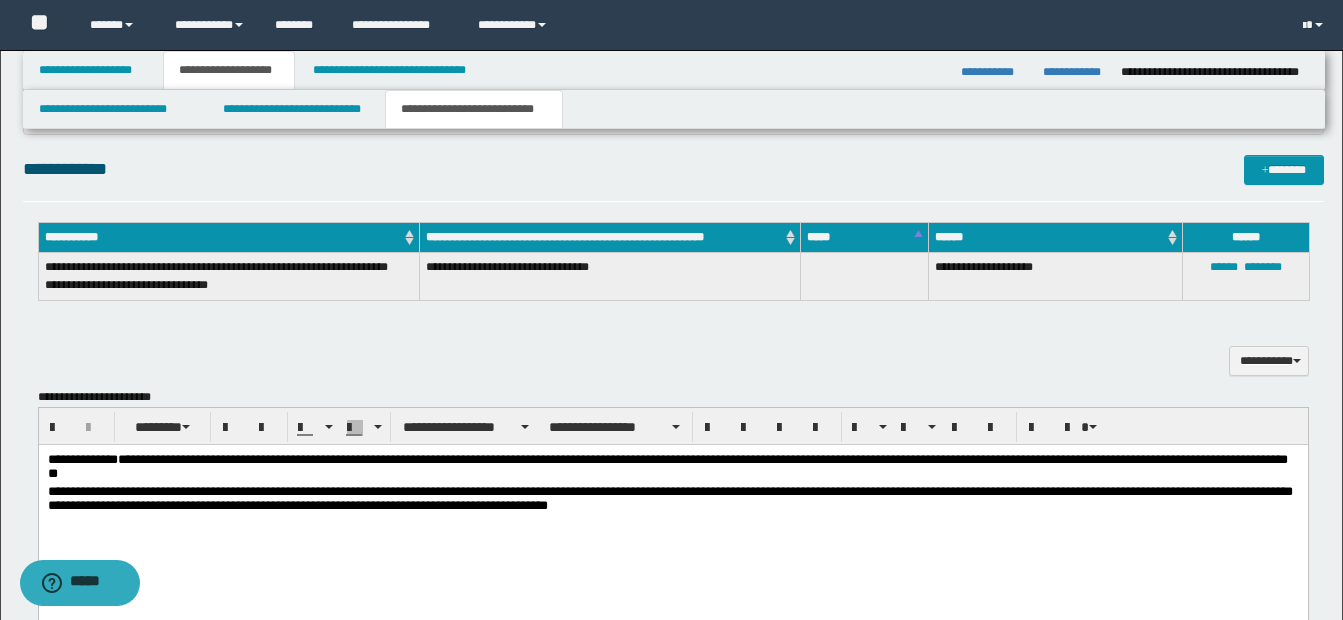 scroll, scrollTop: 439, scrollLeft: 0, axis: vertical 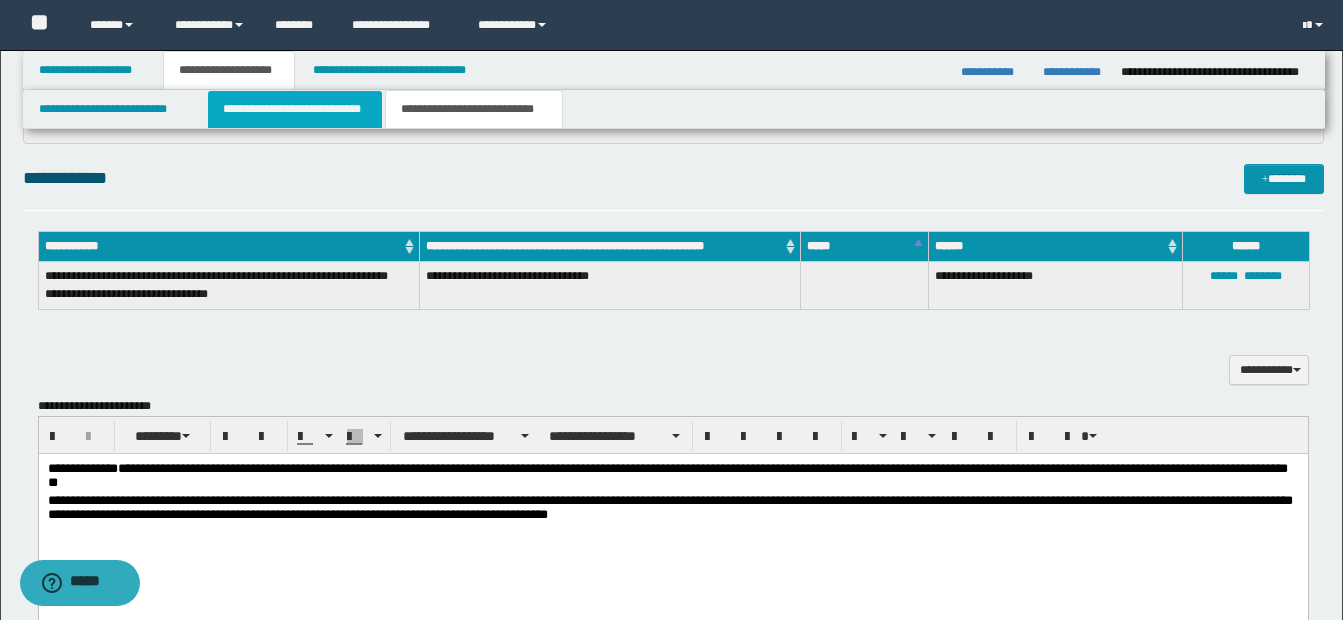 click on "**********" at bounding box center (295, 109) 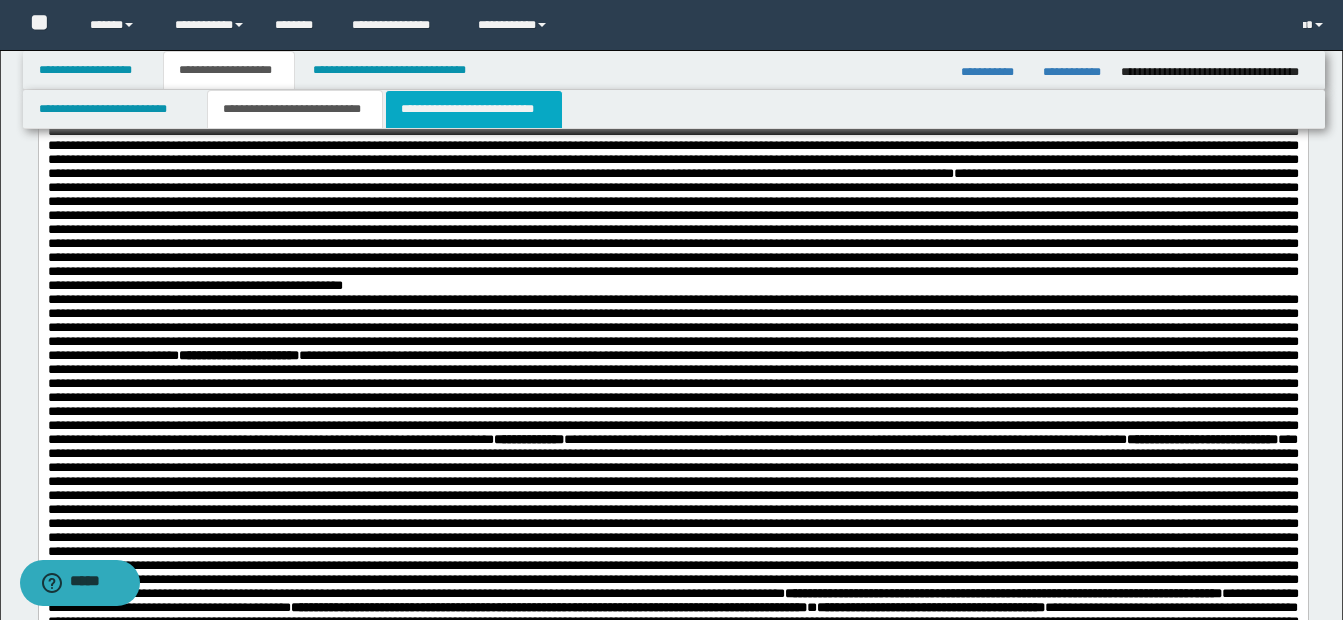 click on "**********" at bounding box center (474, 109) 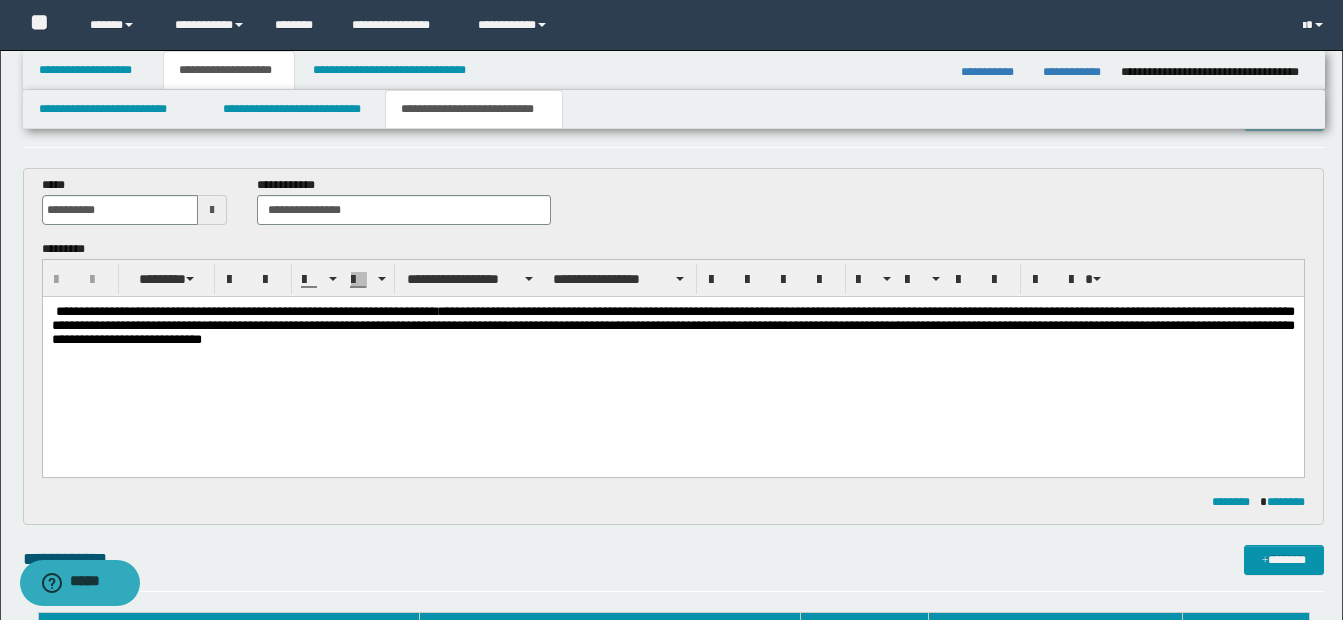 scroll, scrollTop: 44, scrollLeft: 0, axis: vertical 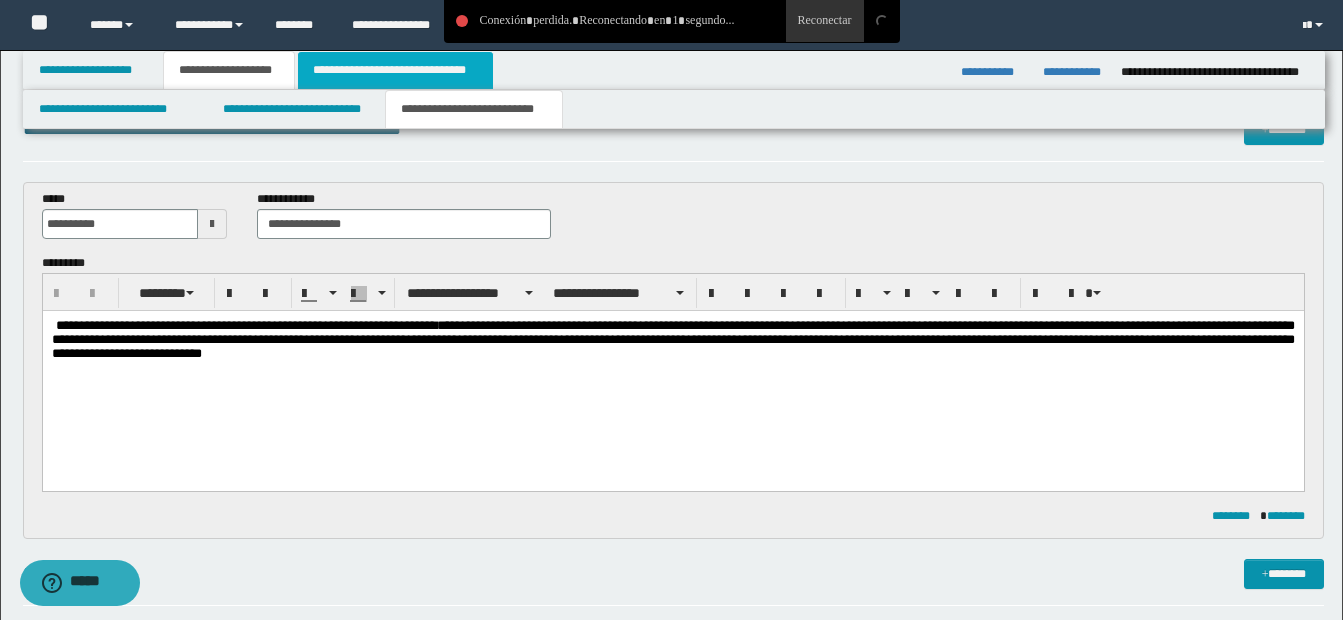 click on "**********" at bounding box center (395, 70) 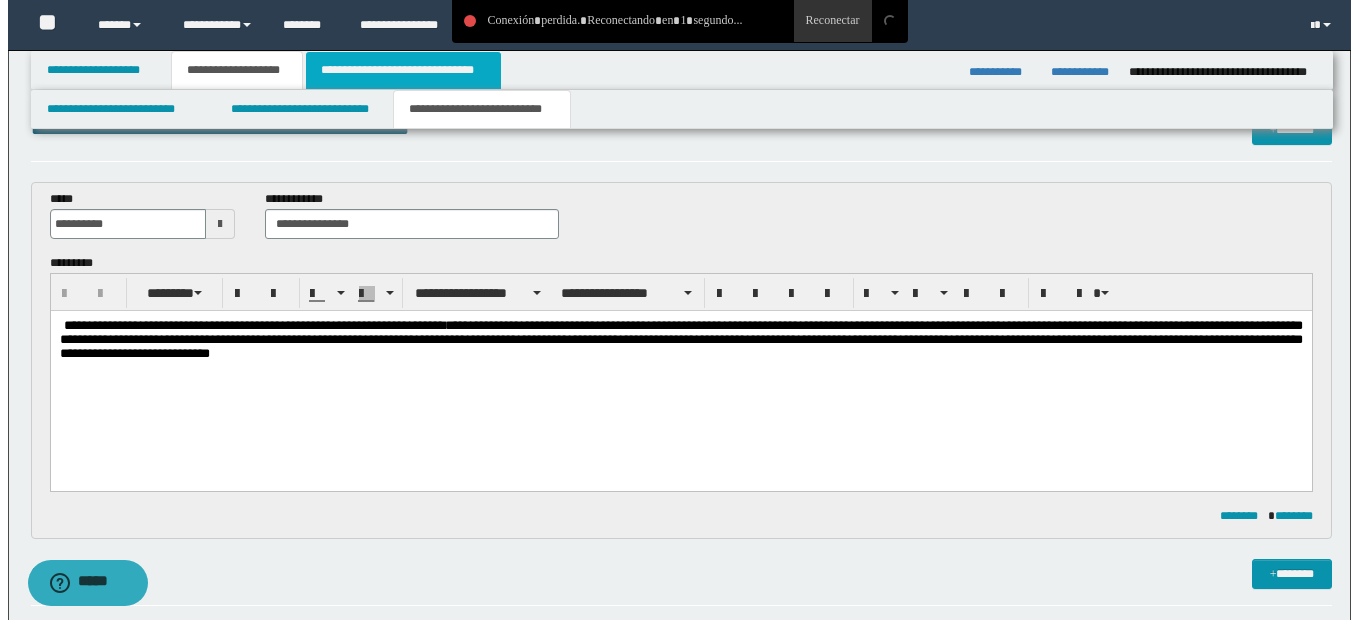 scroll, scrollTop: 0, scrollLeft: 0, axis: both 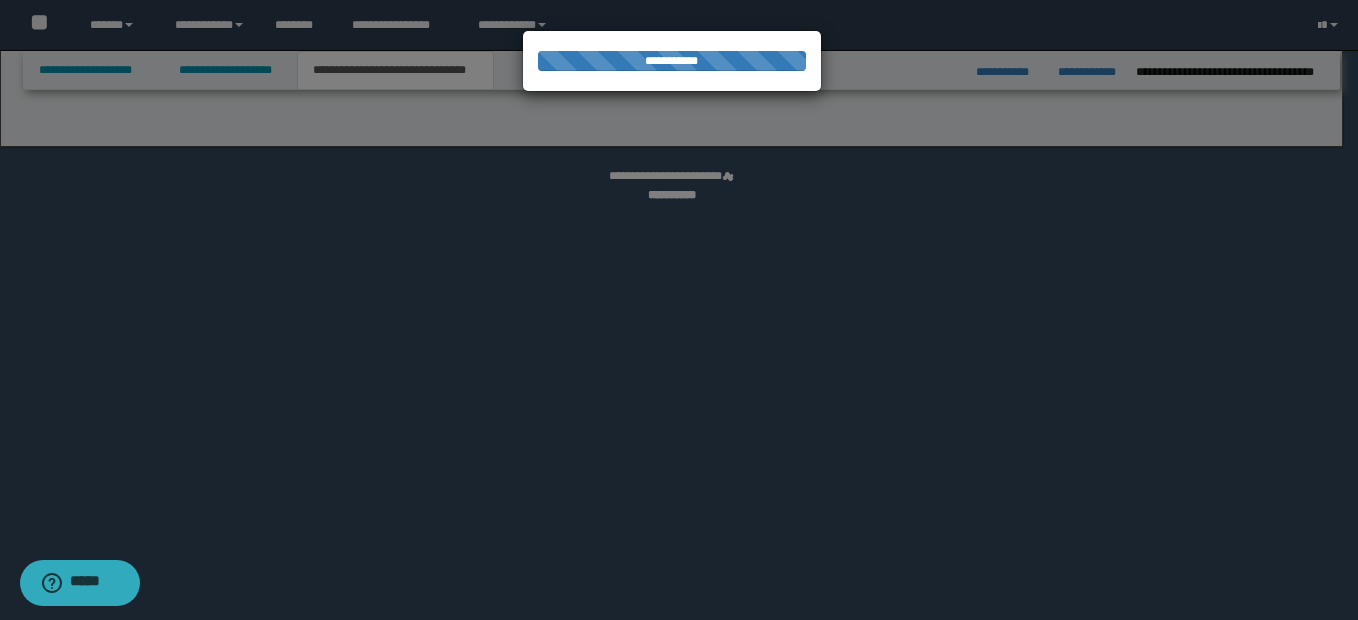 select on "*" 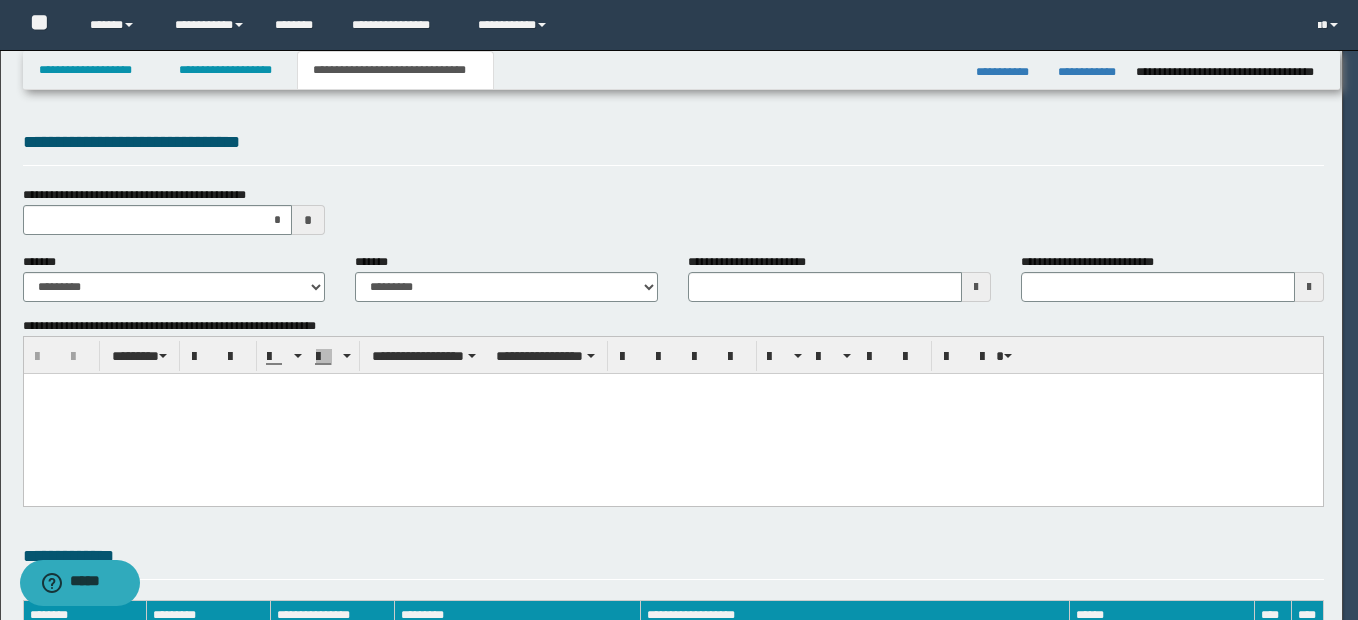 type 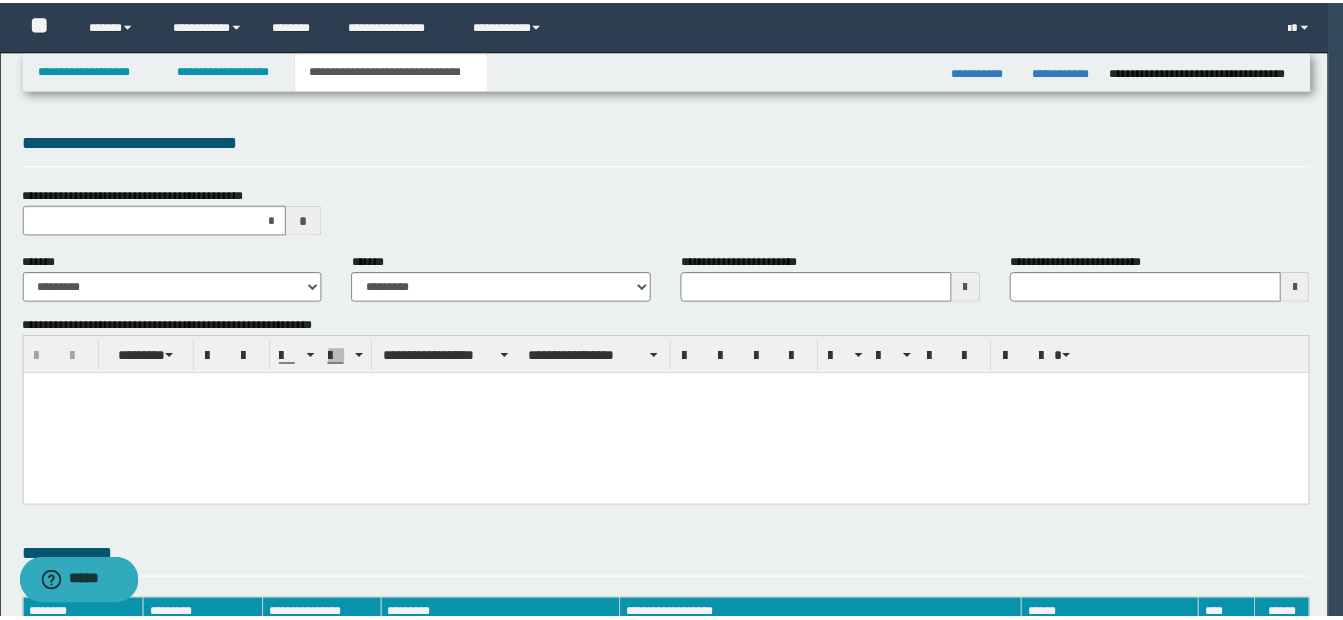 scroll, scrollTop: 0, scrollLeft: 0, axis: both 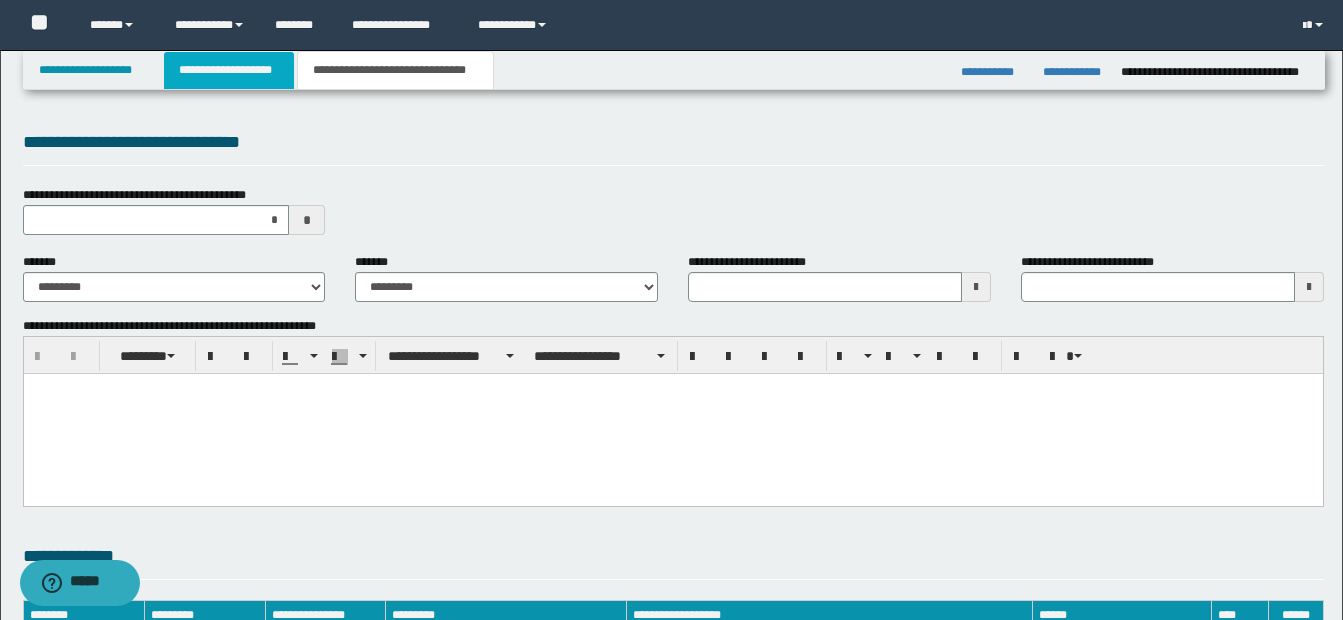 click on "**********" at bounding box center (229, 70) 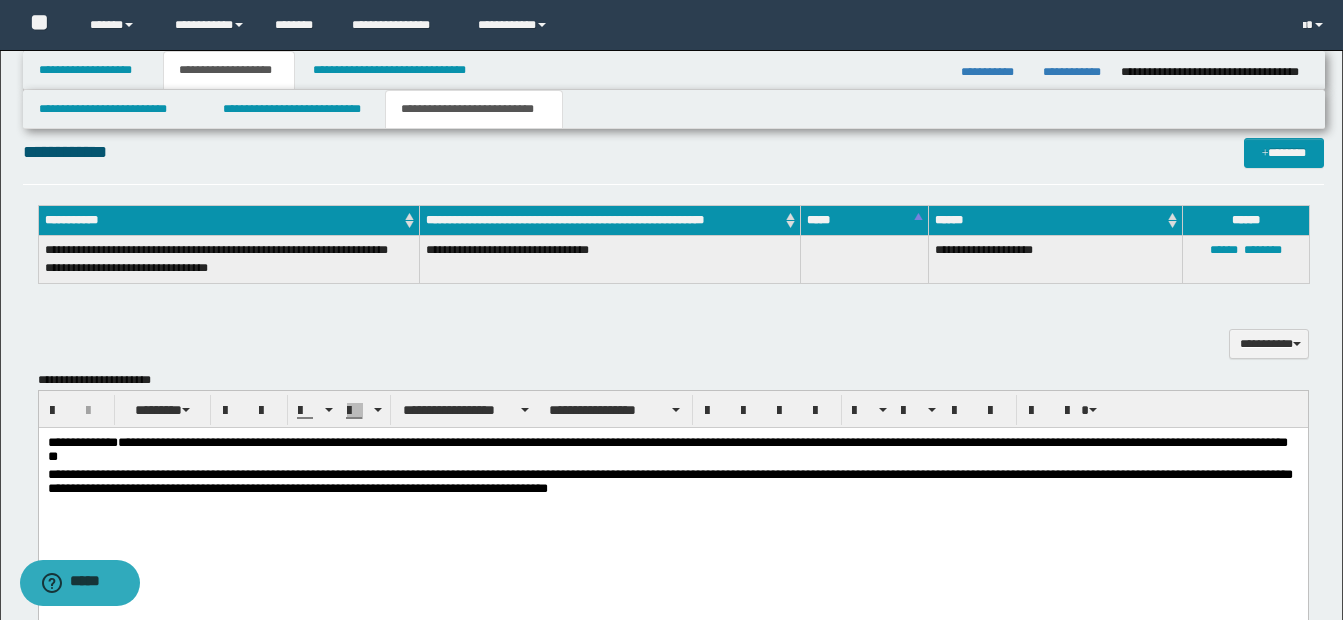 scroll, scrollTop: 487, scrollLeft: 0, axis: vertical 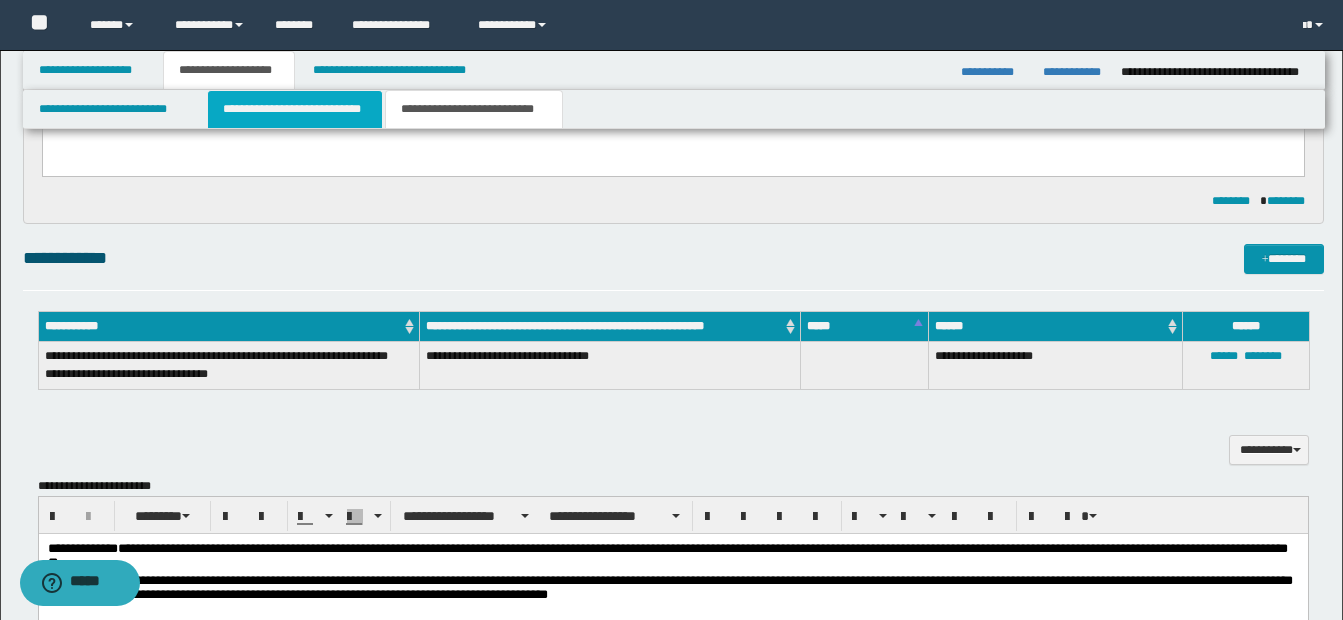 click on "**********" at bounding box center (295, 109) 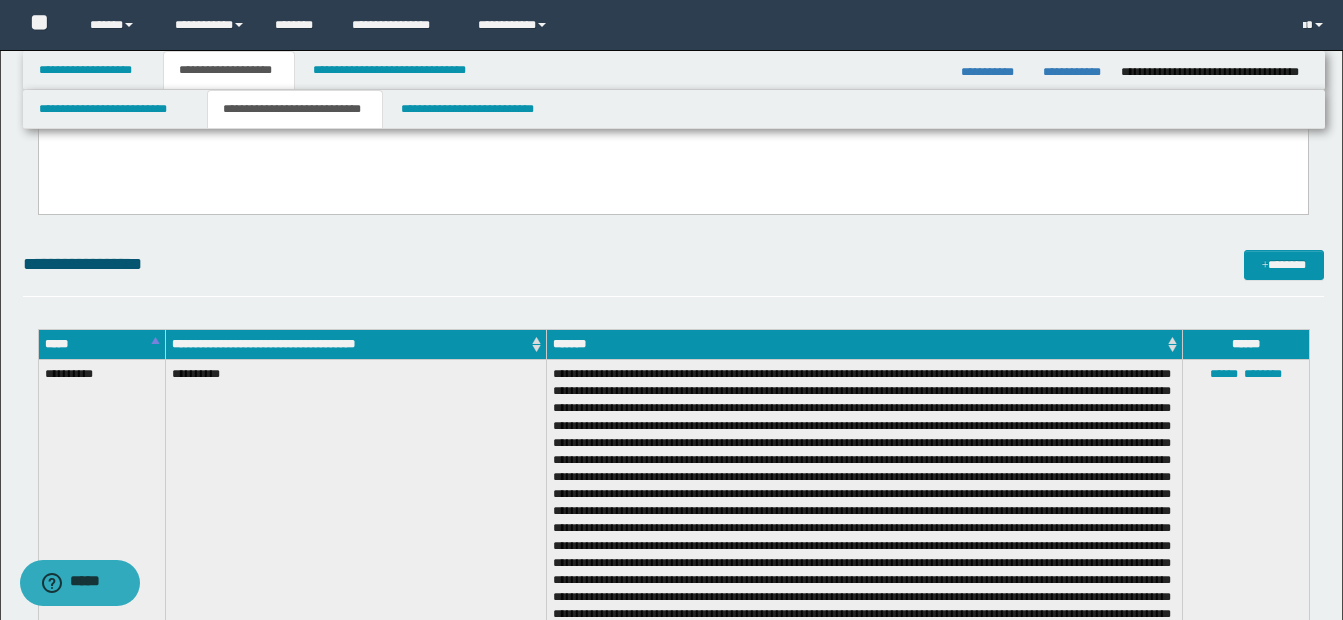 scroll, scrollTop: 1658, scrollLeft: 0, axis: vertical 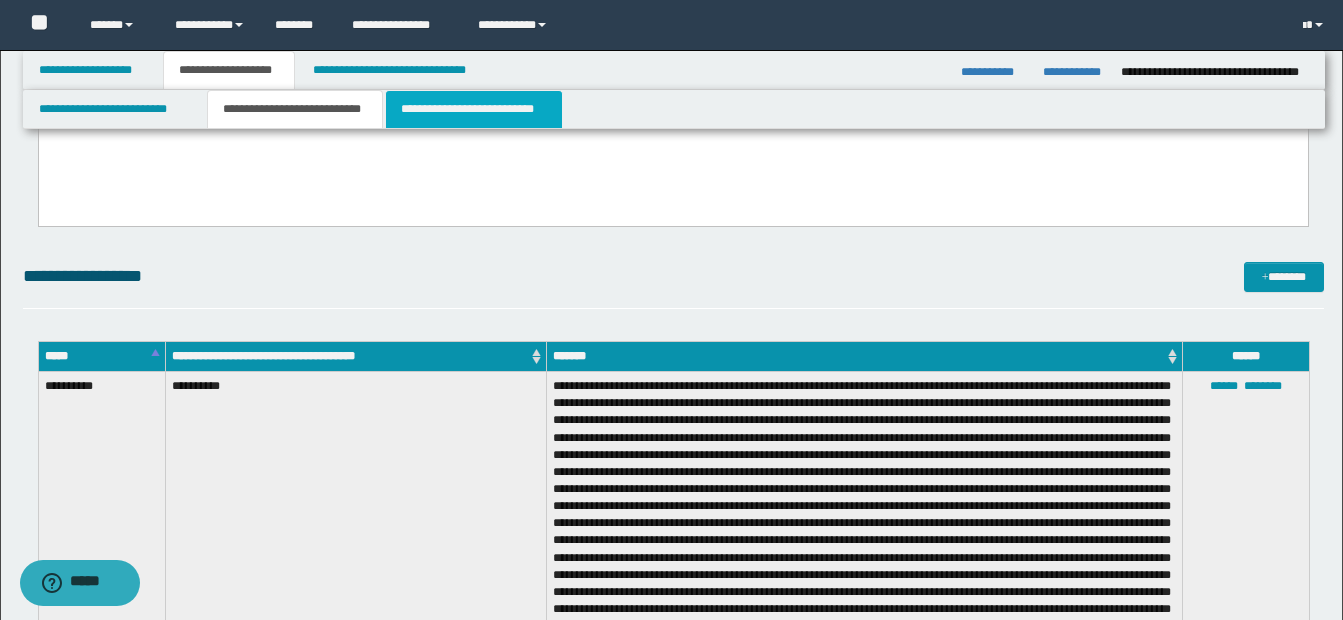click on "**********" at bounding box center [474, 109] 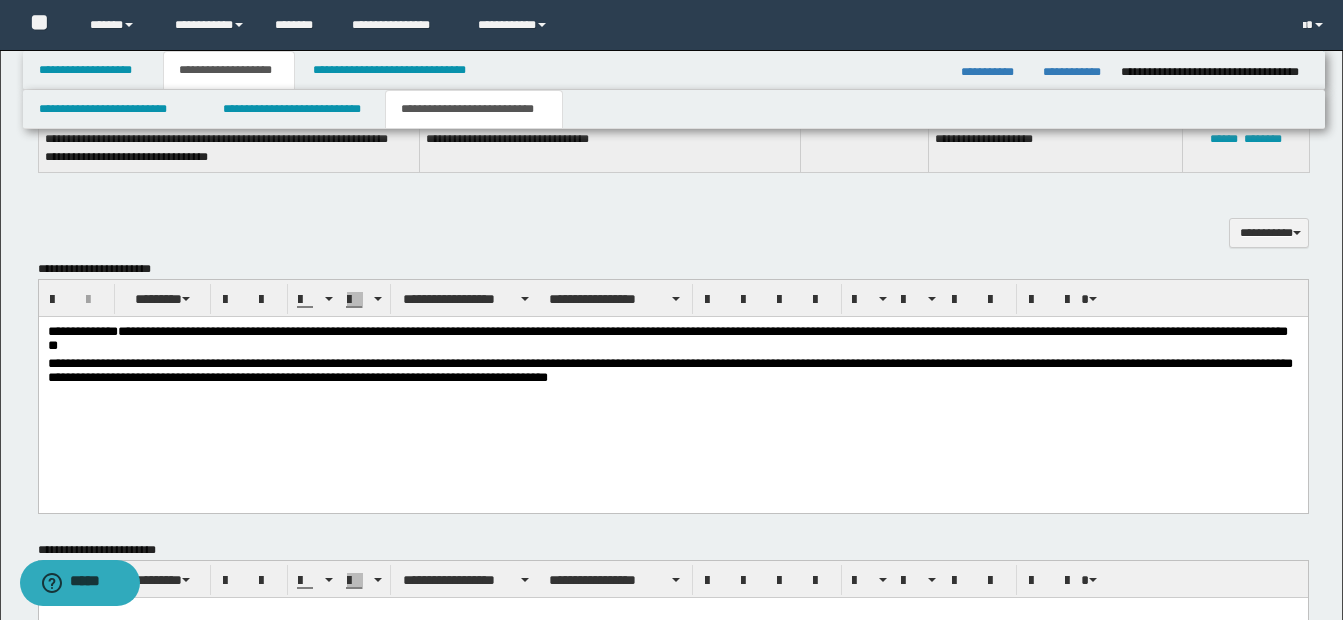scroll, scrollTop: 579, scrollLeft: 0, axis: vertical 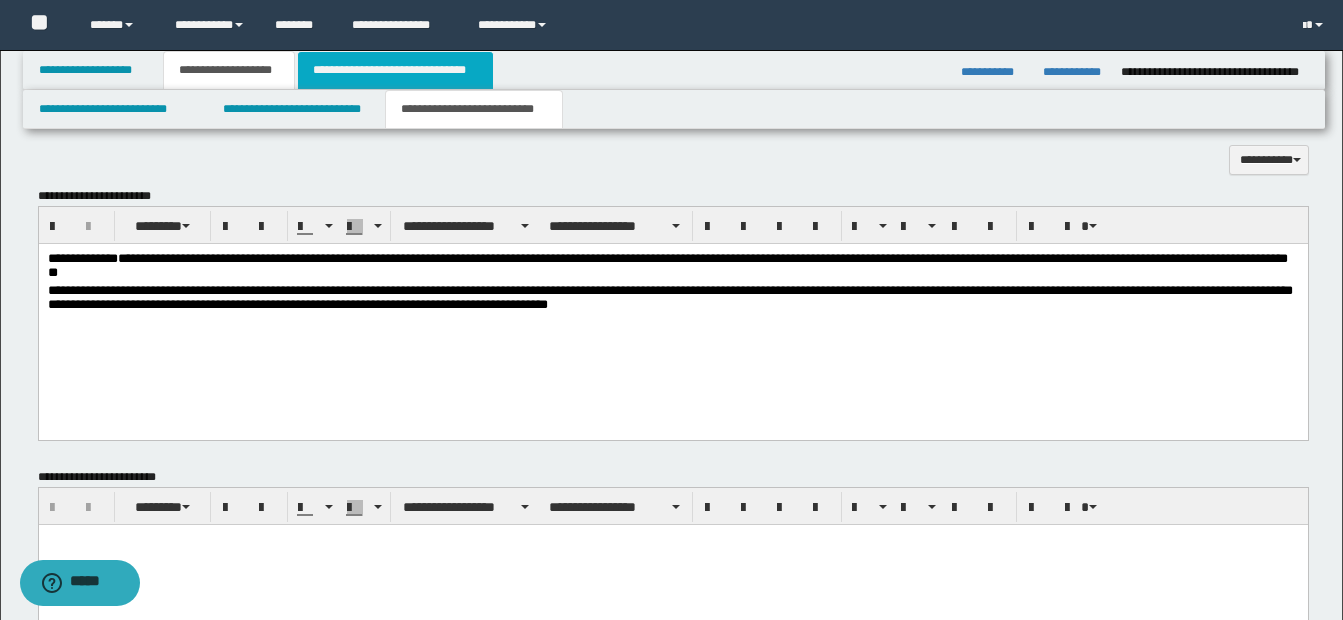 click on "**********" at bounding box center [395, 70] 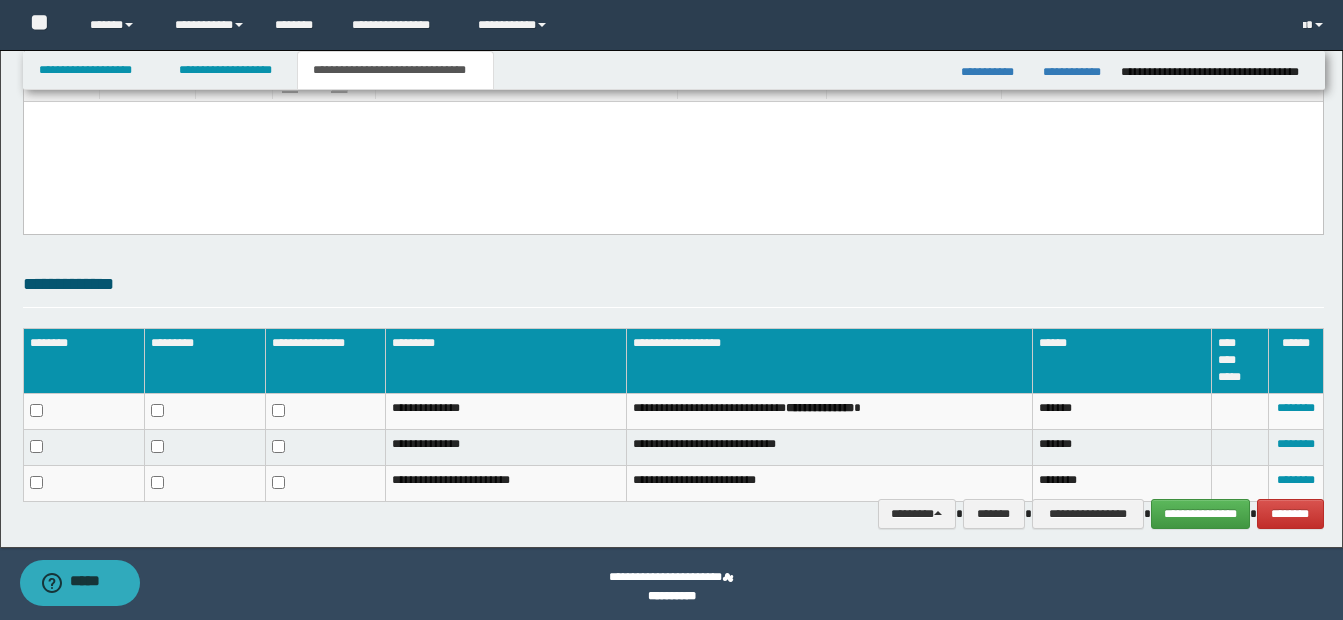 scroll, scrollTop: 277, scrollLeft: 0, axis: vertical 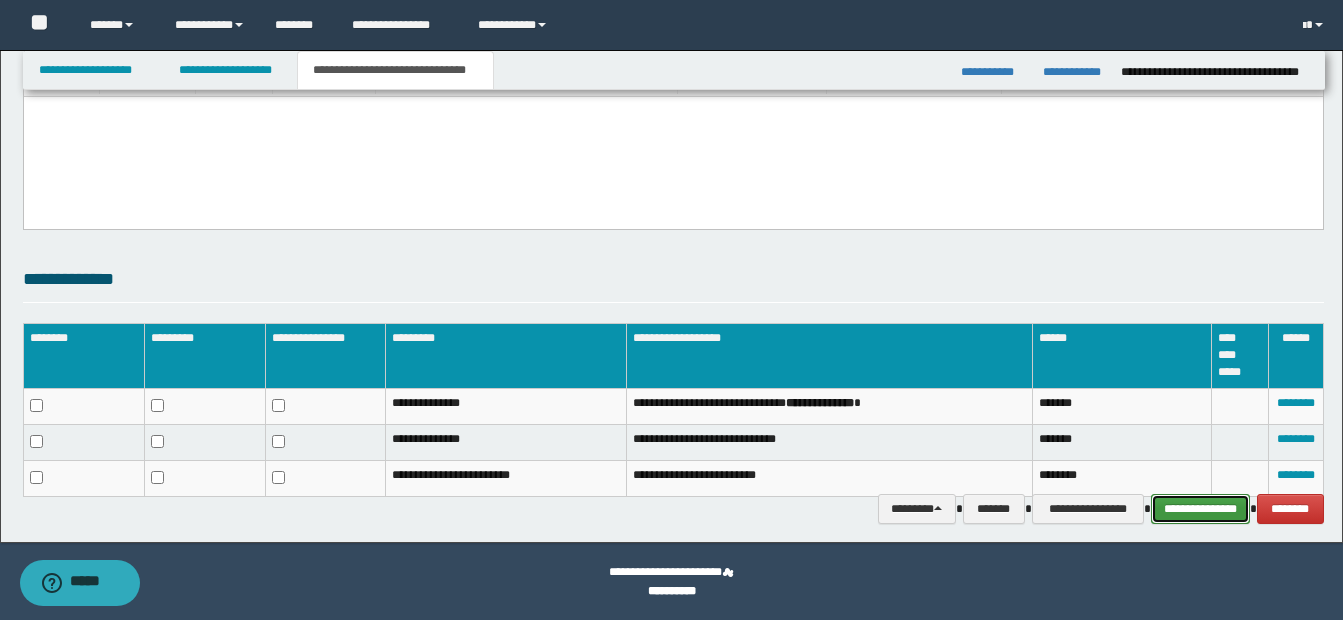 click on "**********" at bounding box center (1200, 509) 